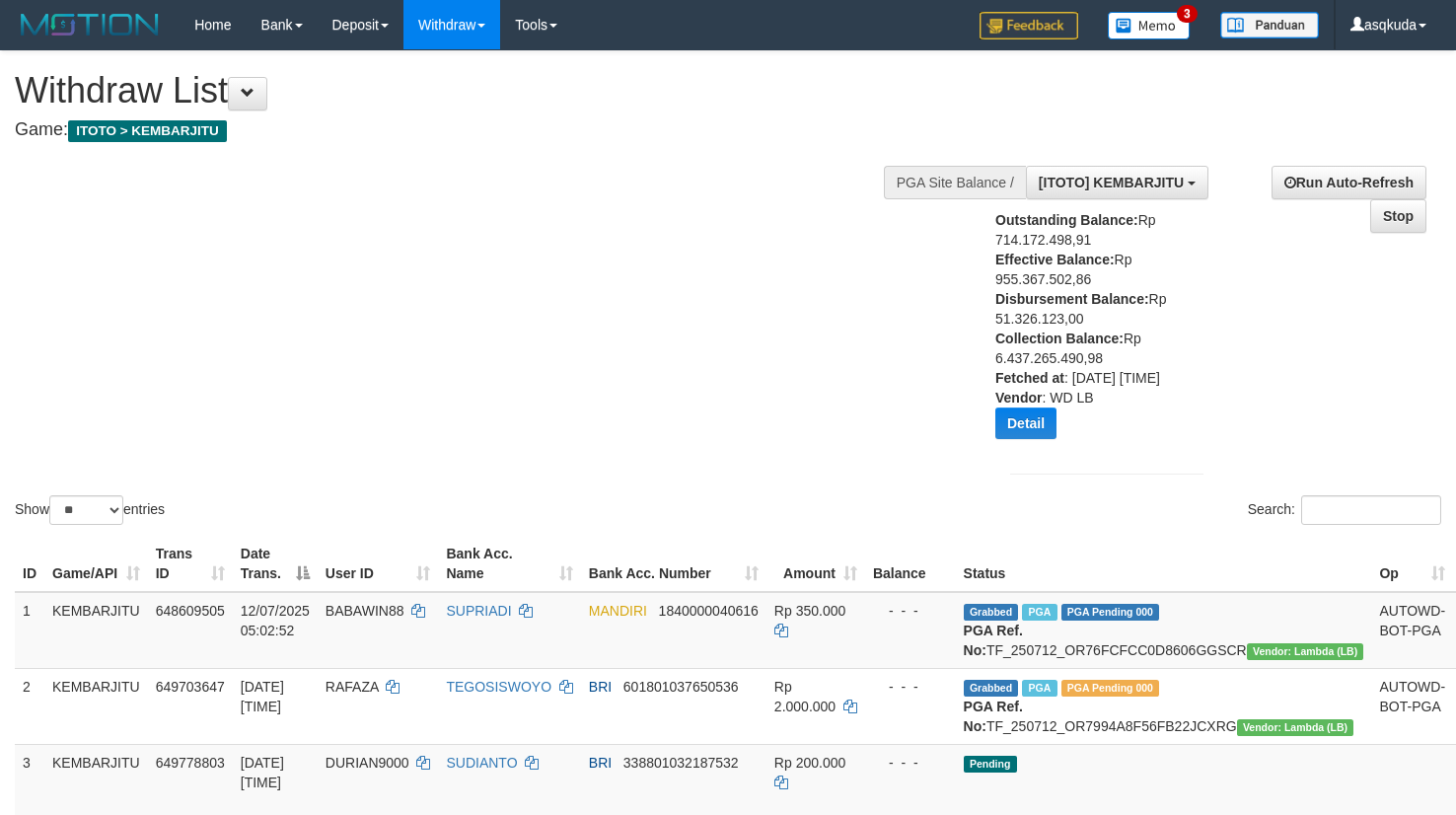 select on "**" 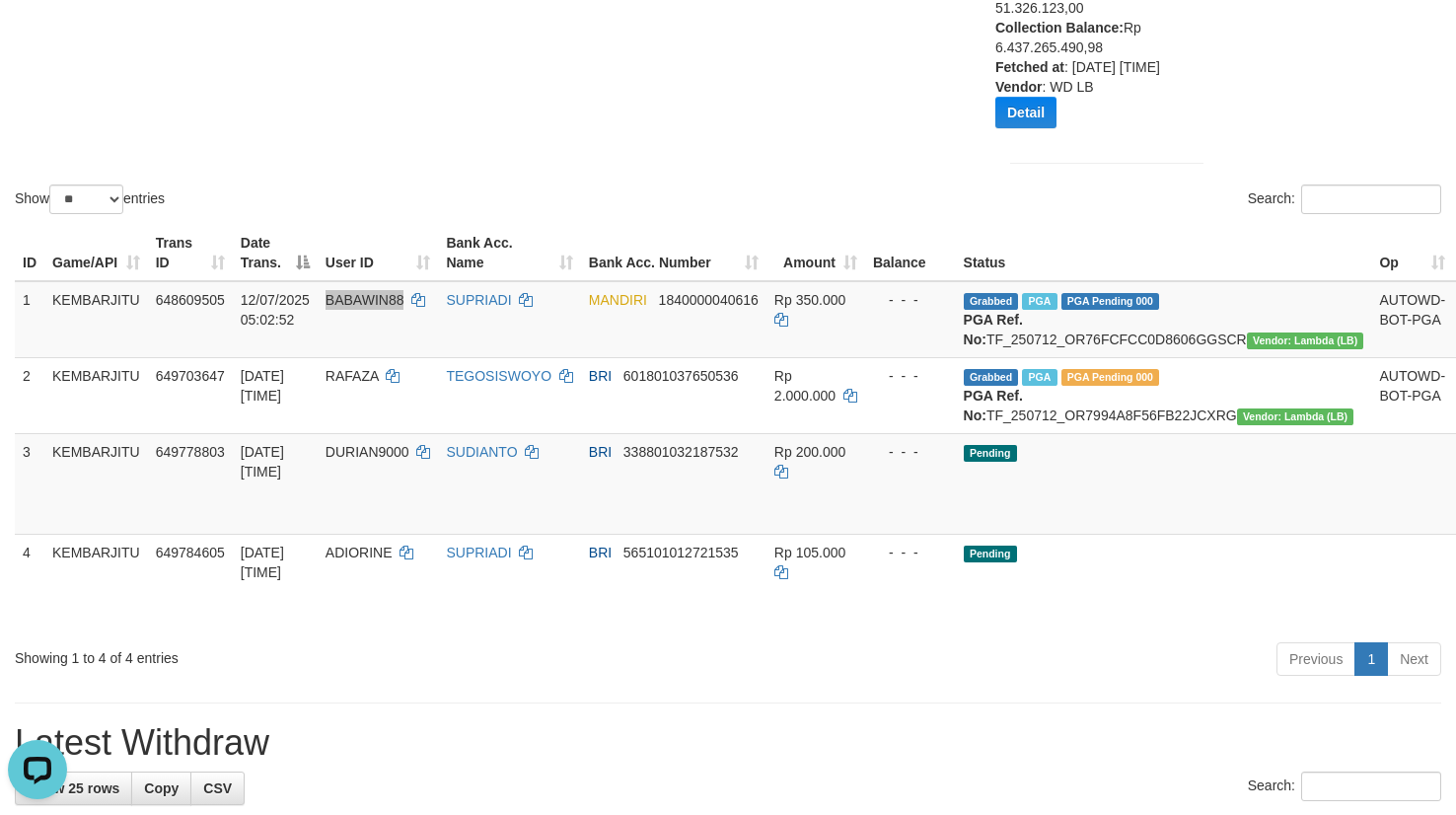 scroll, scrollTop: 0, scrollLeft: 0, axis: both 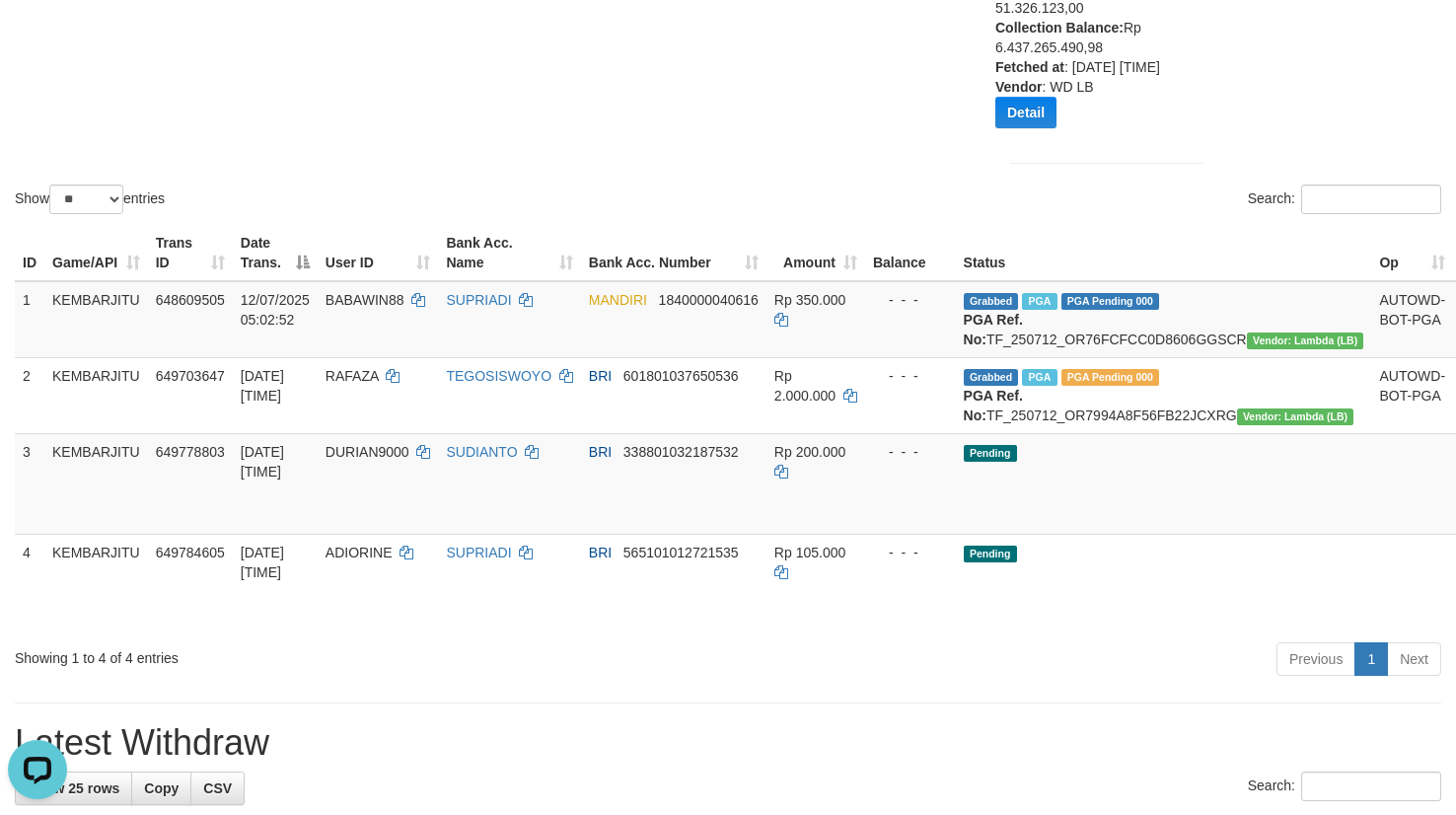 click on "Show  ** ** ** ***  entries Search:" at bounding box center (728, -21) 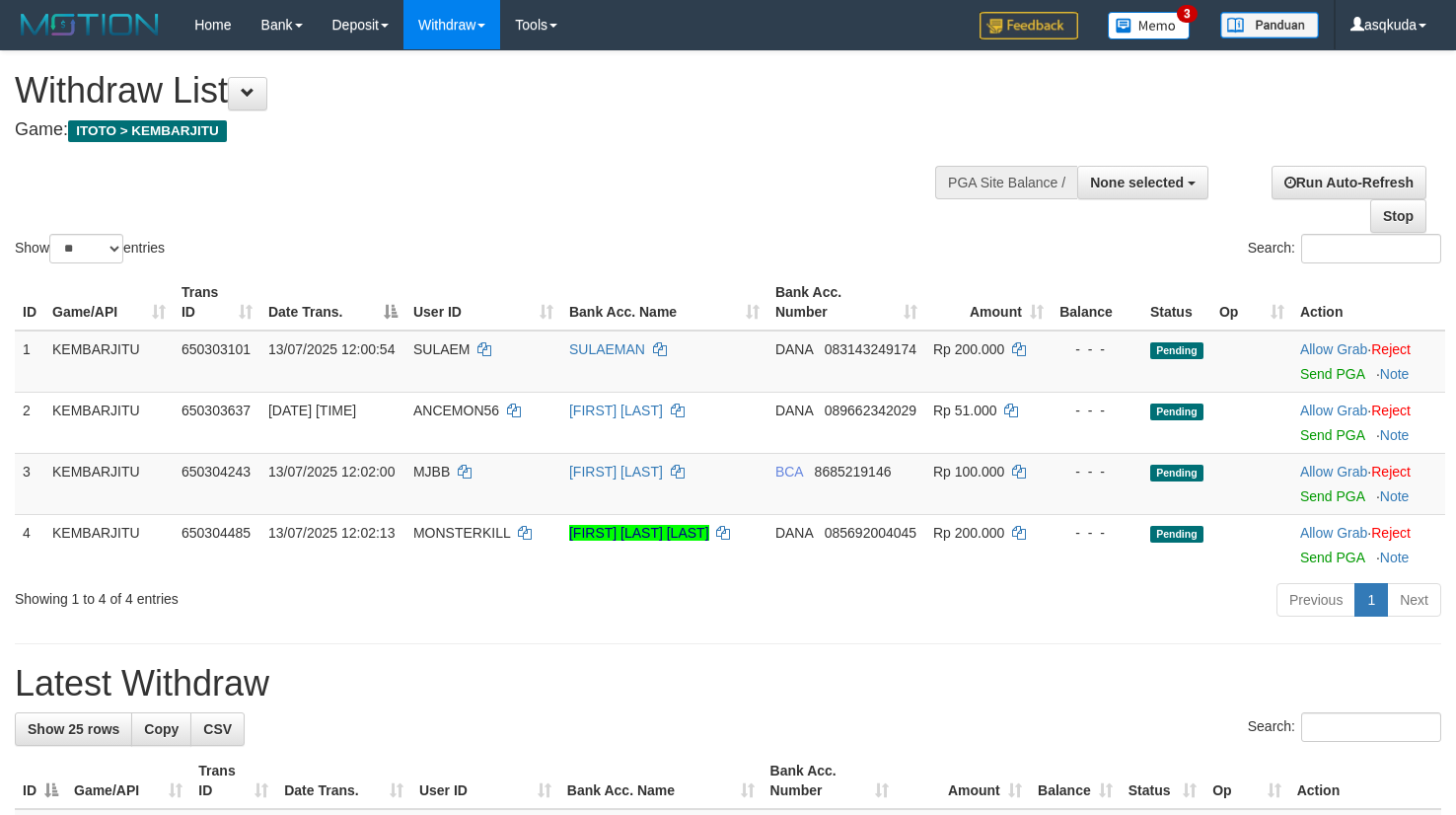 select 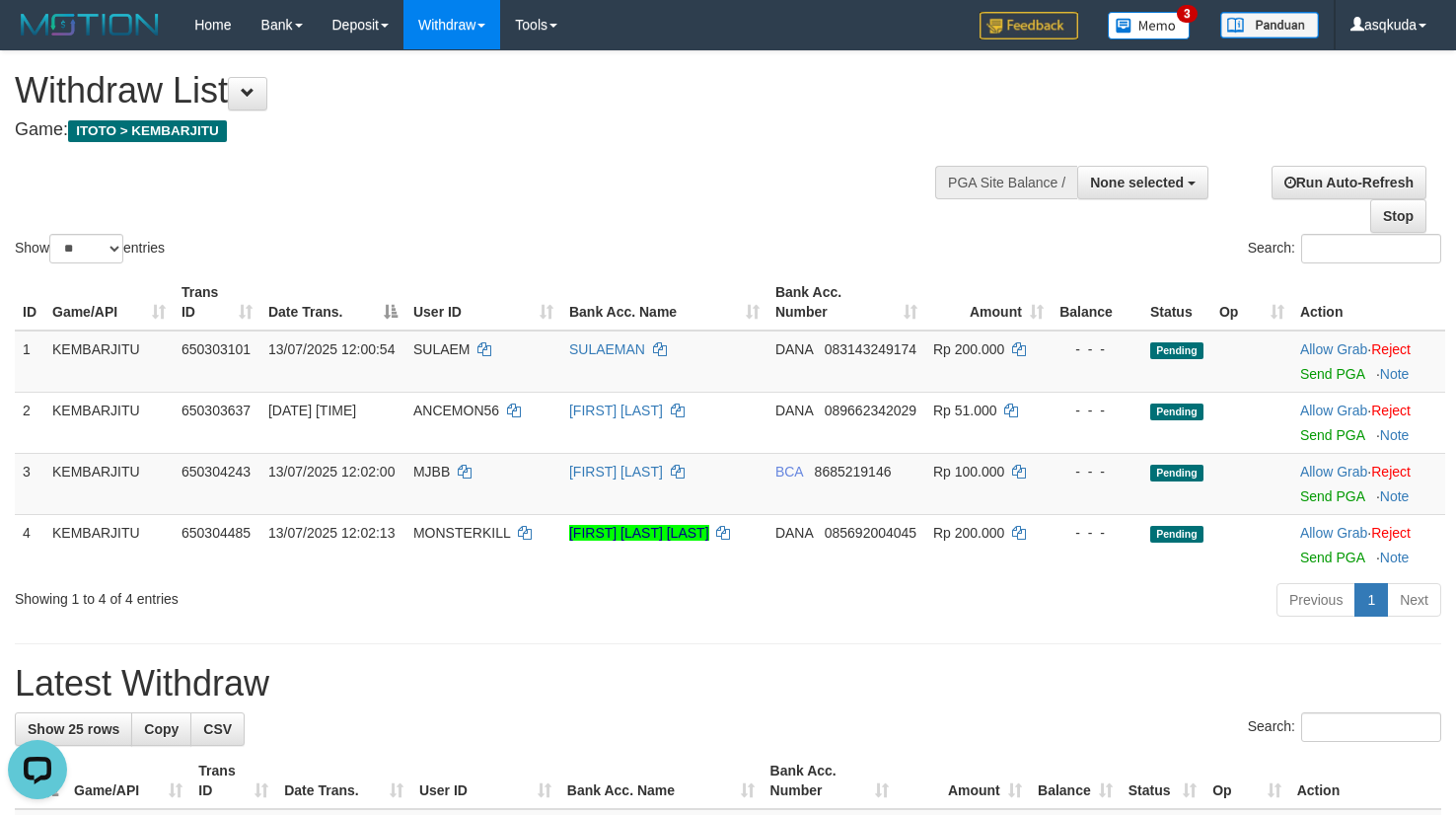 scroll, scrollTop: 0, scrollLeft: 0, axis: both 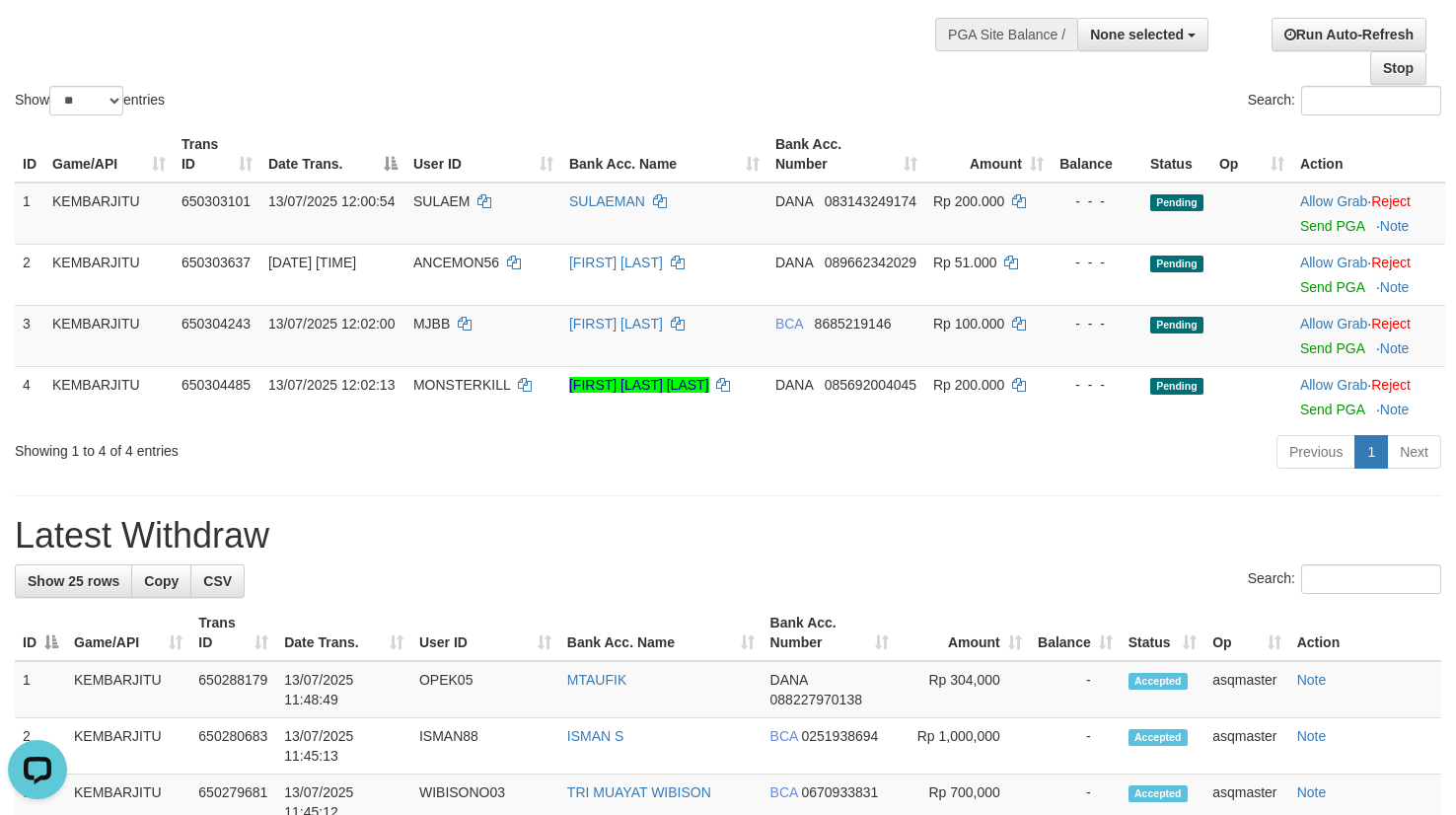 click on "Previous 1 Next" at bounding box center (1031, 454) 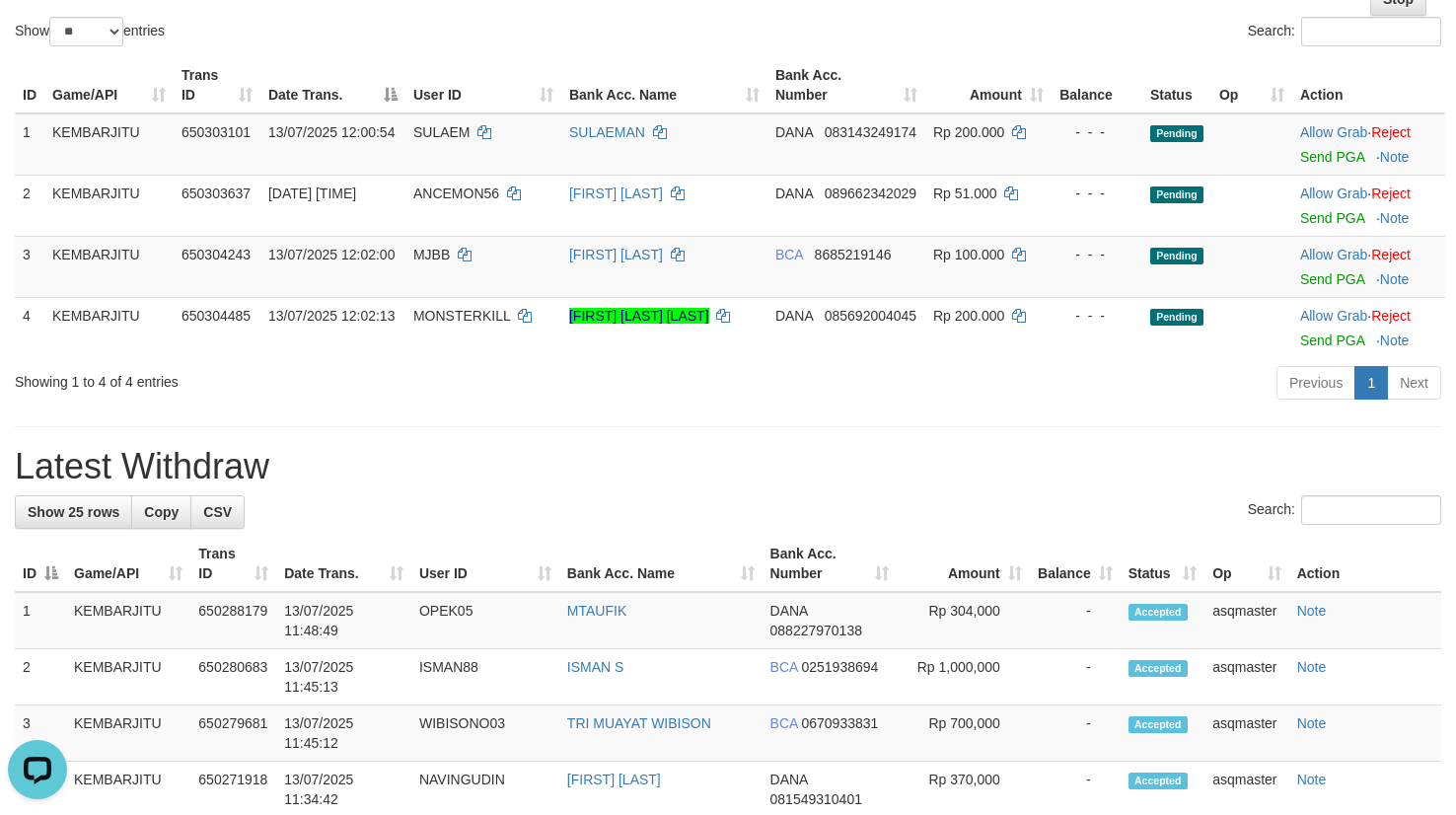 scroll, scrollTop: 0, scrollLeft: 0, axis: both 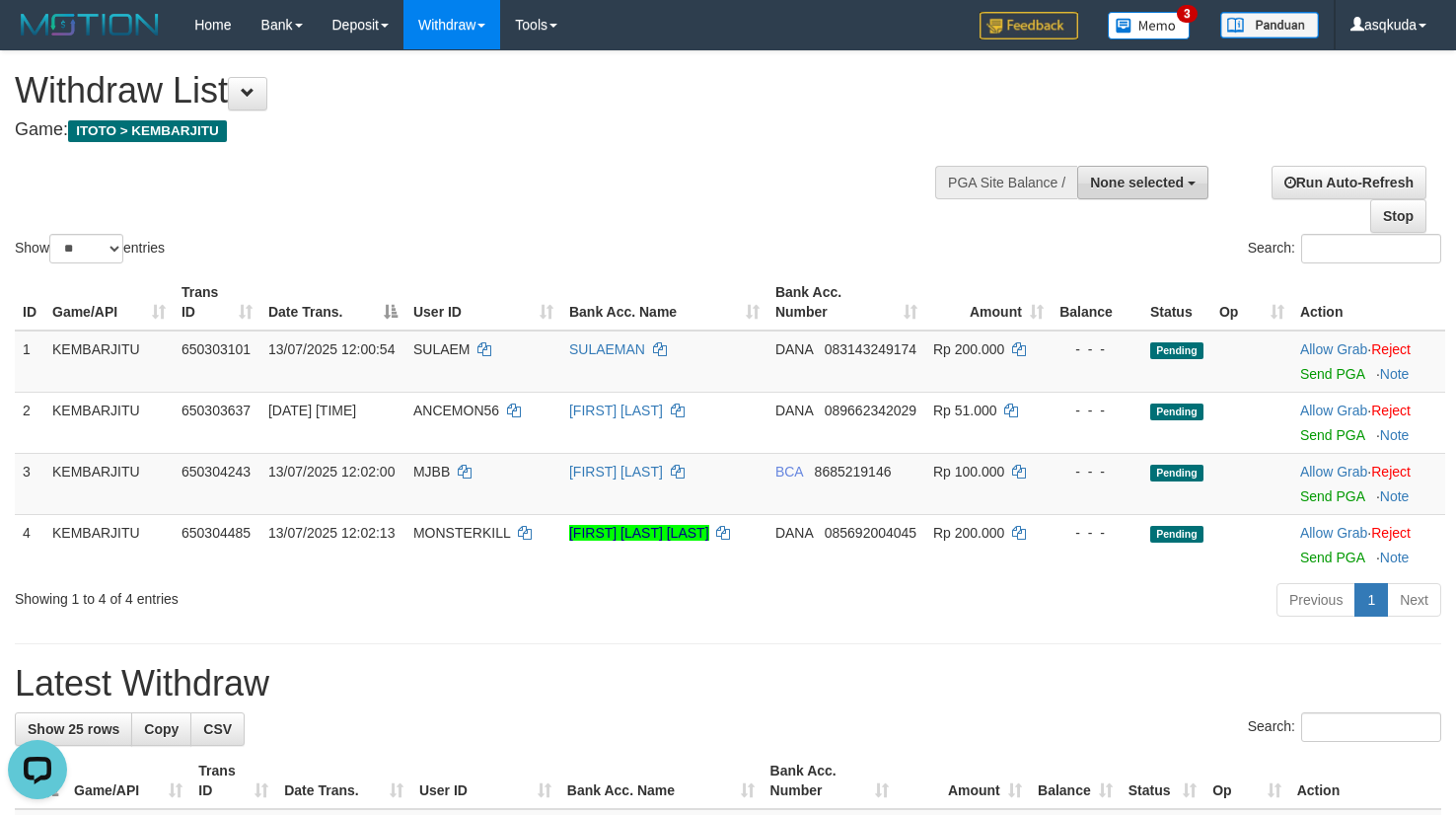 drag, startPoint x: 1125, startPoint y: 166, endPoint x: 1111, endPoint y: 184, distance: 22.803509 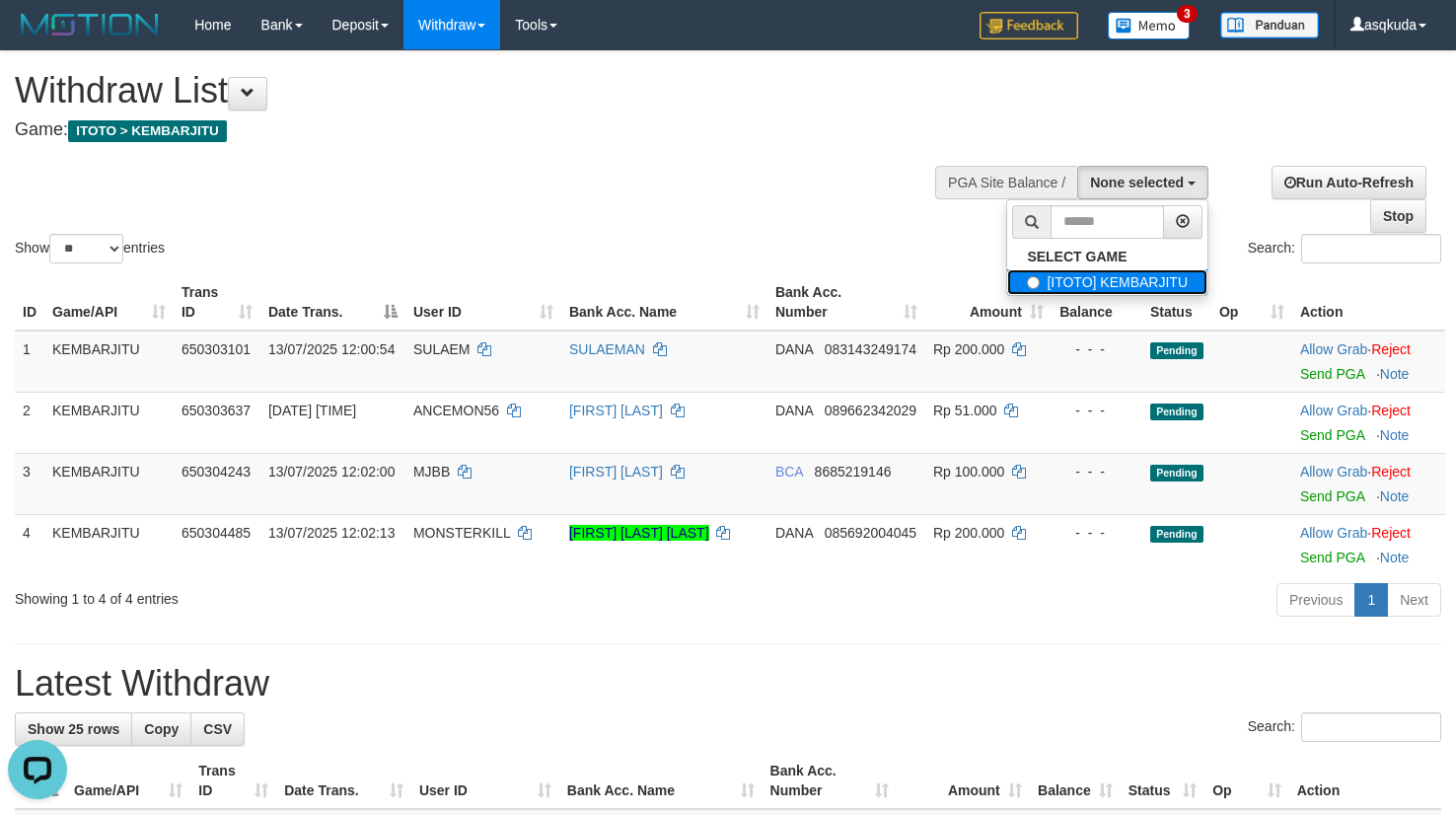 click on "[ITOTO] KEMBARJITU" at bounding box center [1107, 282] 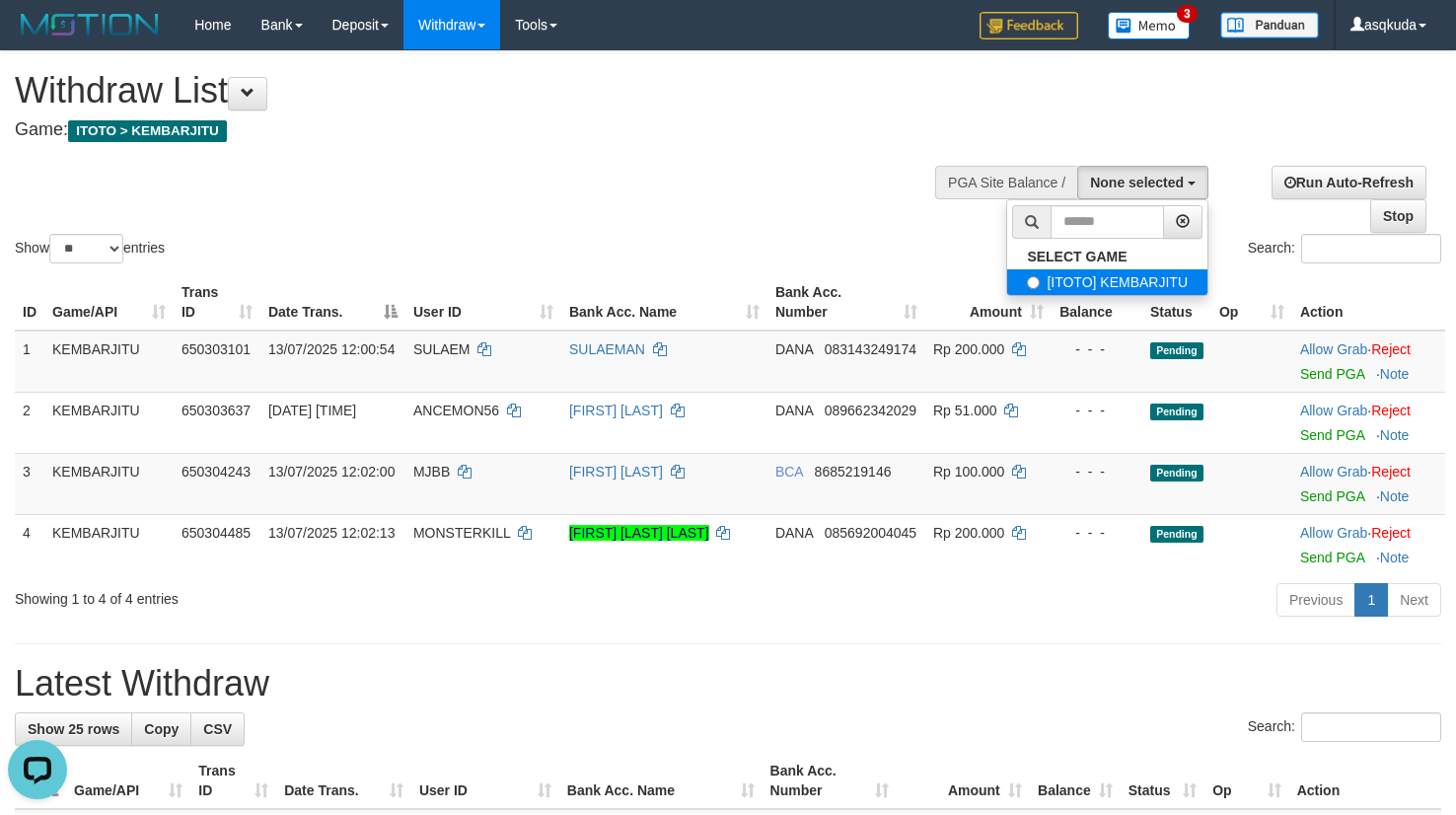 select on "***" 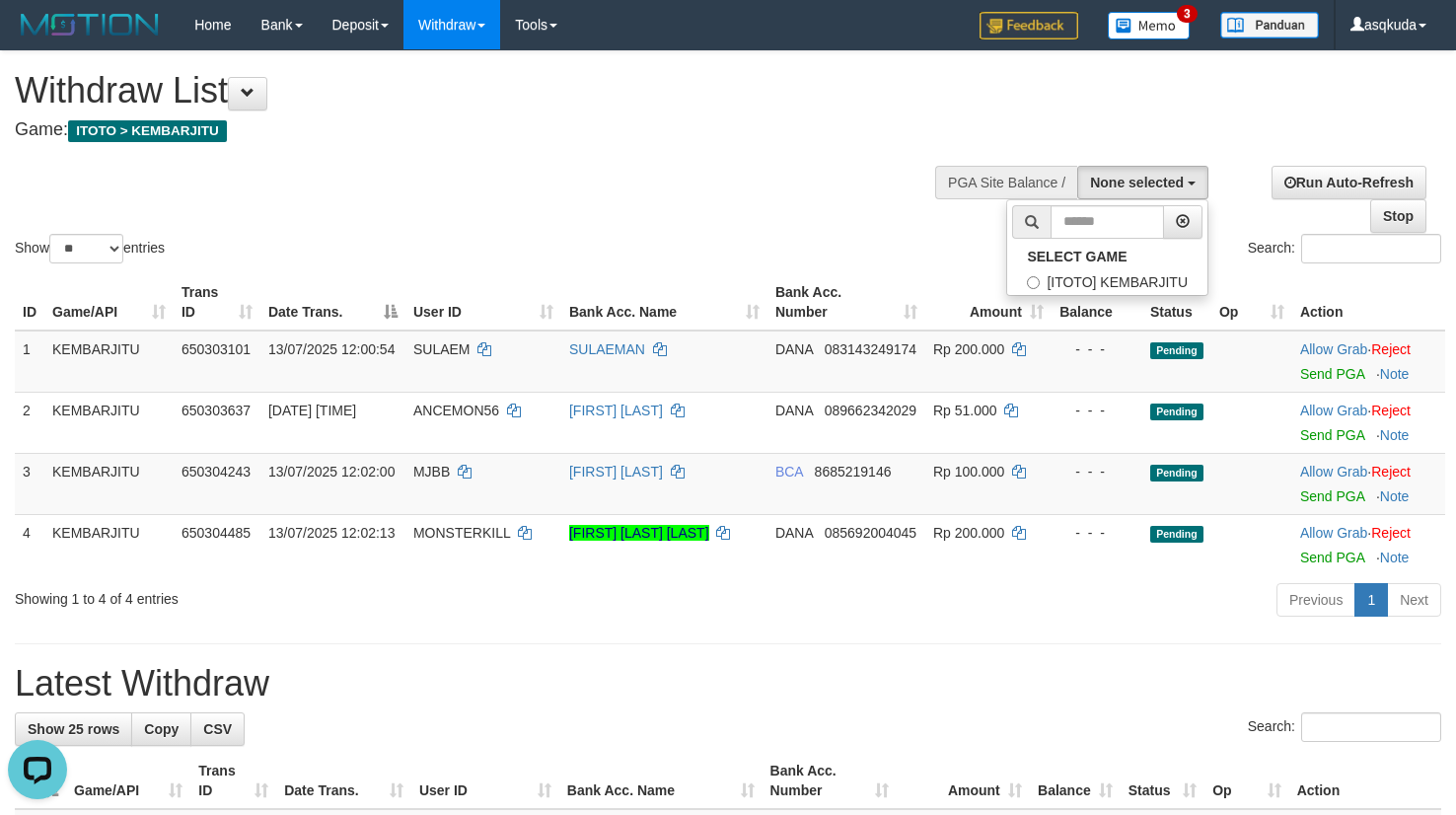 scroll, scrollTop: 18, scrollLeft: 0, axis: vertical 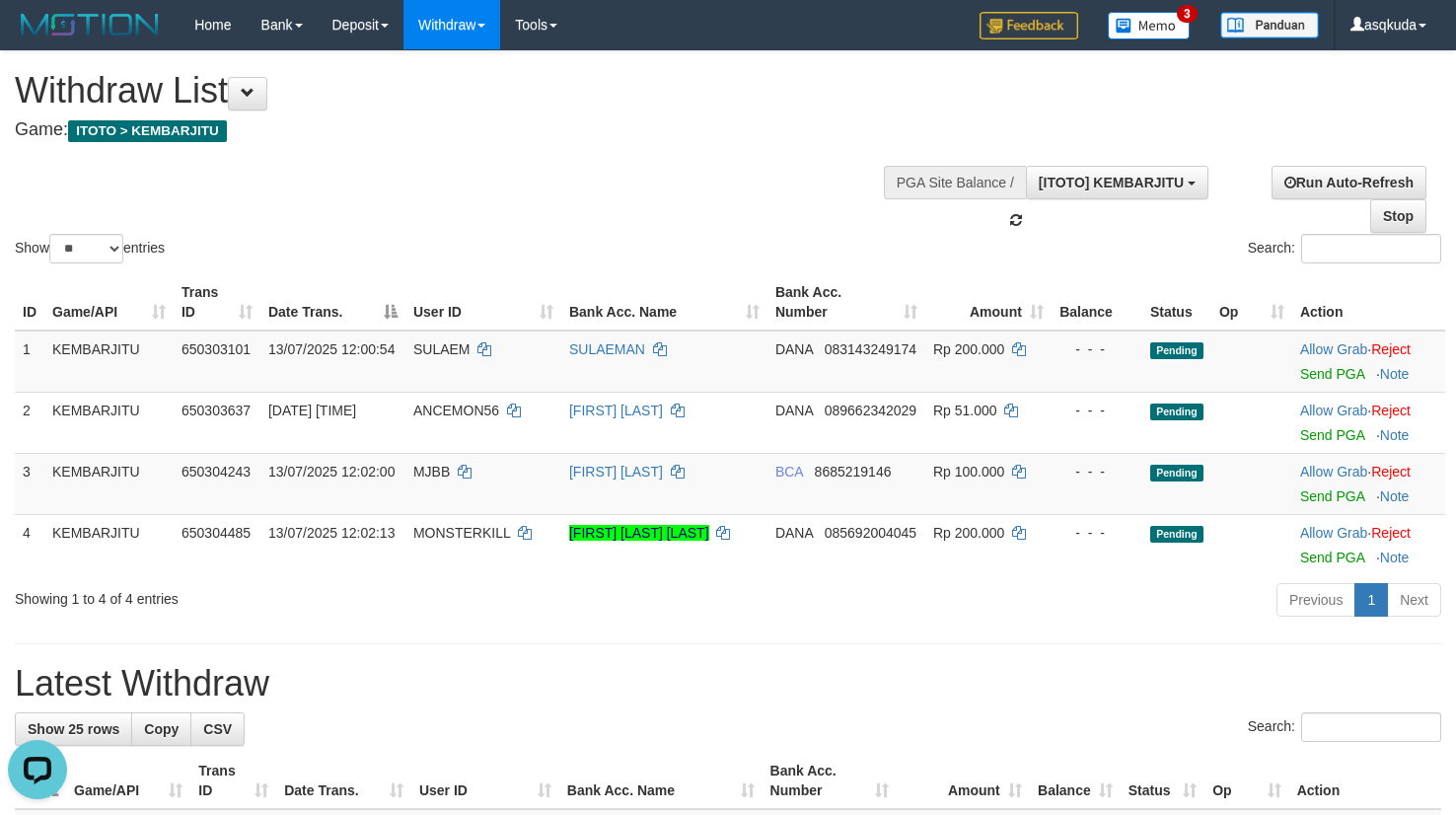 click on "Show  ** ** ** ***  entries Search:" at bounding box center (728, 159) 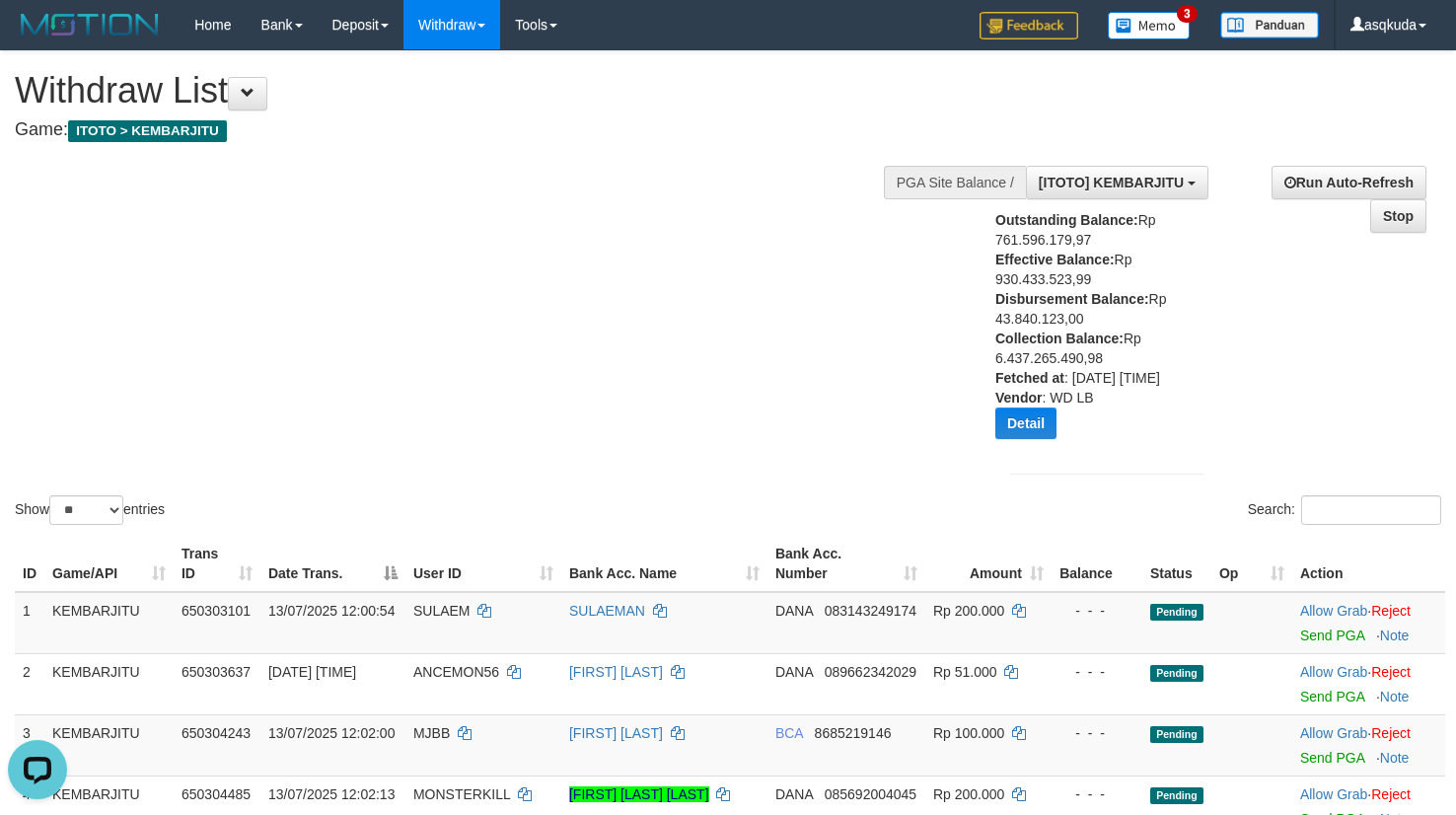click on "Show  ** ** ** ***  entries Search:" at bounding box center [728, 290] 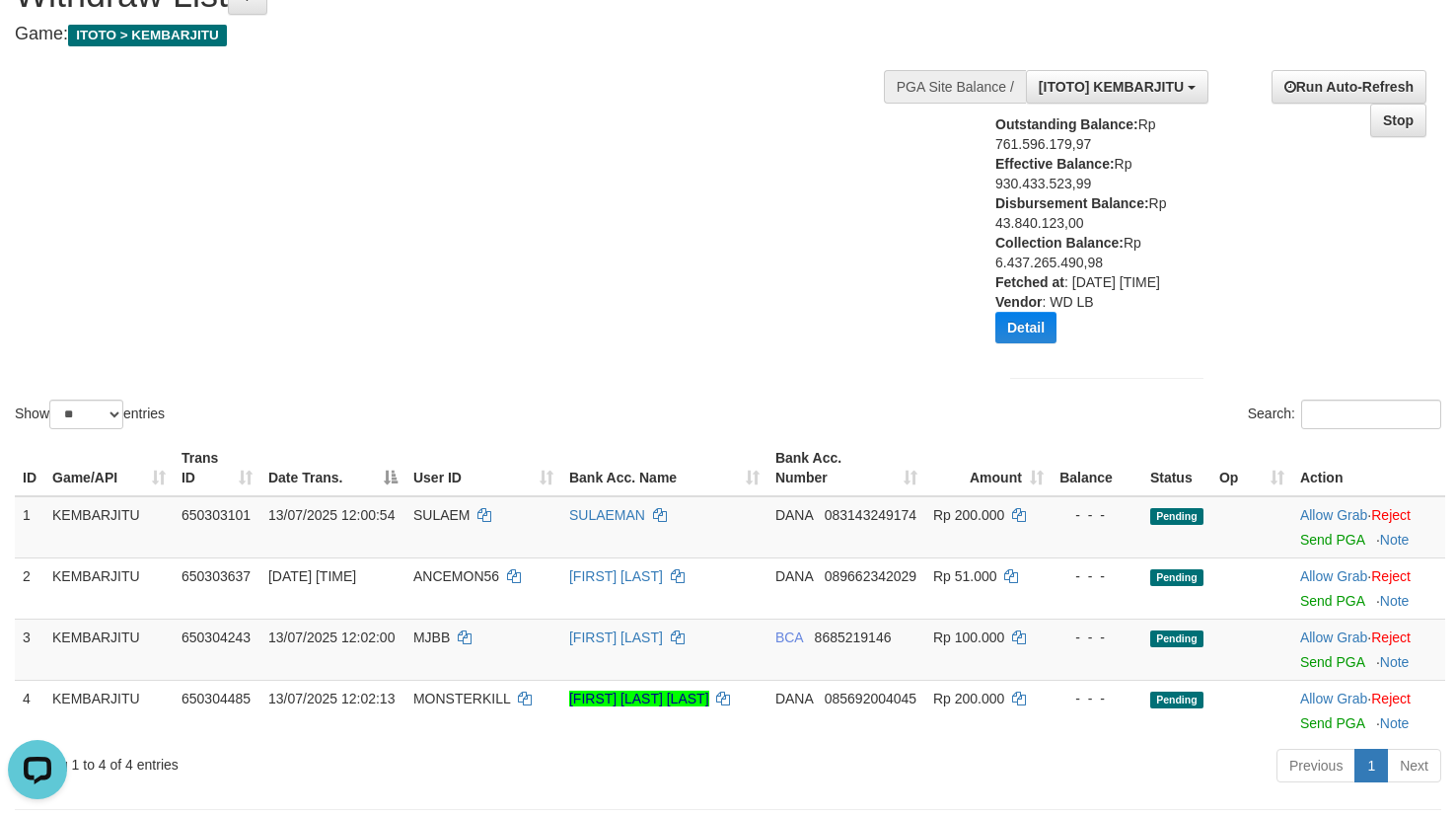 scroll, scrollTop: 148, scrollLeft: 0, axis: vertical 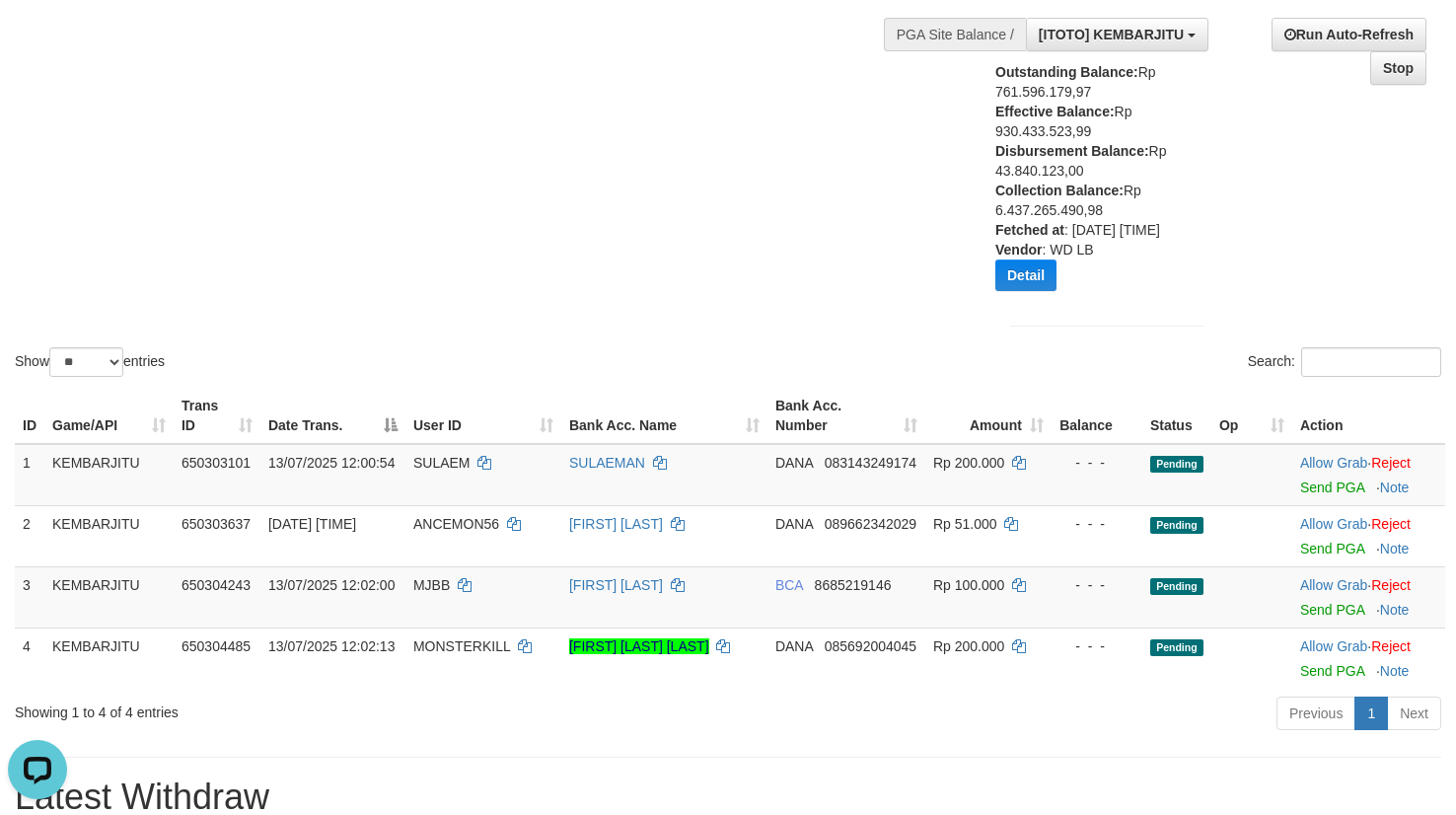 click on "Show  ** ** ** ***  entries Search:" at bounding box center (728, 142) 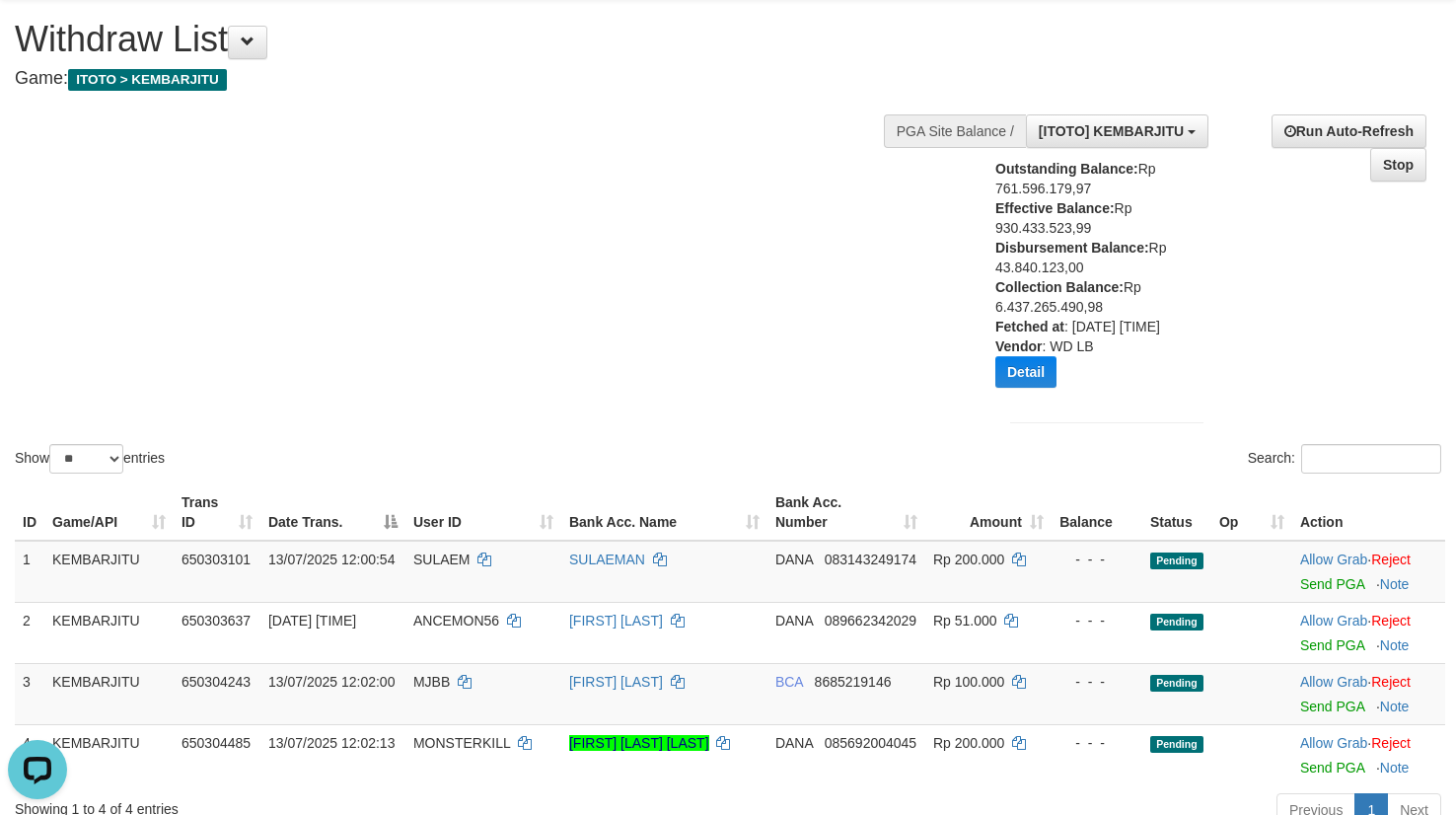 scroll, scrollTop: 0, scrollLeft: 0, axis: both 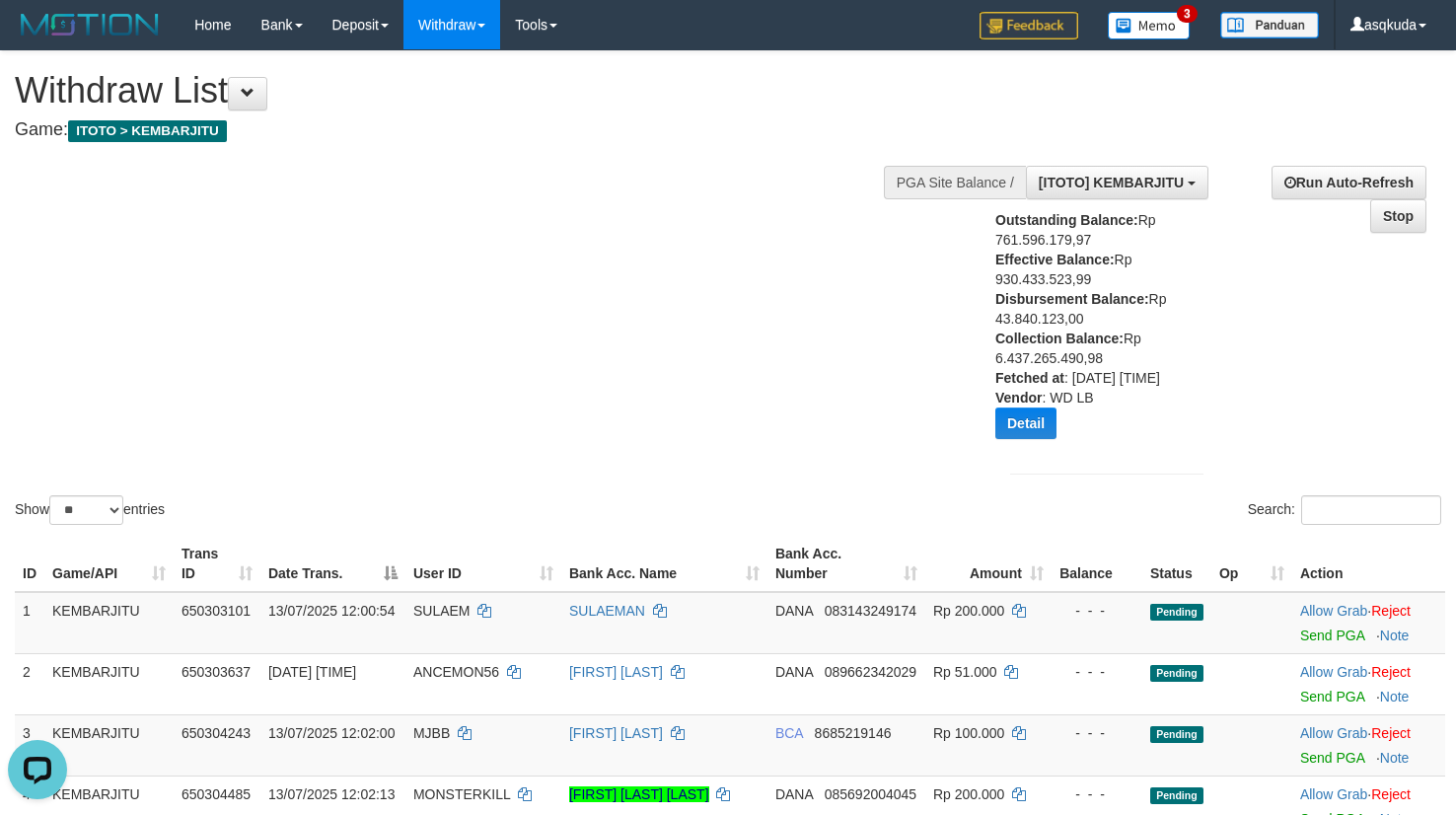 click on "Show  ** ** ** ***  entries Search:" at bounding box center (728, 290) 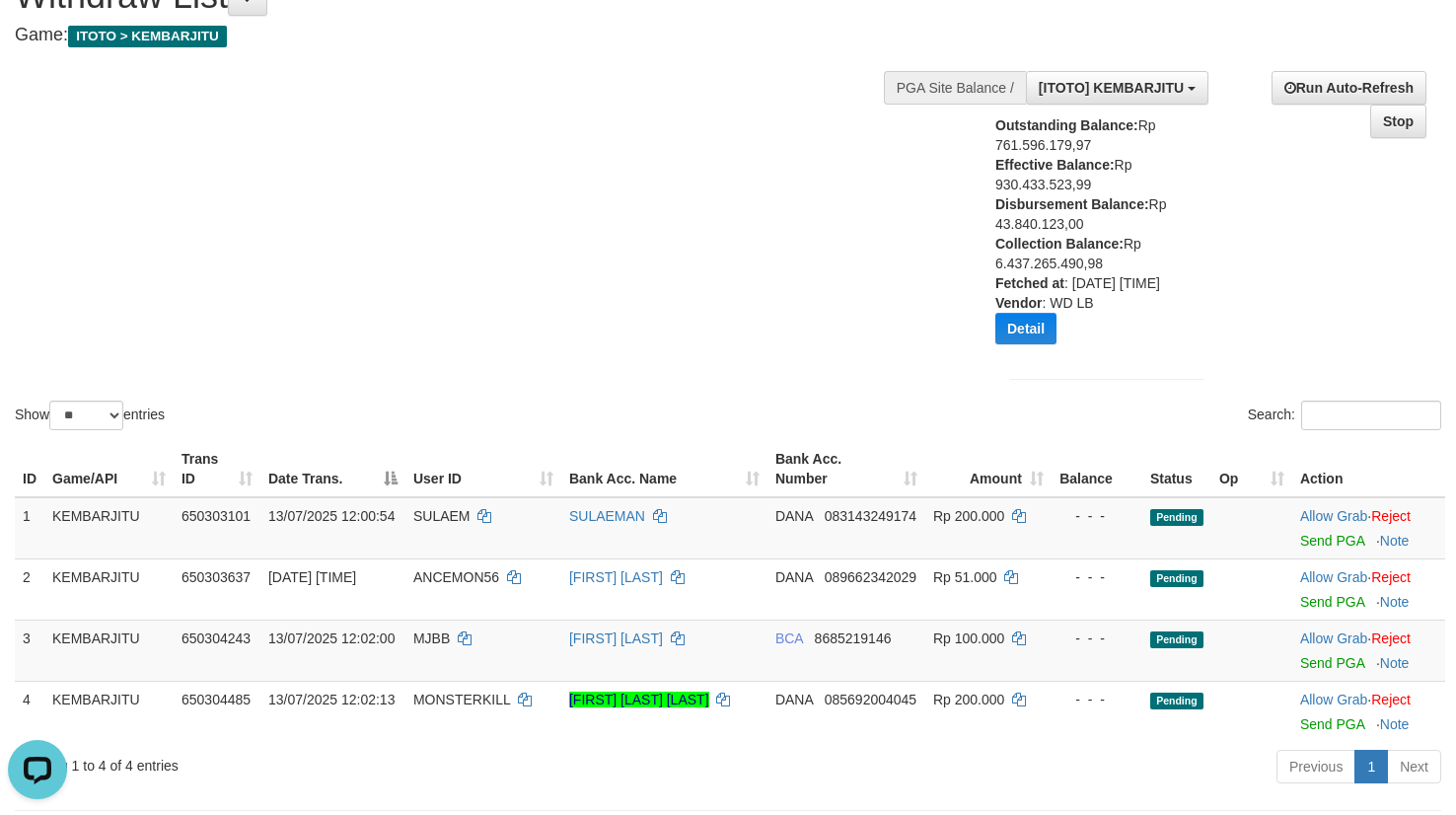 scroll, scrollTop: 296, scrollLeft: 0, axis: vertical 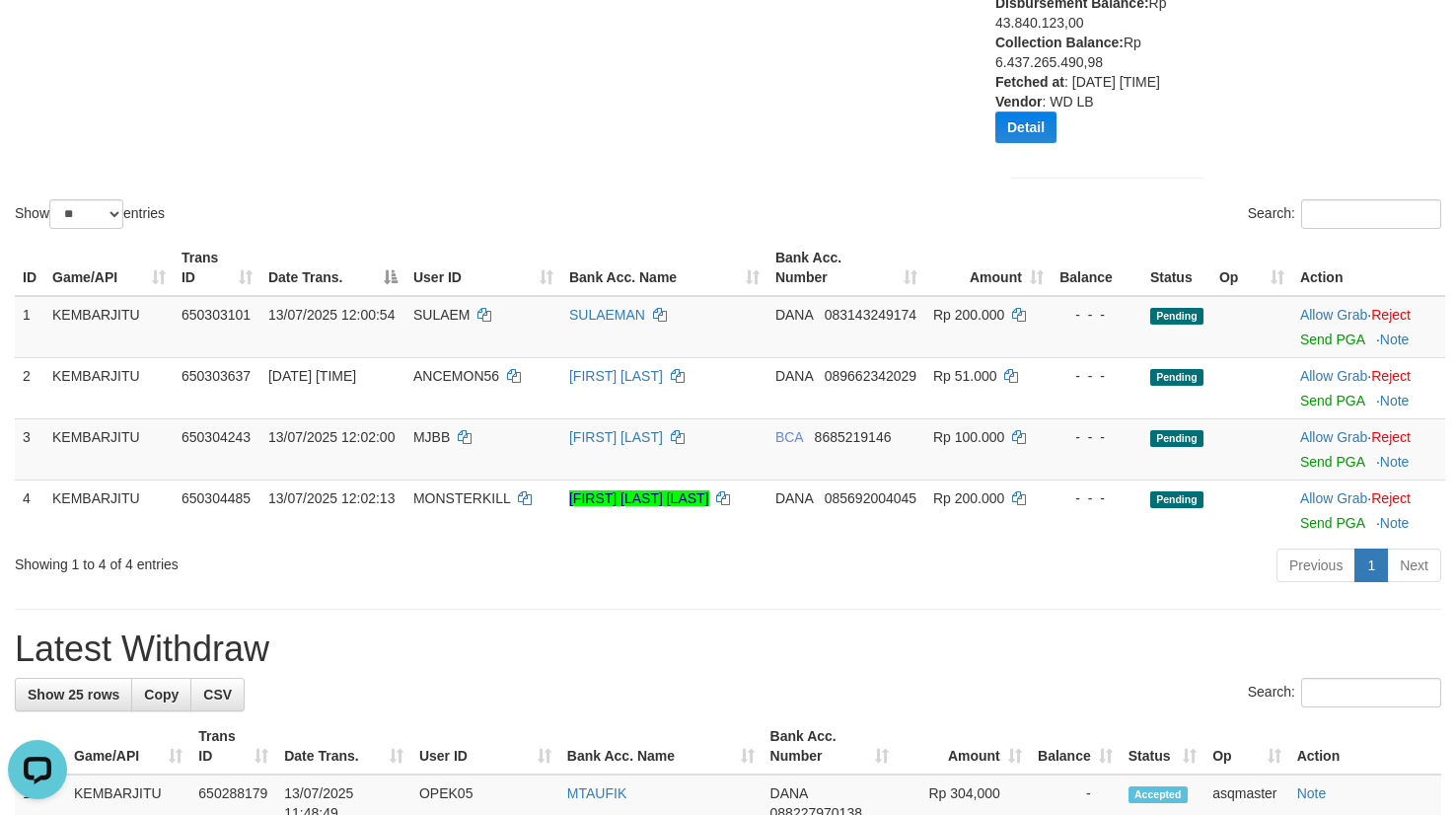 click on "Show  ** ** ** ***  entries Search:" at bounding box center [728, -6] 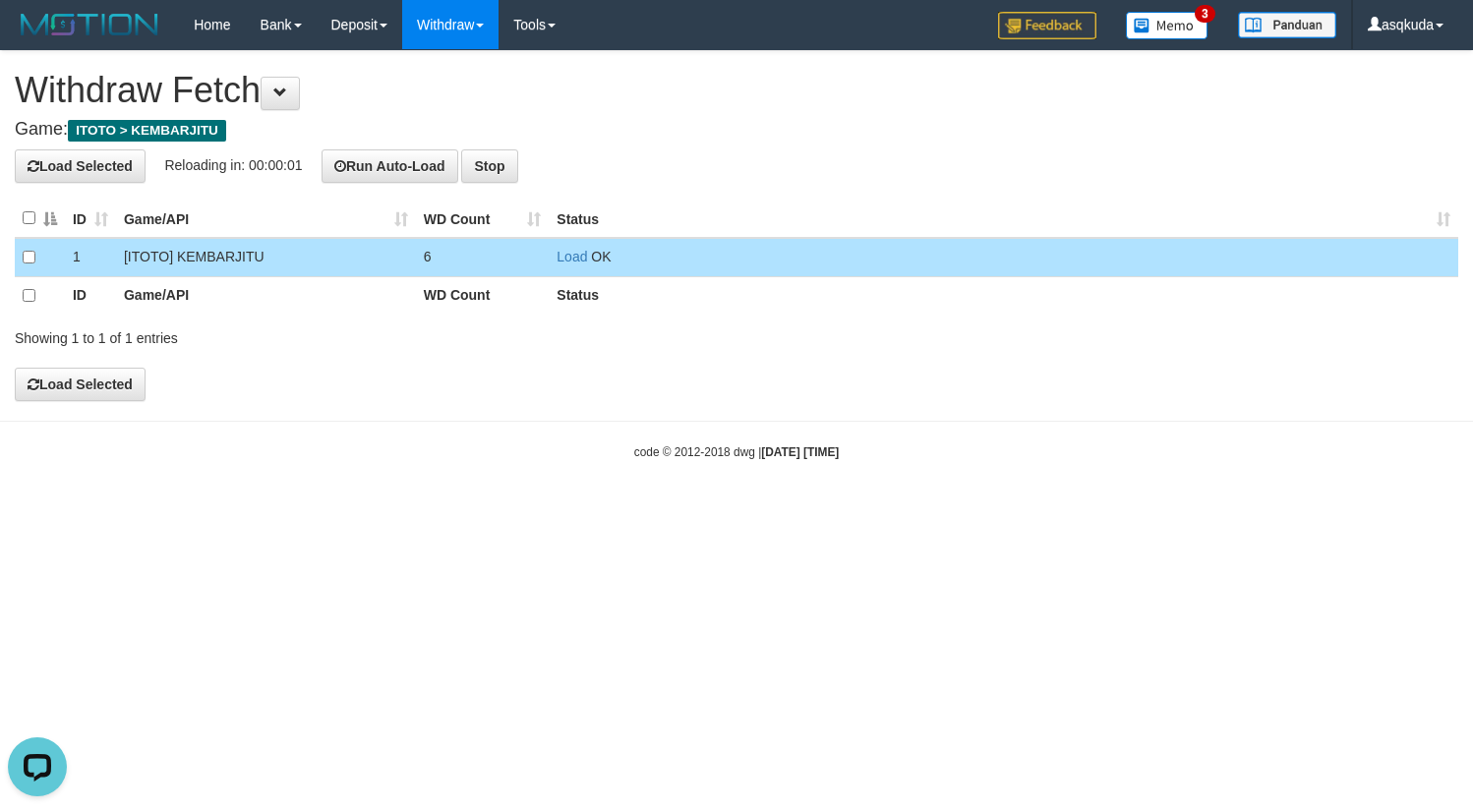 scroll, scrollTop: 0, scrollLeft: 0, axis: both 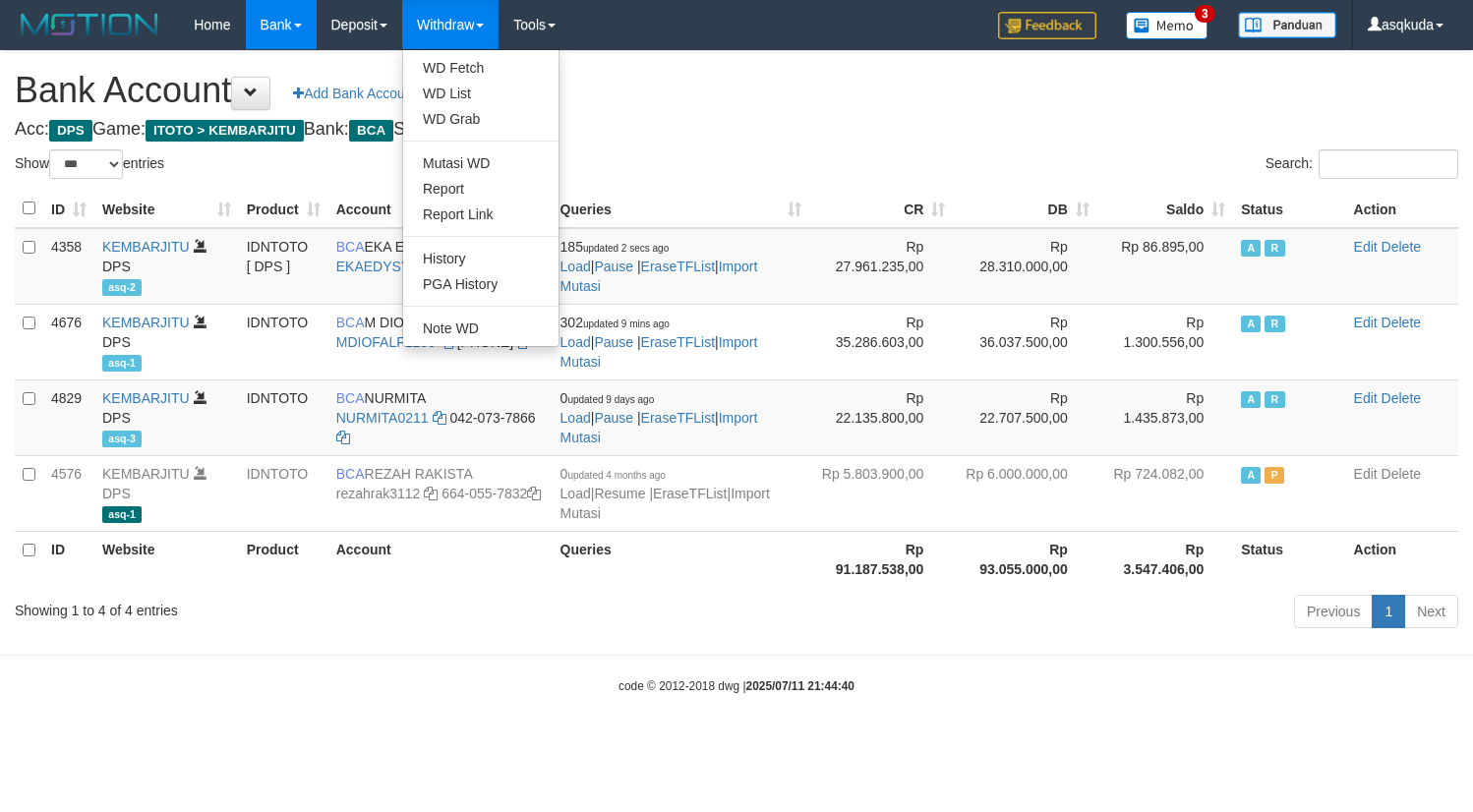 select on "***" 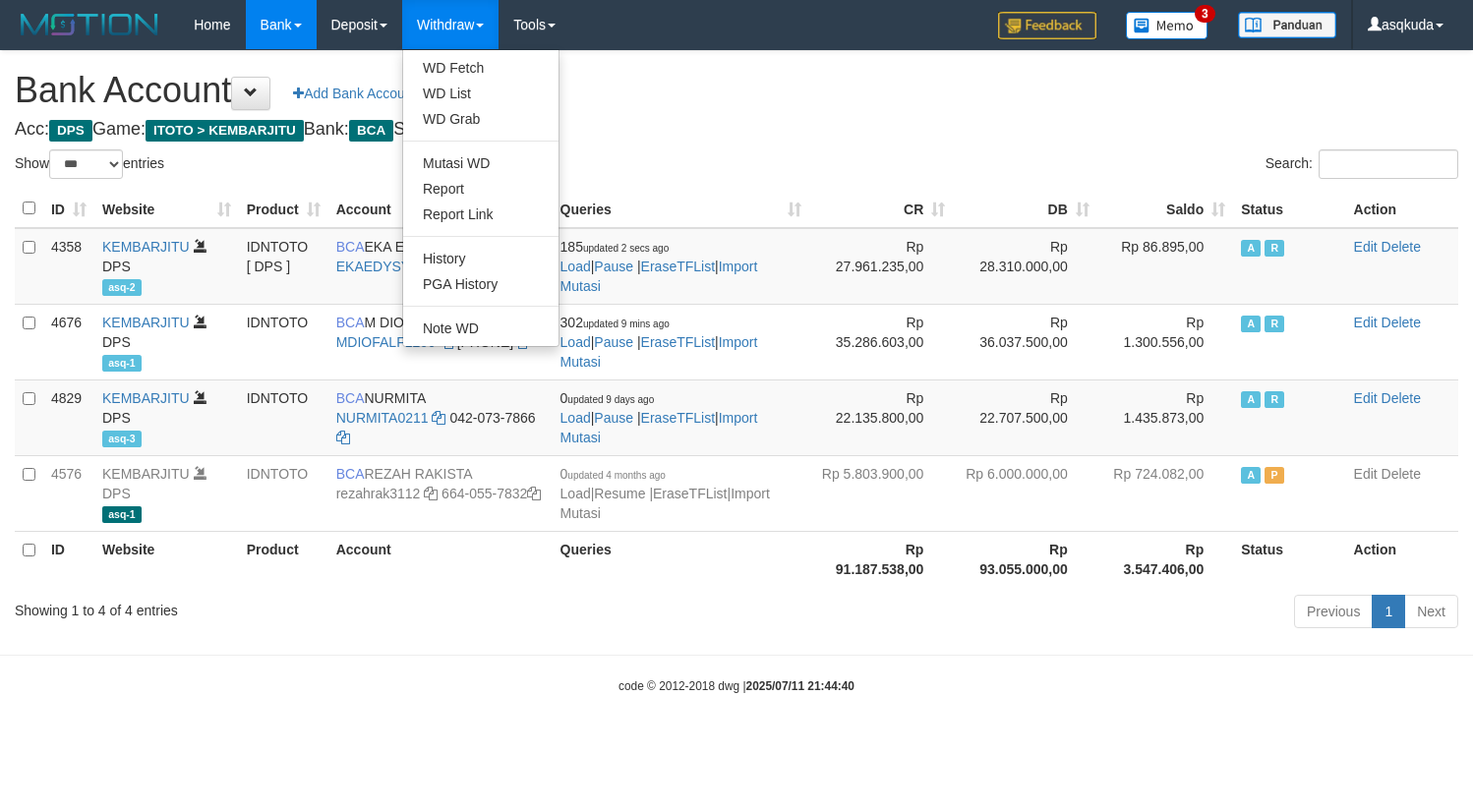 scroll, scrollTop: 0, scrollLeft: 0, axis: both 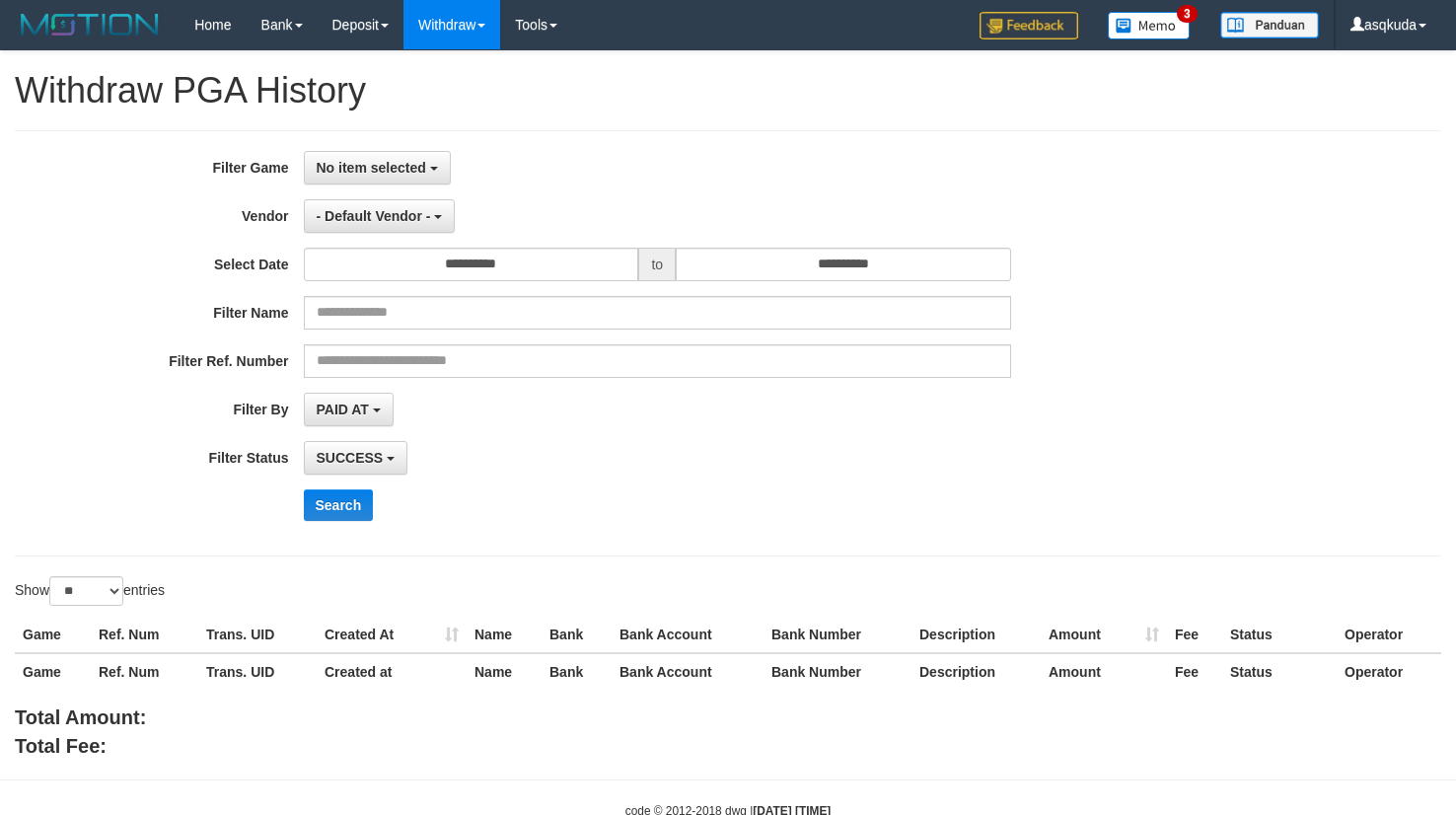 select 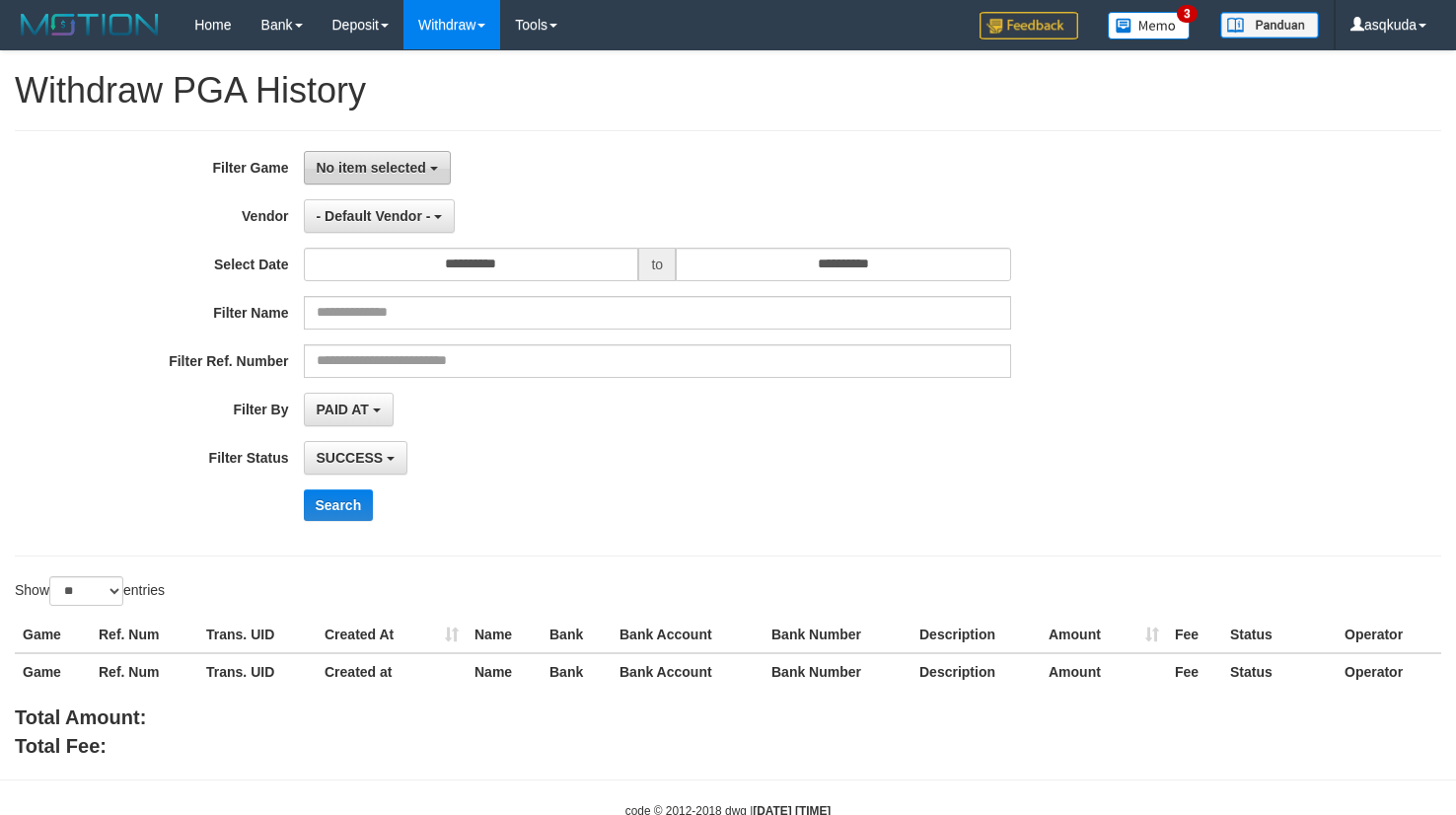 click on "No item selected" at bounding box center (377, 168) 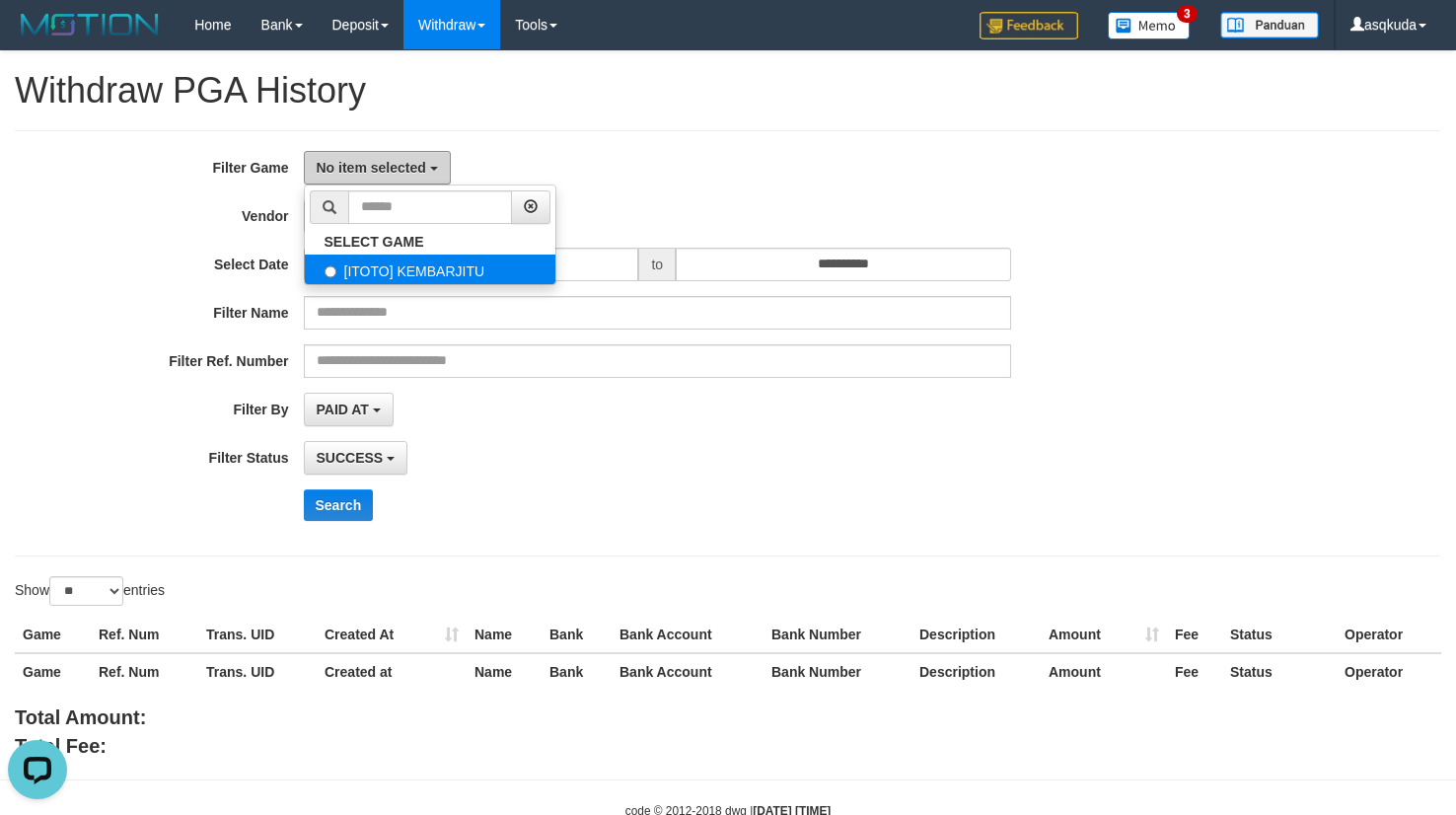 scroll, scrollTop: 0, scrollLeft: 0, axis: both 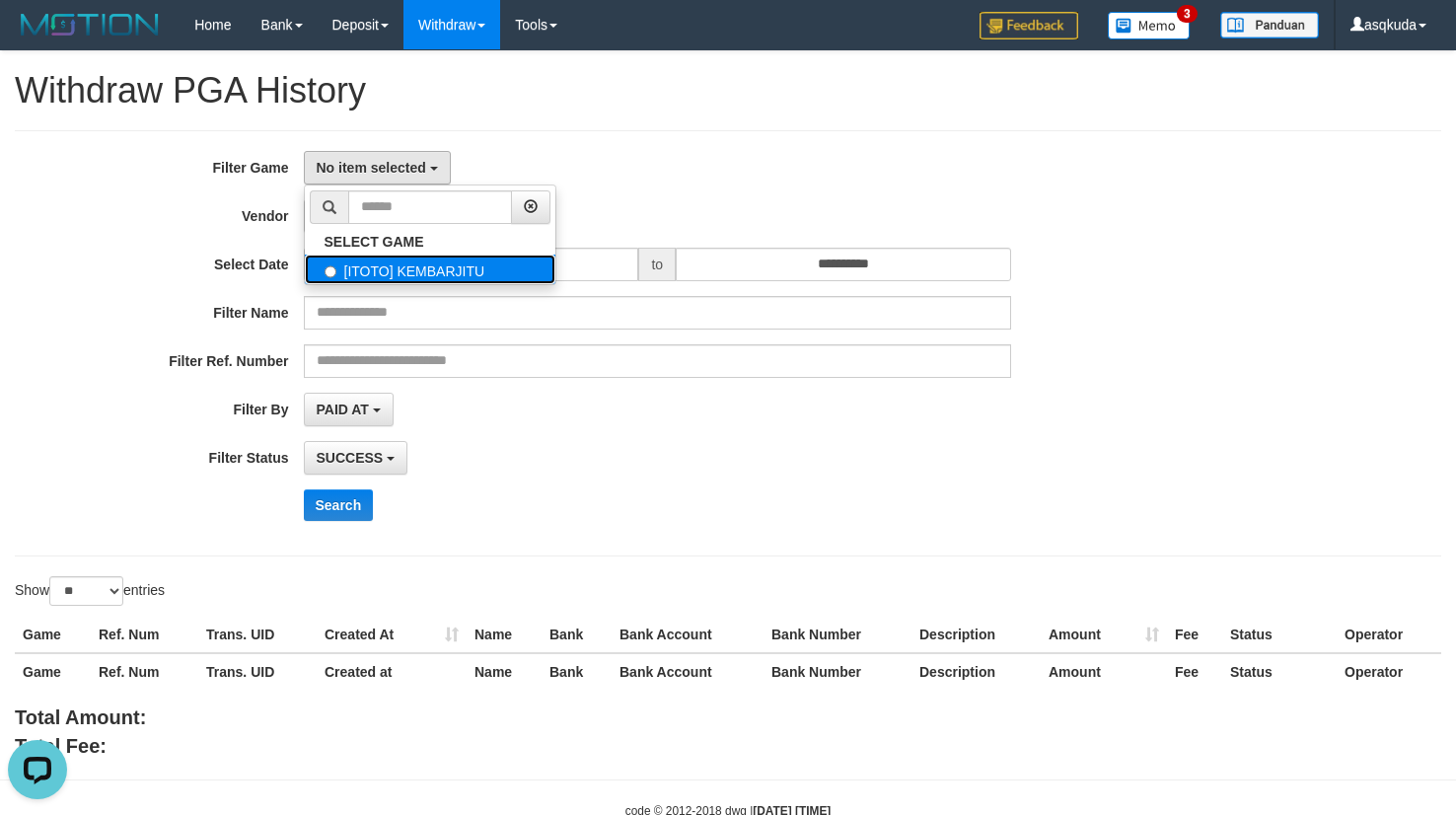 click on "[ITOTO] KEMBARJITU" at bounding box center (430, 269) 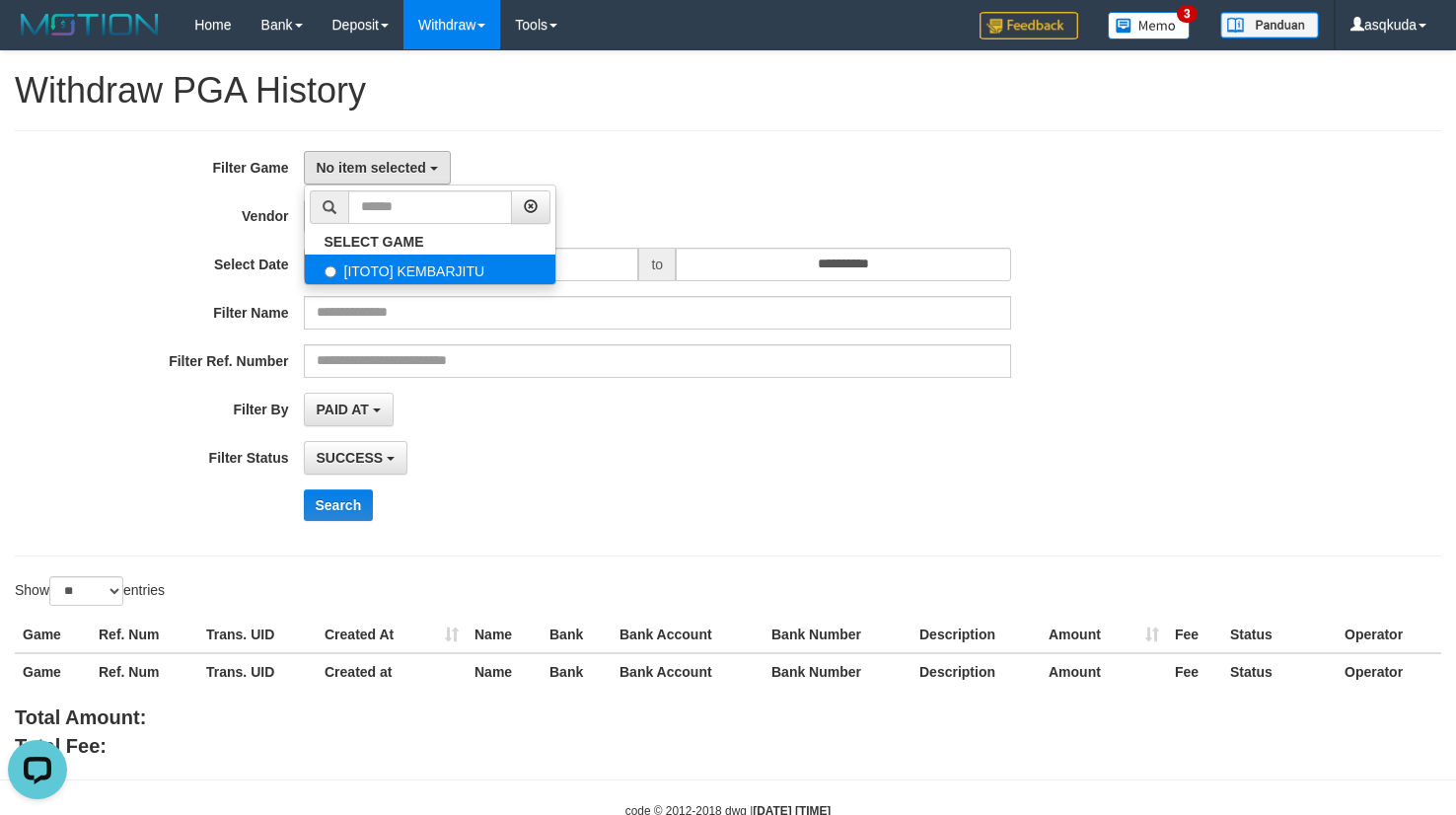 select on "***" 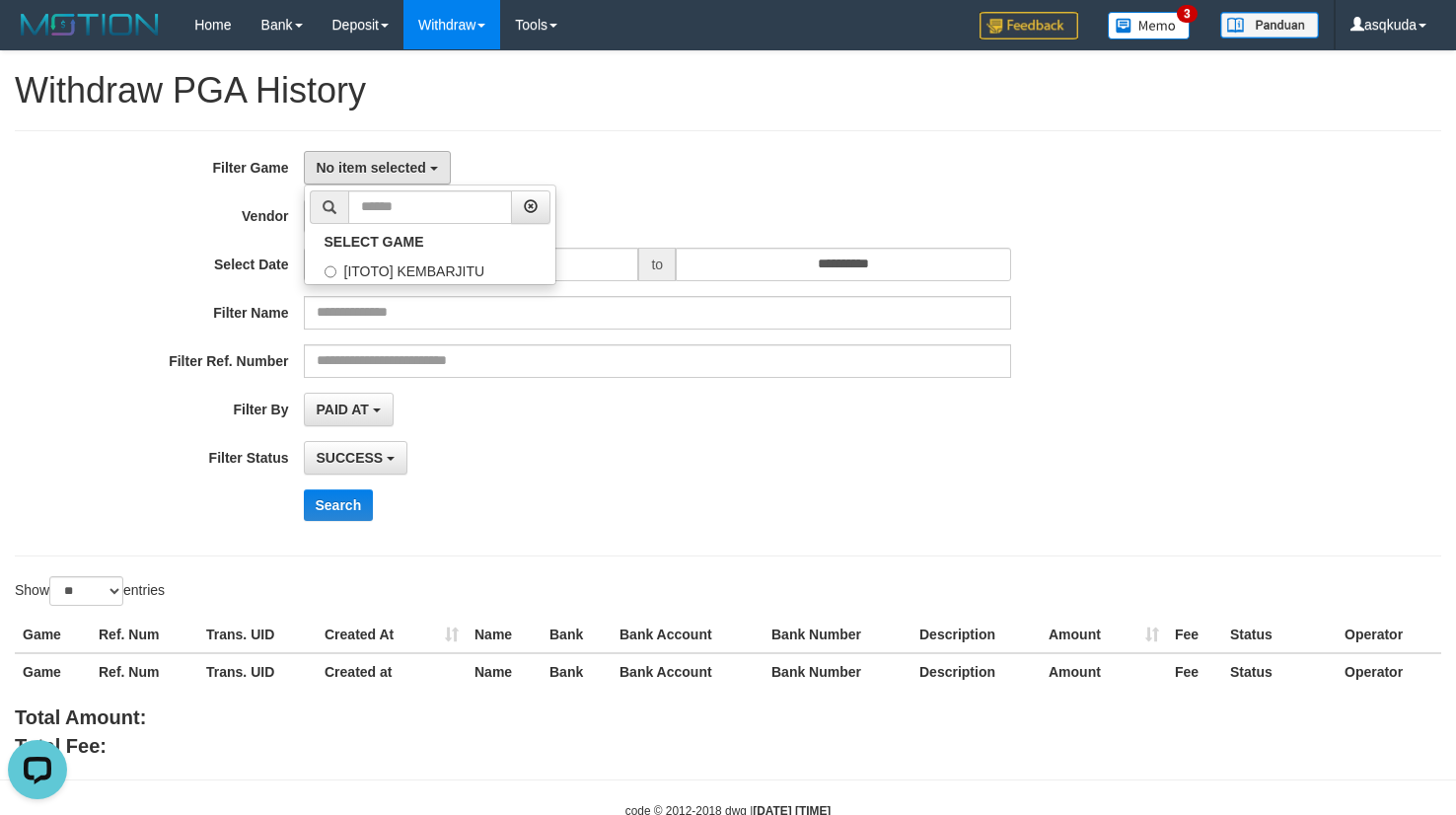 scroll, scrollTop: 18, scrollLeft: 0, axis: vertical 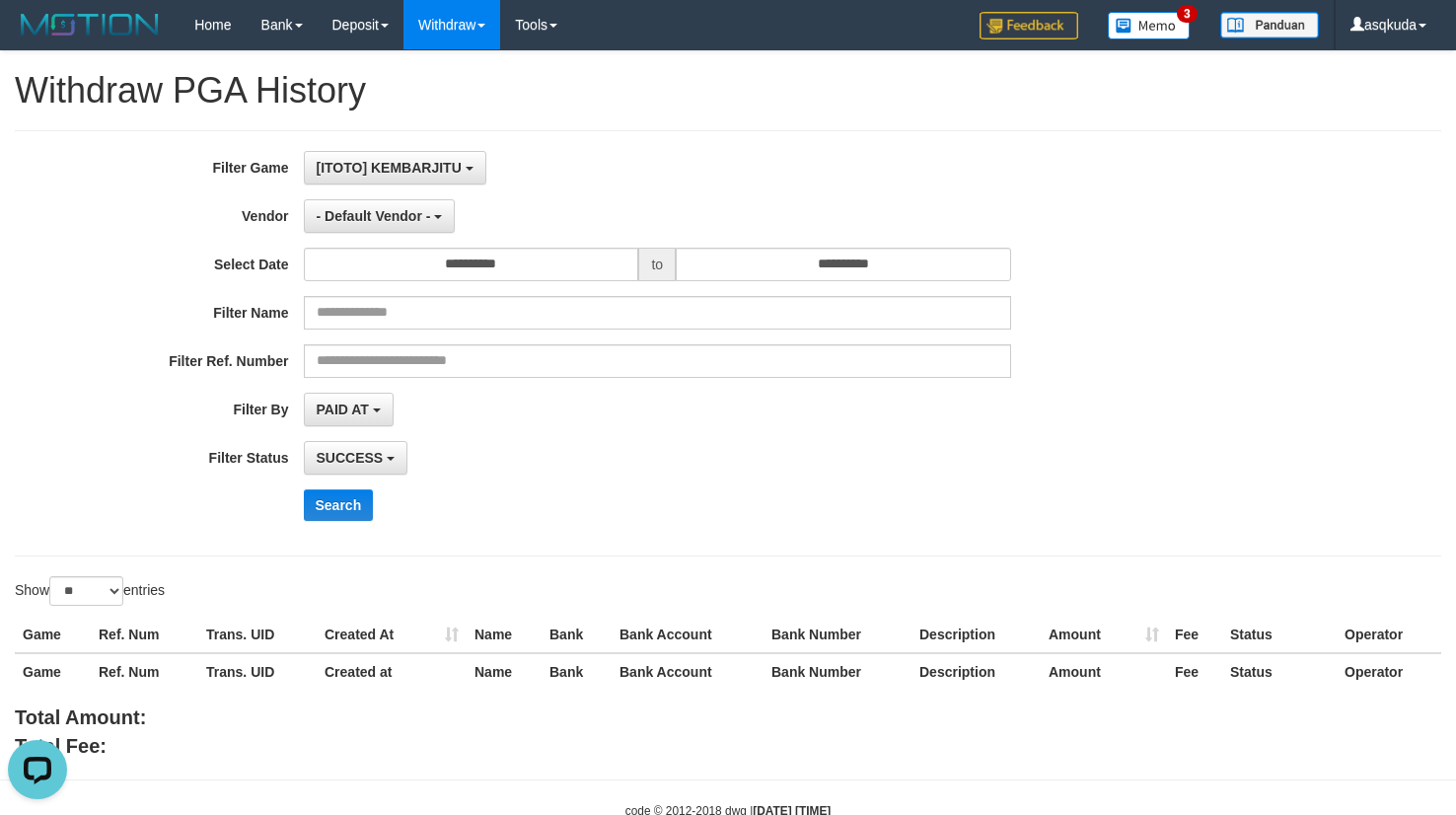 click on "Select Date" at bounding box center [152, 260] 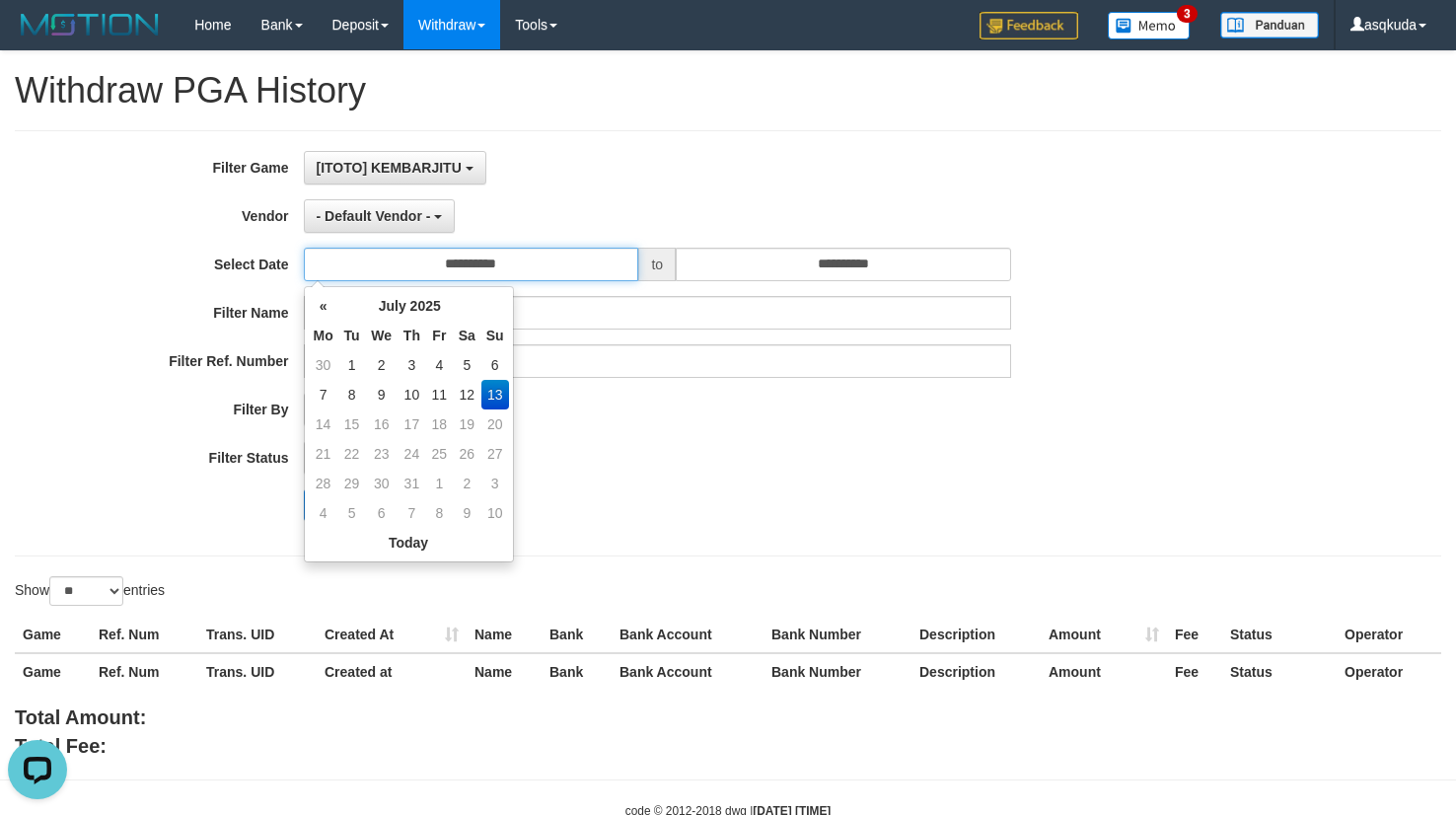 click on "**********" at bounding box center (472, 264) 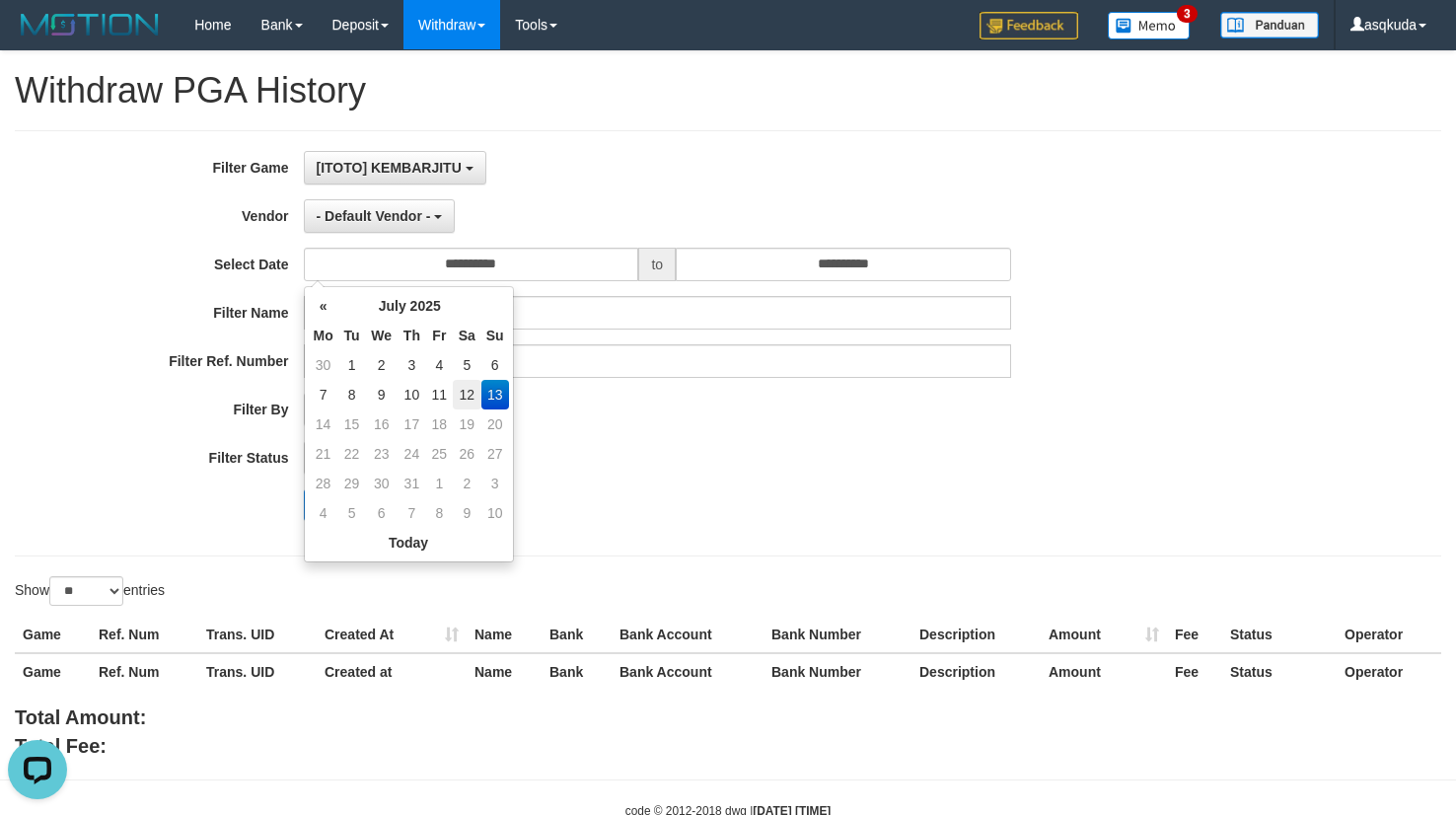 click on "12" at bounding box center [467, 395] 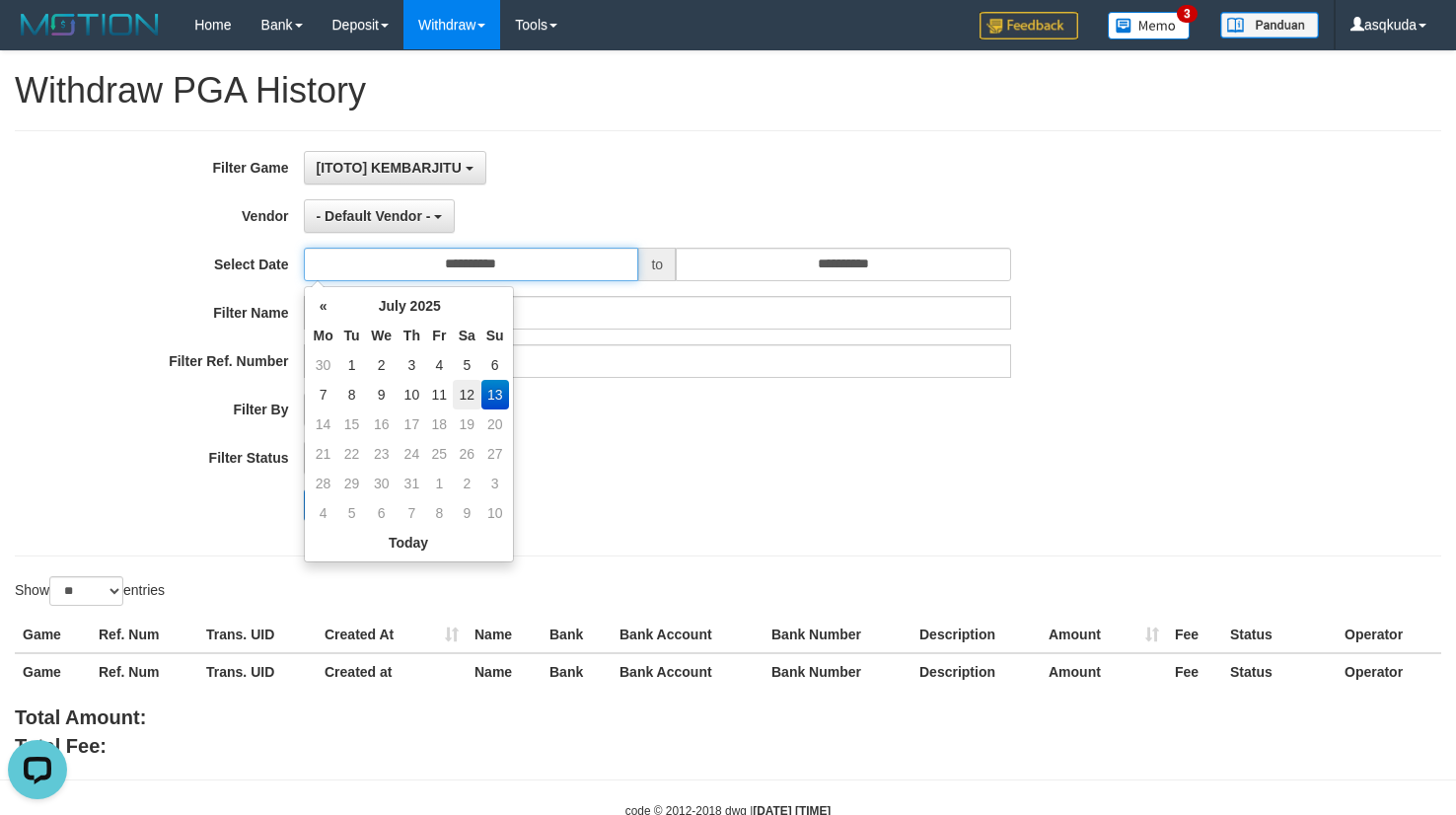 type on "**********" 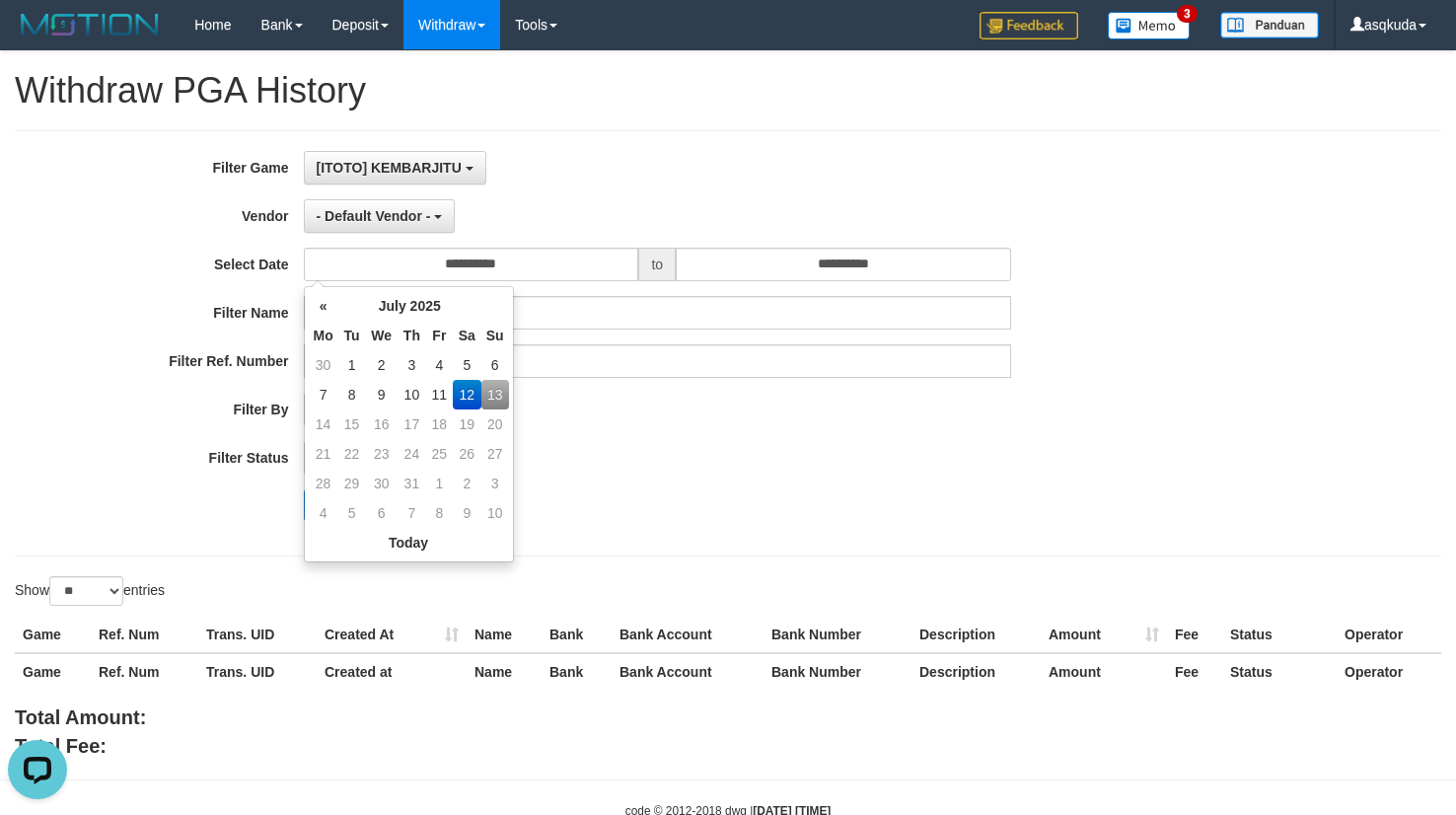 click on "12" at bounding box center [467, 395] 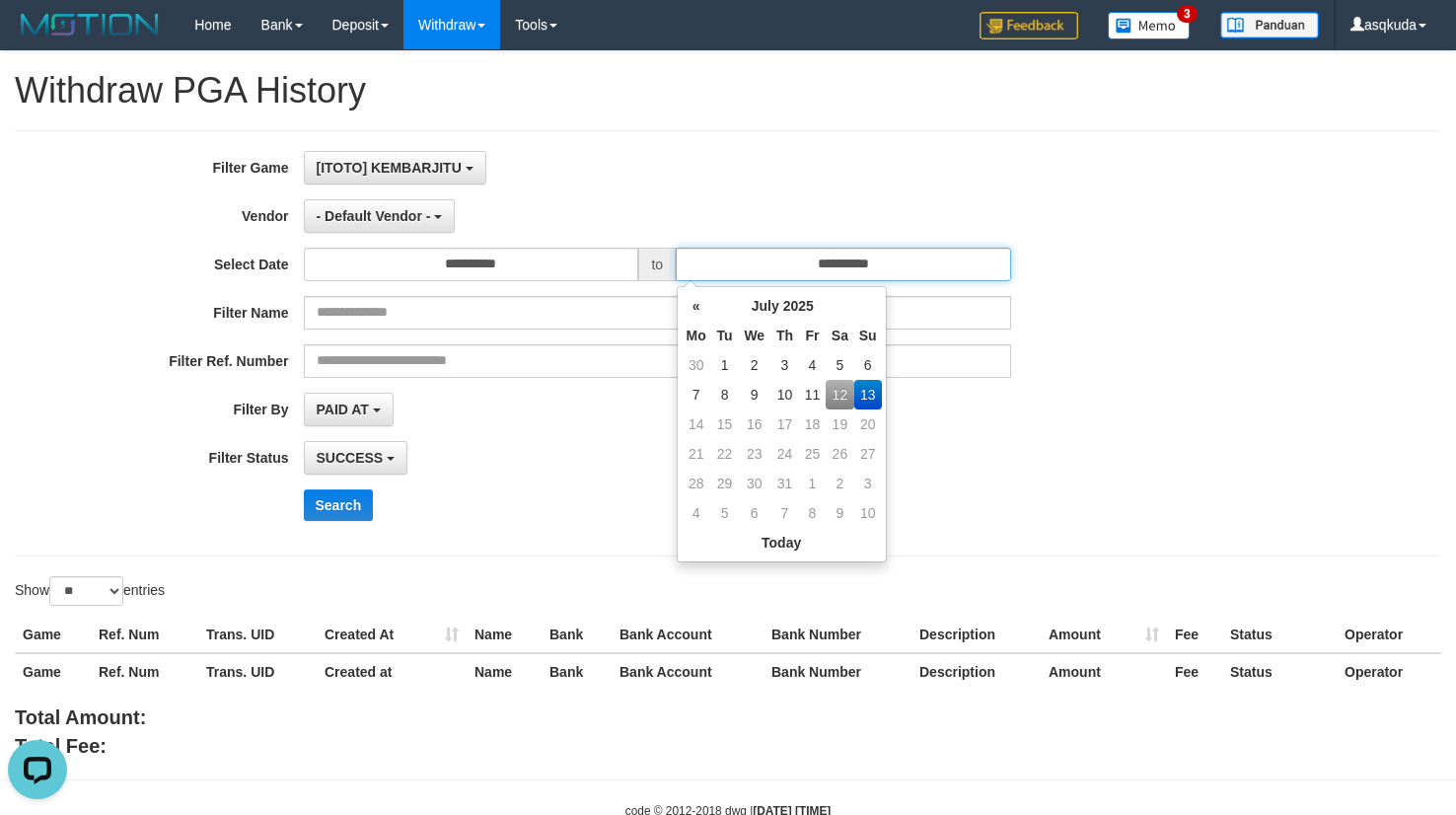 click on "**********" at bounding box center (843, 264) 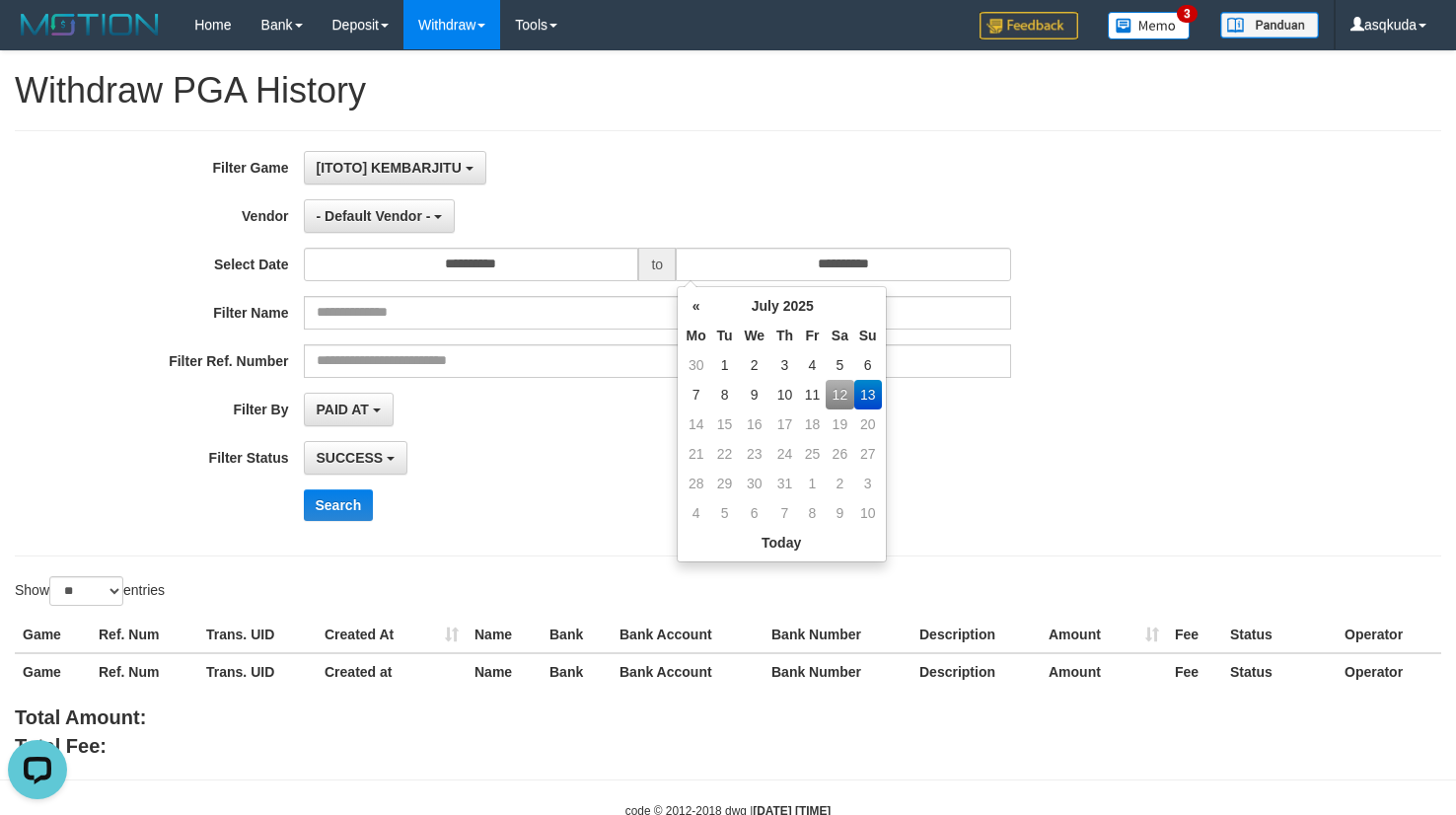 click on "12" at bounding box center [839, 395] 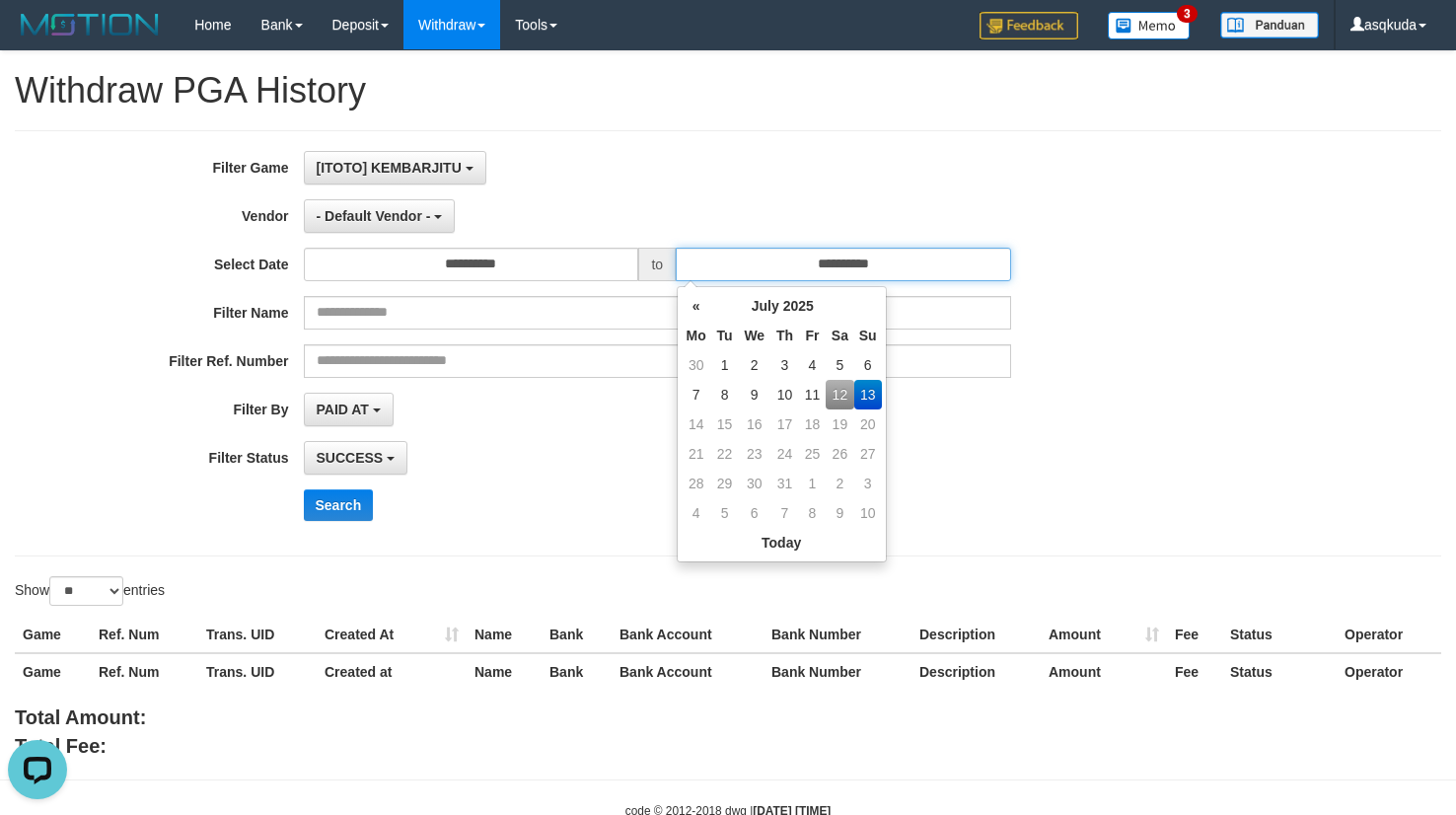 type on "**********" 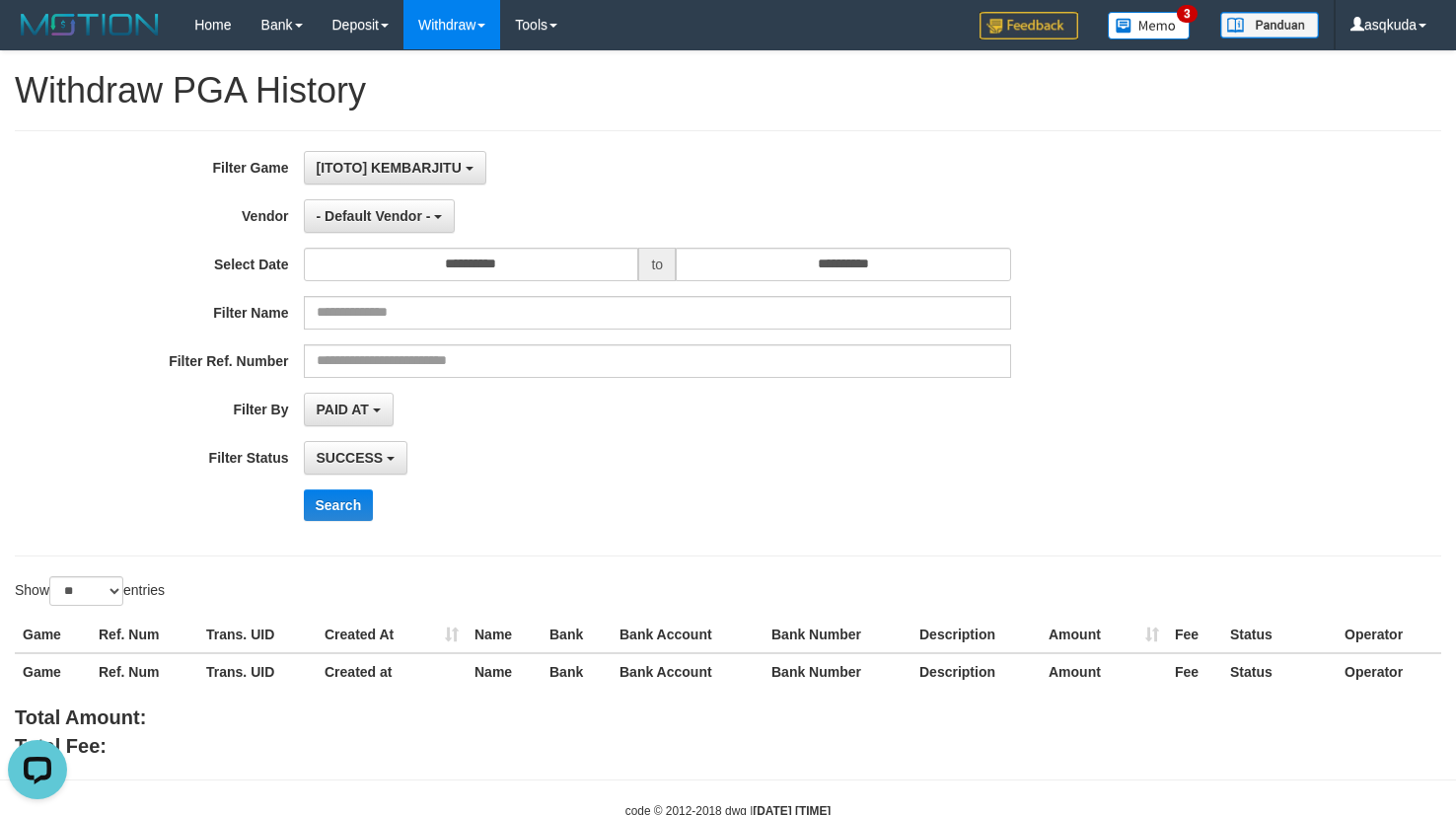 click on "Search" at bounding box center [759, 505] 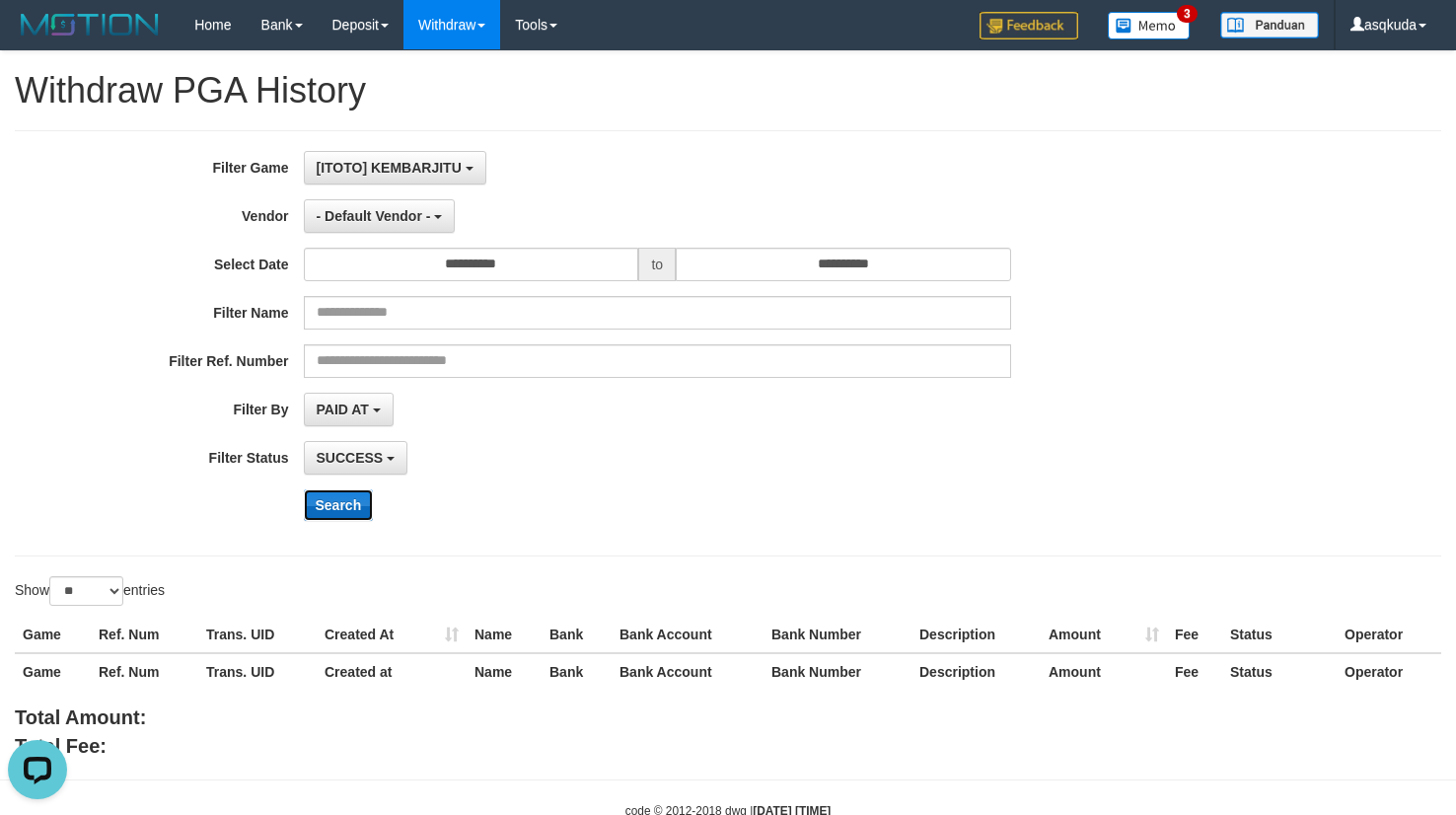 click on "Search" at bounding box center [338, 505] 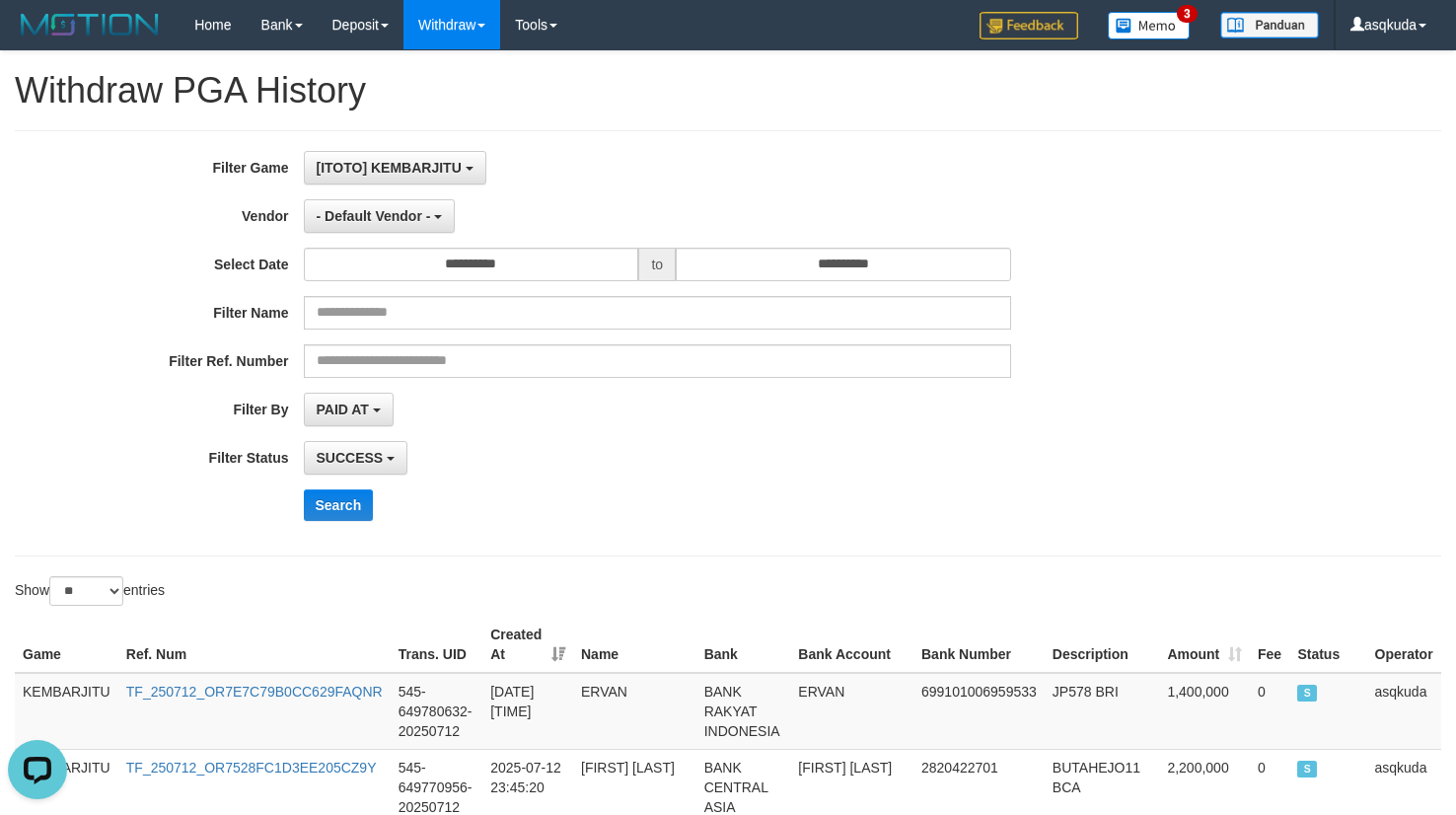 click on "SUCCESS
SUCCESS
ON PROCESS
FAILED" at bounding box center (658, 458) 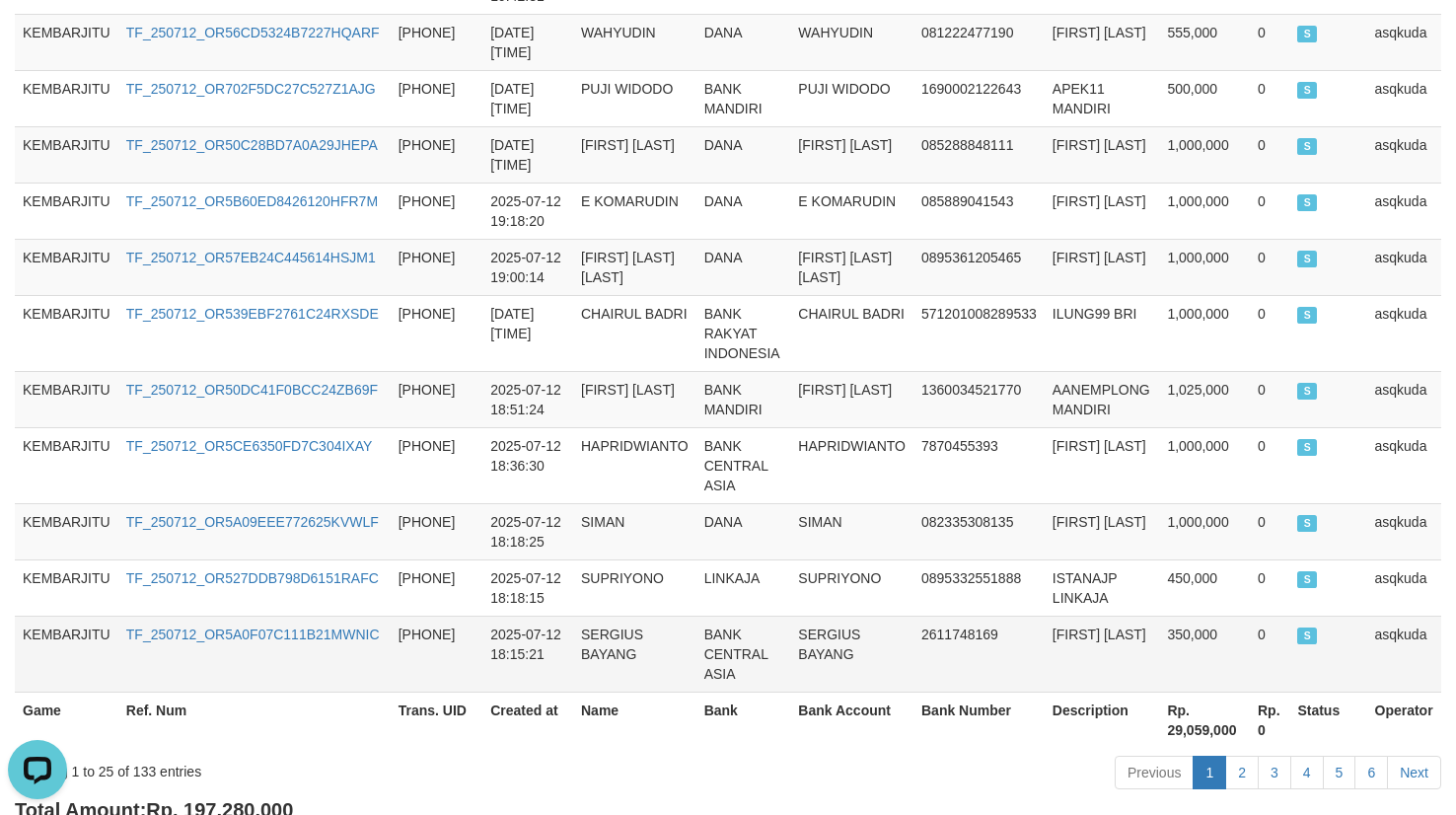 scroll, scrollTop: 2043, scrollLeft: 0, axis: vertical 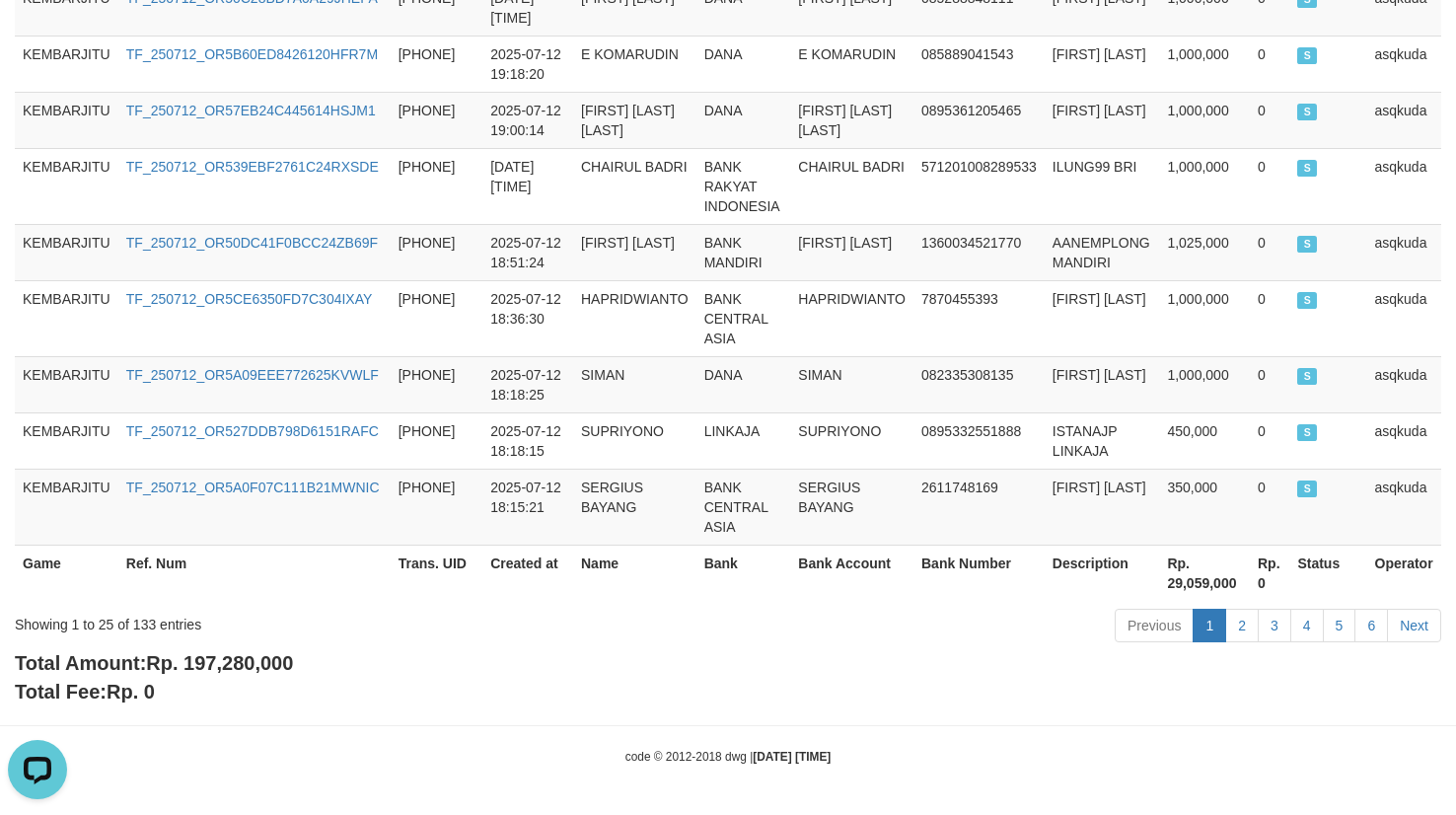 click on "Previous 1 2 3 4 5 6 Next" at bounding box center [1031, 628] 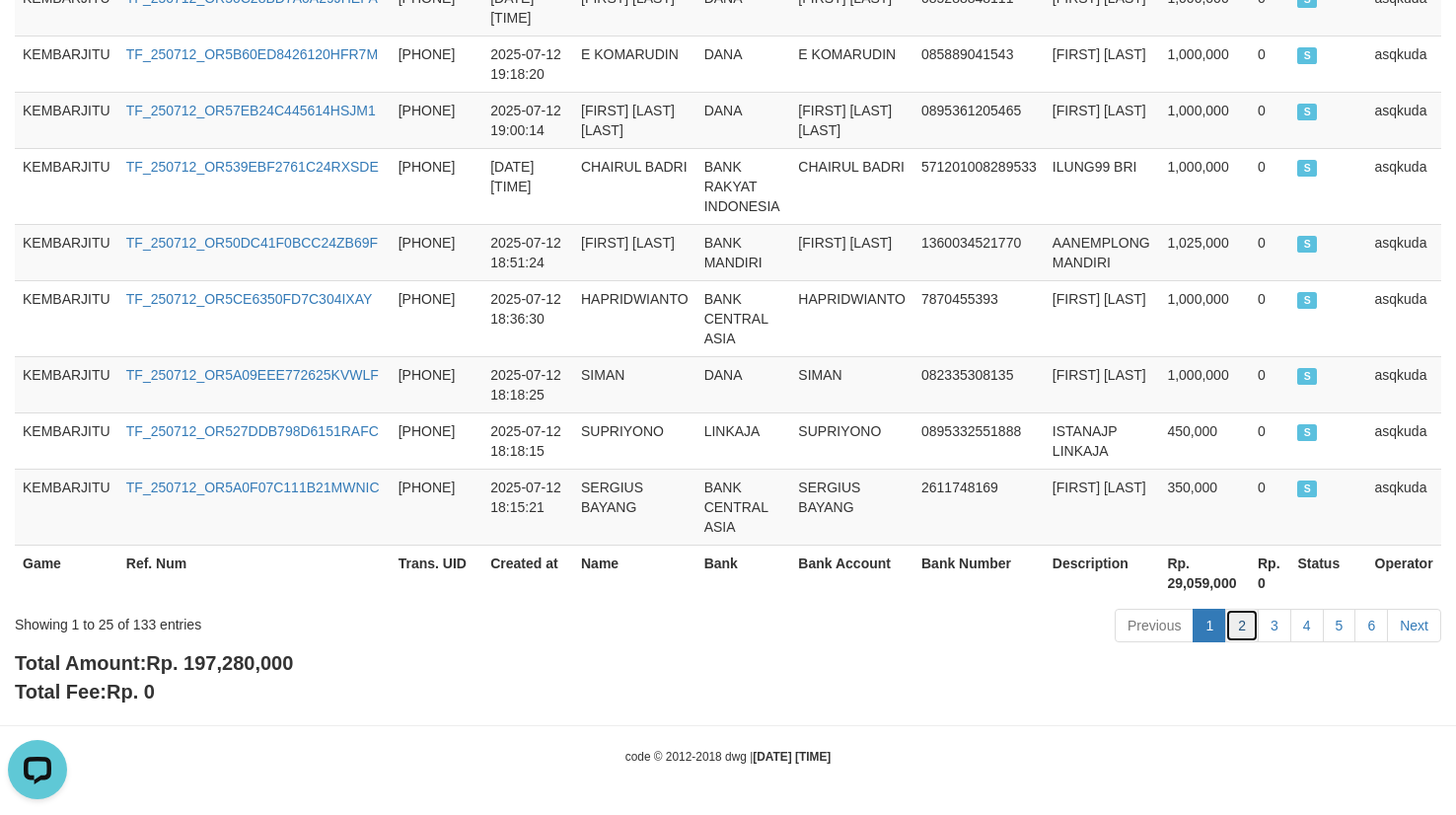 click on "2" at bounding box center (1242, 626) 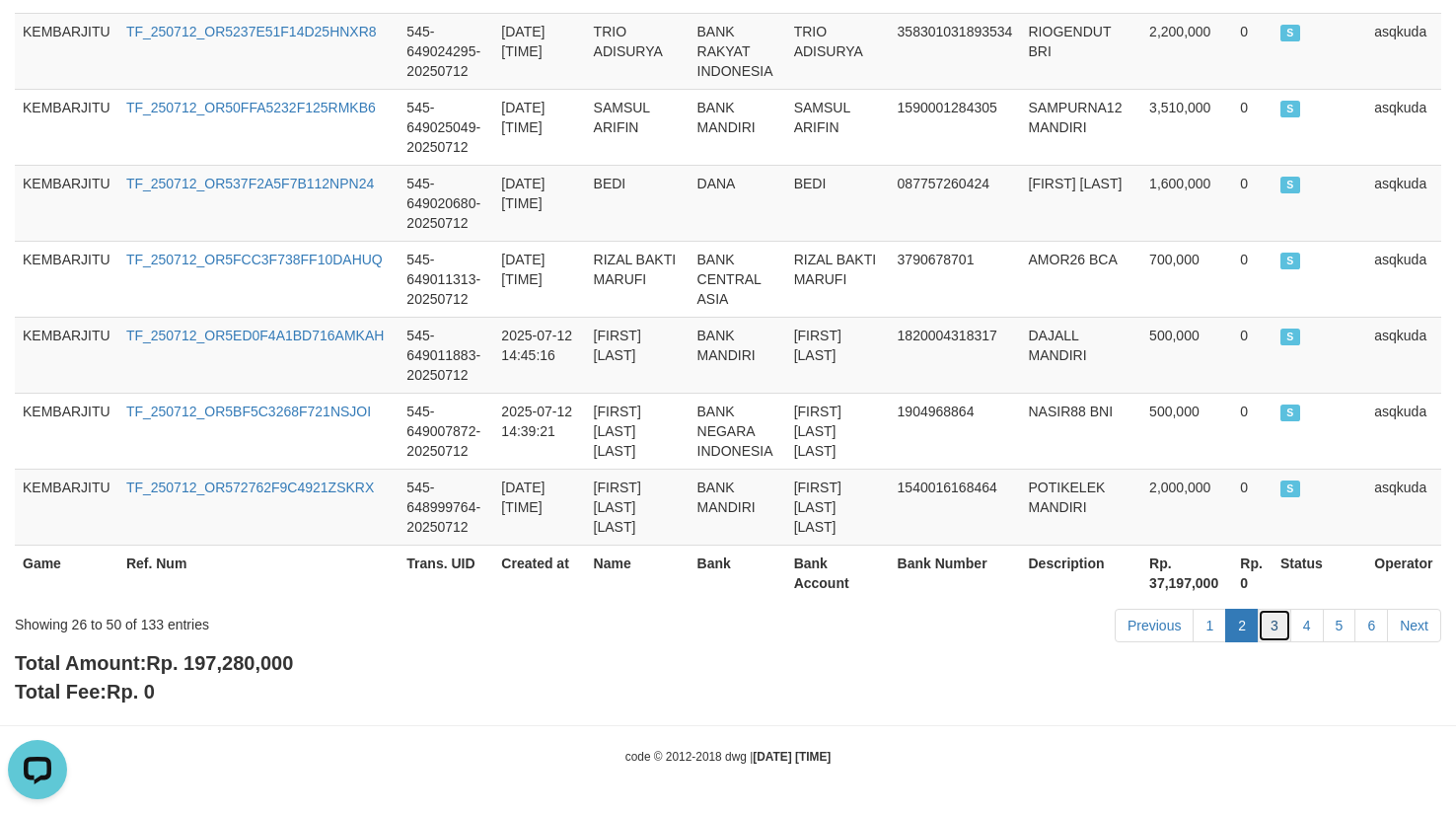 click on "3" at bounding box center [1274, 626] 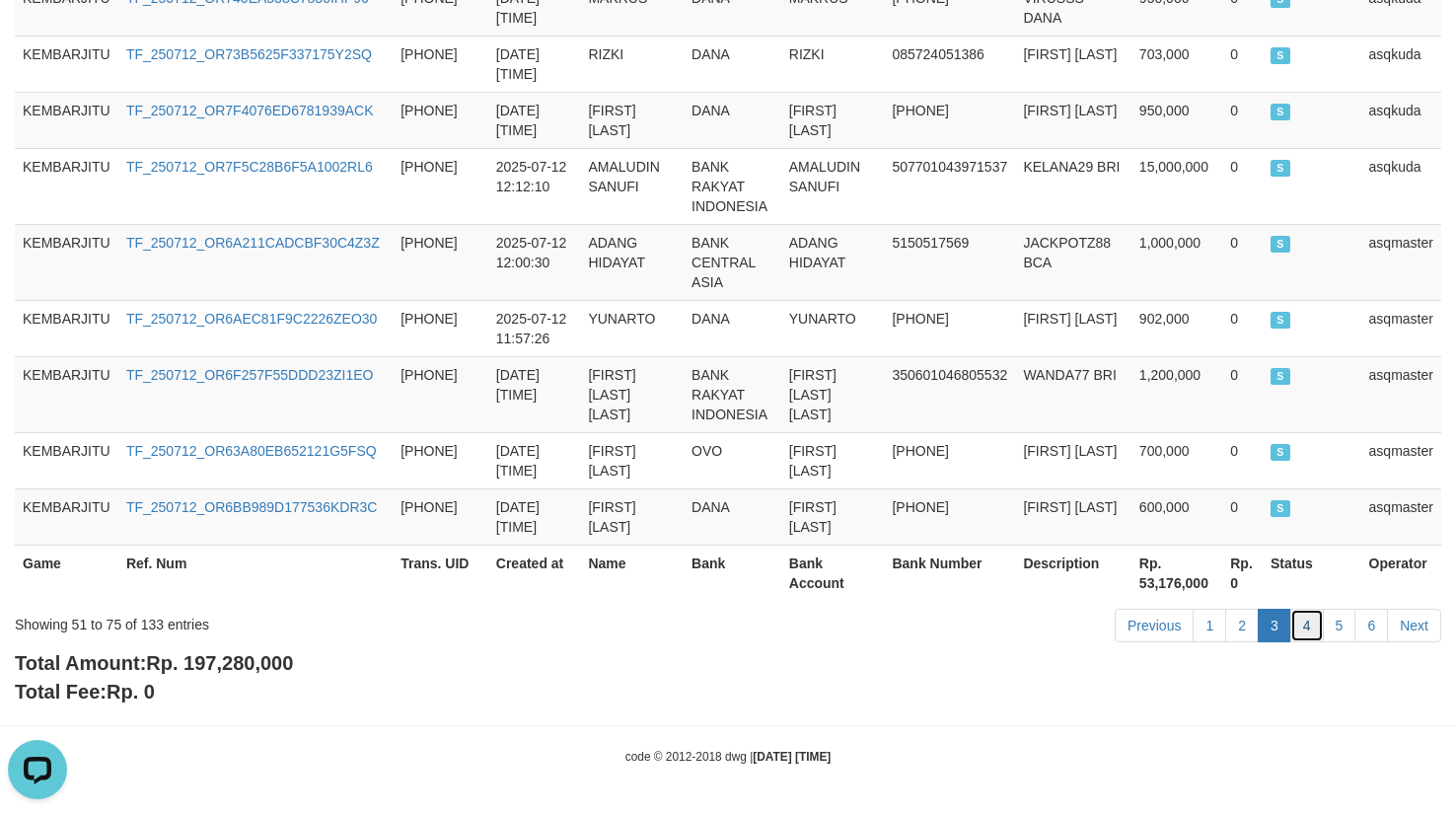 click on "4" at bounding box center [1307, 626] 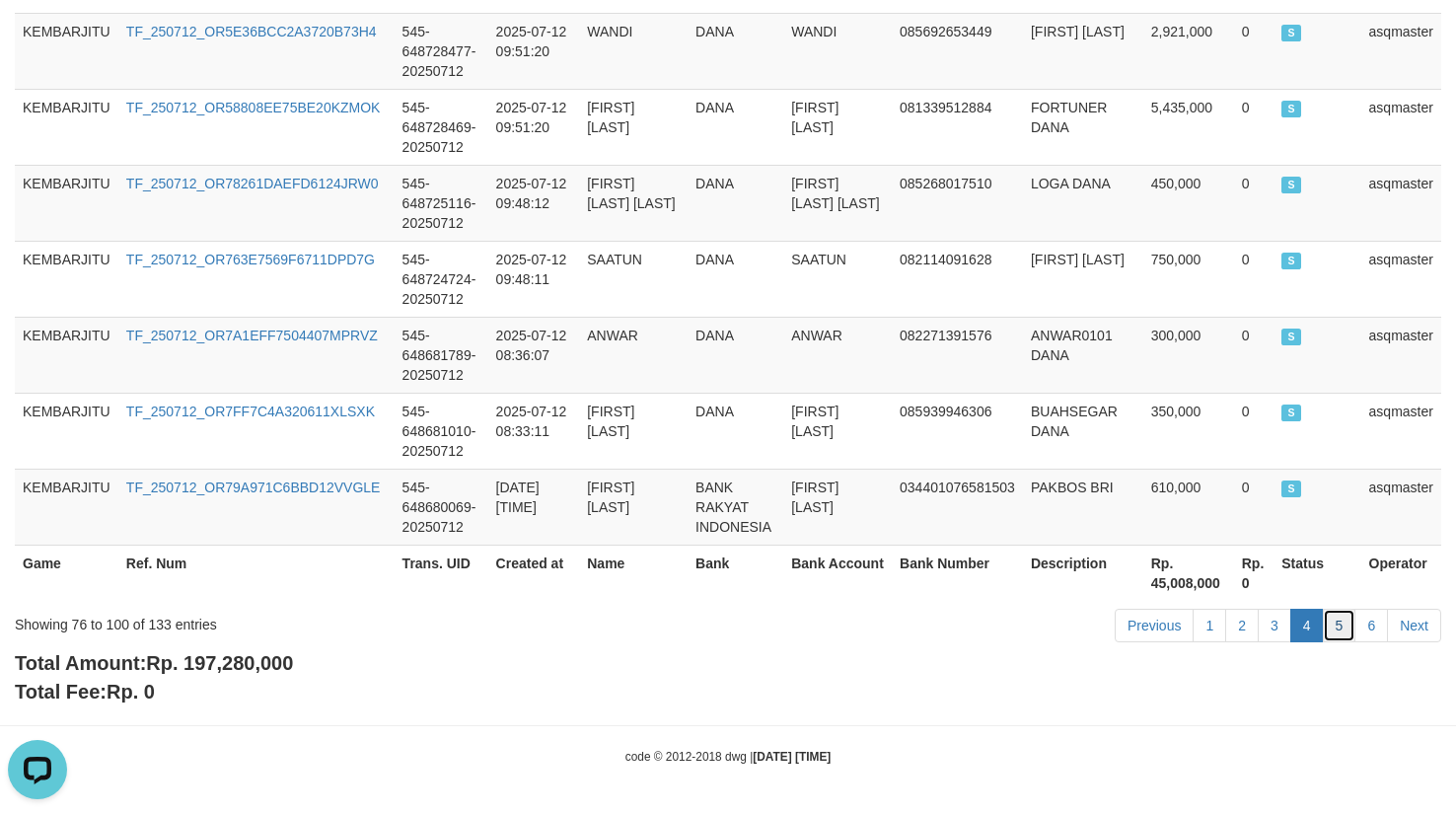 click on "5" at bounding box center (1340, 626) 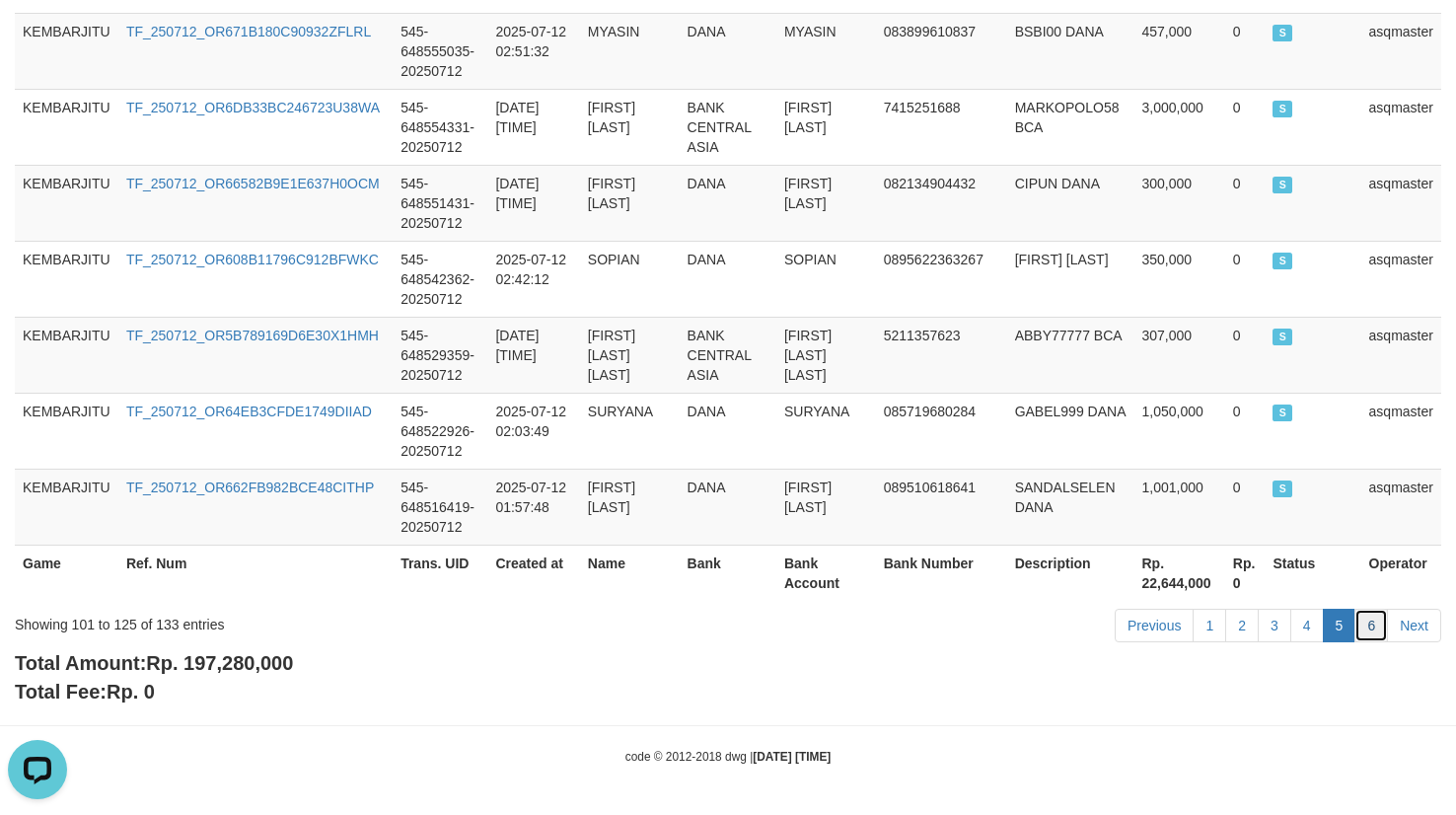 click on "6" at bounding box center [1371, 626] 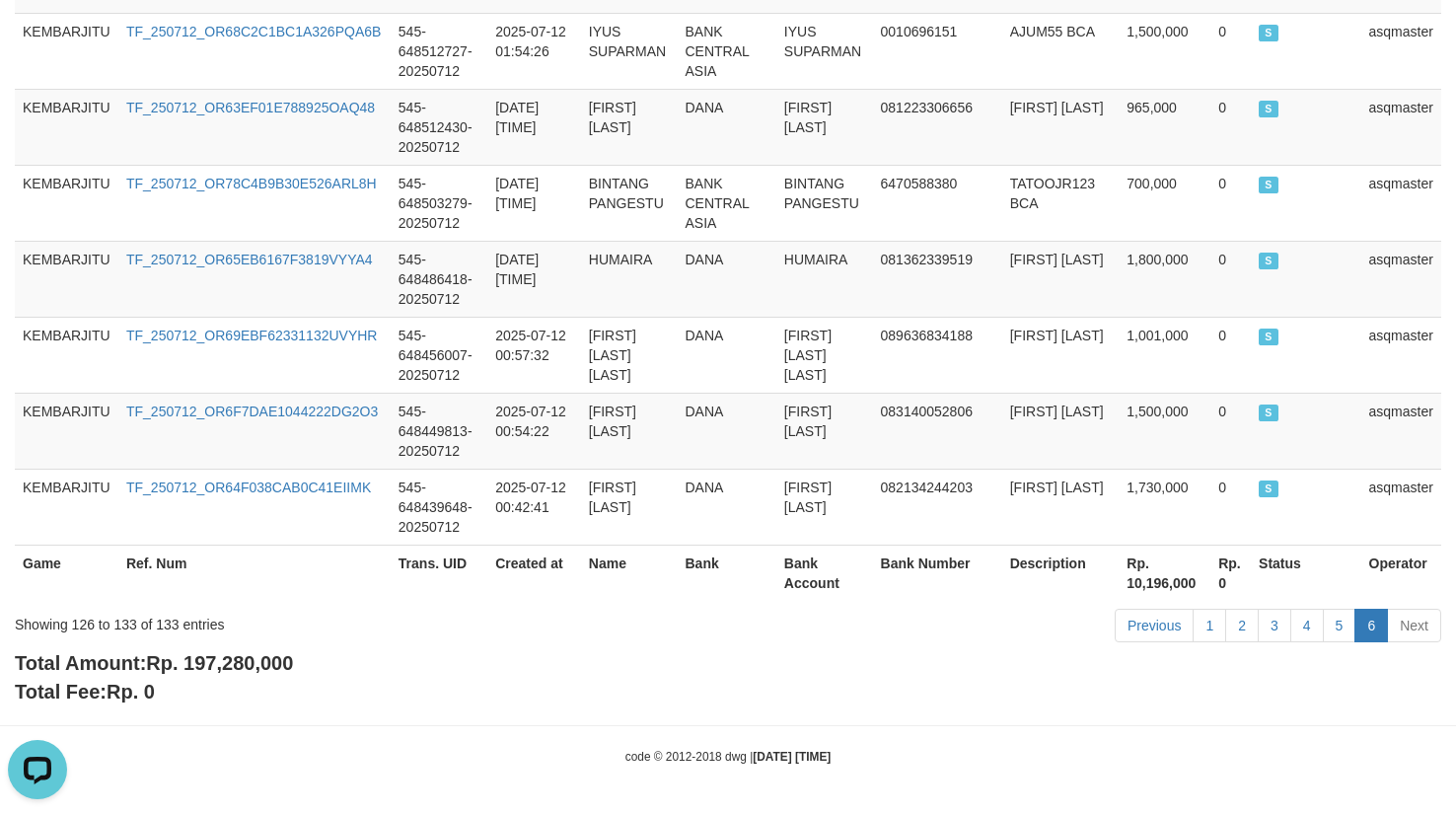scroll, scrollTop: 746, scrollLeft: 0, axis: vertical 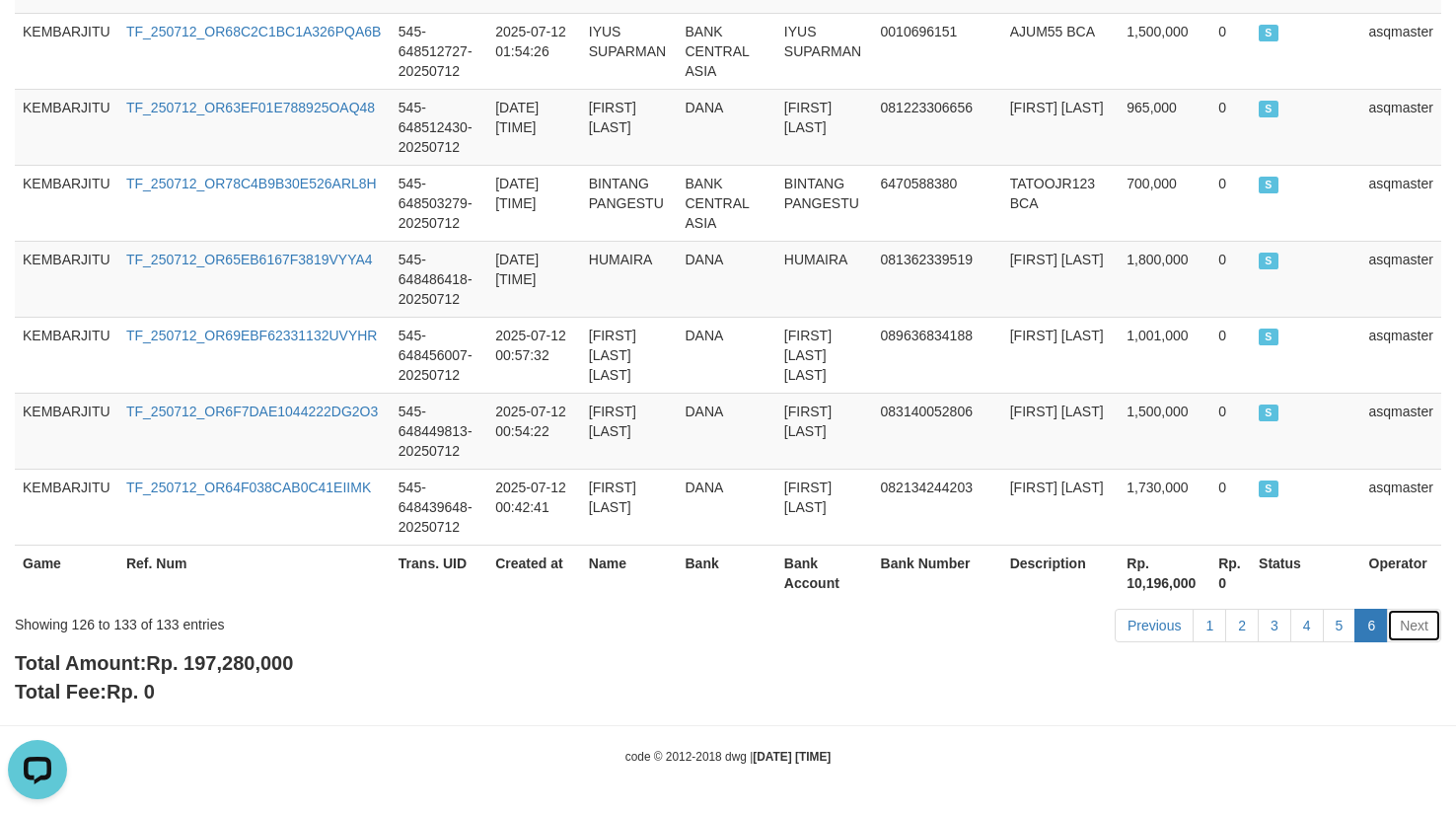 click on "Next" at bounding box center (1414, 626) 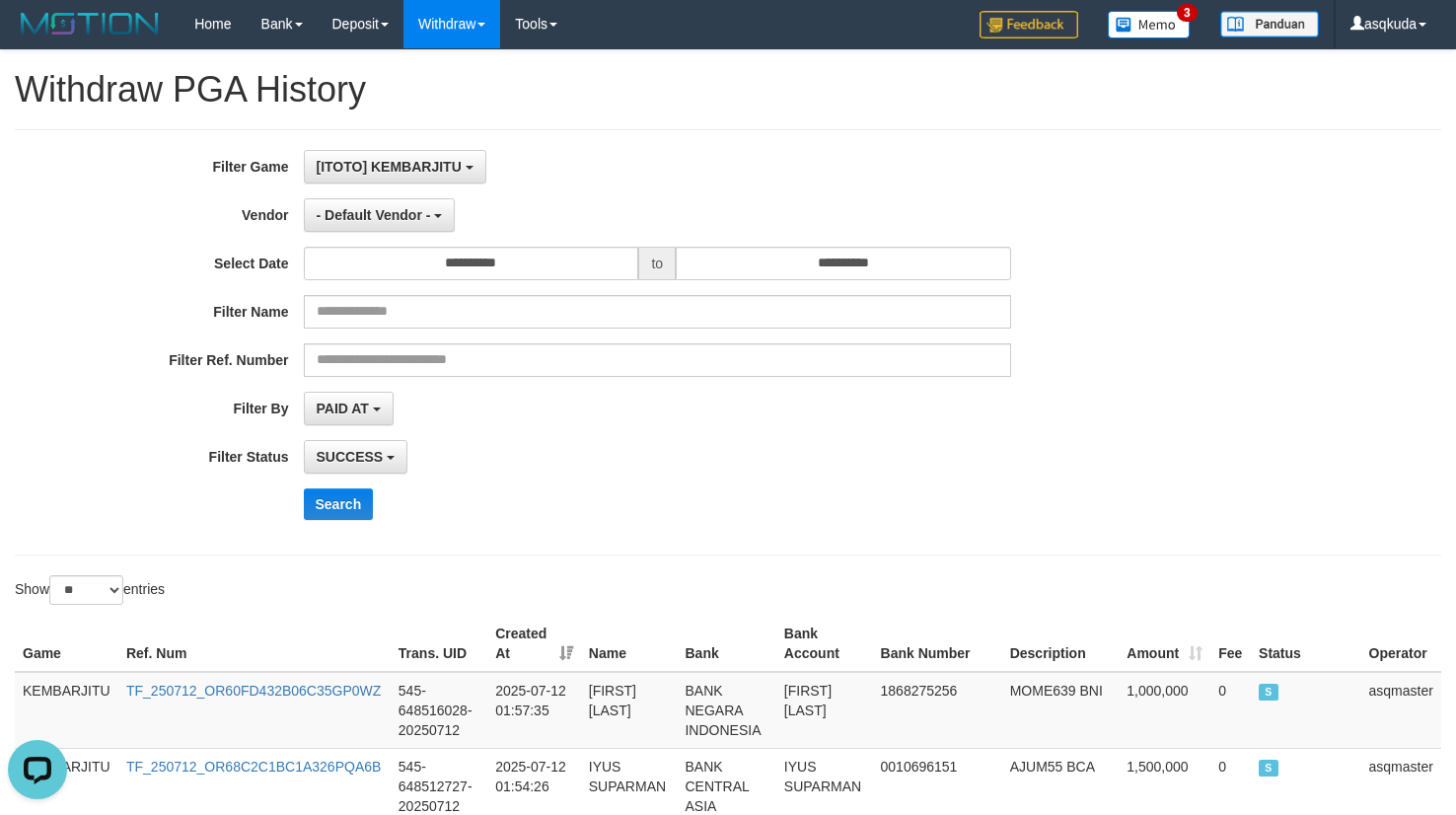 scroll, scrollTop: 0, scrollLeft: 0, axis: both 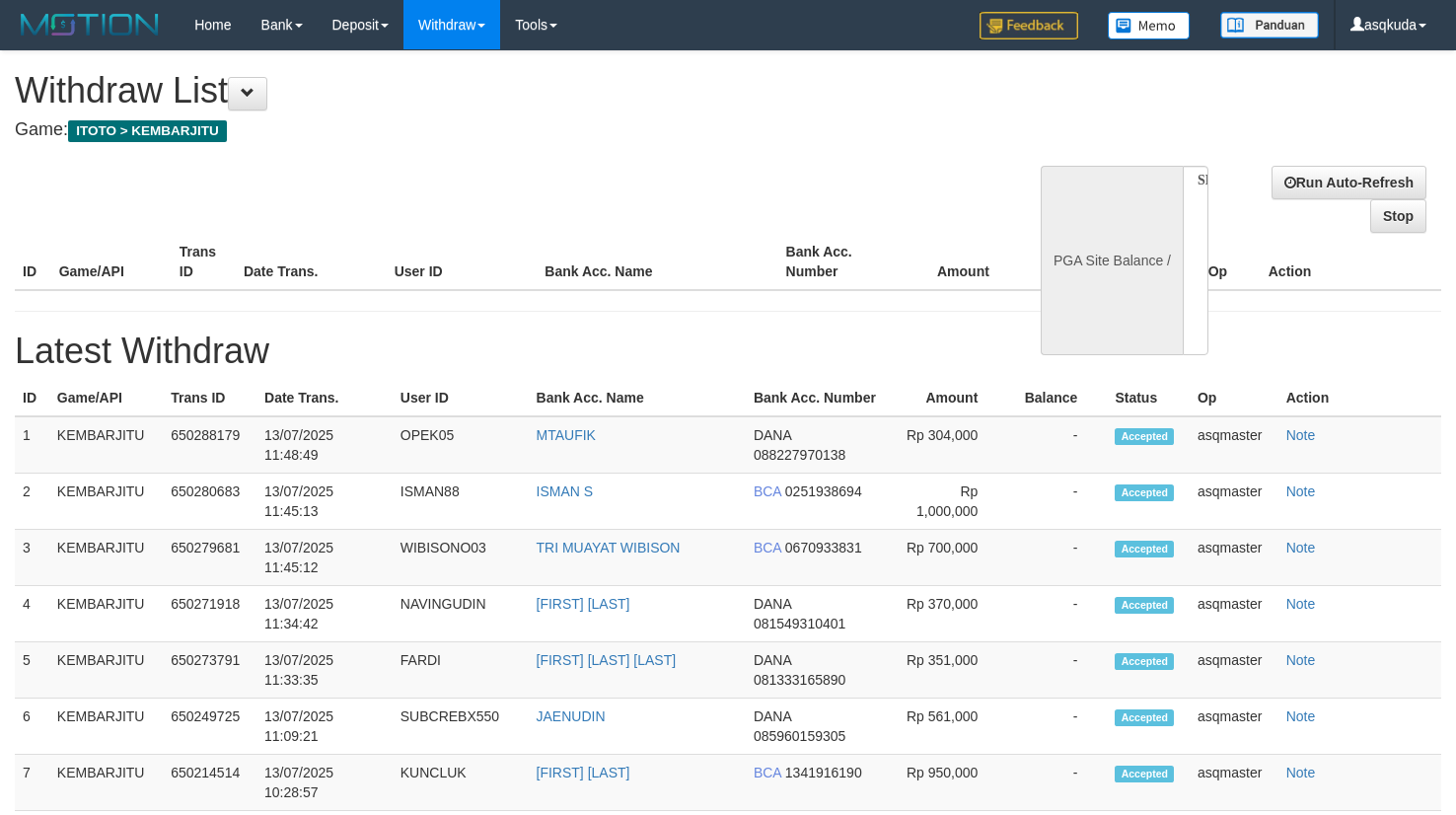 select 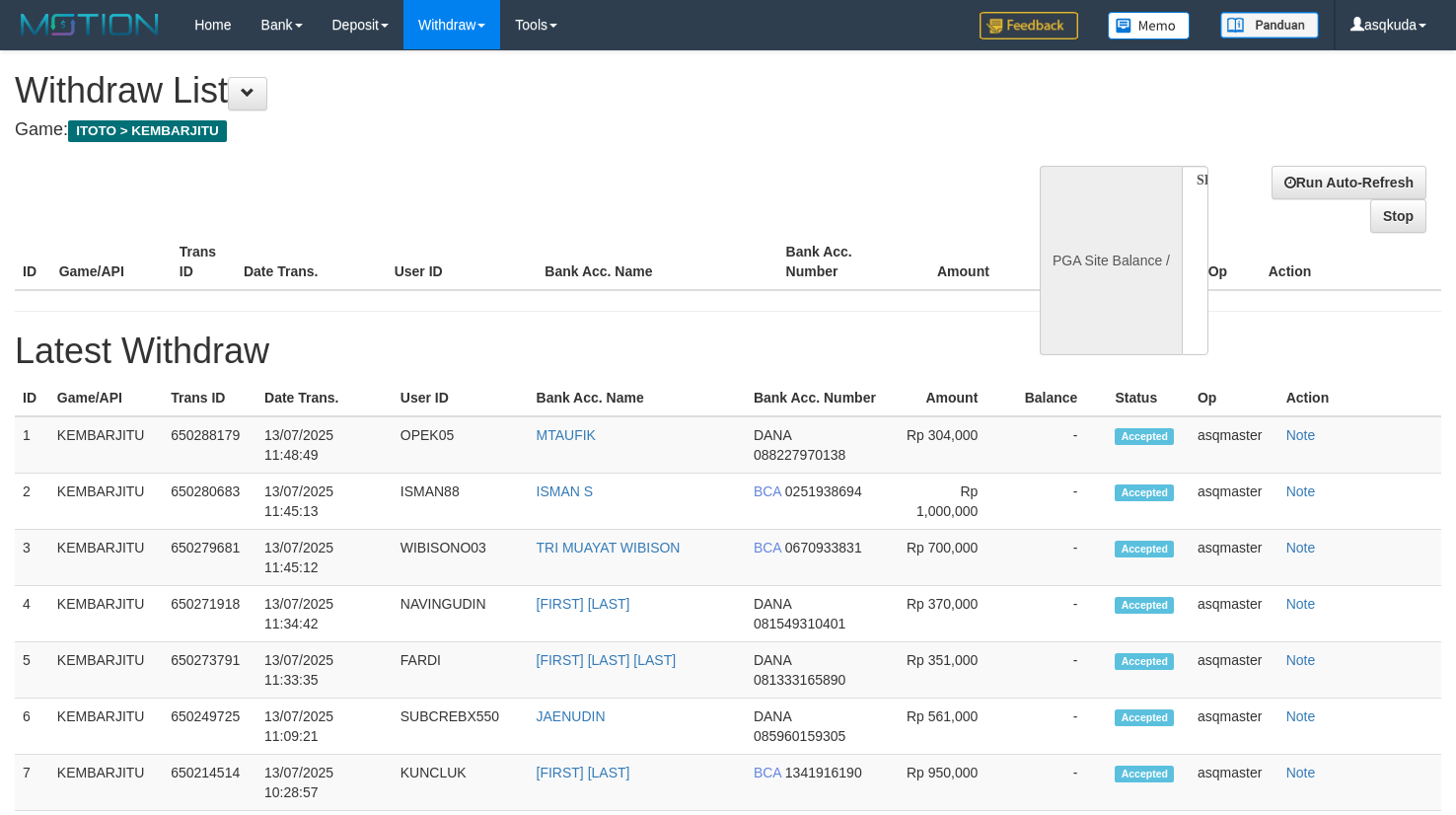 scroll, scrollTop: 296, scrollLeft: 0, axis: vertical 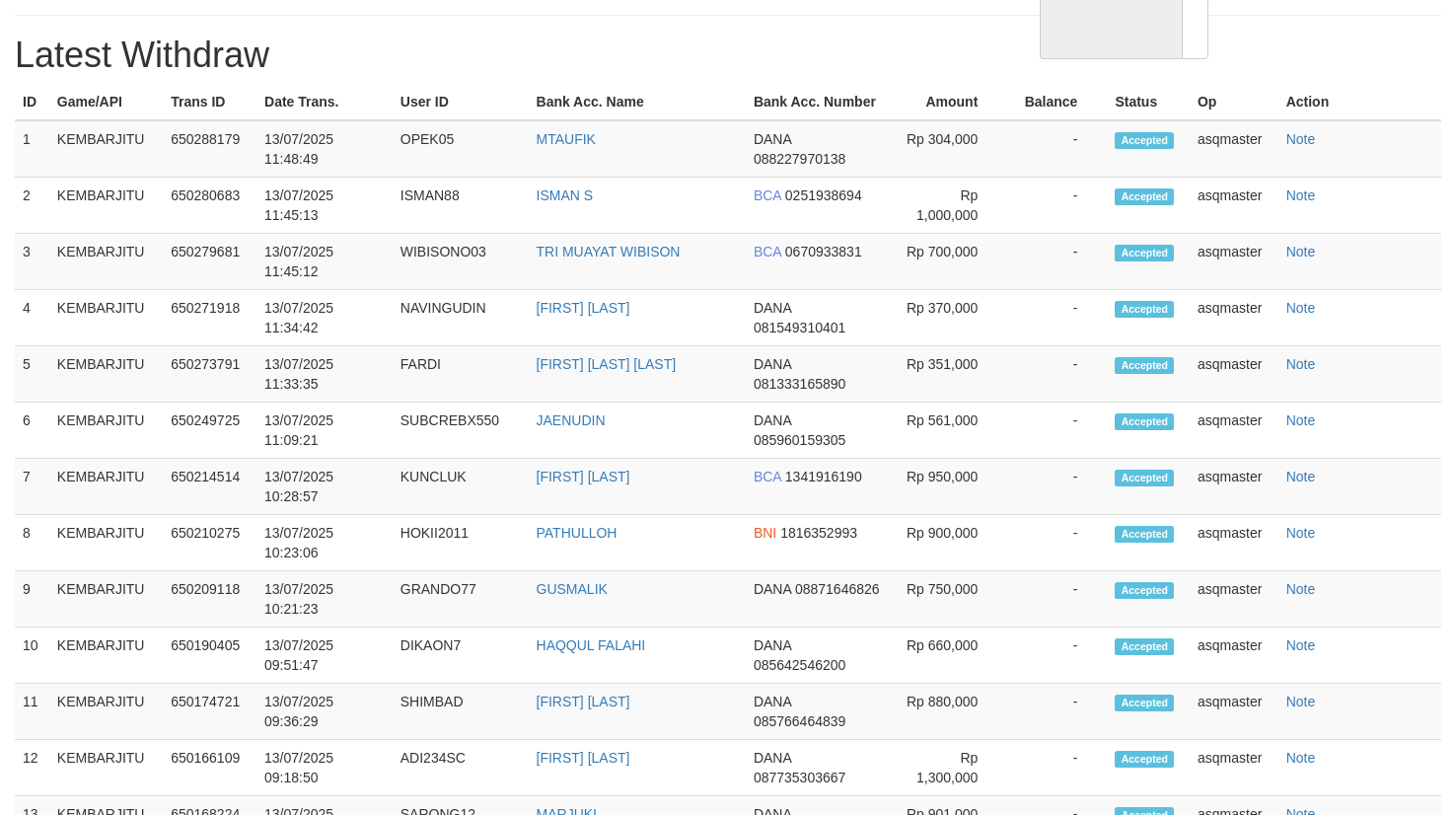 select on "**" 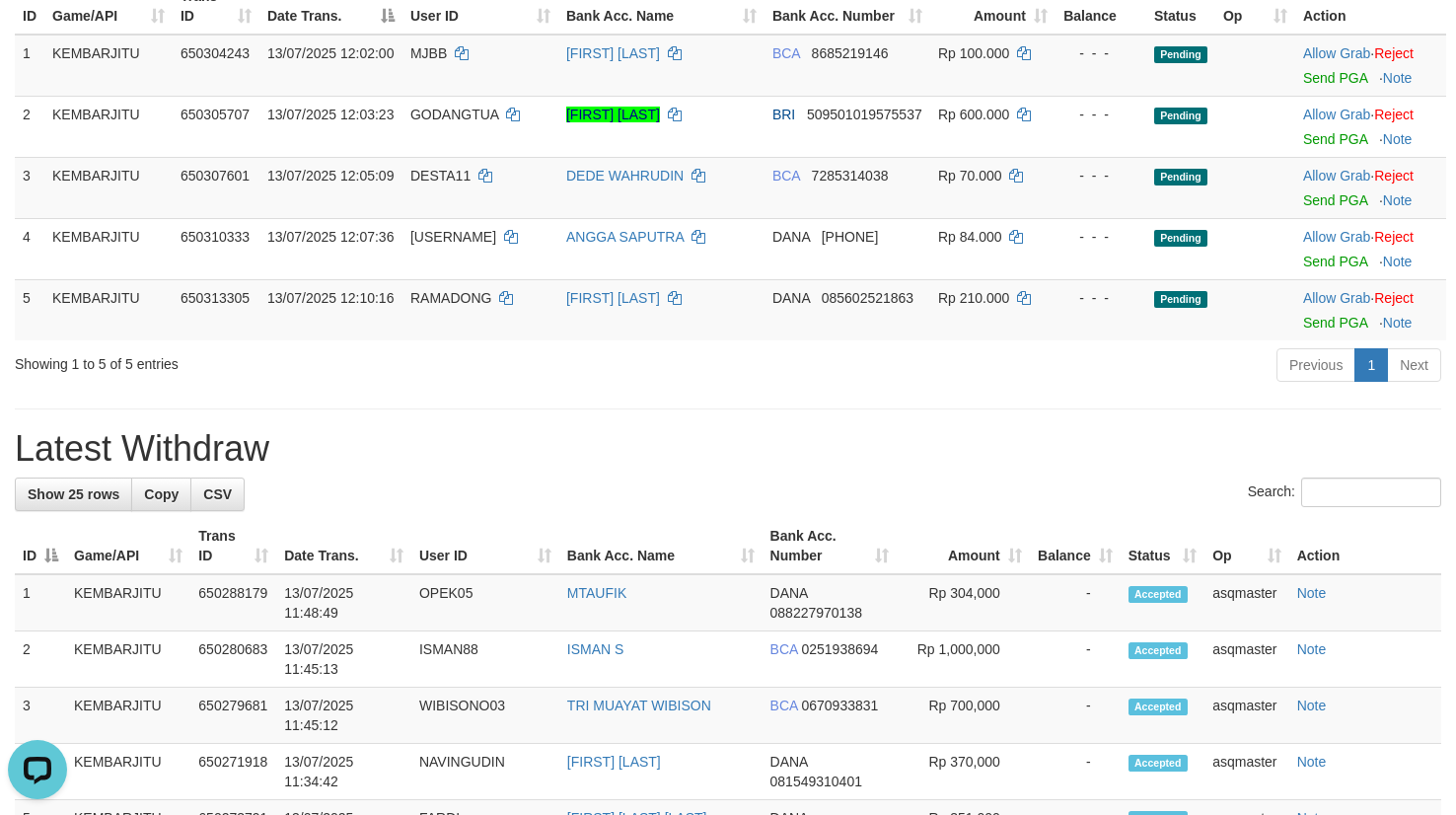 scroll, scrollTop: 0, scrollLeft: 0, axis: both 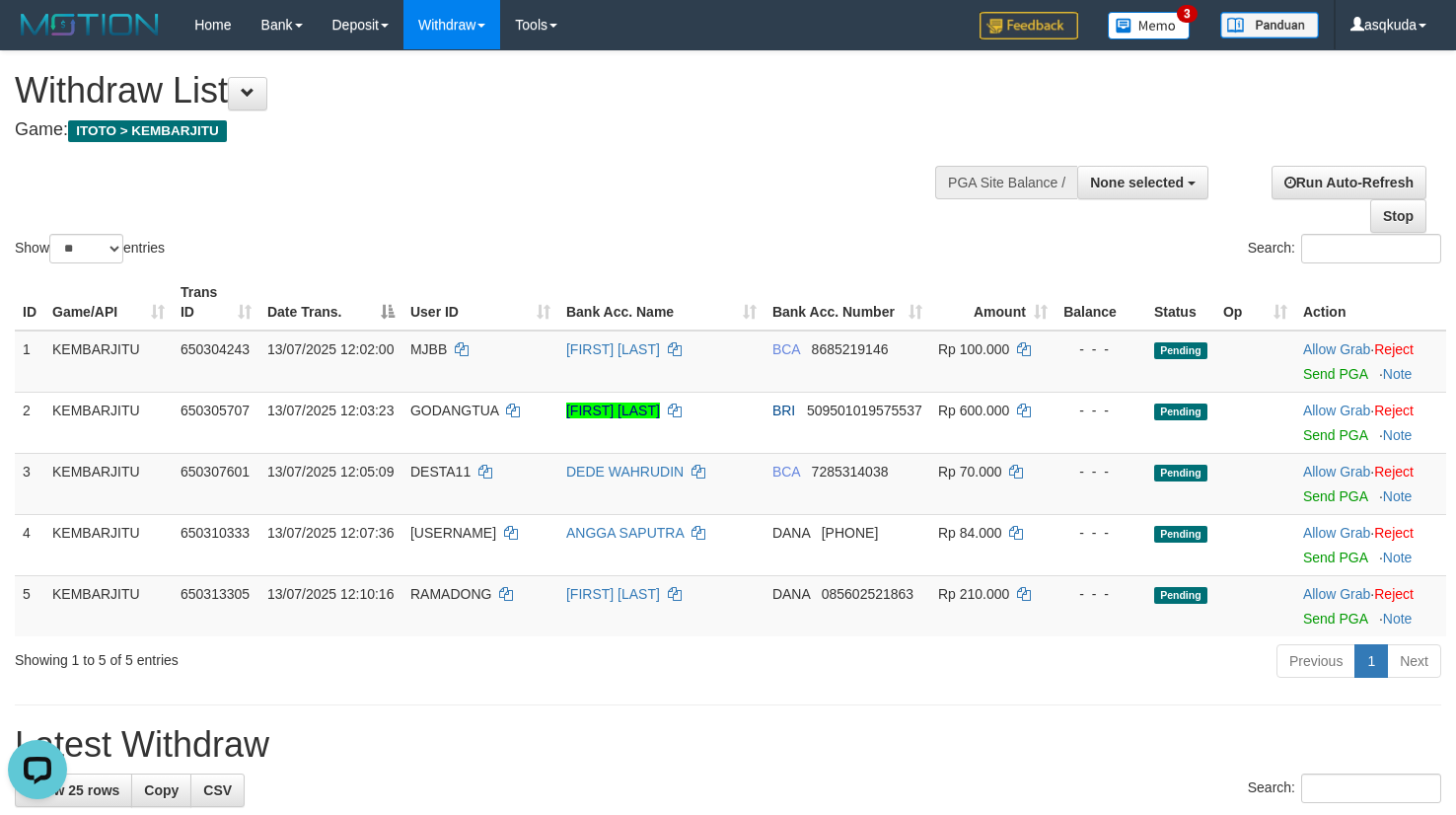 click on "Show  ** ** ** ***  entries Search:" at bounding box center (728, 159) 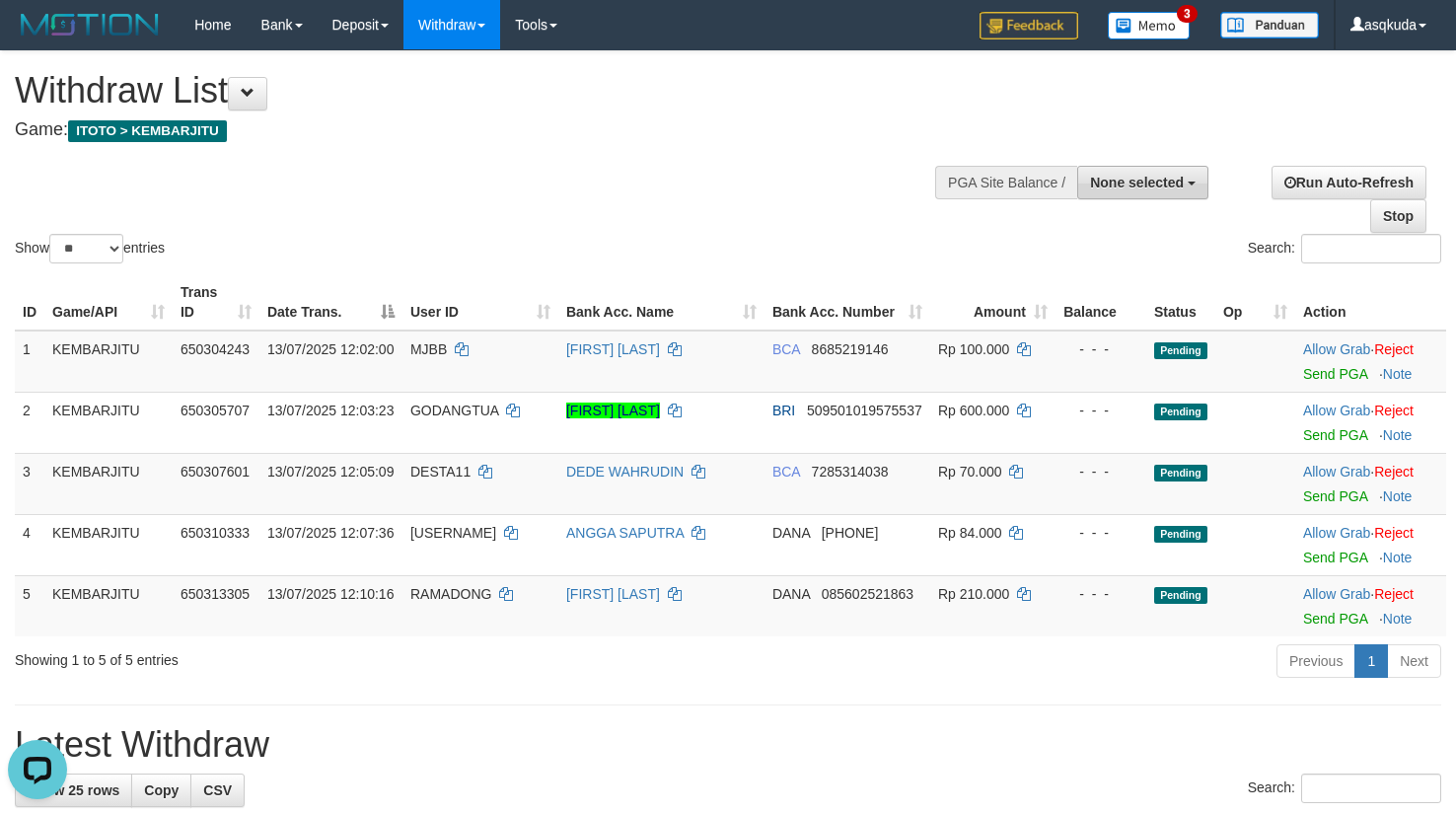 click on "None selected" at bounding box center [1136, 183] 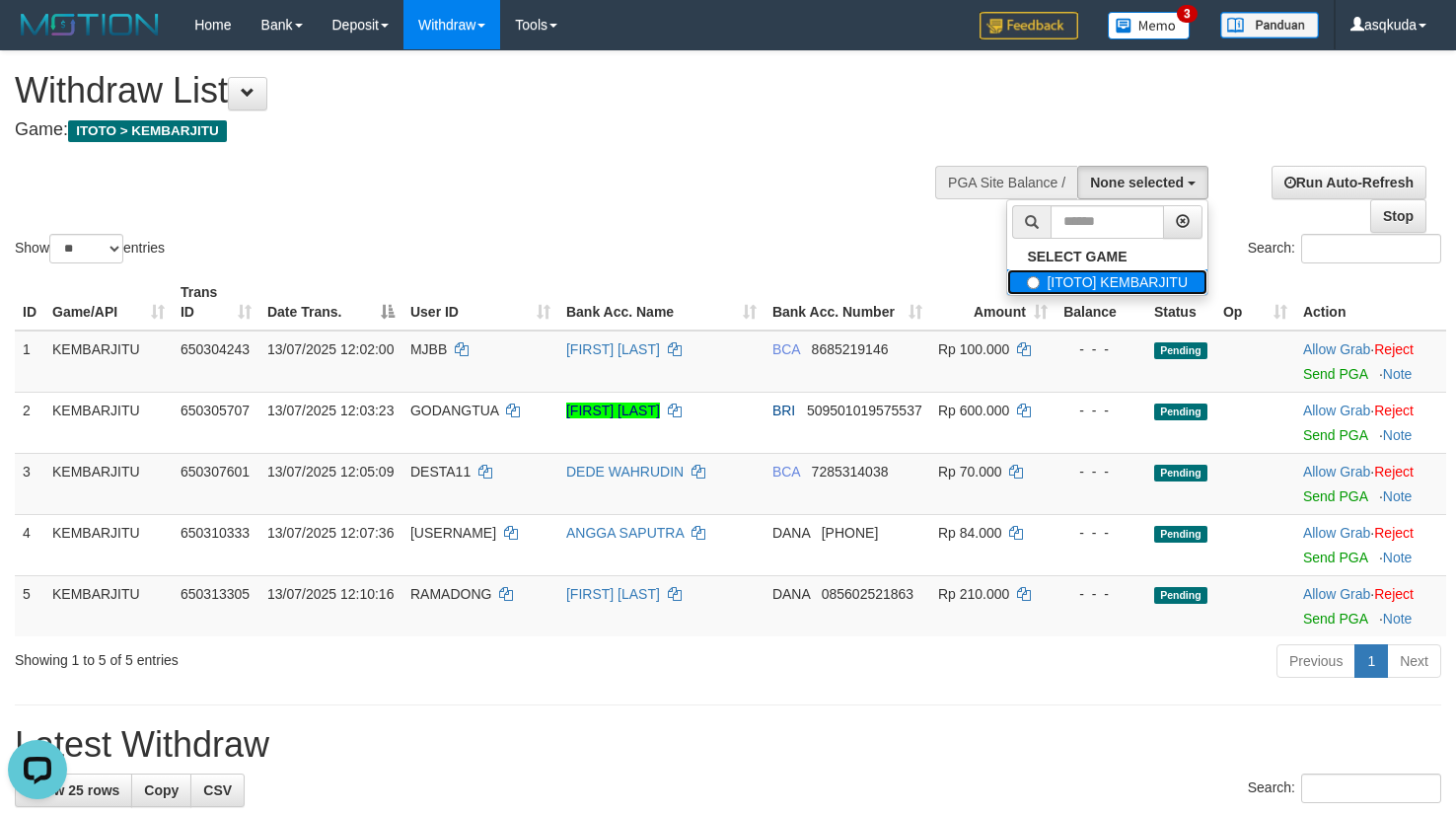 click on "[ITOTO] KEMBARJITU" at bounding box center [1107, 282] 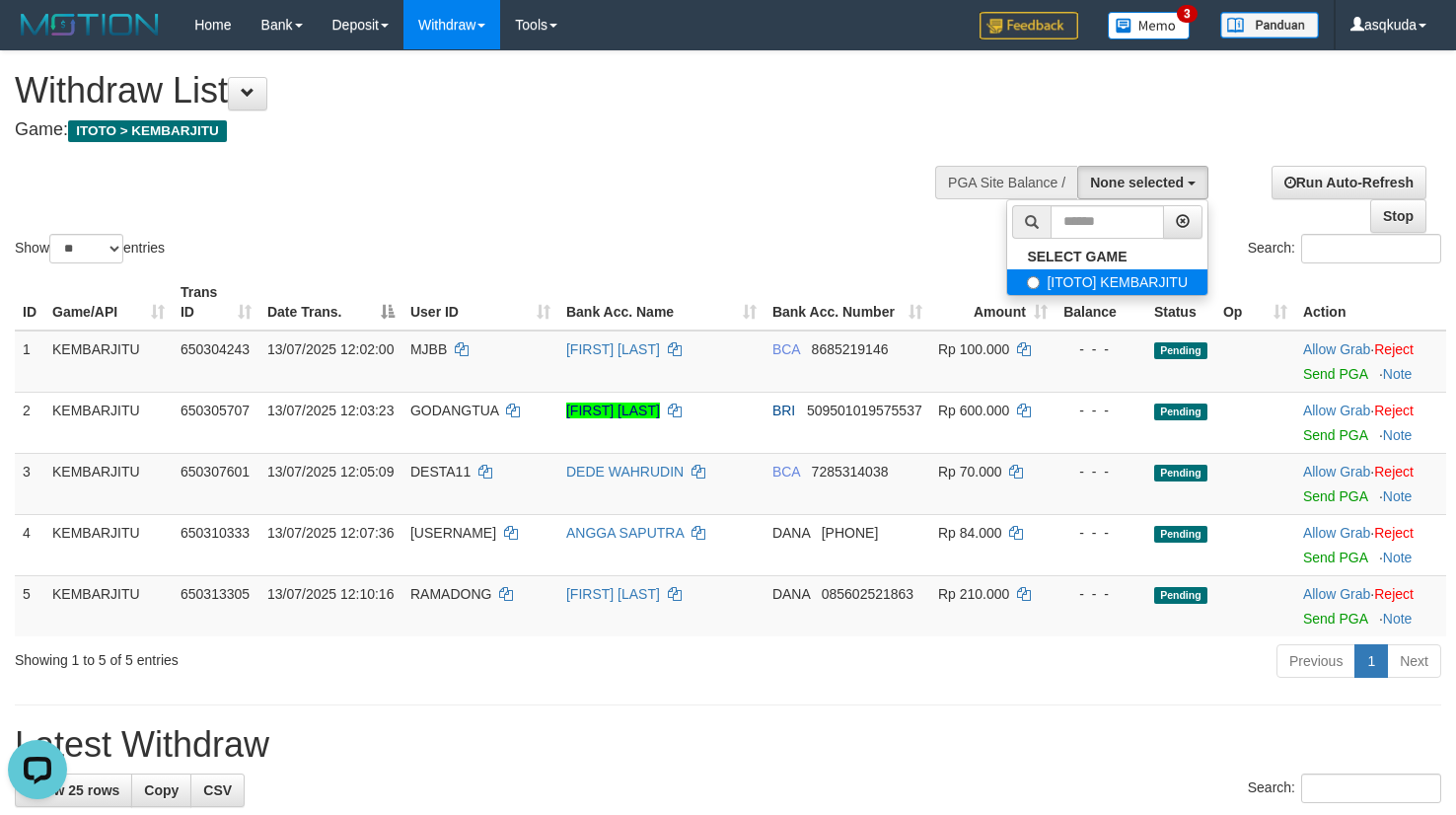 select on "***" 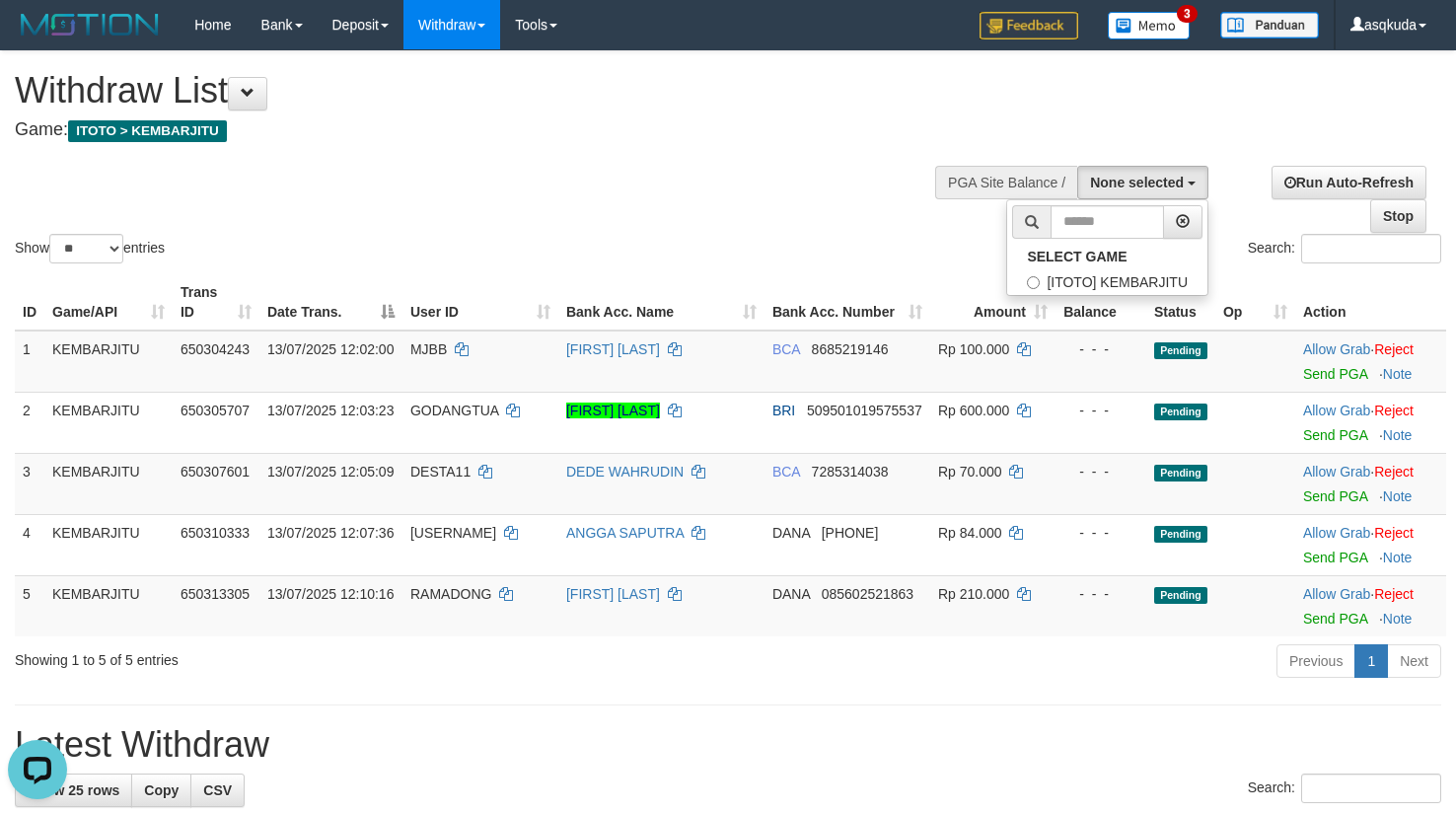 scroll, scrollTop: 18, scrollLeft: 0, axis: vertical 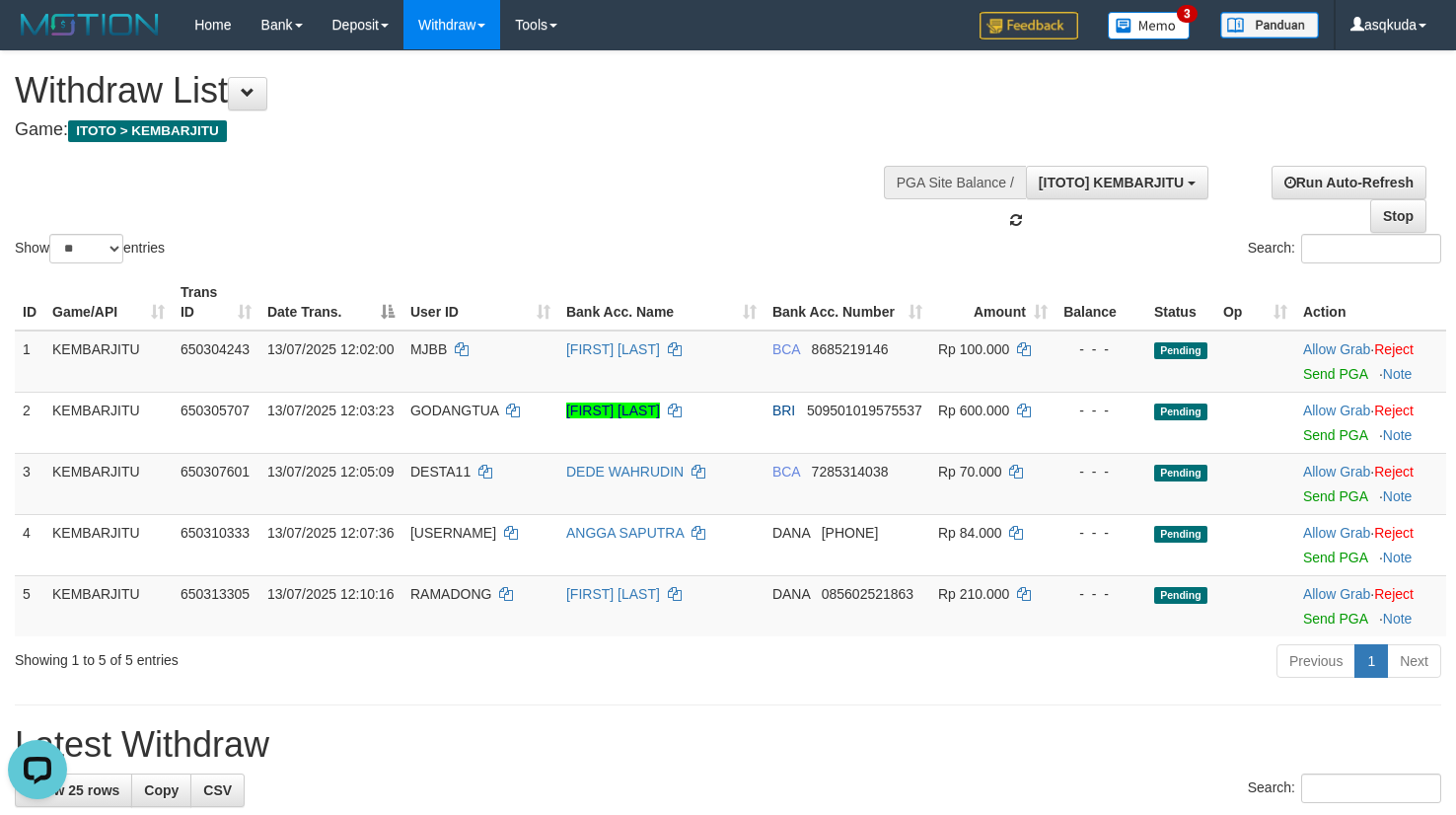 click on "Show  ** ** ** ***  entries Search:" at bounding box center [728, 159] 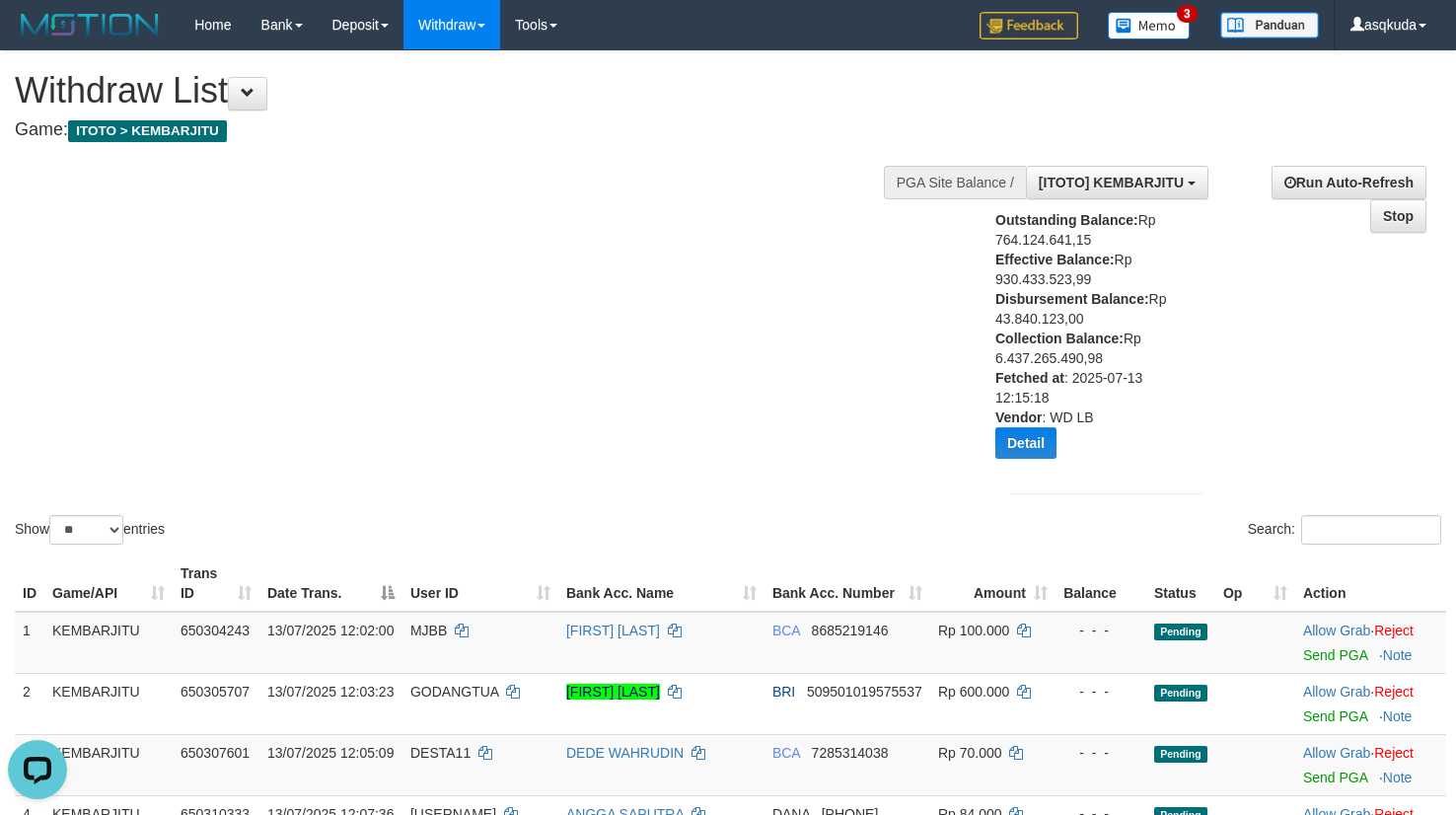 click on "Show  ** ** ** ***  entries Search:" at bounding box center (728, 300) 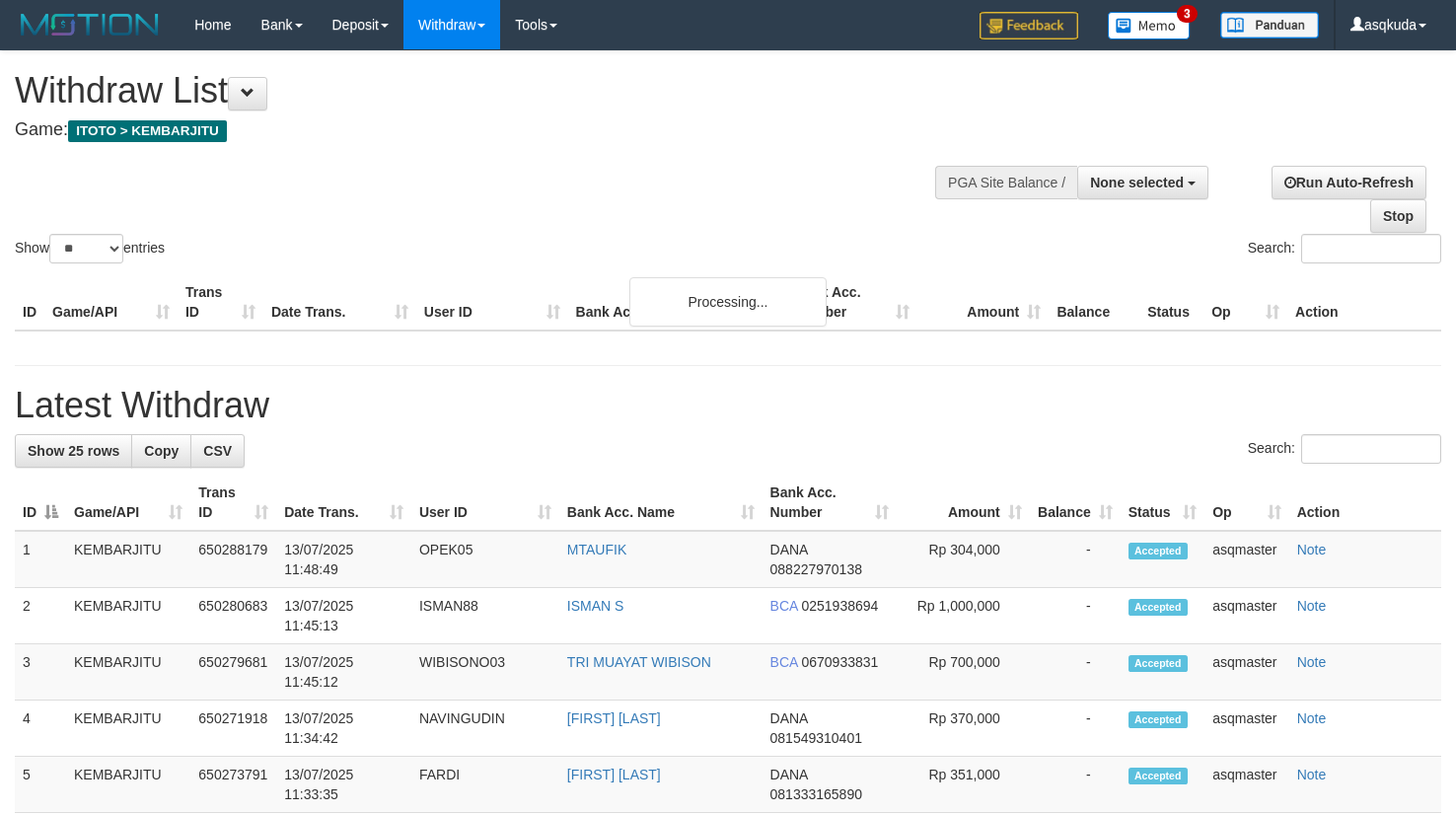 select 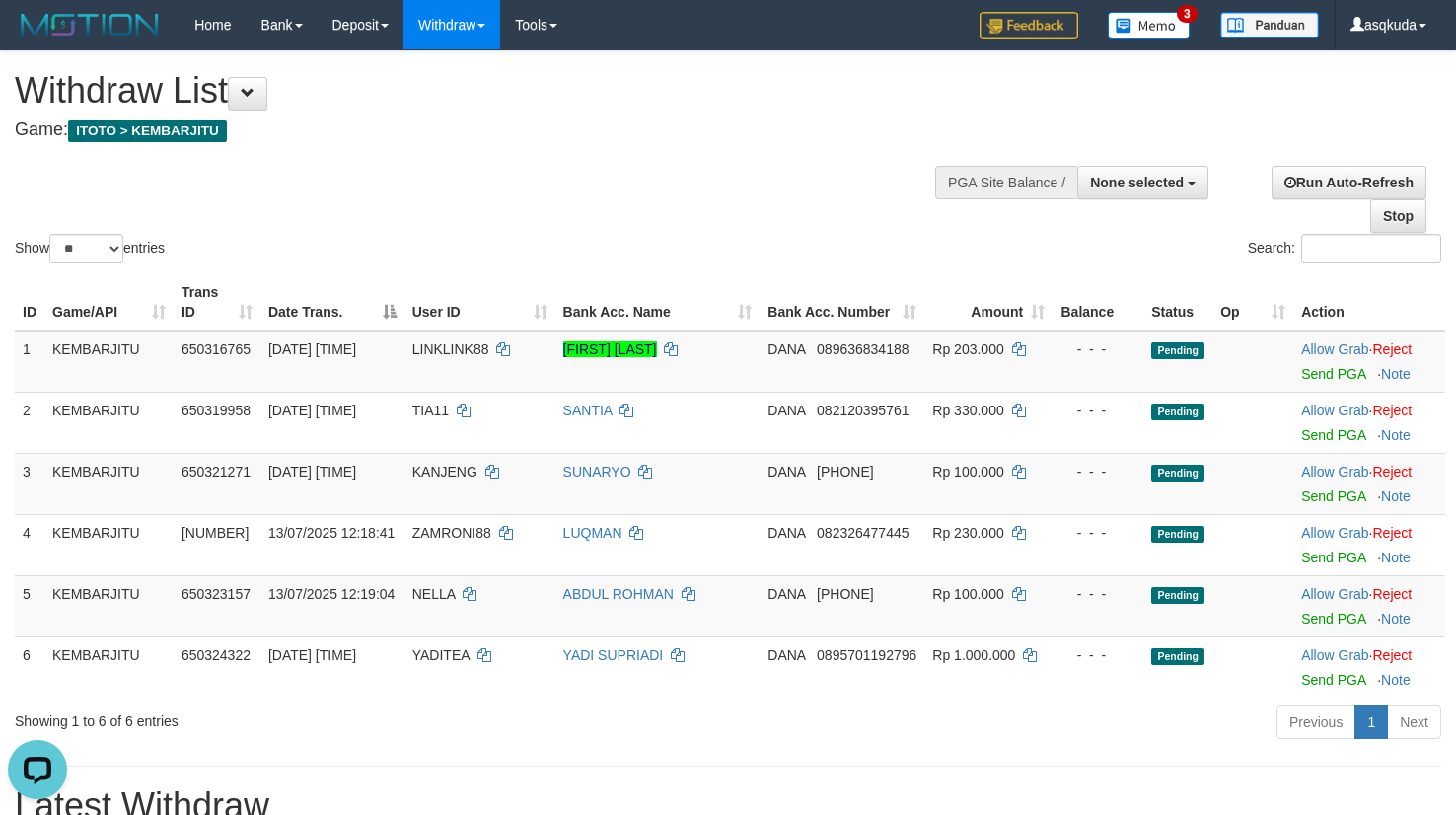scroll, scrollTop: 0, scrollLeft: 0, axis: both 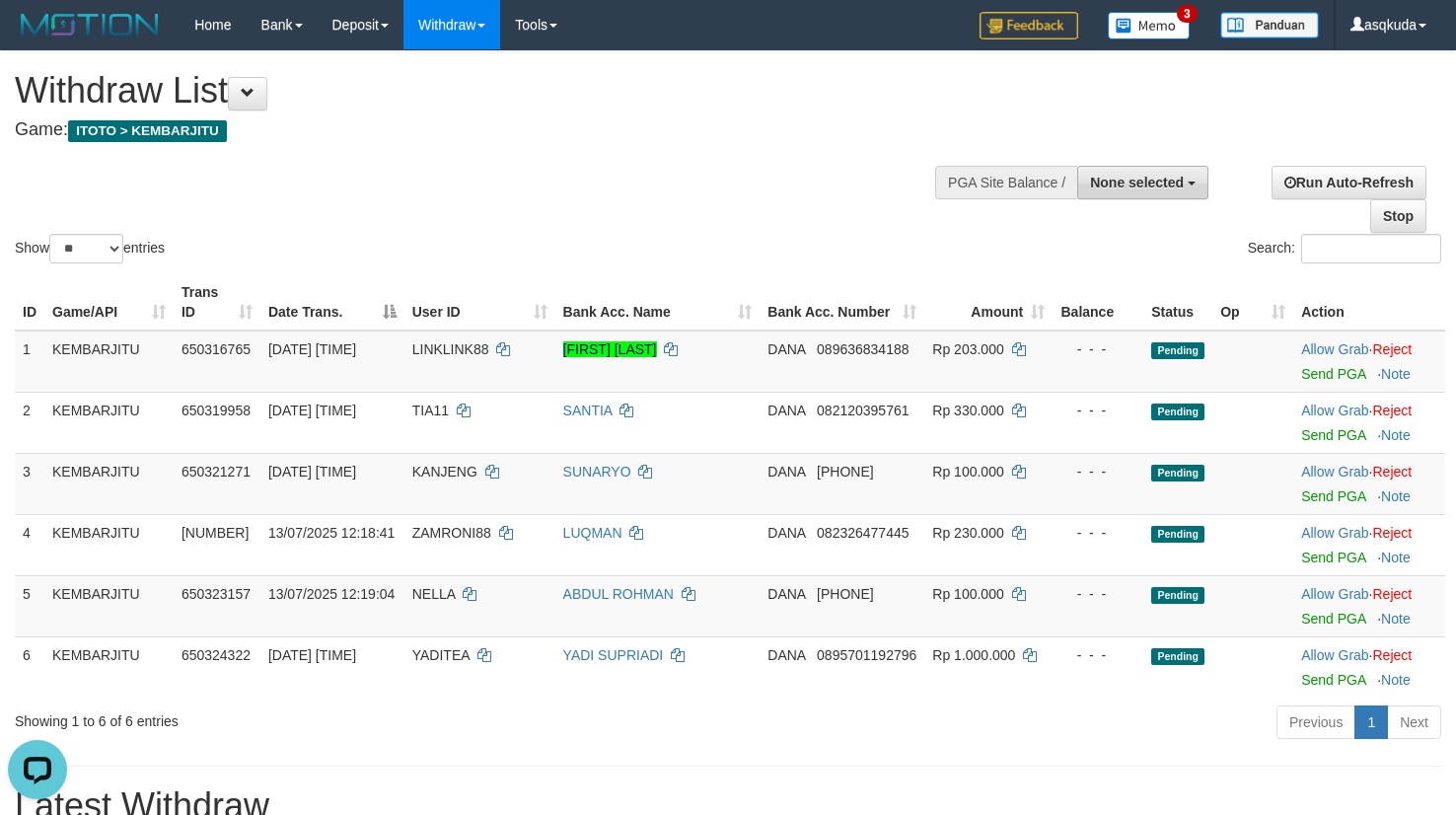click on "None selected" at bounding box center (1142, 183) 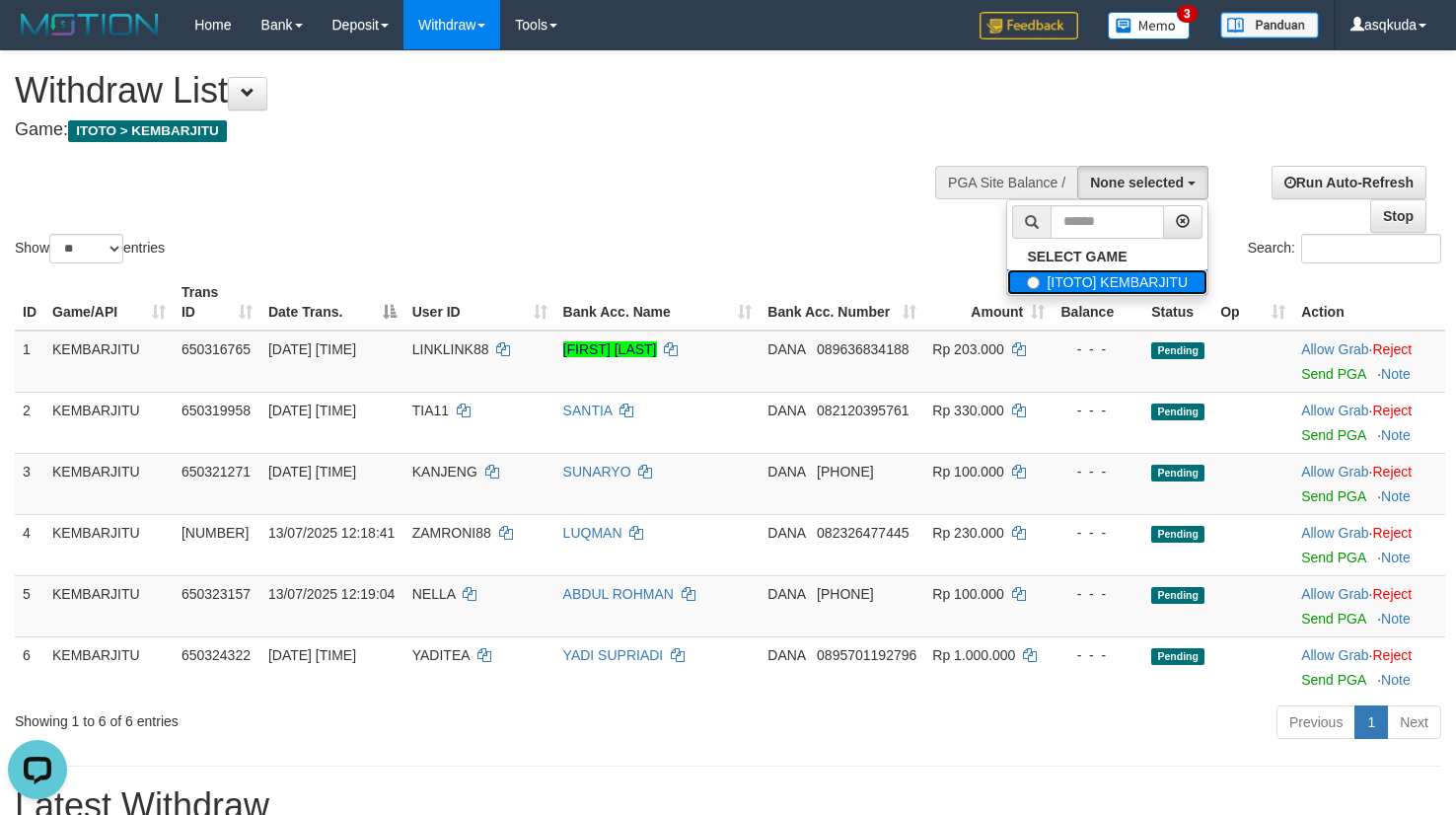 click on "[ITOTO] KEMBARJITU" at bounding box center [1107, 282] 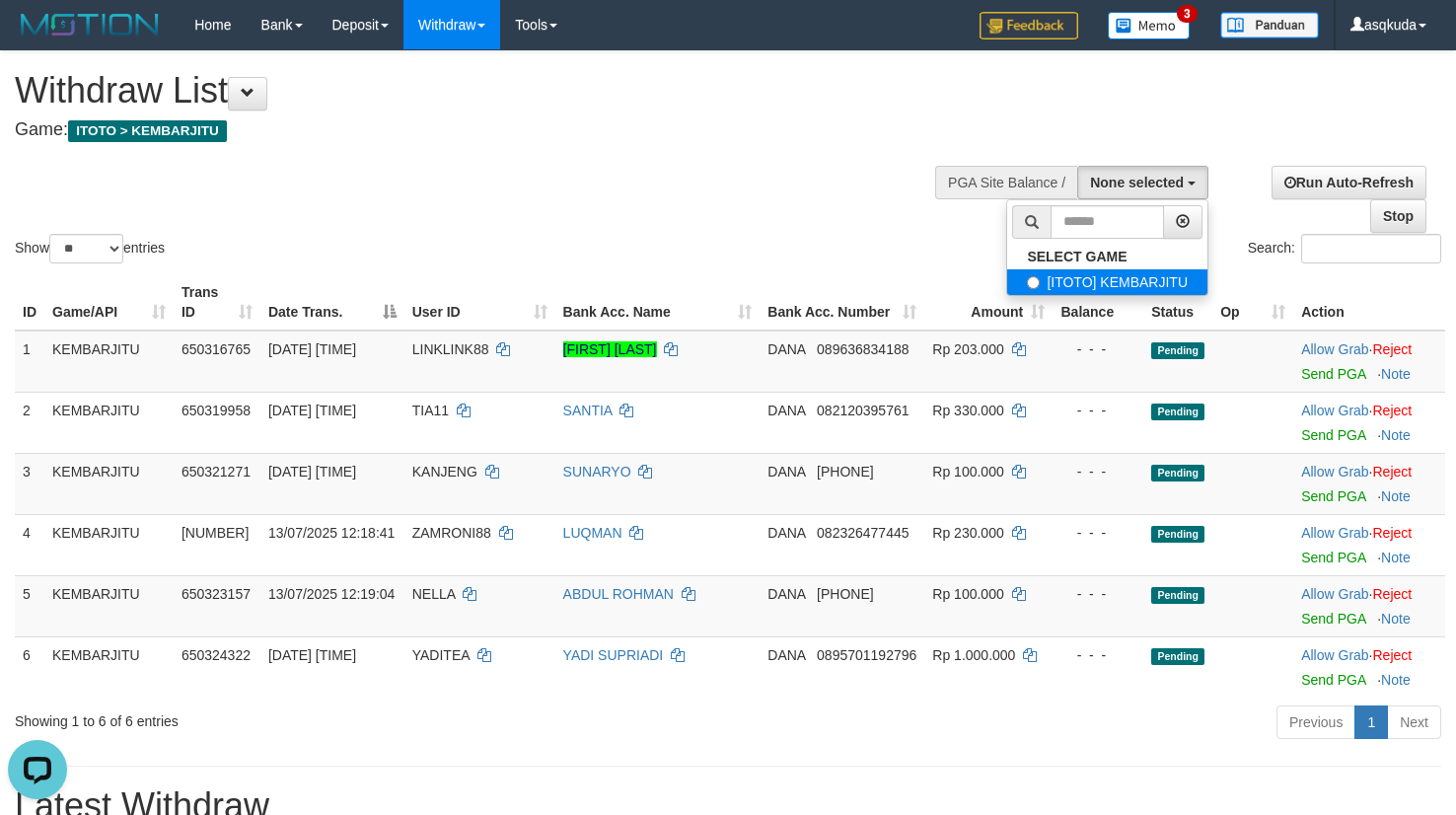 select on "***" 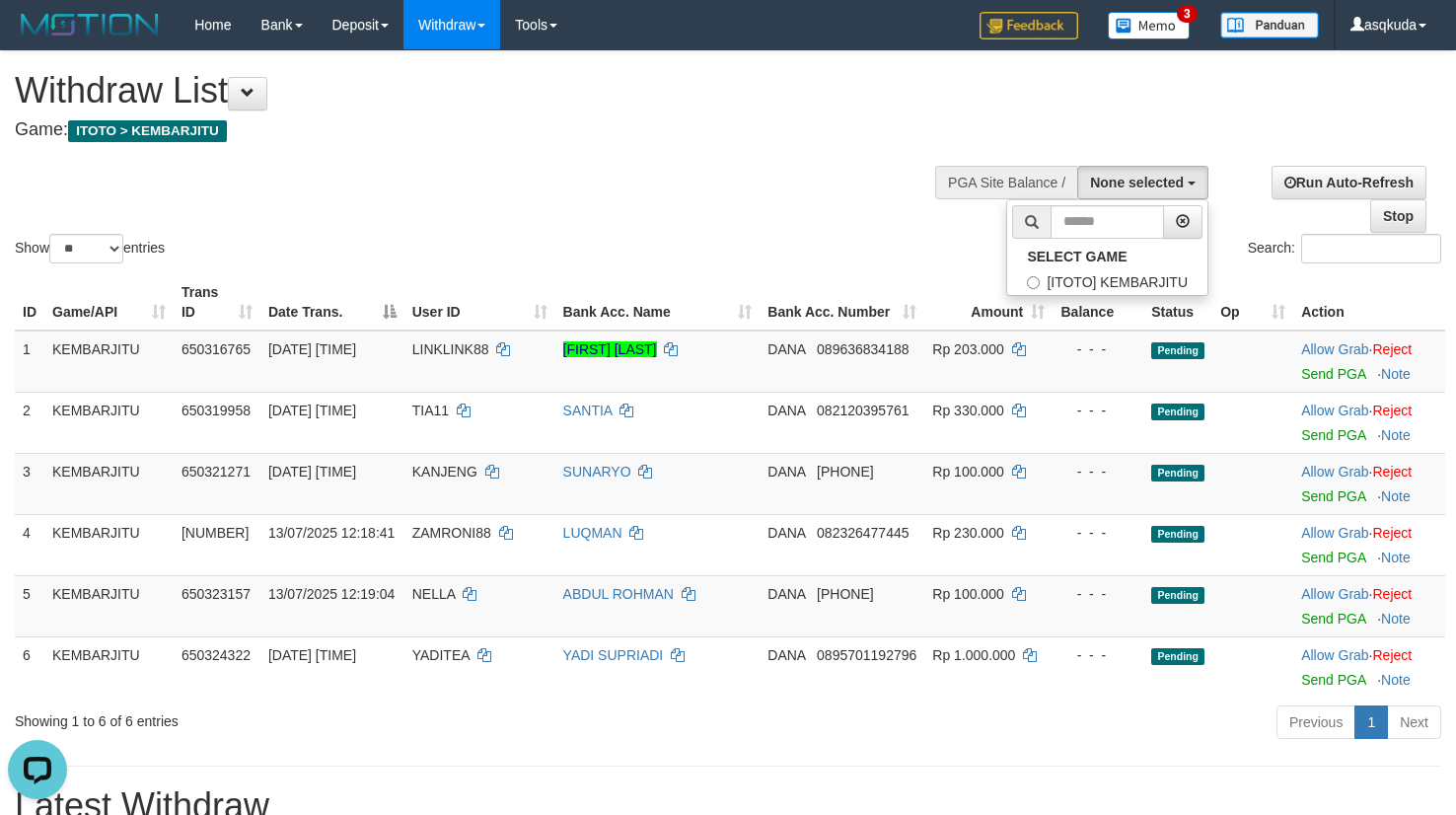 scroll, scrollTop: 18, scrollLeft: 0, axis: vertical 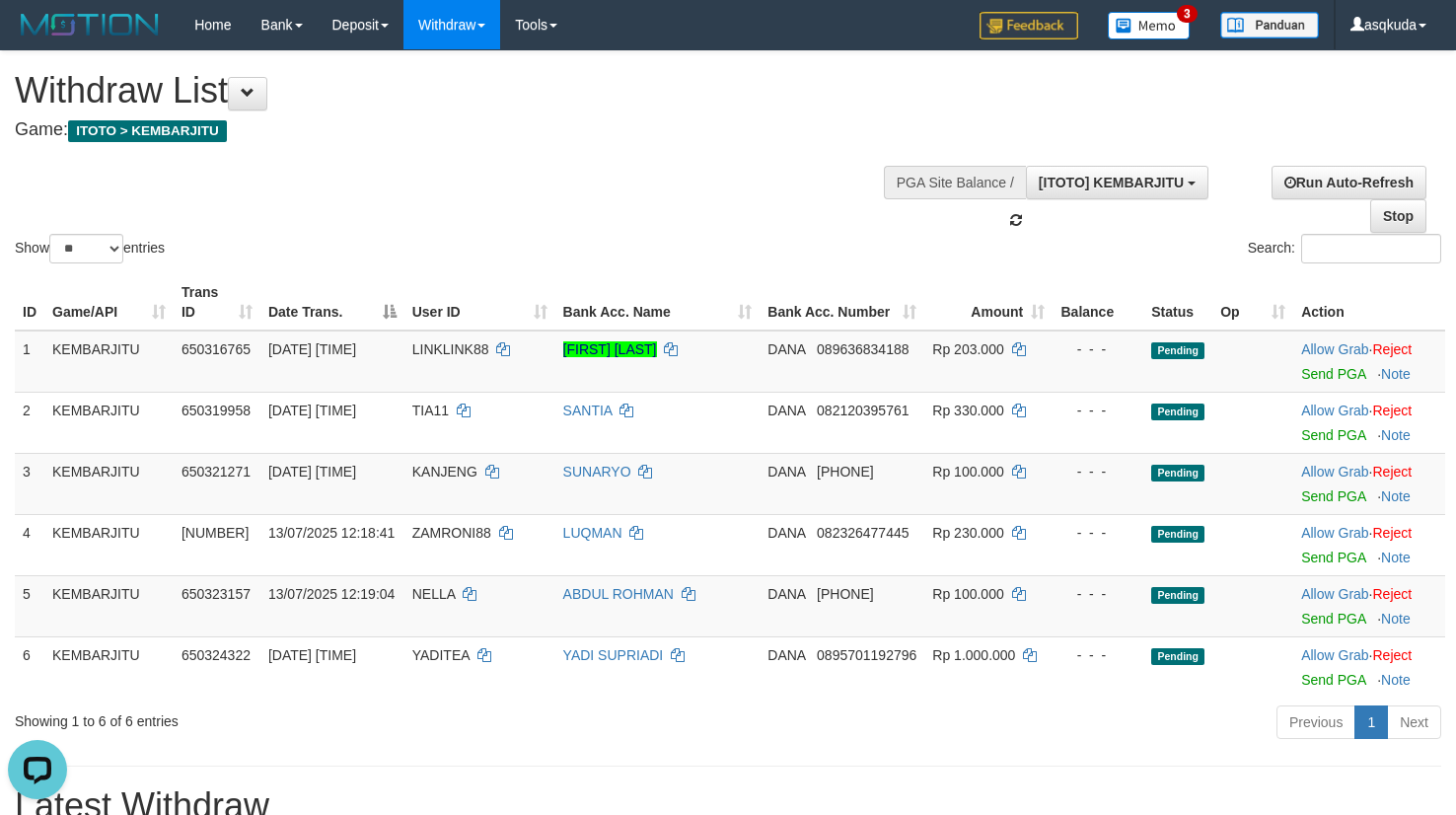 click on "Show  ** ** ** ***  entries Search:" at bounding box center [728, 159] 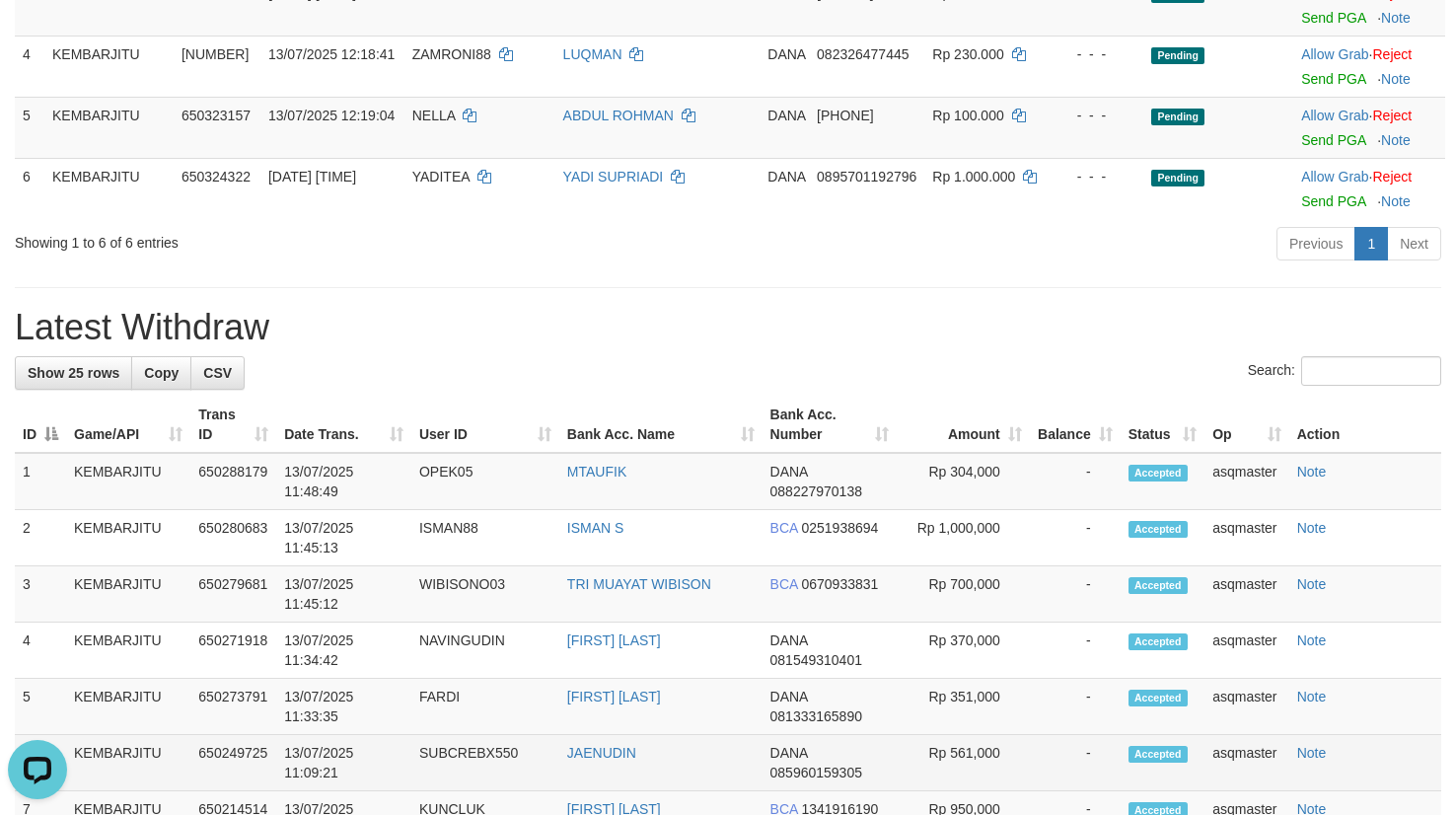 scroll, scrollTop: 1019, scrollLeft: 0, axis: vertical 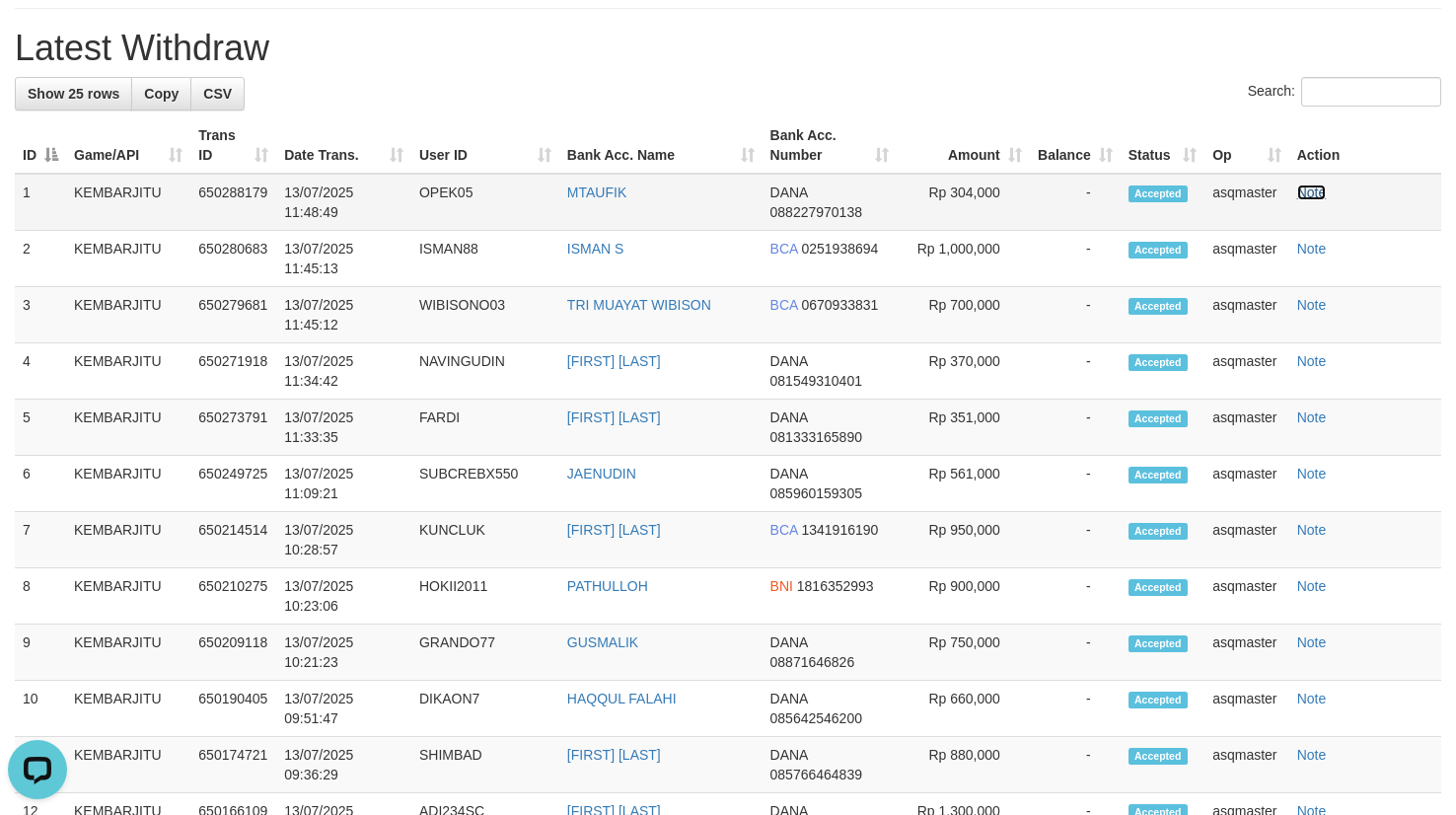 click on "Note" at bounding box center [1312, 192] 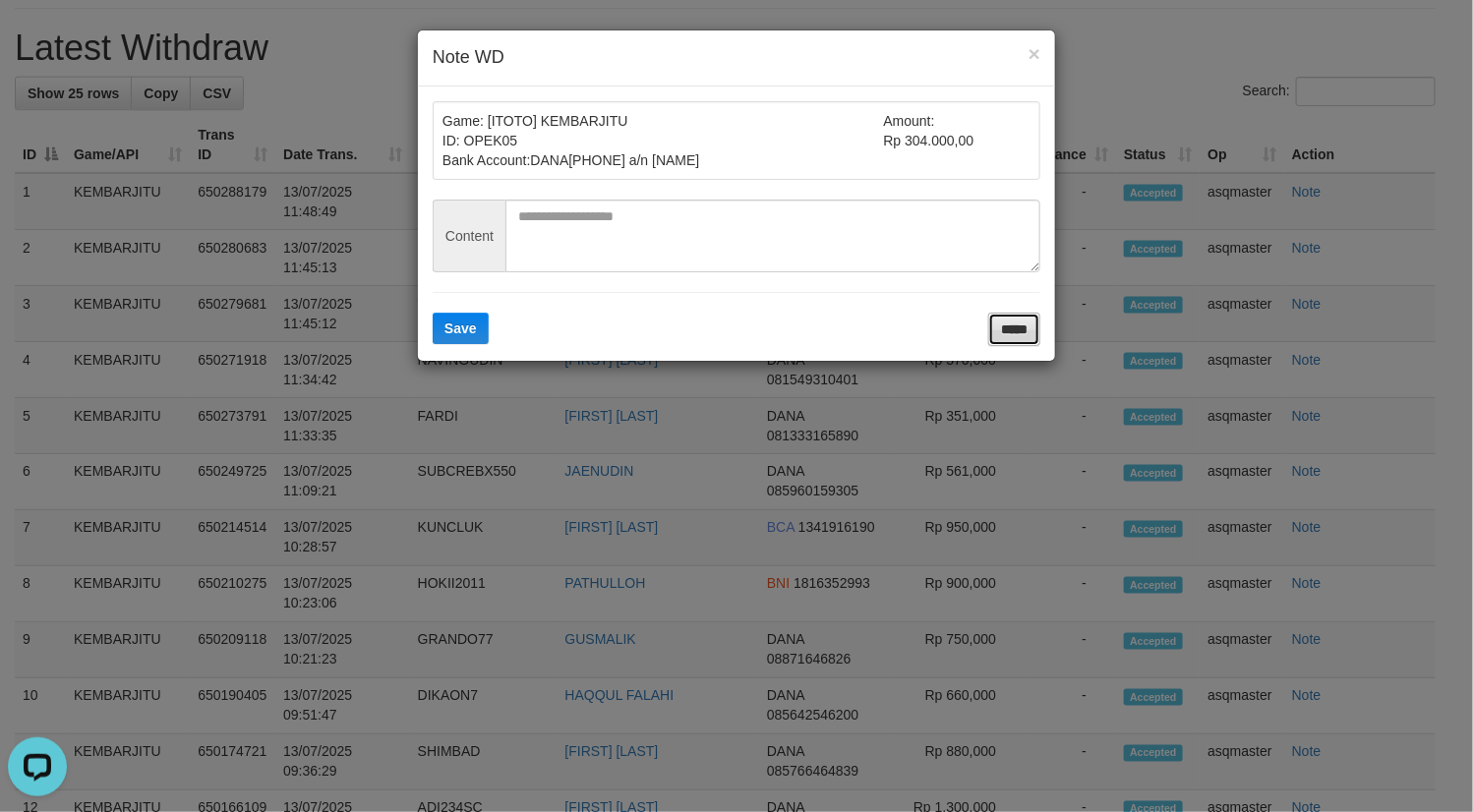 click on "*****" at bounding box center [1014, 329] 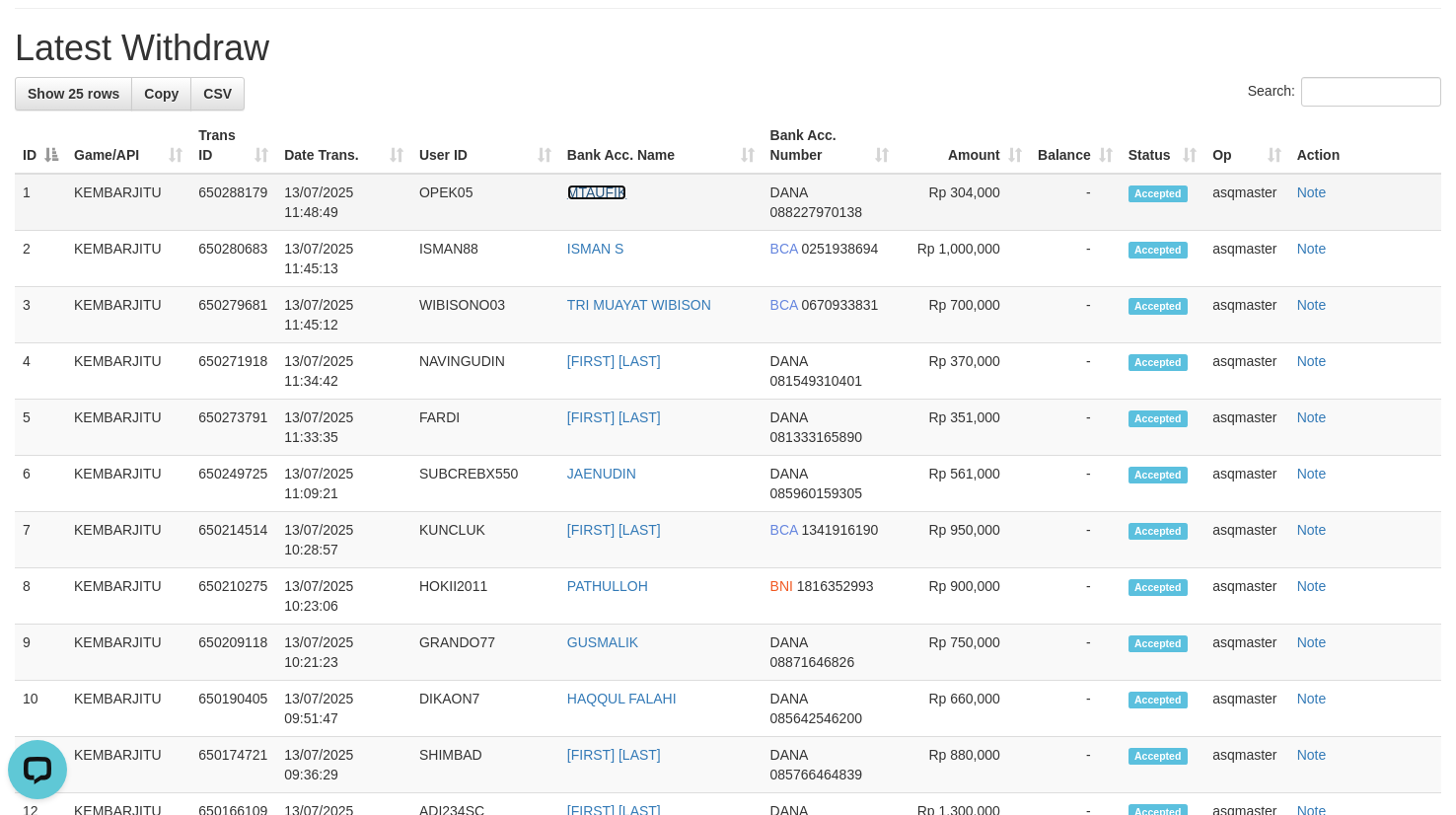 click on "MTAUFIK" at bounding box center [597, 192] 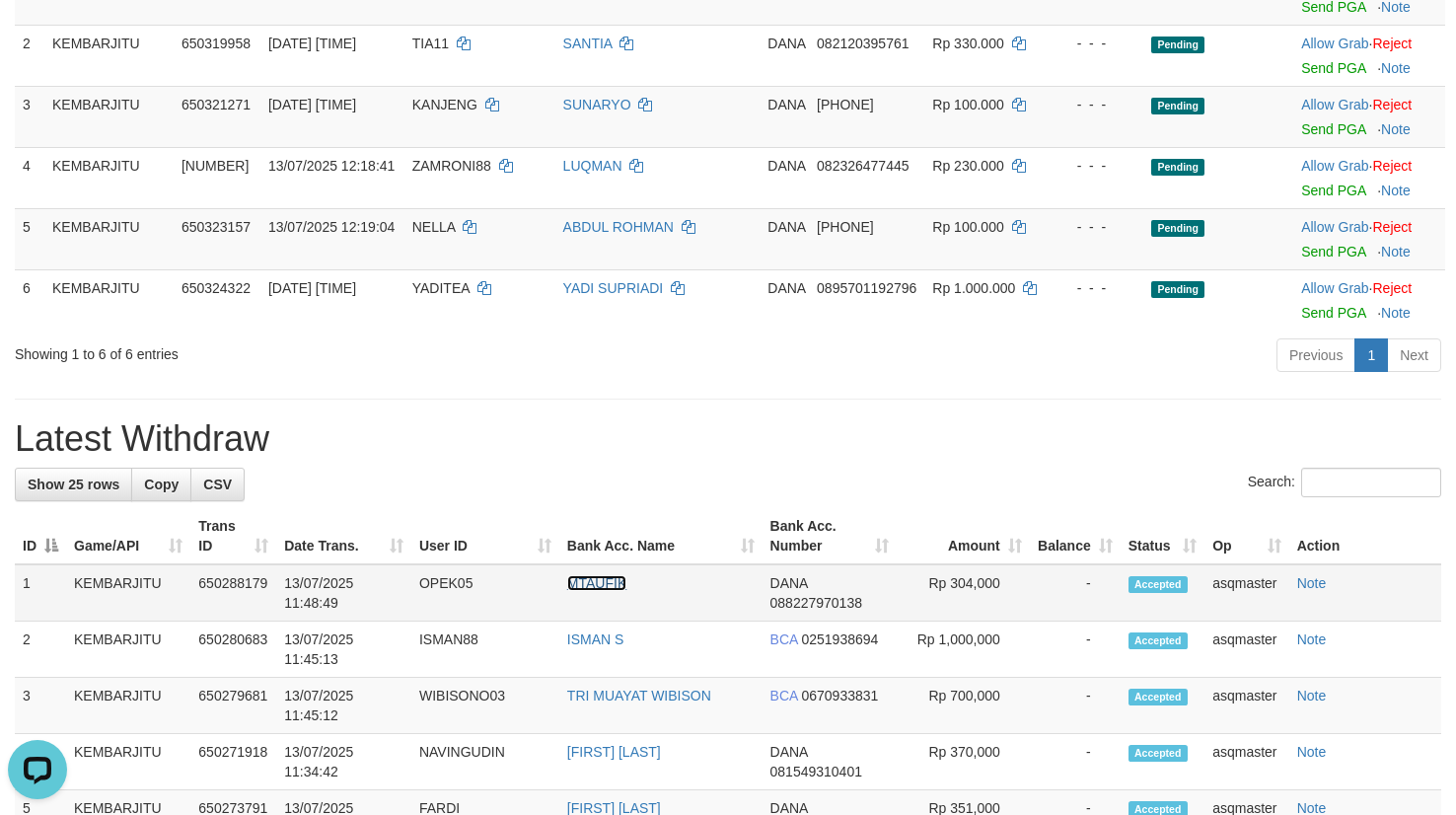 scroll, scrollTop: 575, scrollLeft: 0, axis: vertical 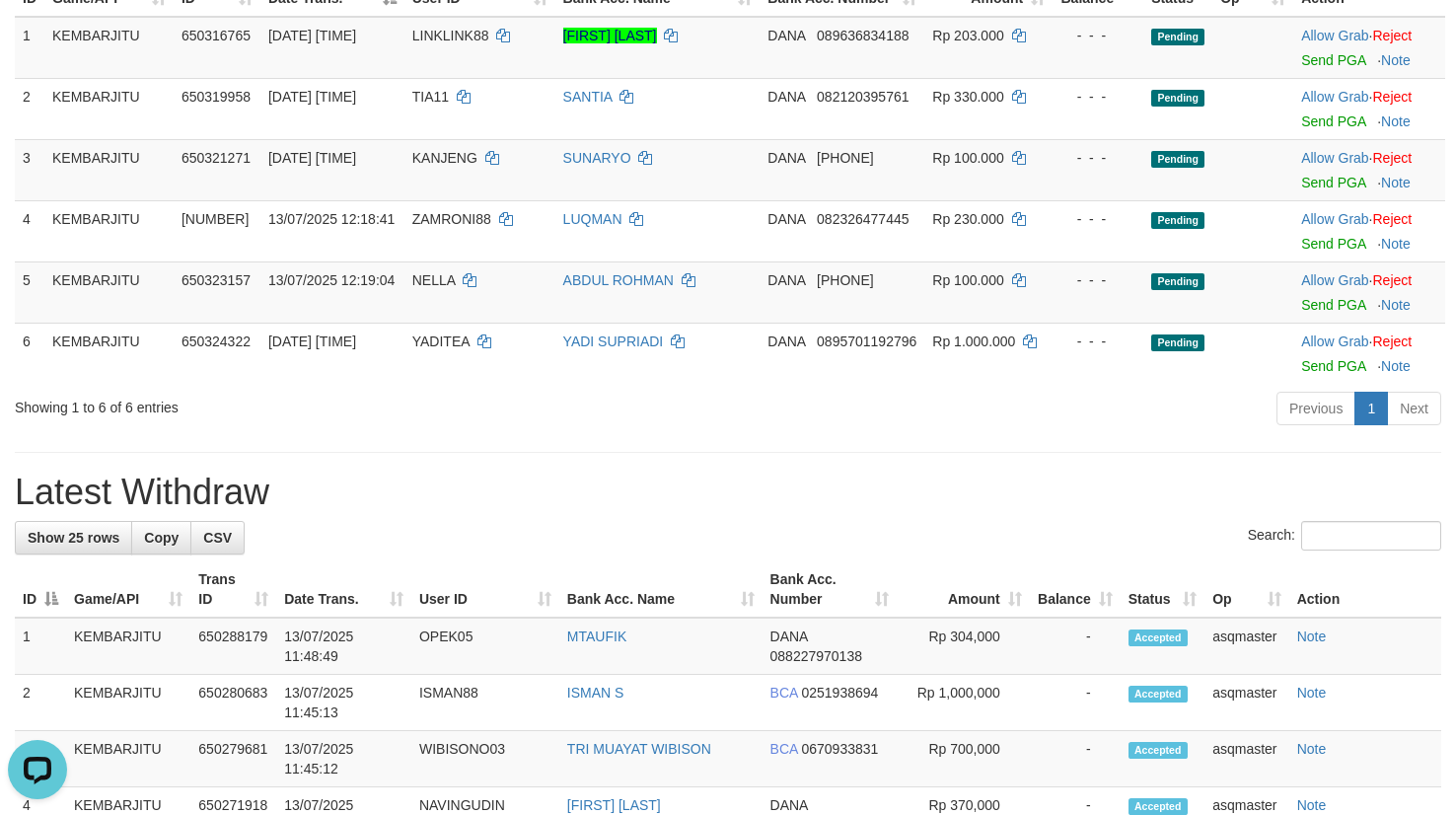 click on "Previous 1 Next" at bounding box center (1031, 410) 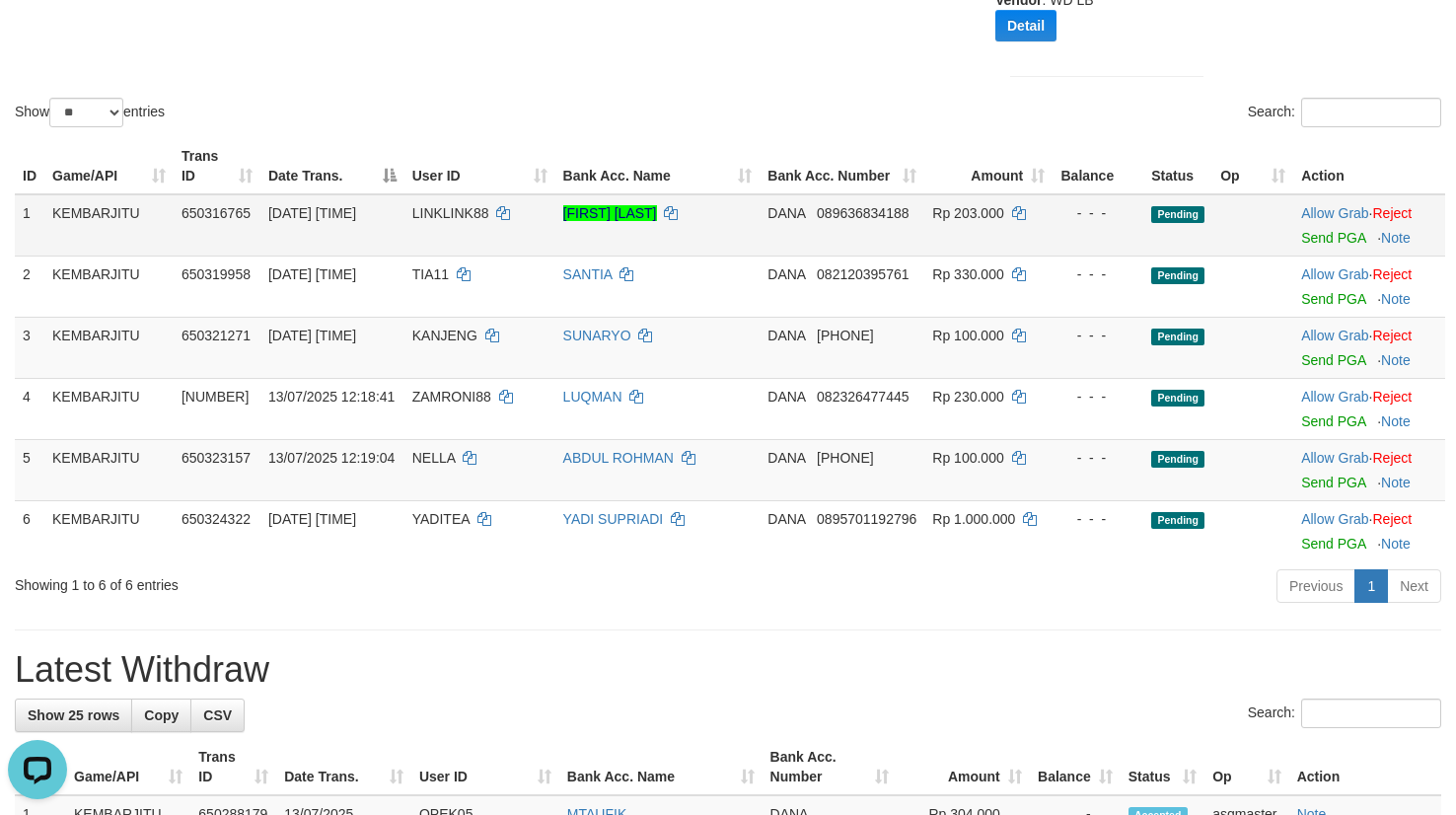 scroll, scrollTop: 131, scrollLeft: 0, axis: vertical 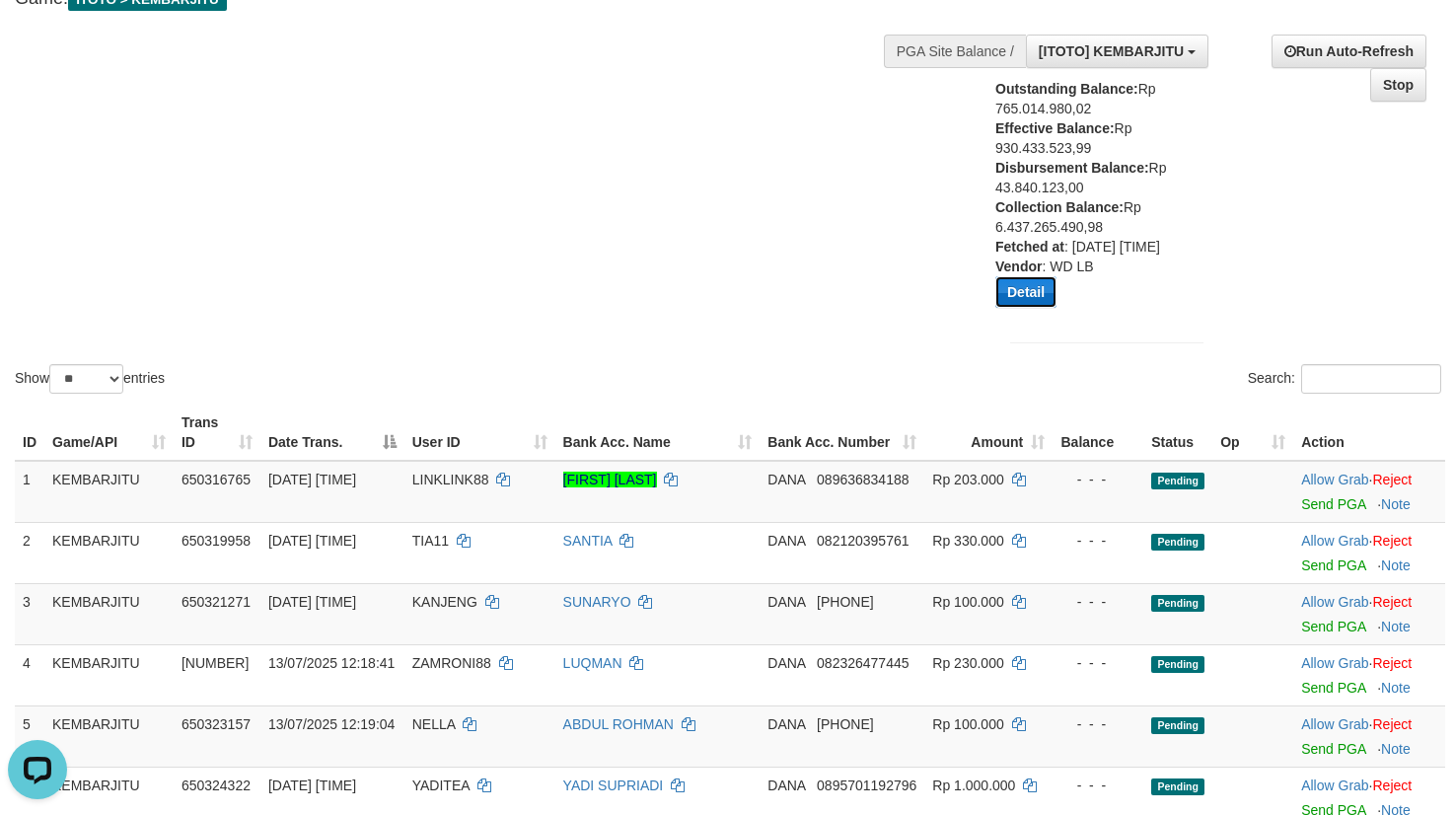click on "Detail" at bounding box center [1026, 292] 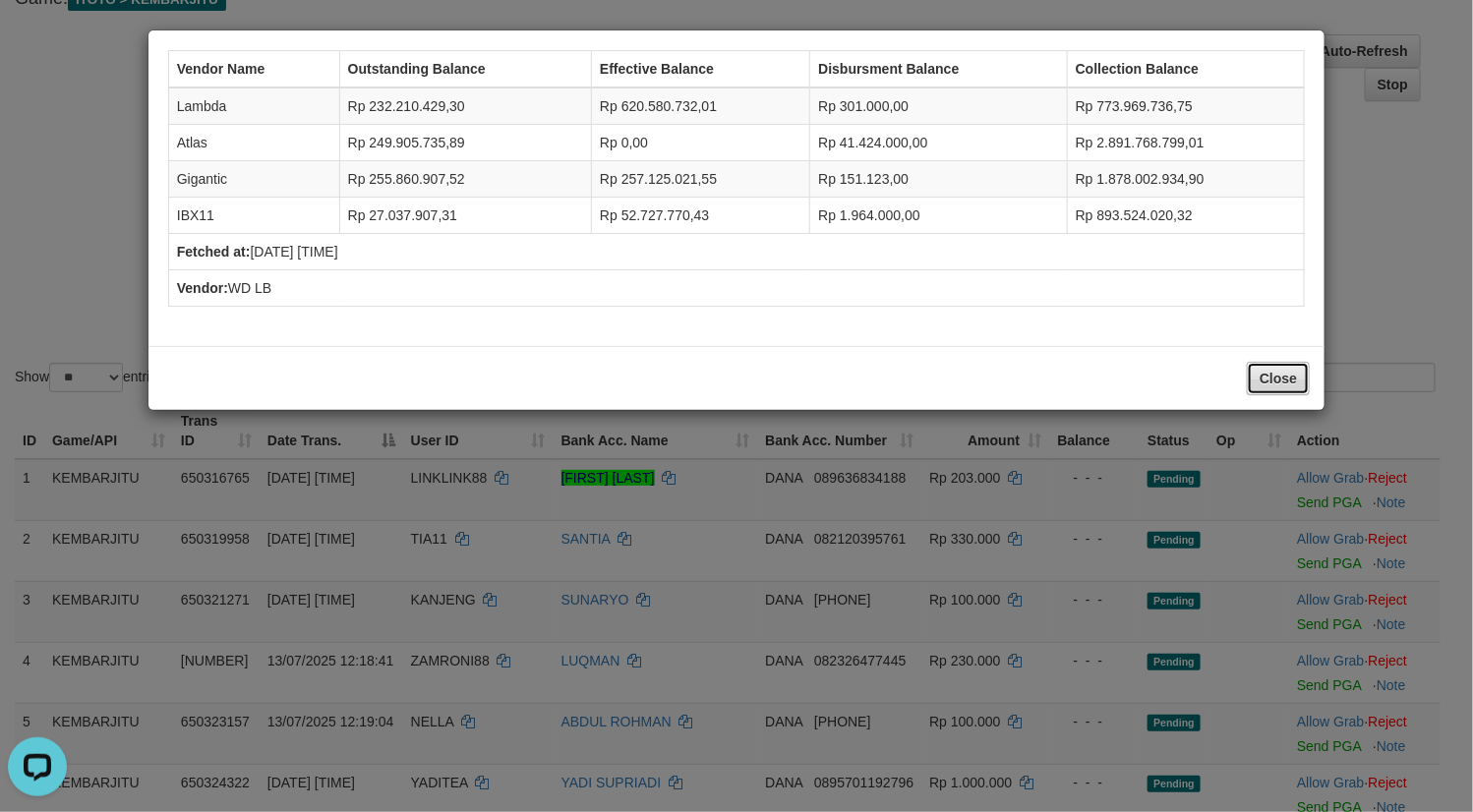 click on "Close" at bounding box center [1278, 378] 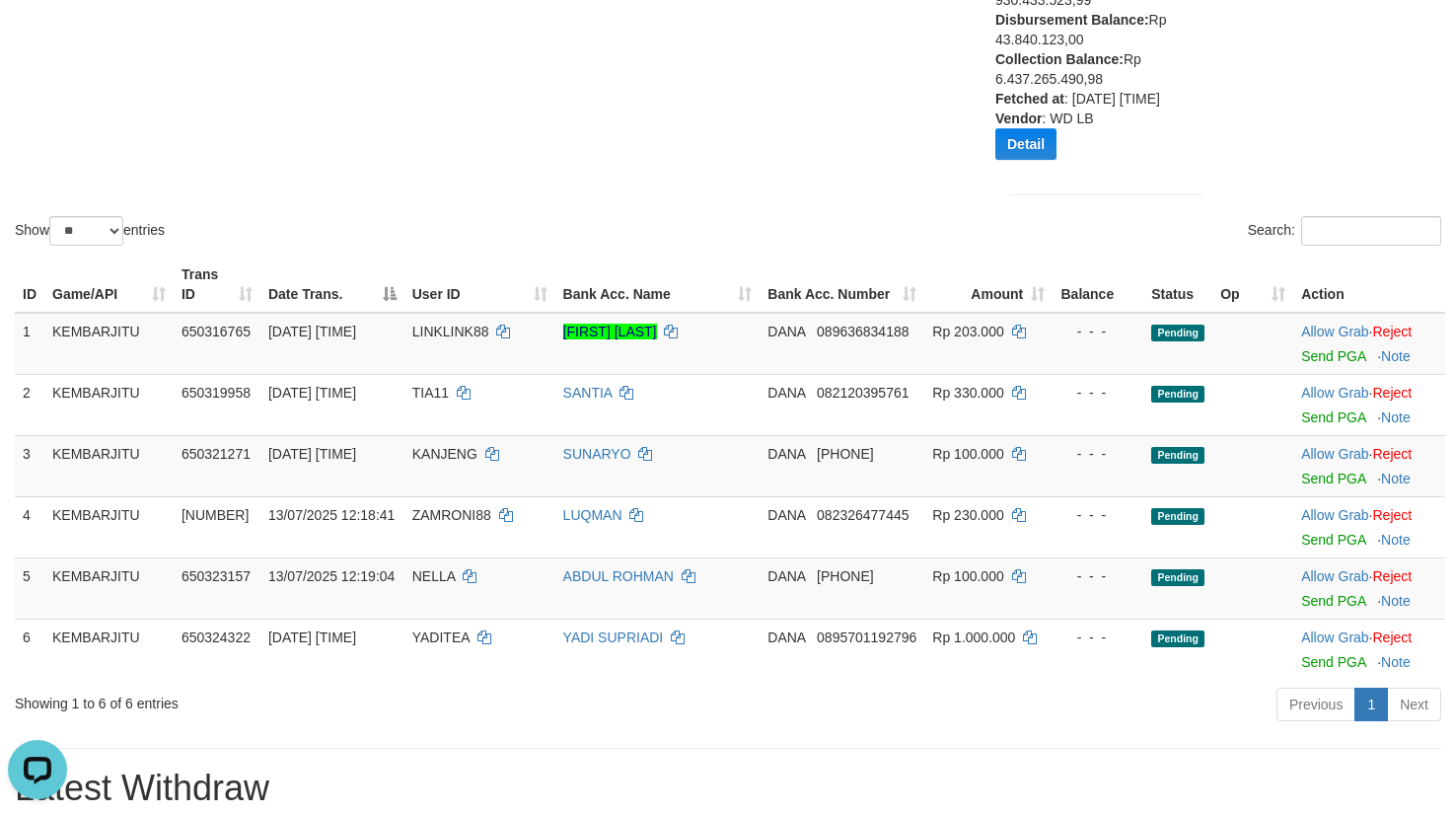 scroll, scrollTop: 575, scrollLeft: 0, axis: vertical 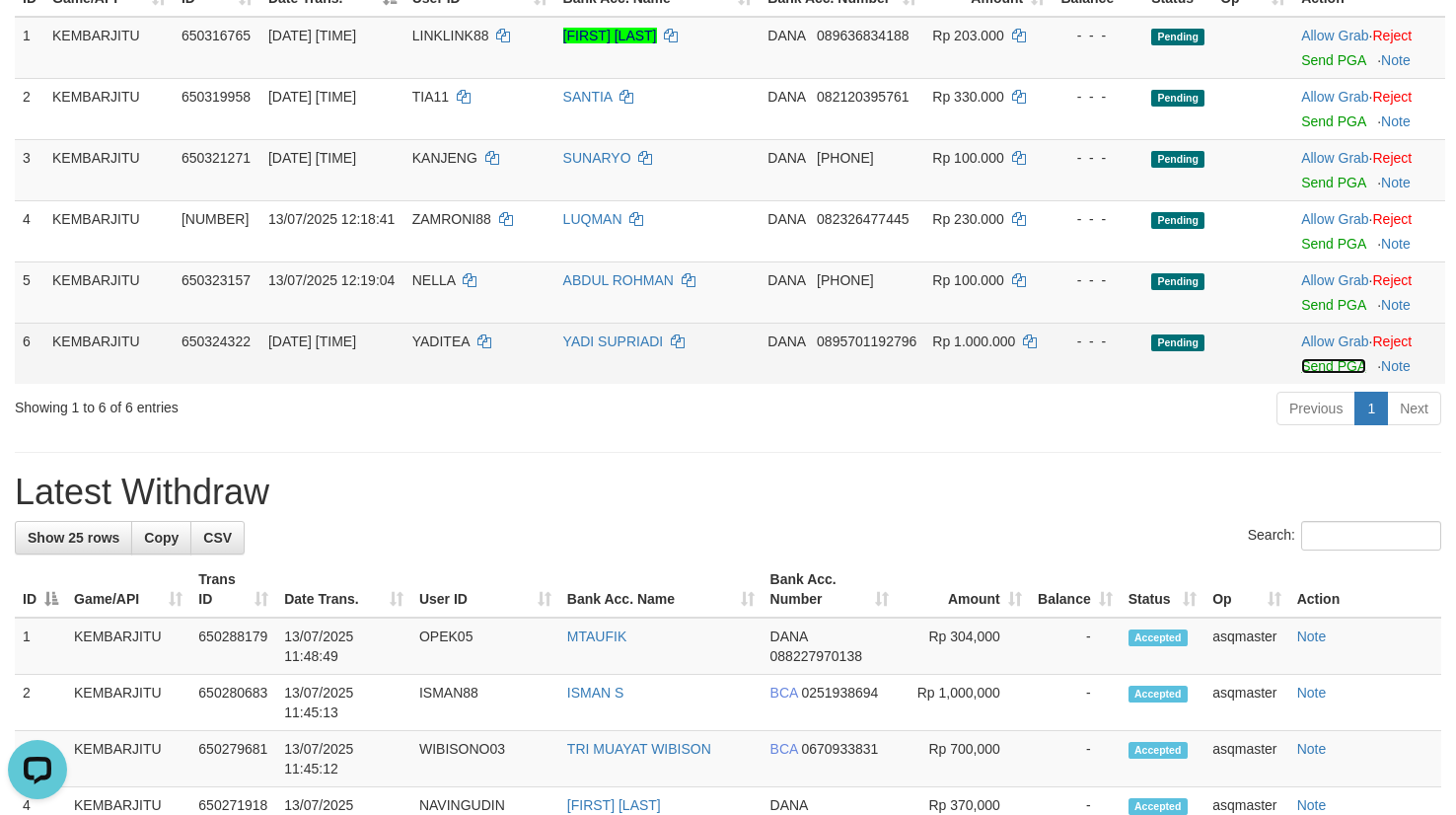 click on "Send PGA" at bounding box center (1333, 366) 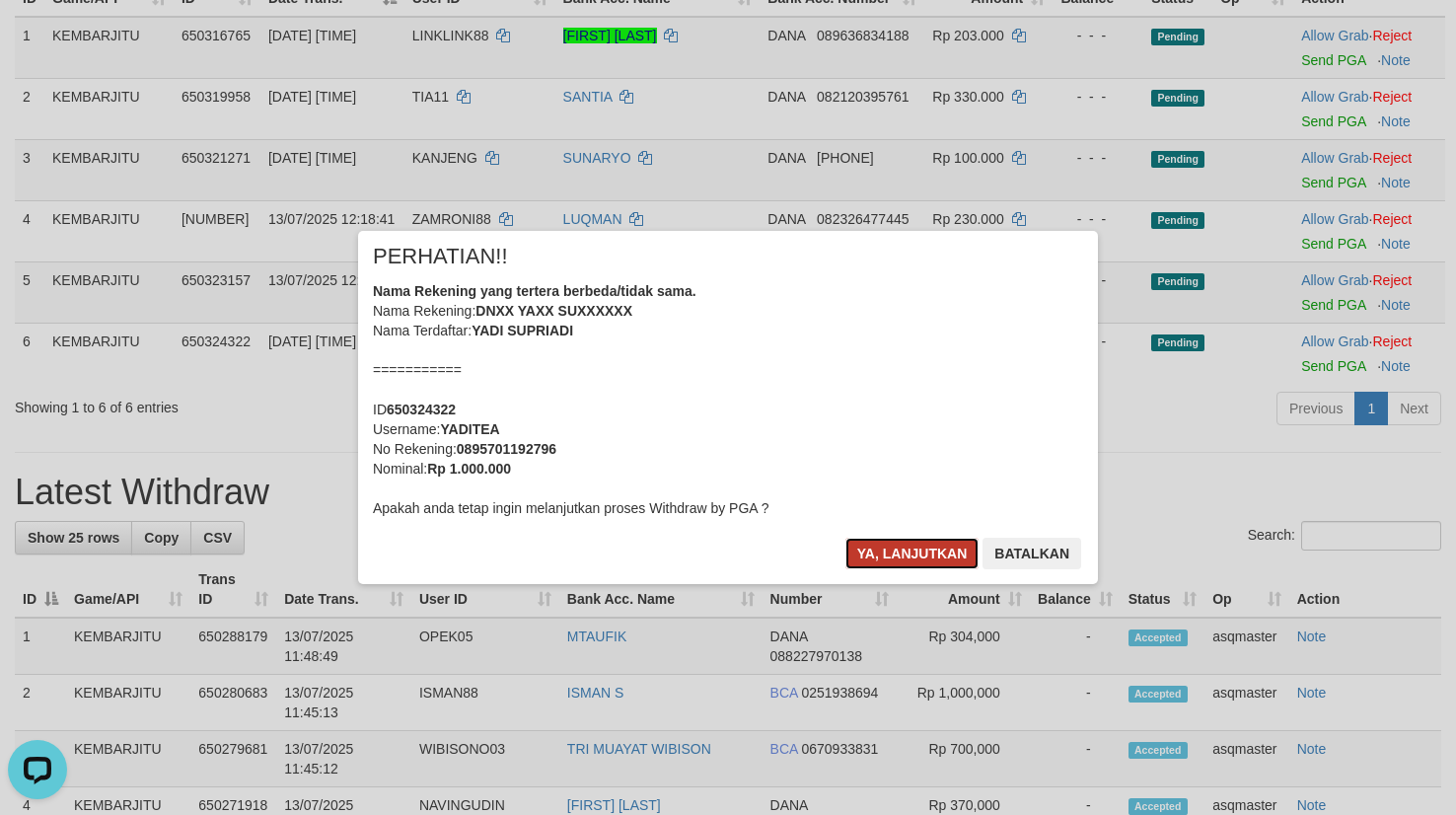 click on "Ya, lanjutkan" at bounding box center (912, 554) 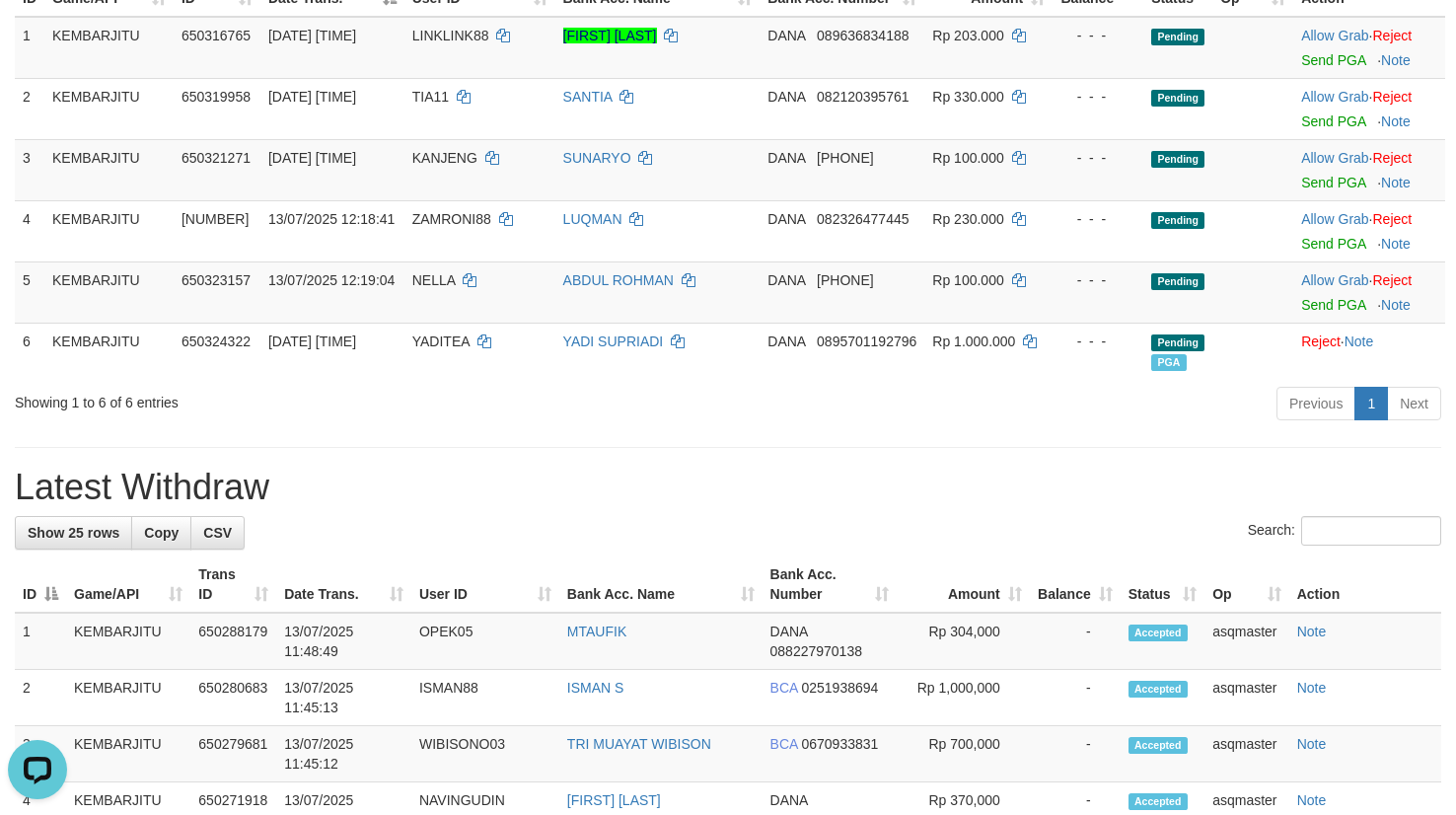 click on "Search:" at bounding box center (728, 533) 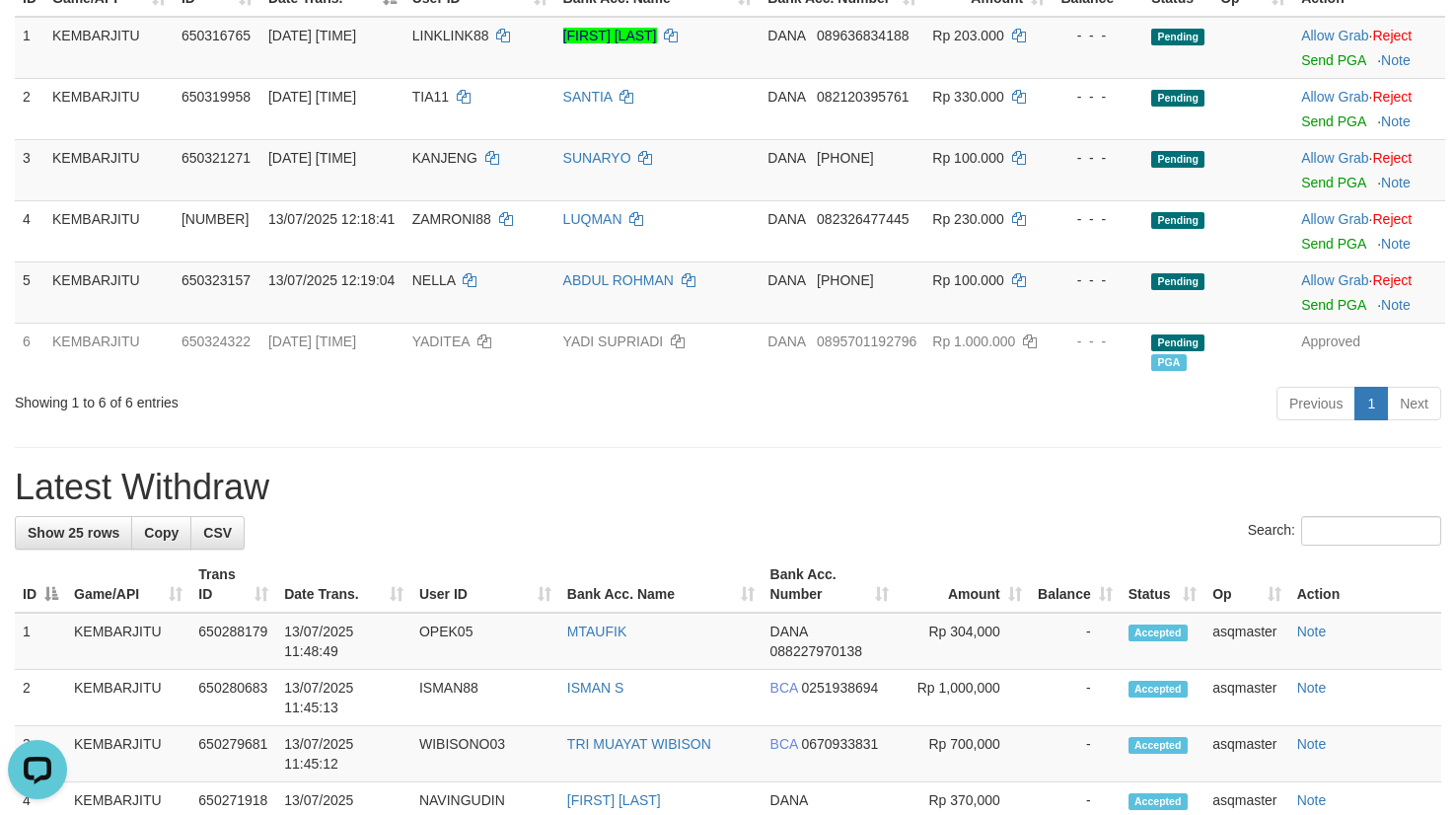 click on "**********" at bounding box center [728, 813] 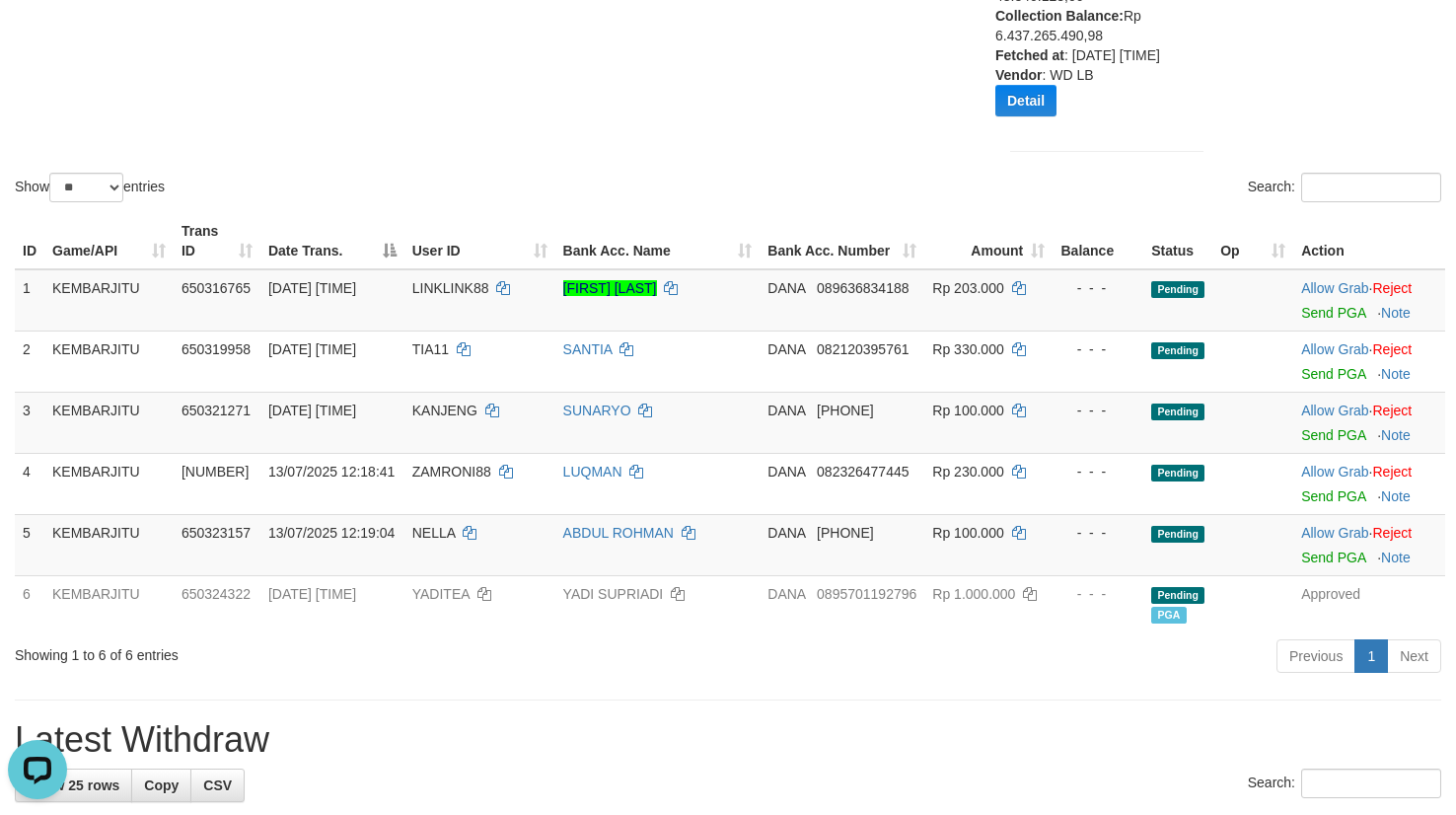 scroll, scrollTop: 0, scrollLeft: 0, axis: both 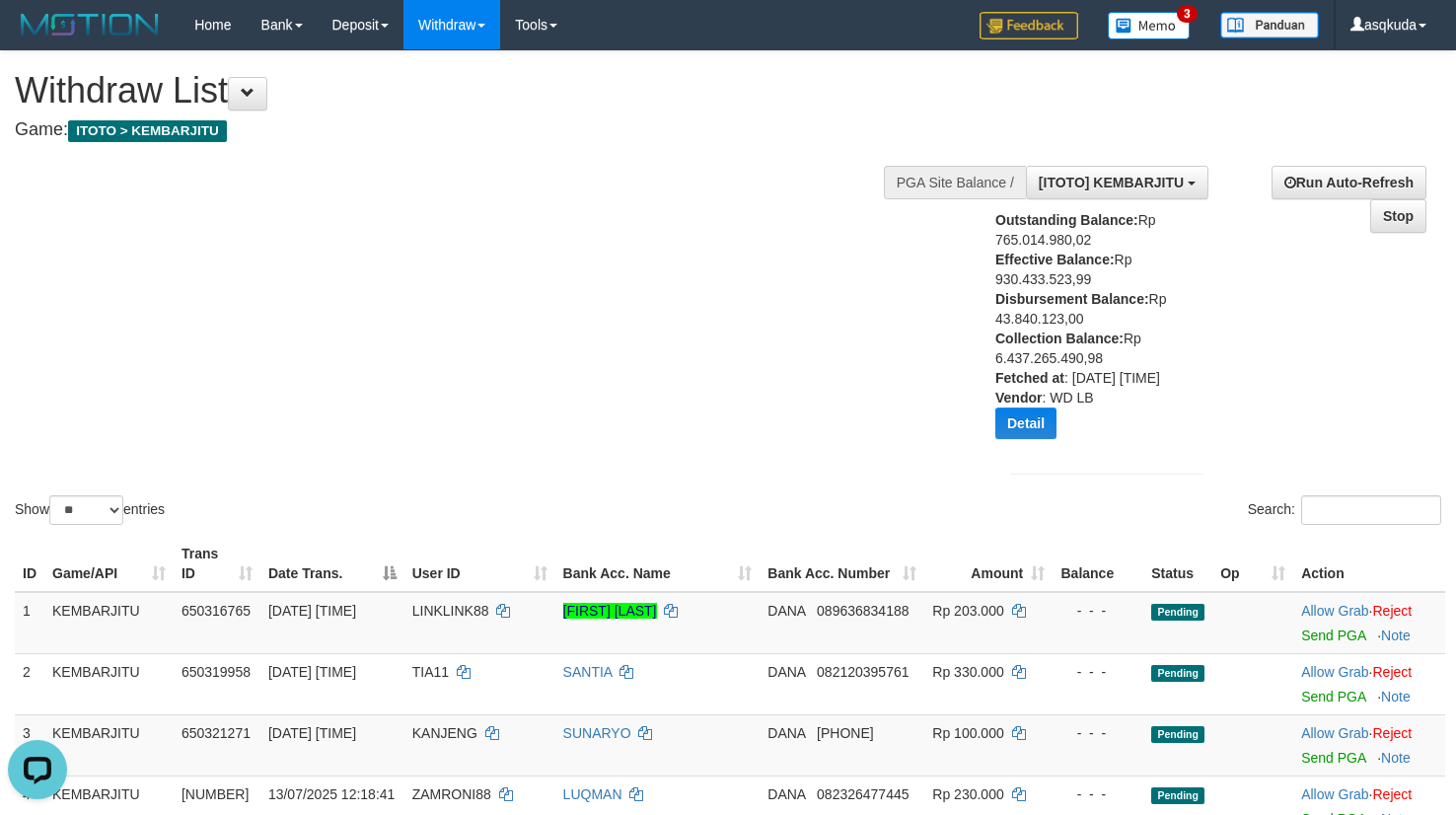 click on "Outstanding Balance:  Rp 765.014.980,02
Effective Balance:  Rp 930.433.523,99
Disbursement Balance:  Rp 43.840.123,00
Collection Balance:  Rp 6.437.265.490,98
Fetched at : 2025-07-13 12:21:15
Vendor : WD LB
Detail
Vendor Name
Outstanding Balance
Effective Balance
Disbursment Balance
Collection Balance
Lambda
Rp 232.210.429,30
Rp 620.580.732,01
Rp 301.000,00
Rp 773.969.736,75
Atlas
Rp 249.905.735,89
Rp 0,00
Rp 41.424.000,00
Rp 2.891.768.799,01
Gigantic" at bounding box center [1107, 342] 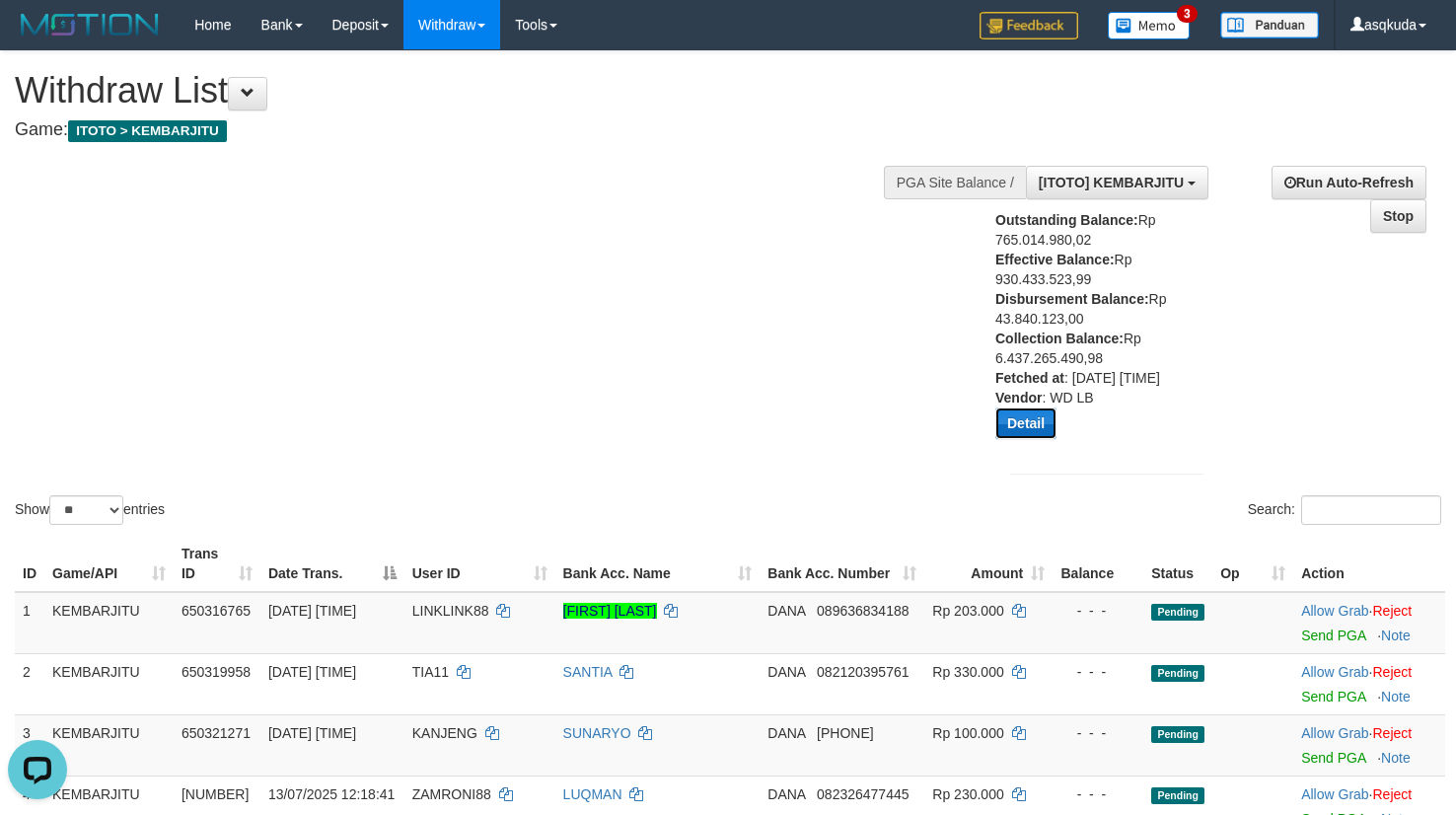 click on "Detail" at bounding box center (1026, 423) 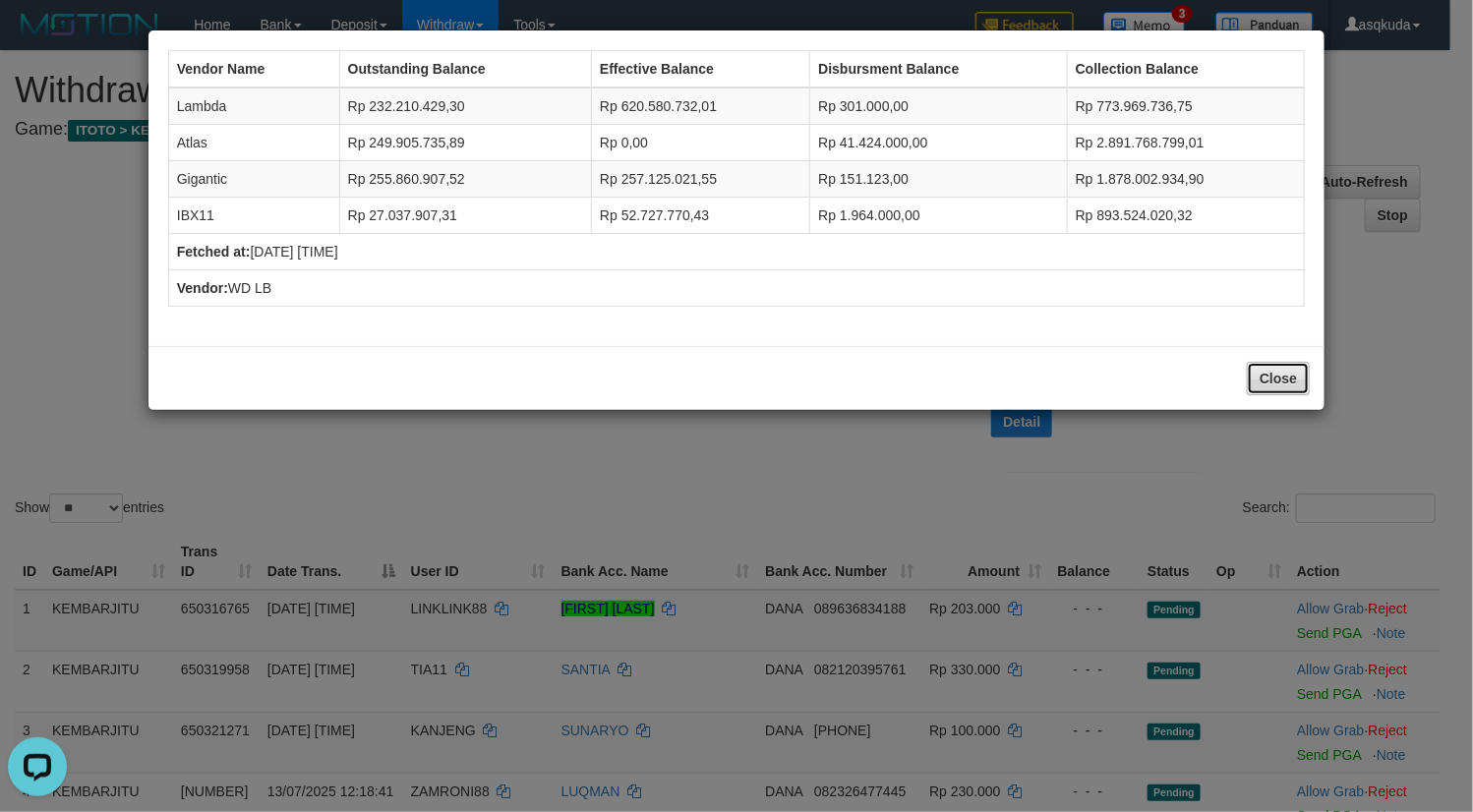 click on "Close" at bounding box center (1278, 378) 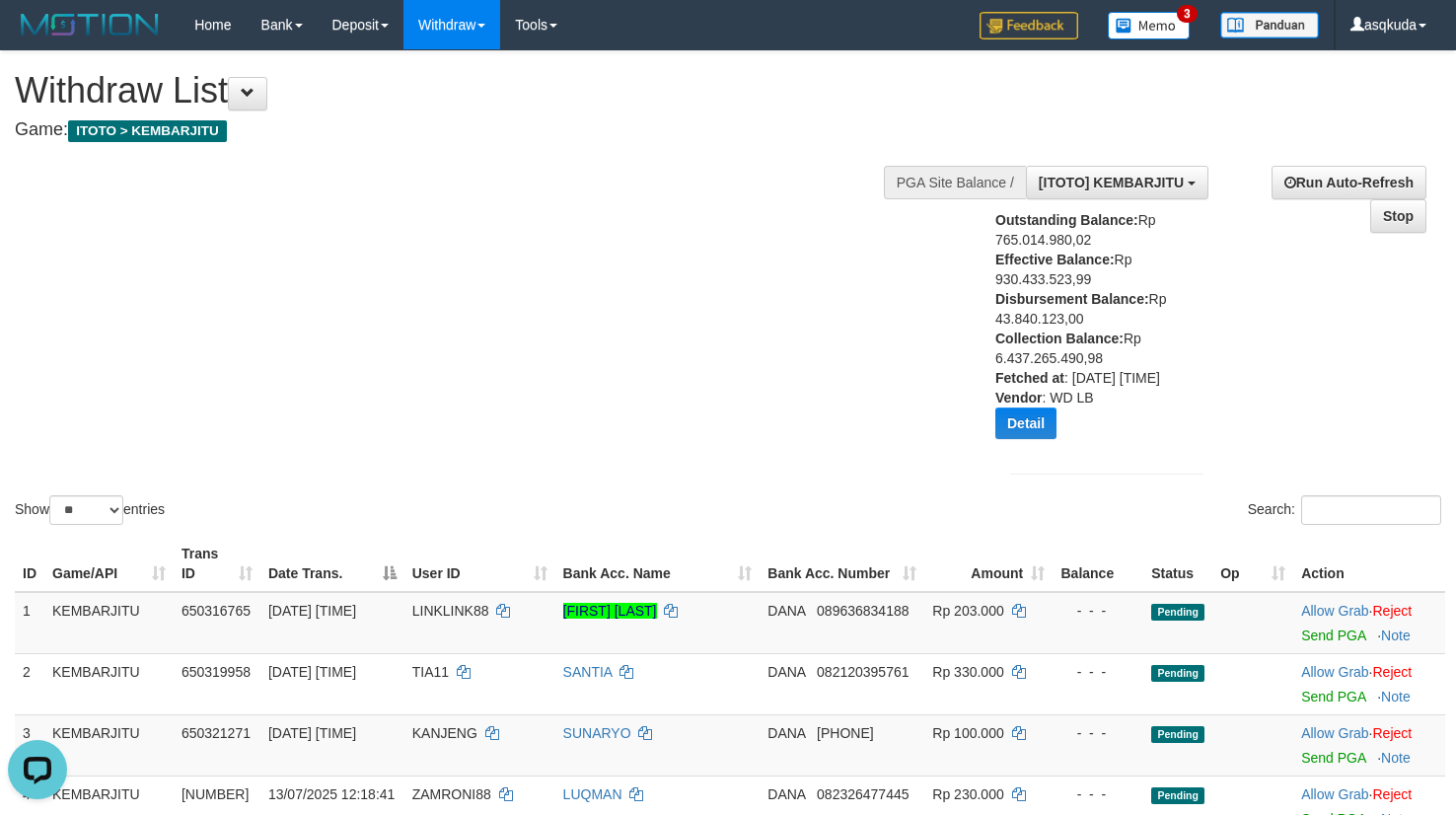 click on "Show  ** ** ** ***  entries Search:" at bounding box center (728, 290) 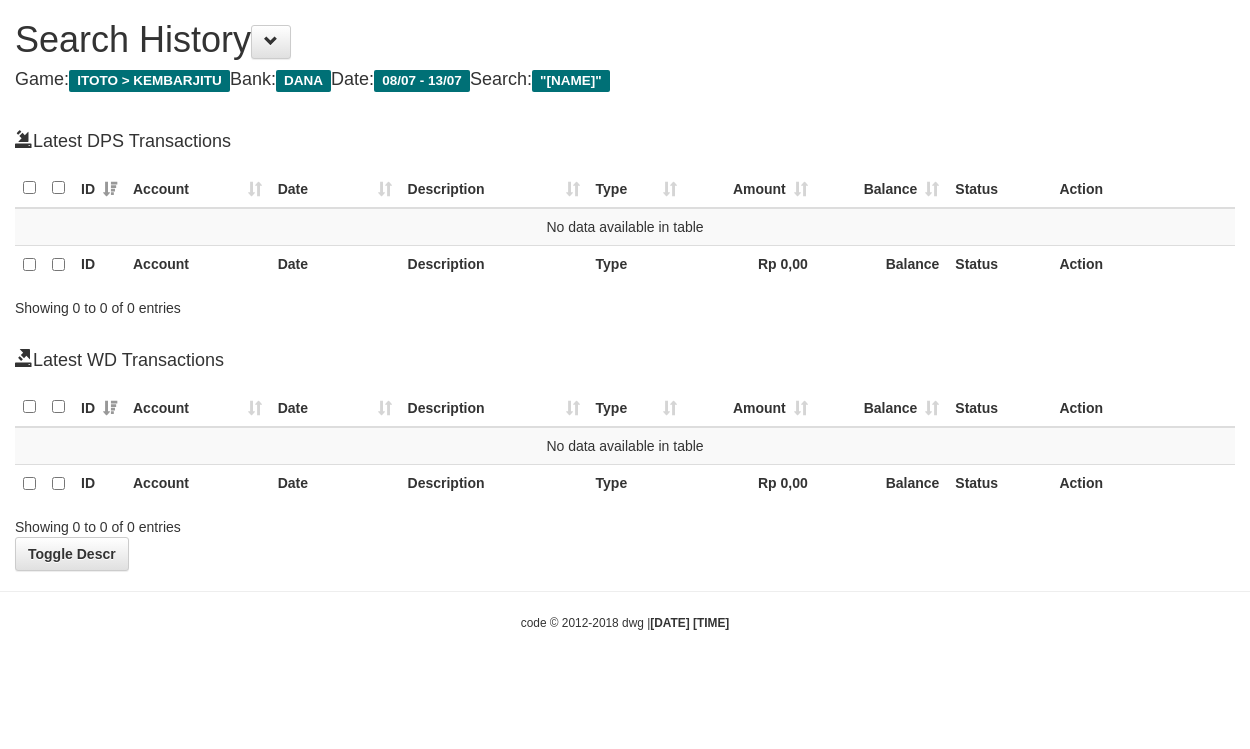 scroll, scrollTop: 0, scrollLeft: 0, axis: both 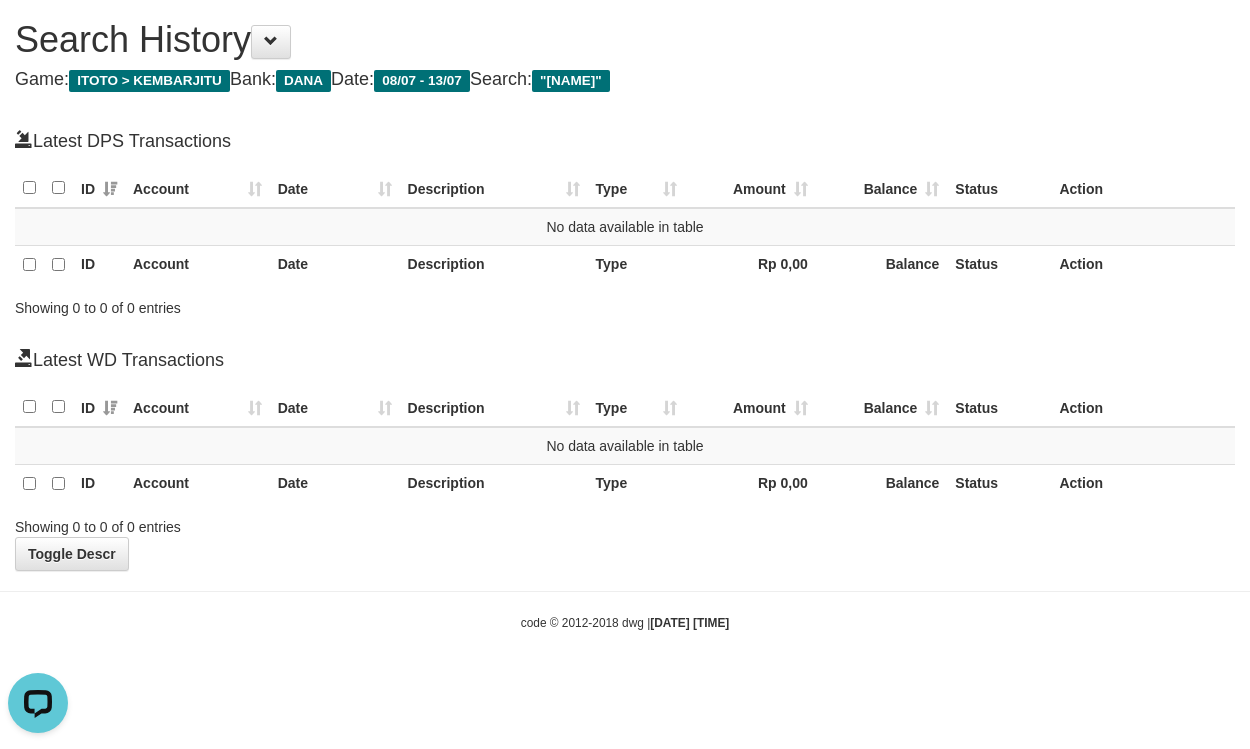 click on "Latest WD Transactions" at bounding box center (625, 359) 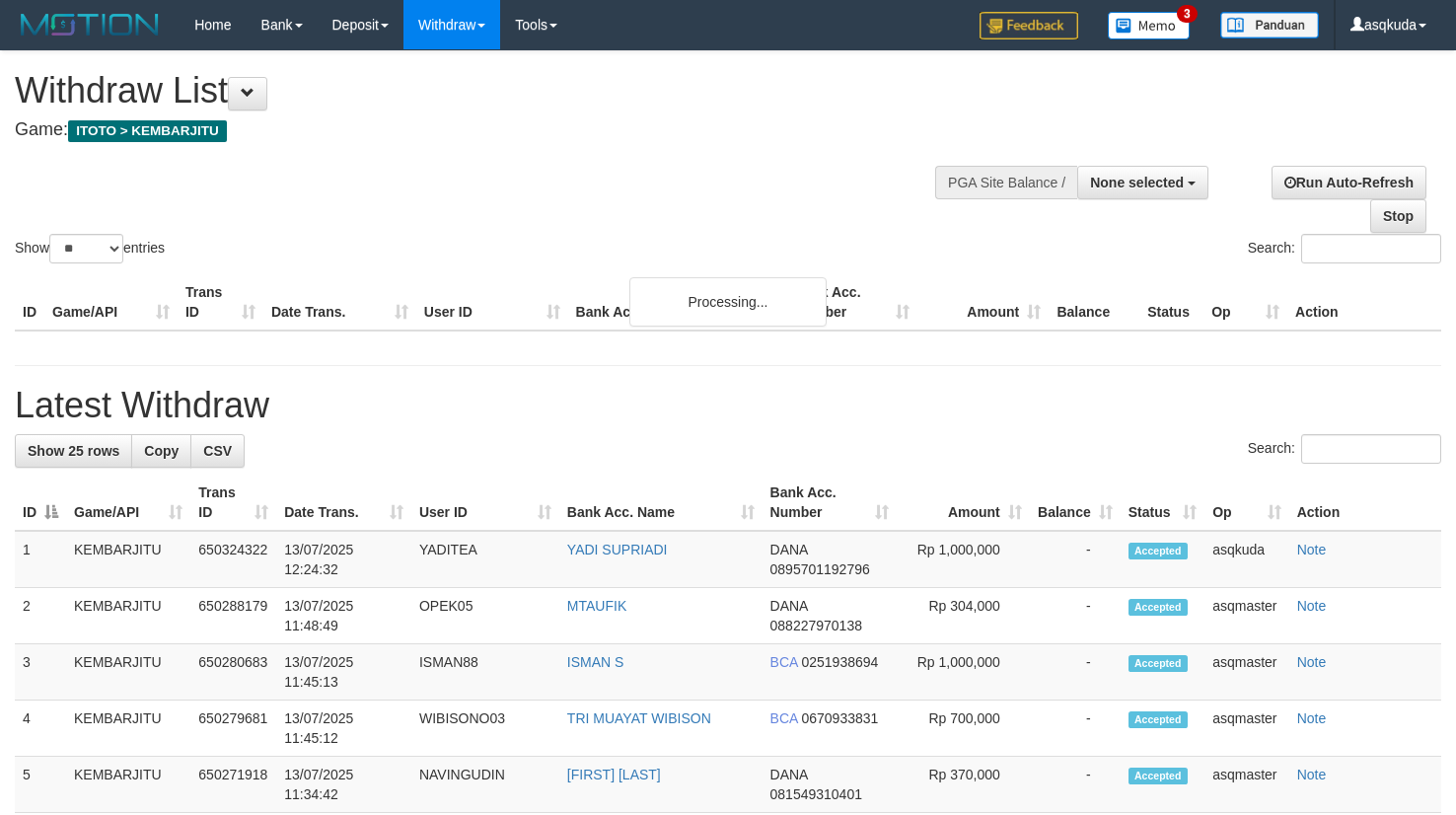 select 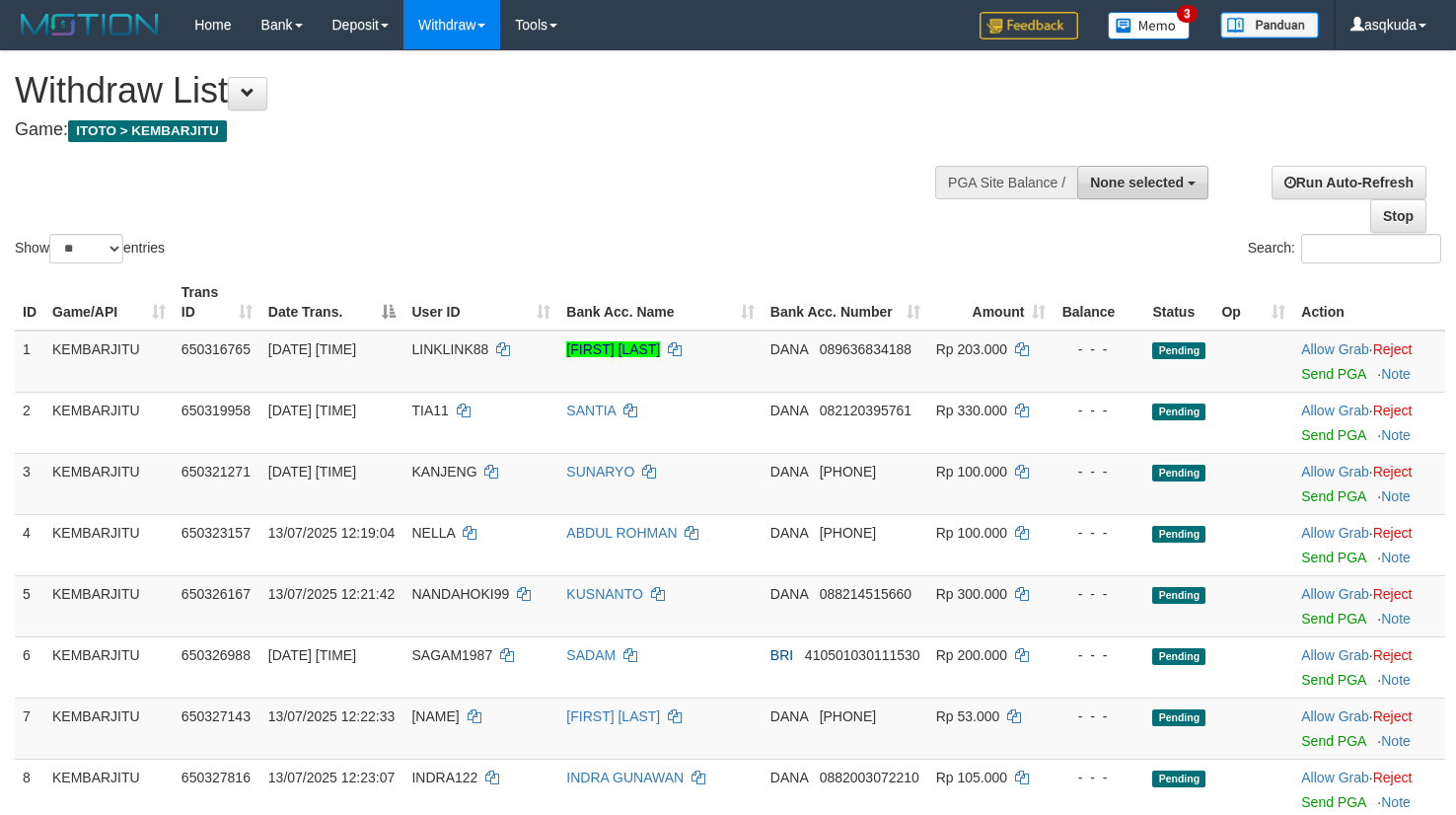 click on "None selected" at bounding box center [1136, 183] 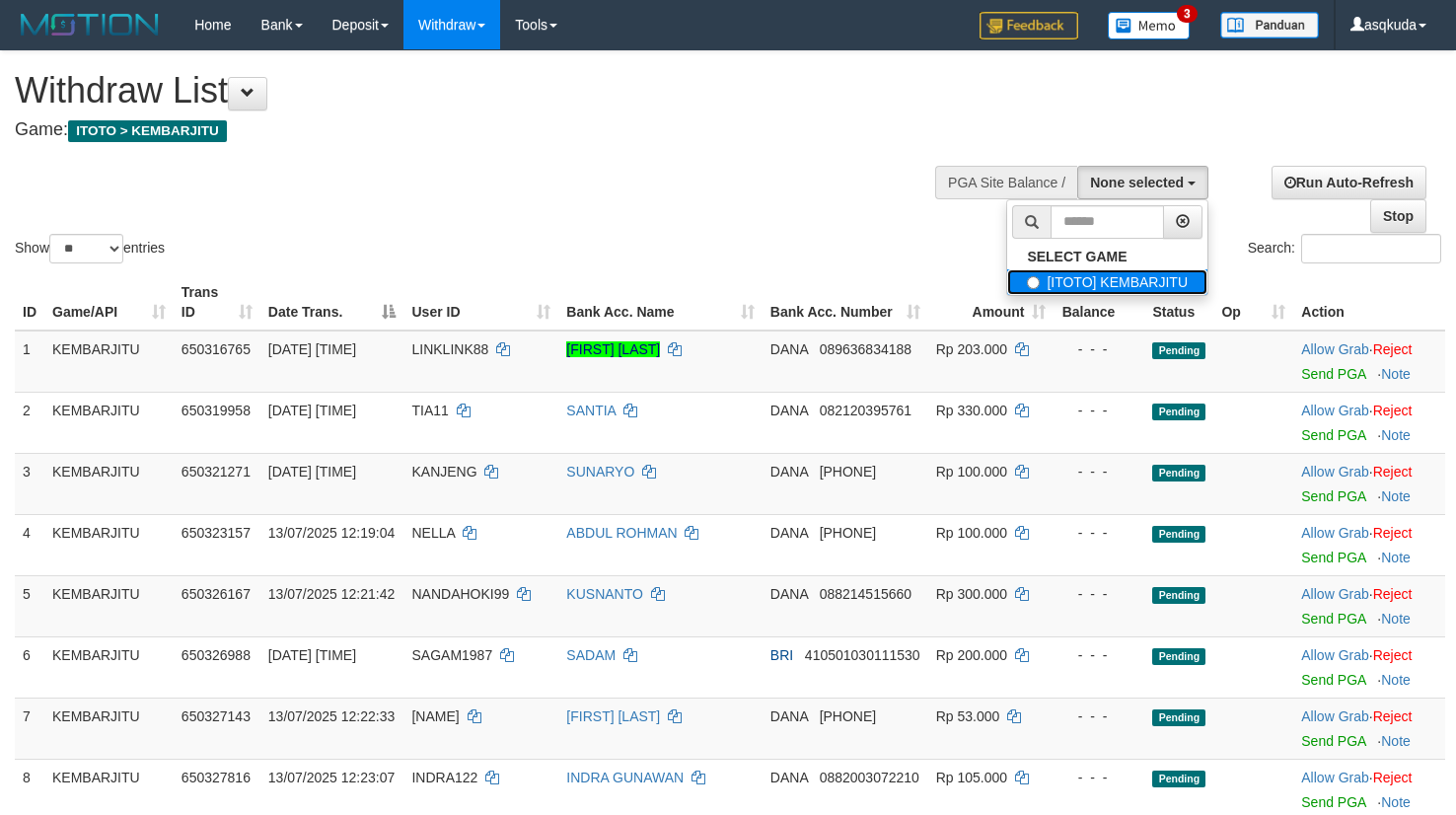 click on "[ITOTO] KEMBARJITU" at bounding box center [1107, 282] 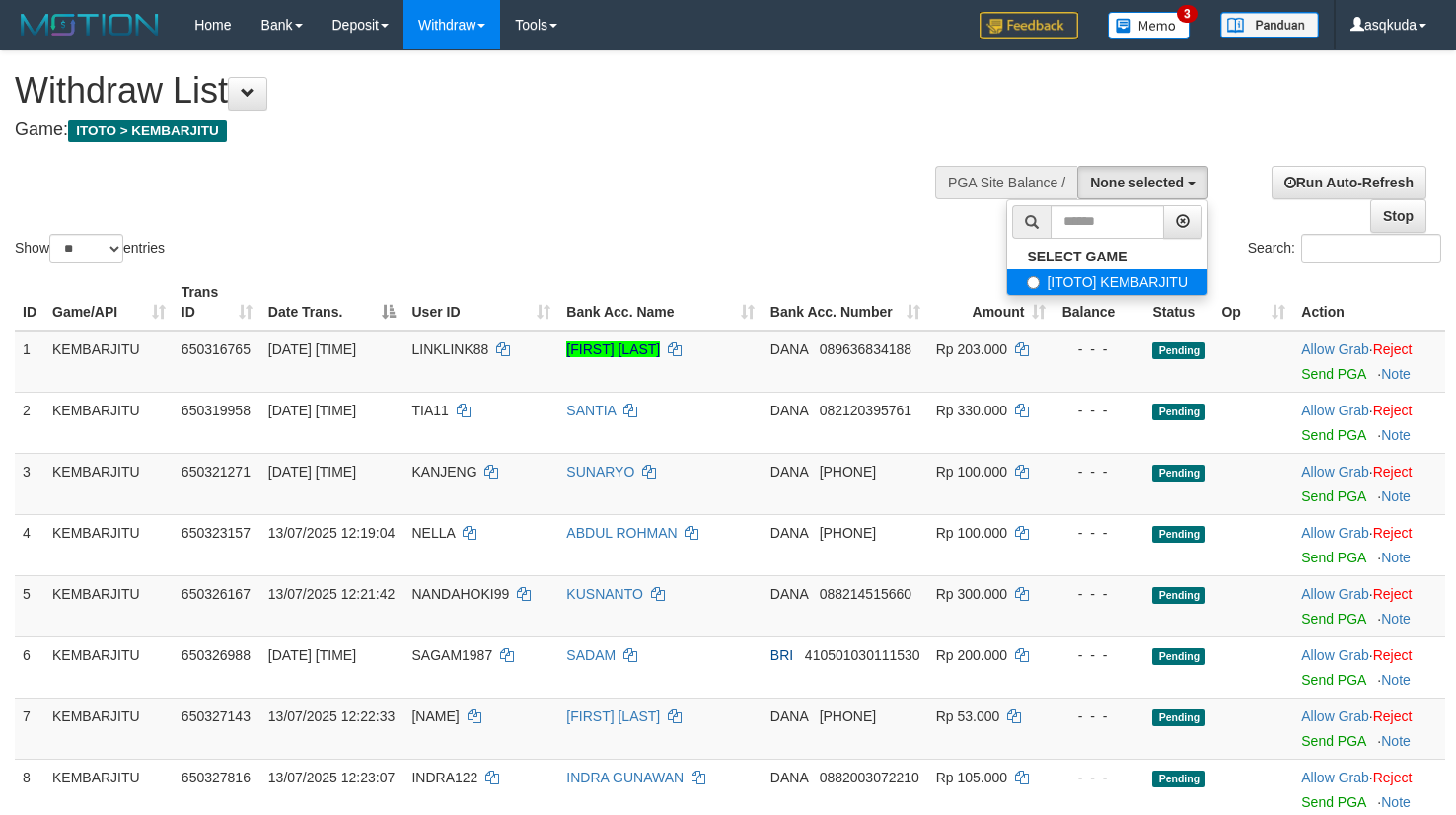 select on "***" 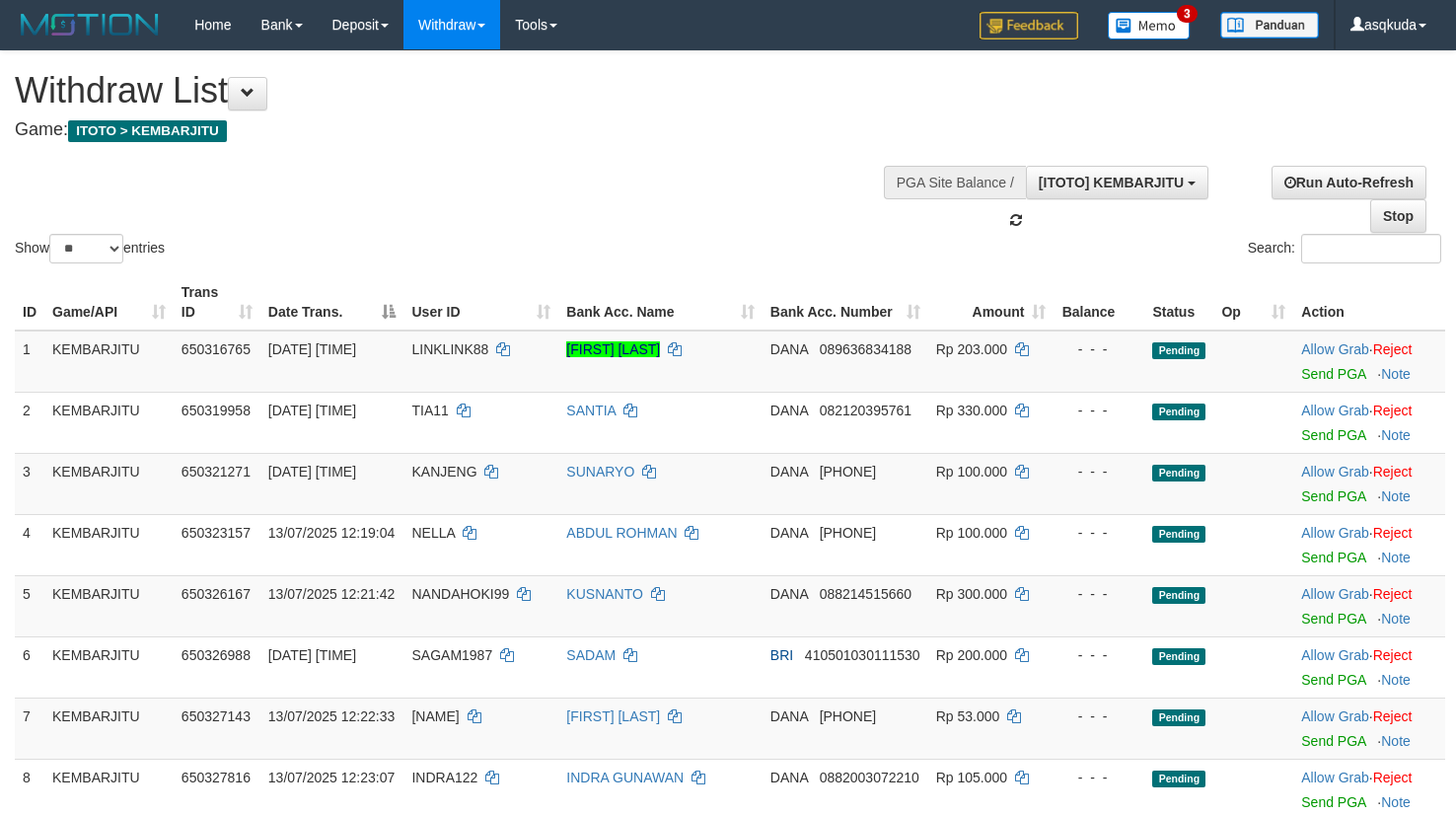 scroll, scrollTop: 18, scrollLeft: 0, axis: vertical 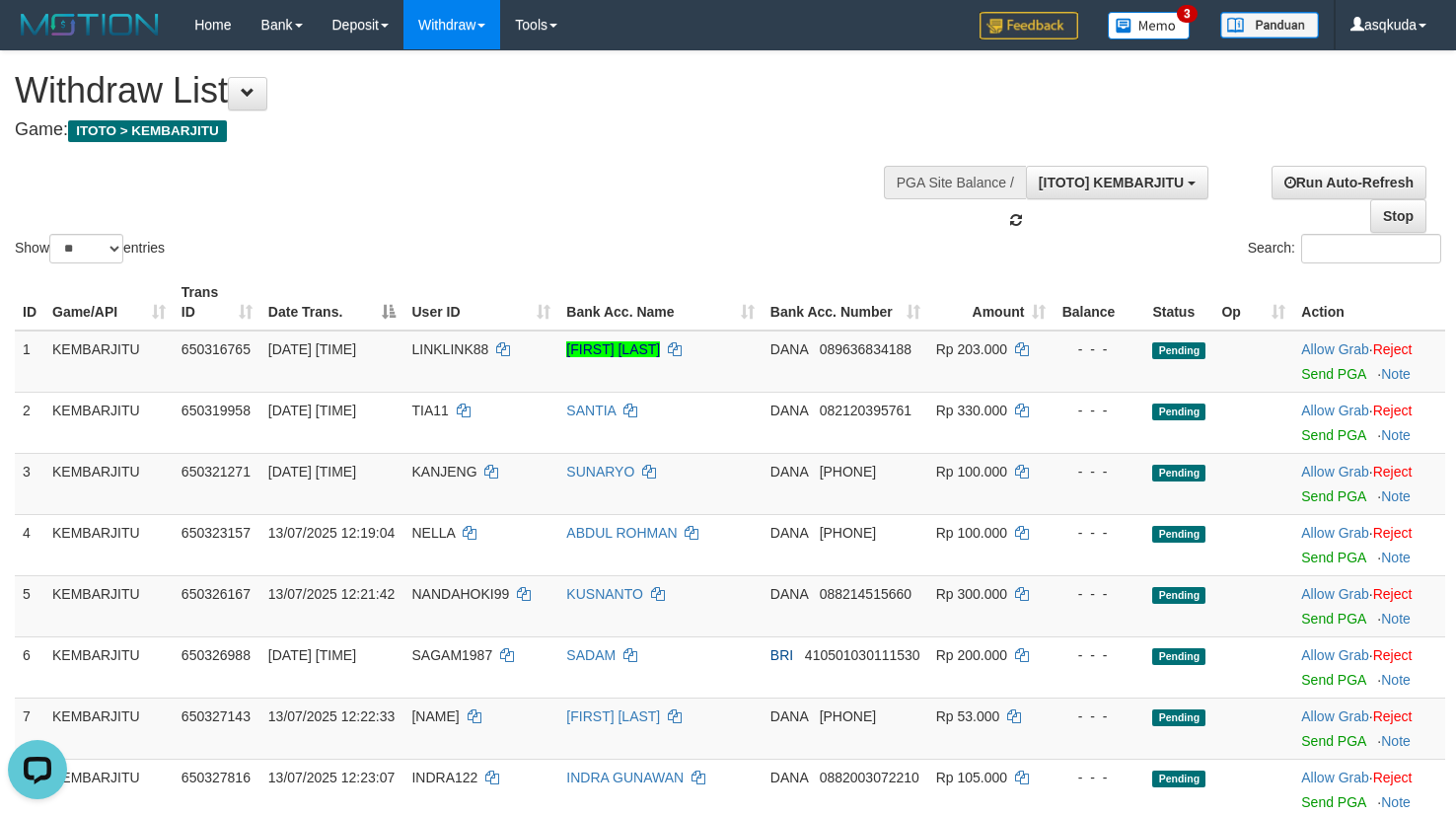 click on "Show  ** ** ** ***  entries Search:" at bounding box center (728, 159) 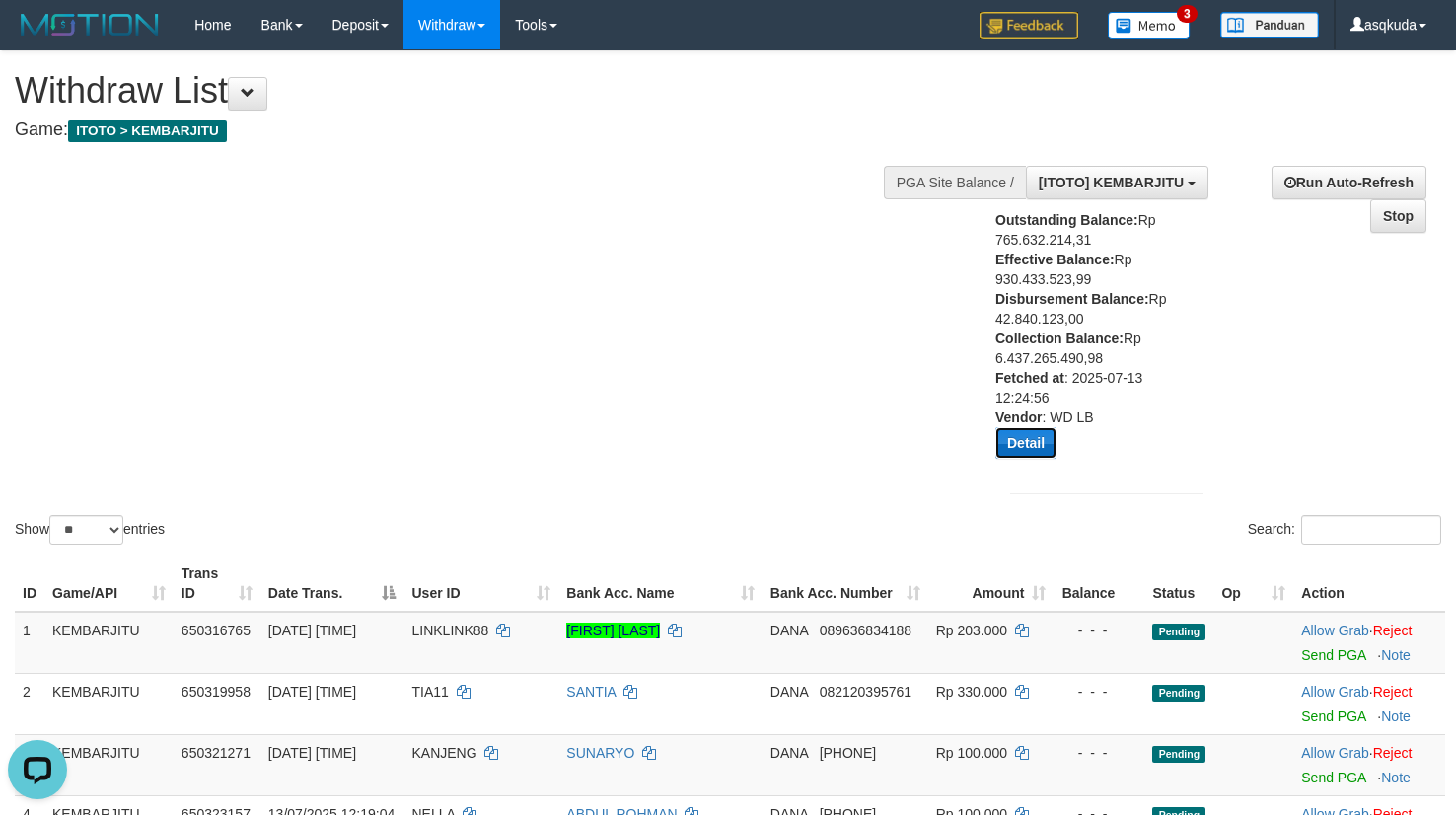 click on "Detail" at bounding box center (1026, 443) 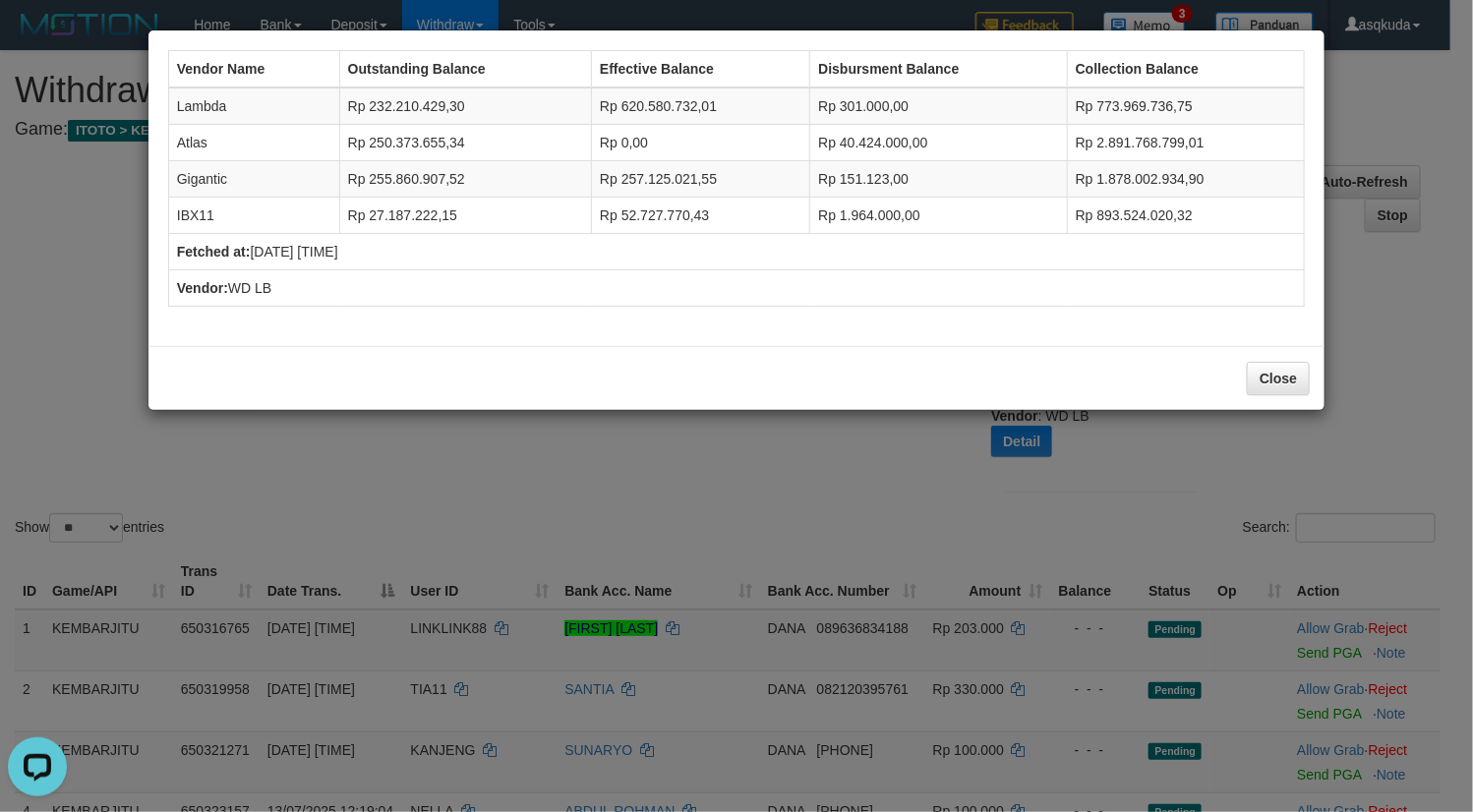 click on "Rp 0,00" at bounding box center [701, 143] 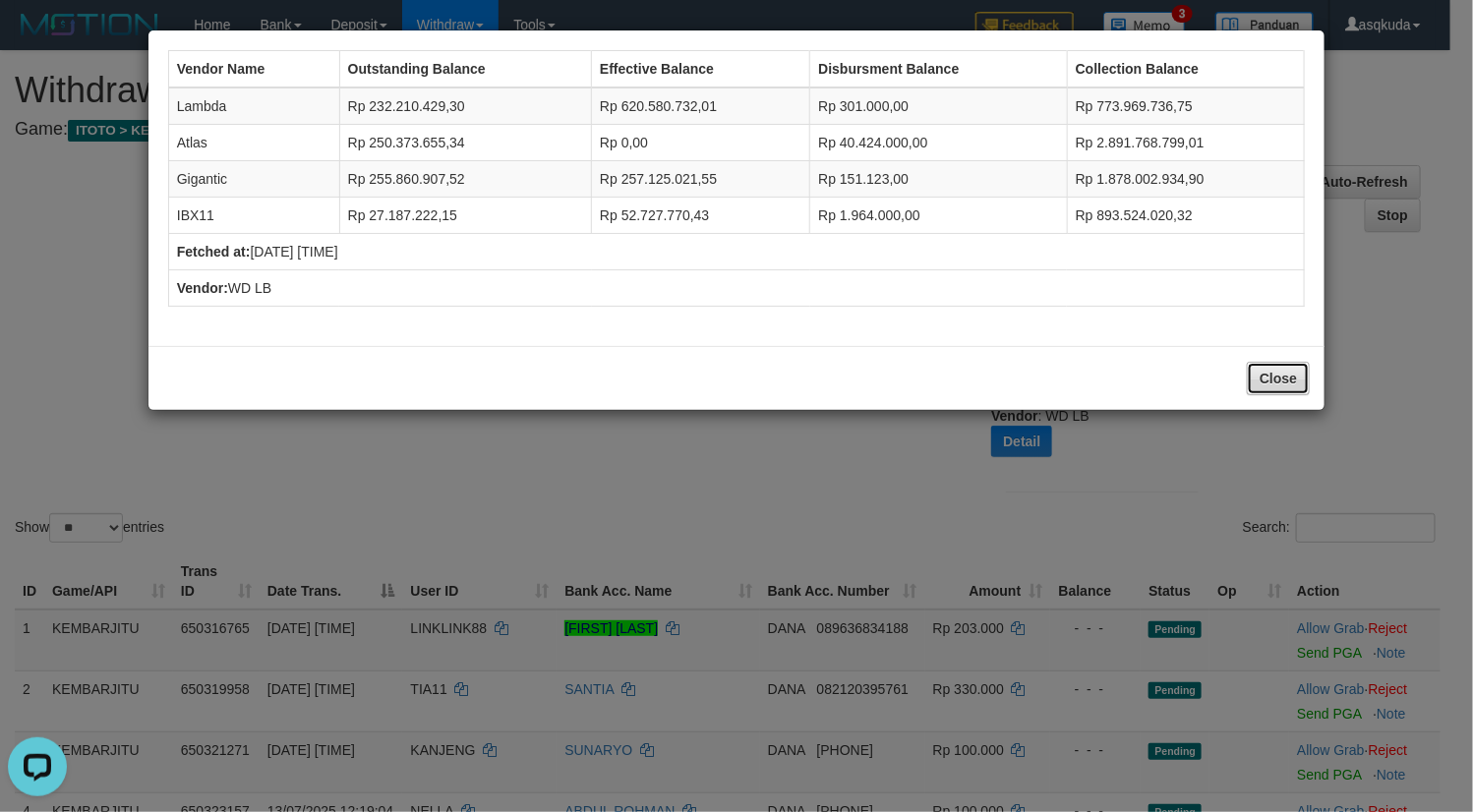 click on "Close" at bounding box center [1278, 378] 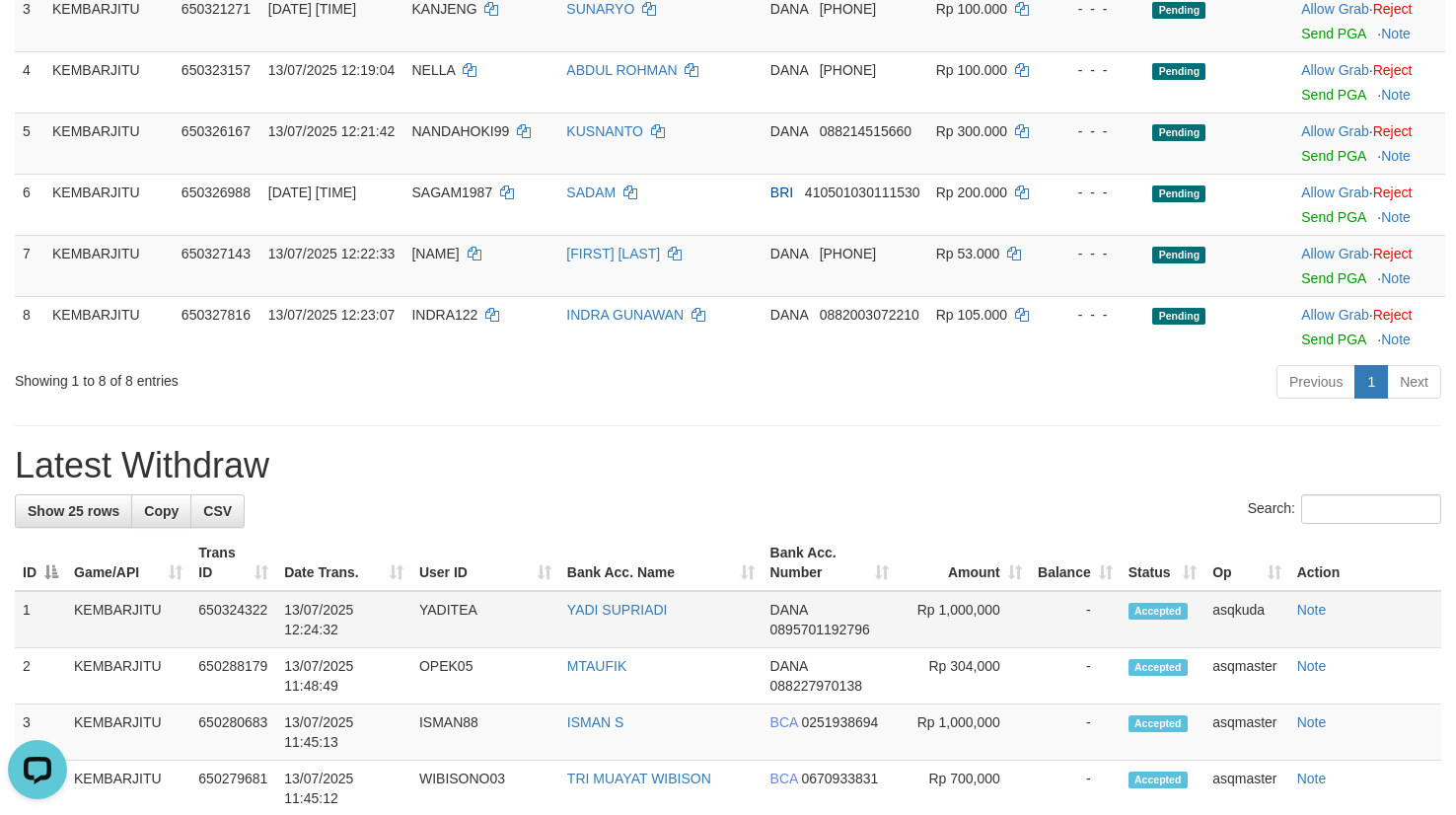scroll, scrollTop: 740, scrollLeft: 0, axis: vertical 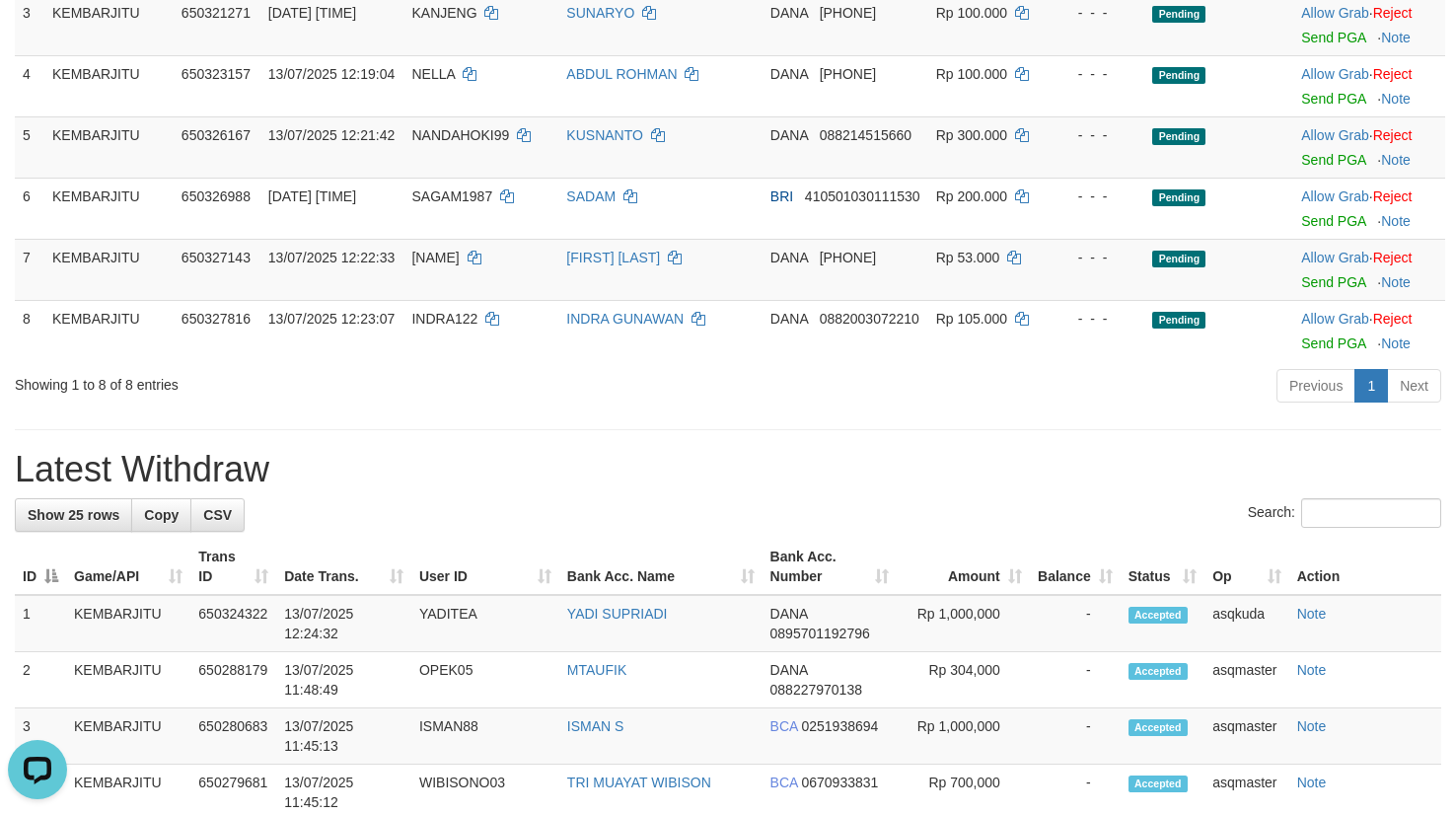 click at bounding box center [728, 429] 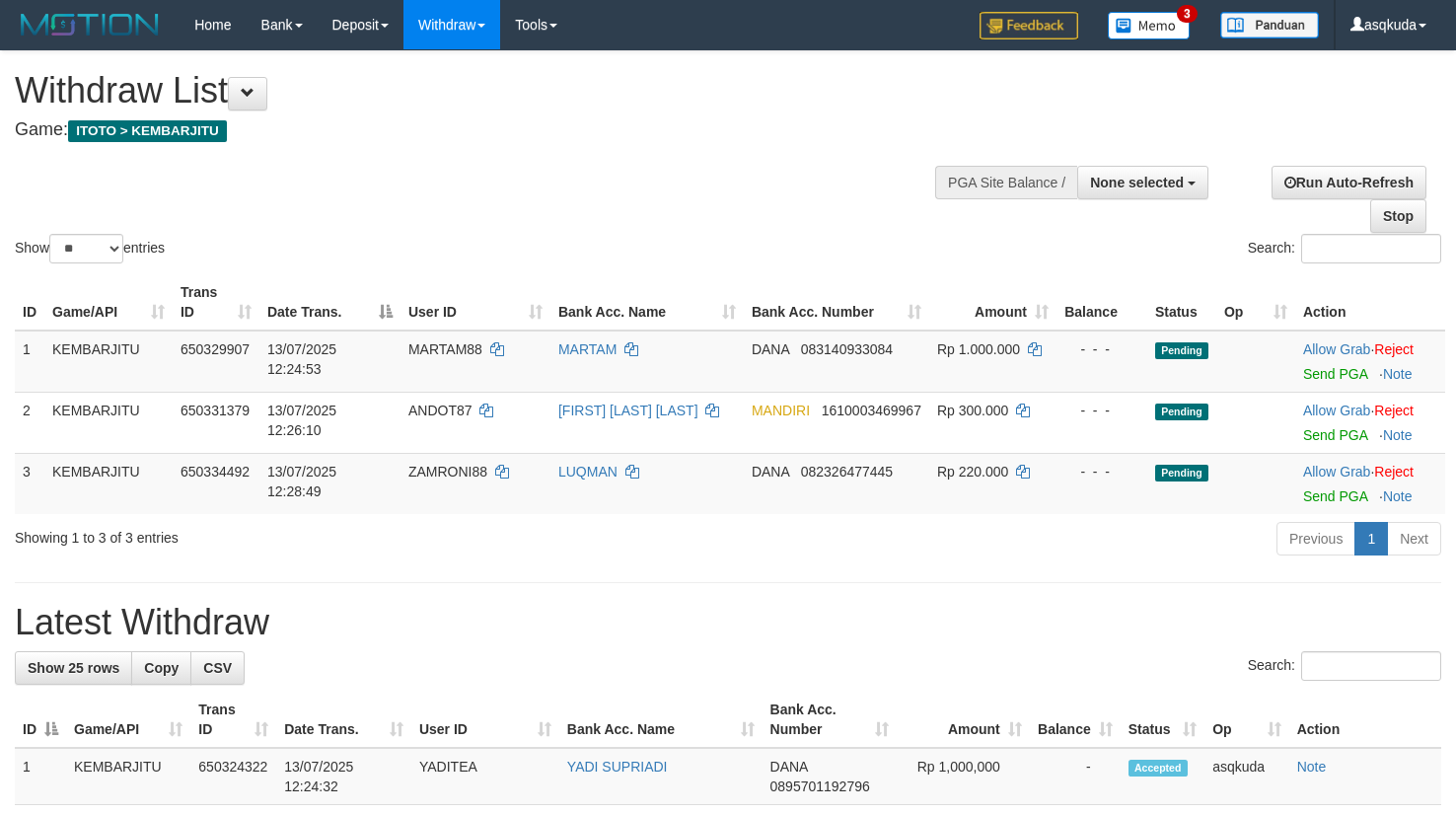 select 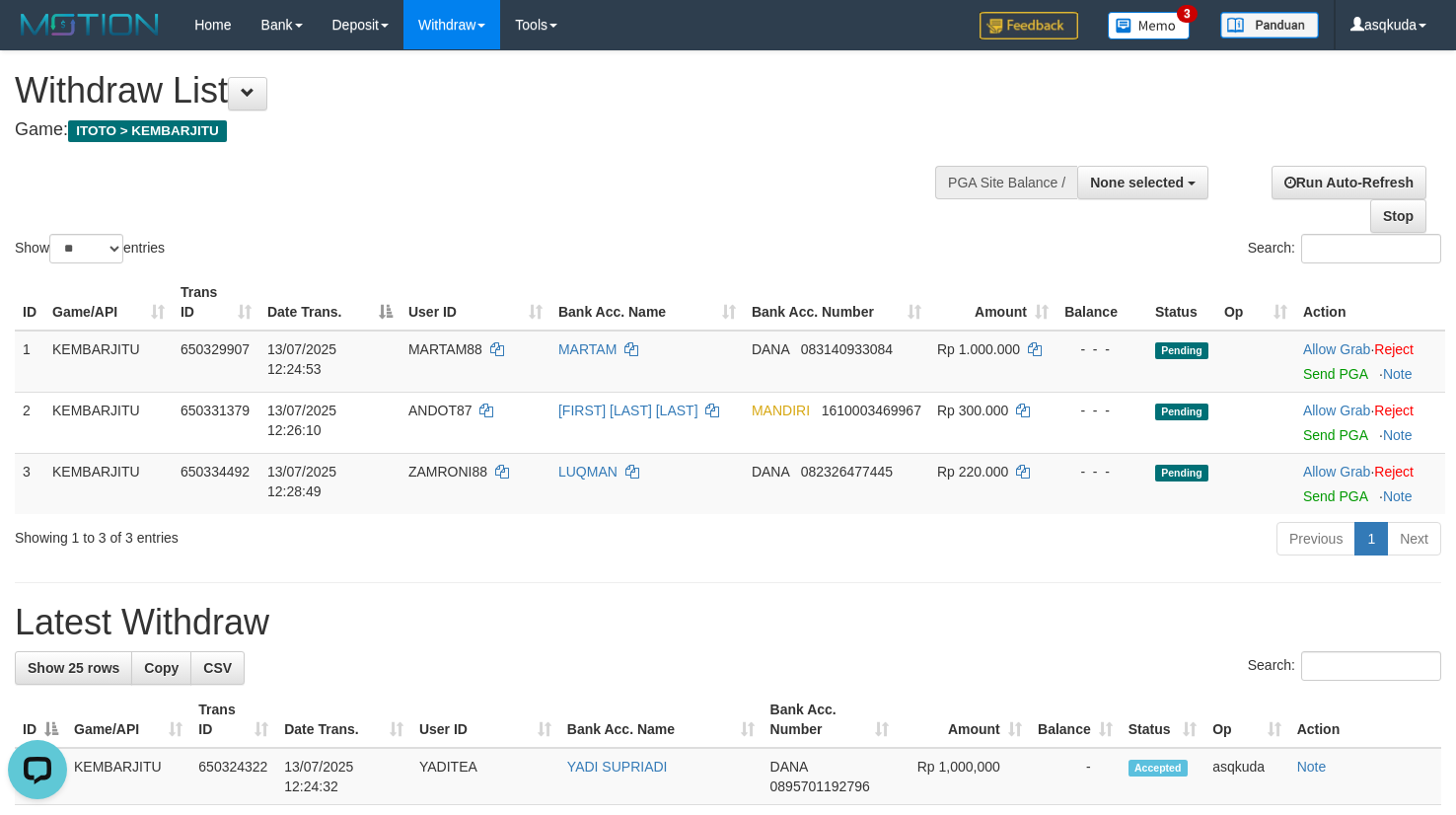 scroll, scrollTop: 0, scrollLeft: 0, axis: both 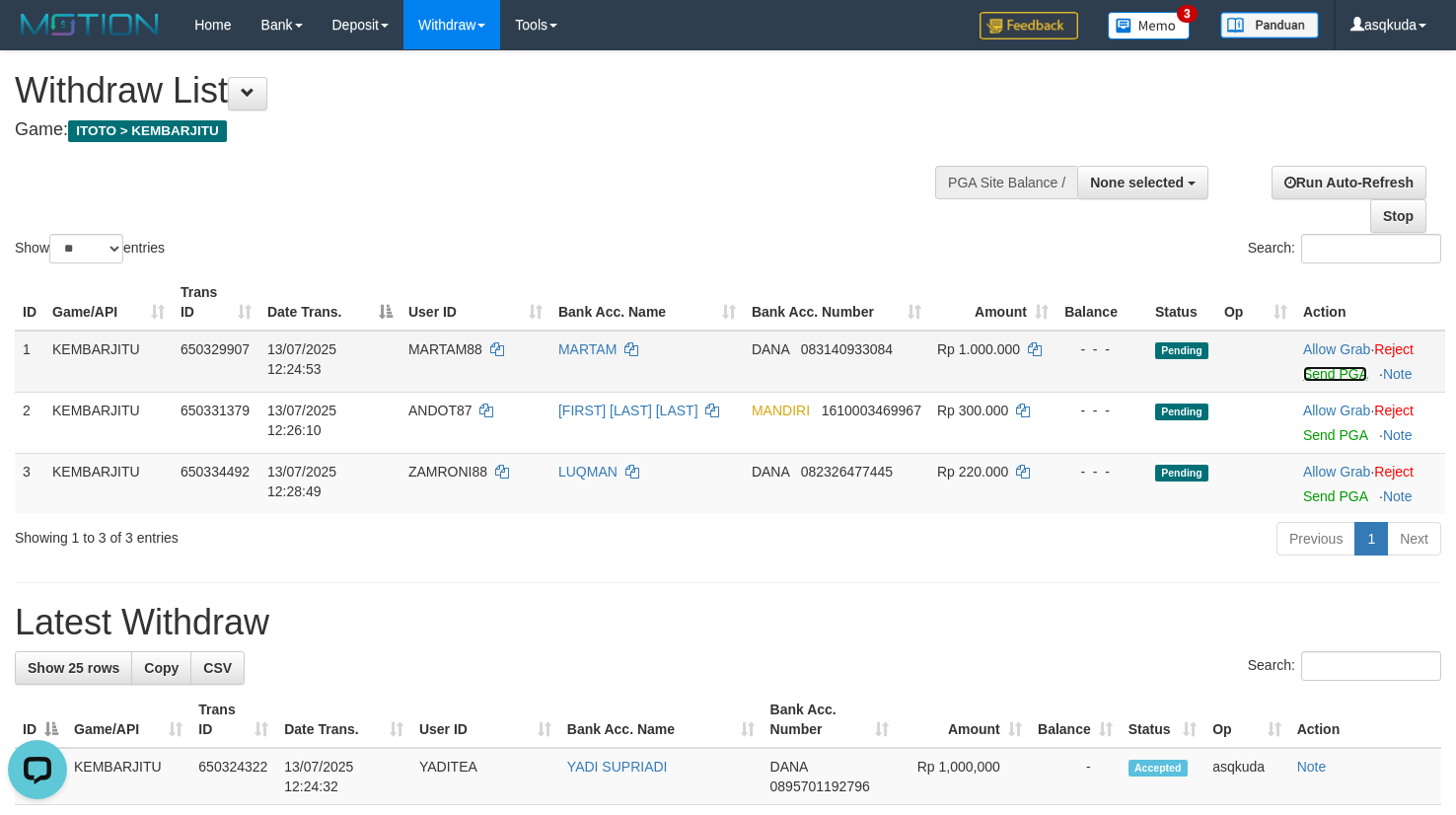 click on "Send PGA" at bounding box center (1335, 374) 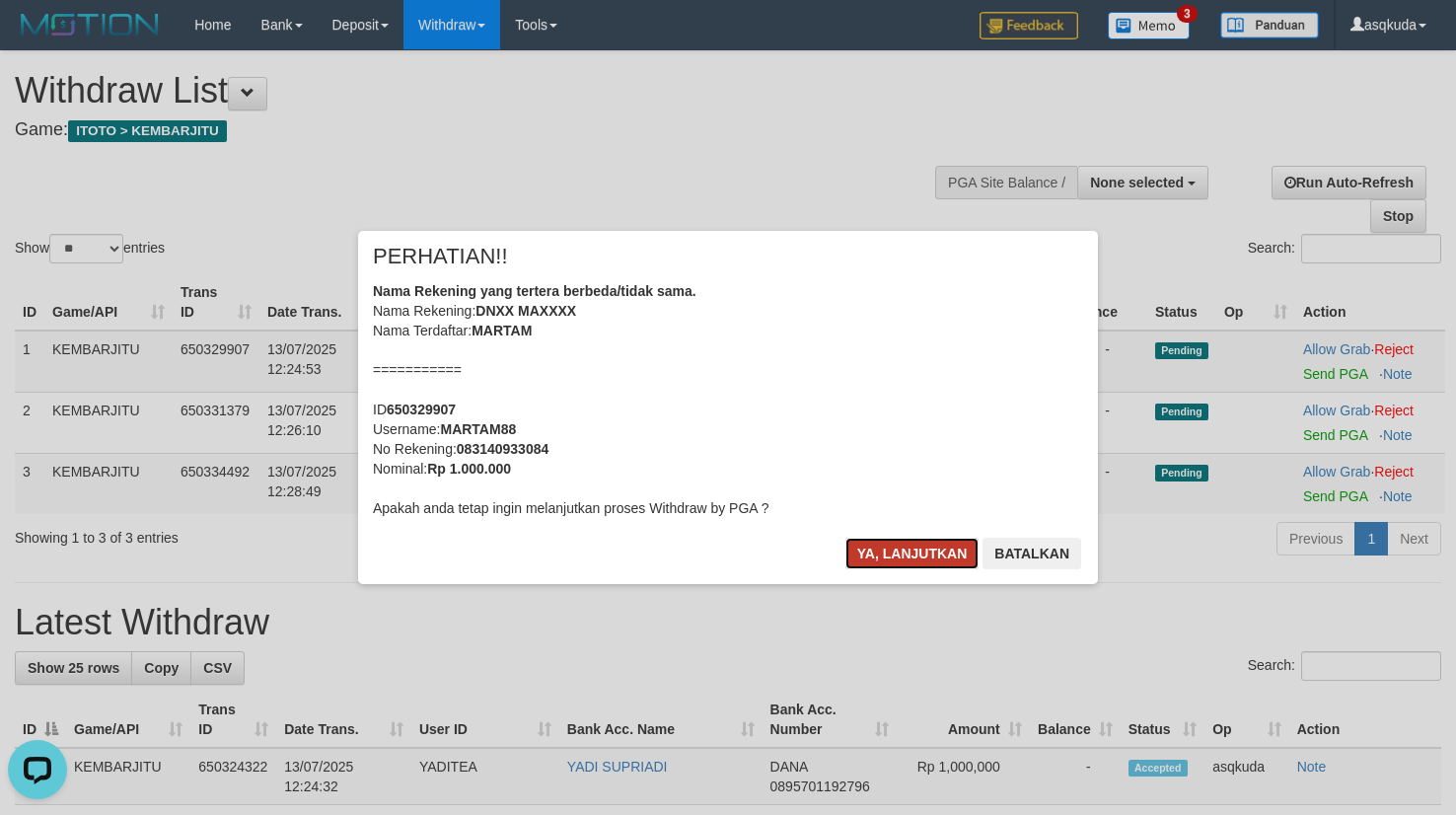click on "Ya, lanjutkan" at bounding box center [912, 554] 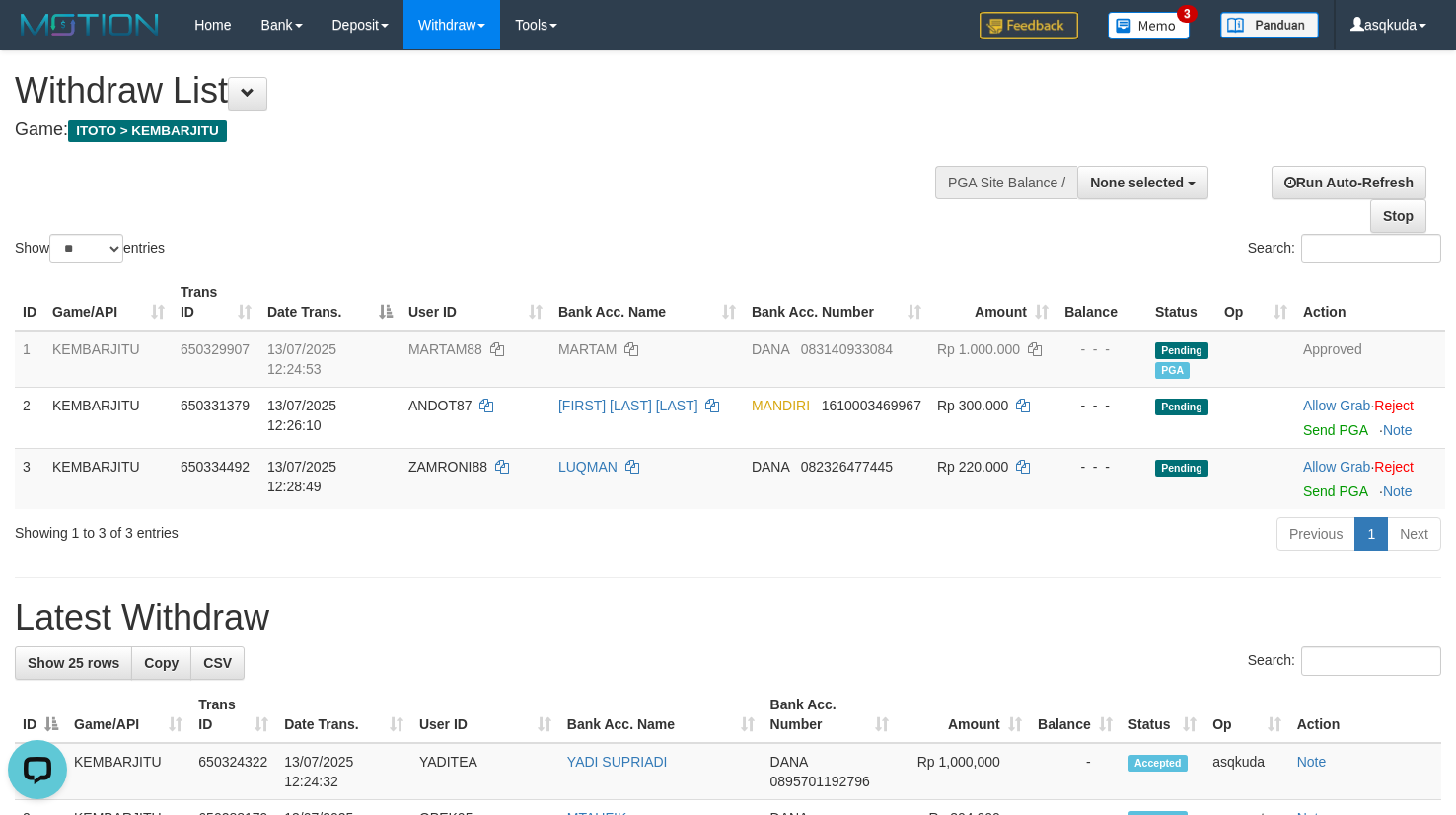 click on "Show  ** ** ** ***  entries Search:" at bounding box center [728, 159] 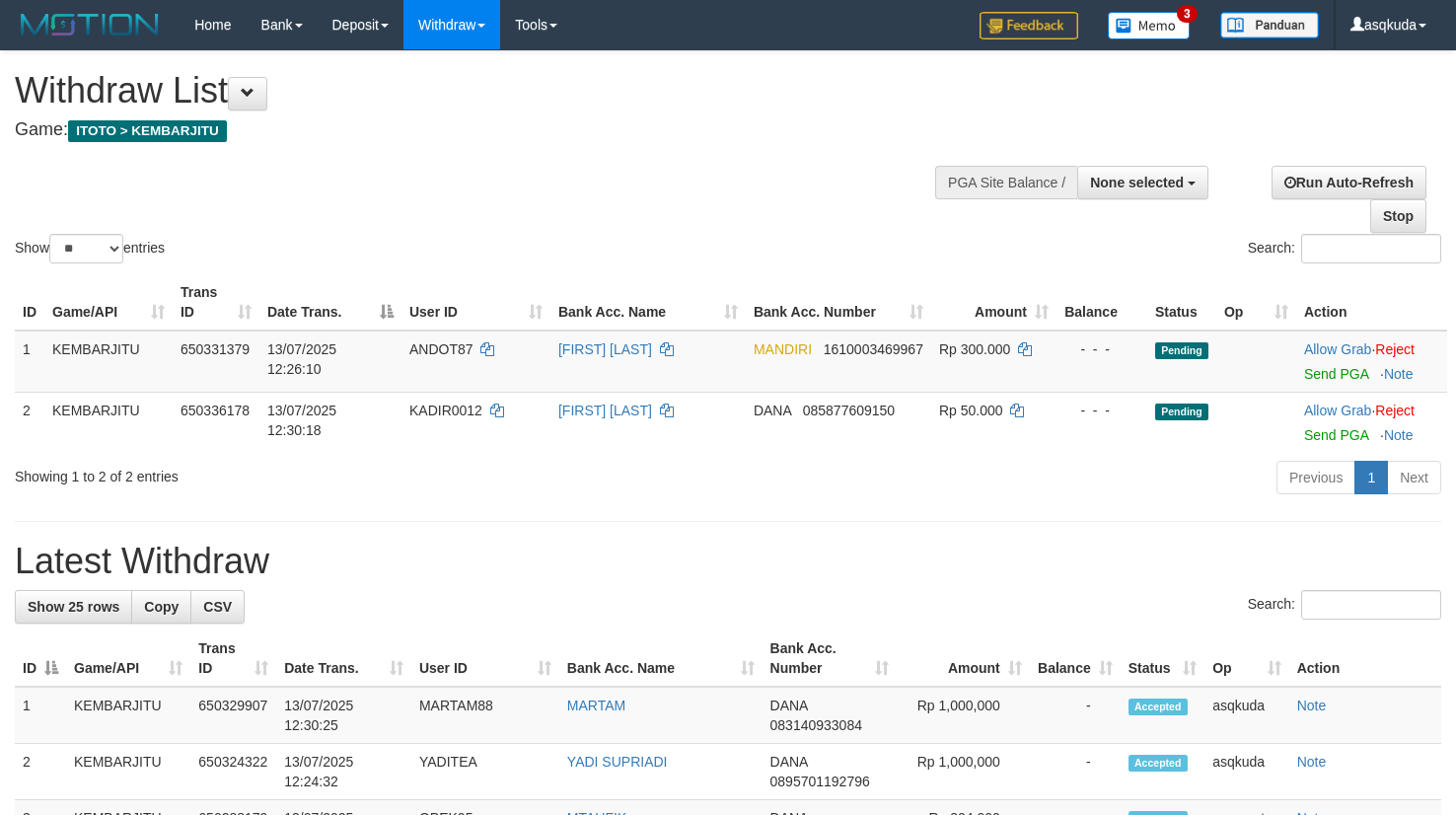 select 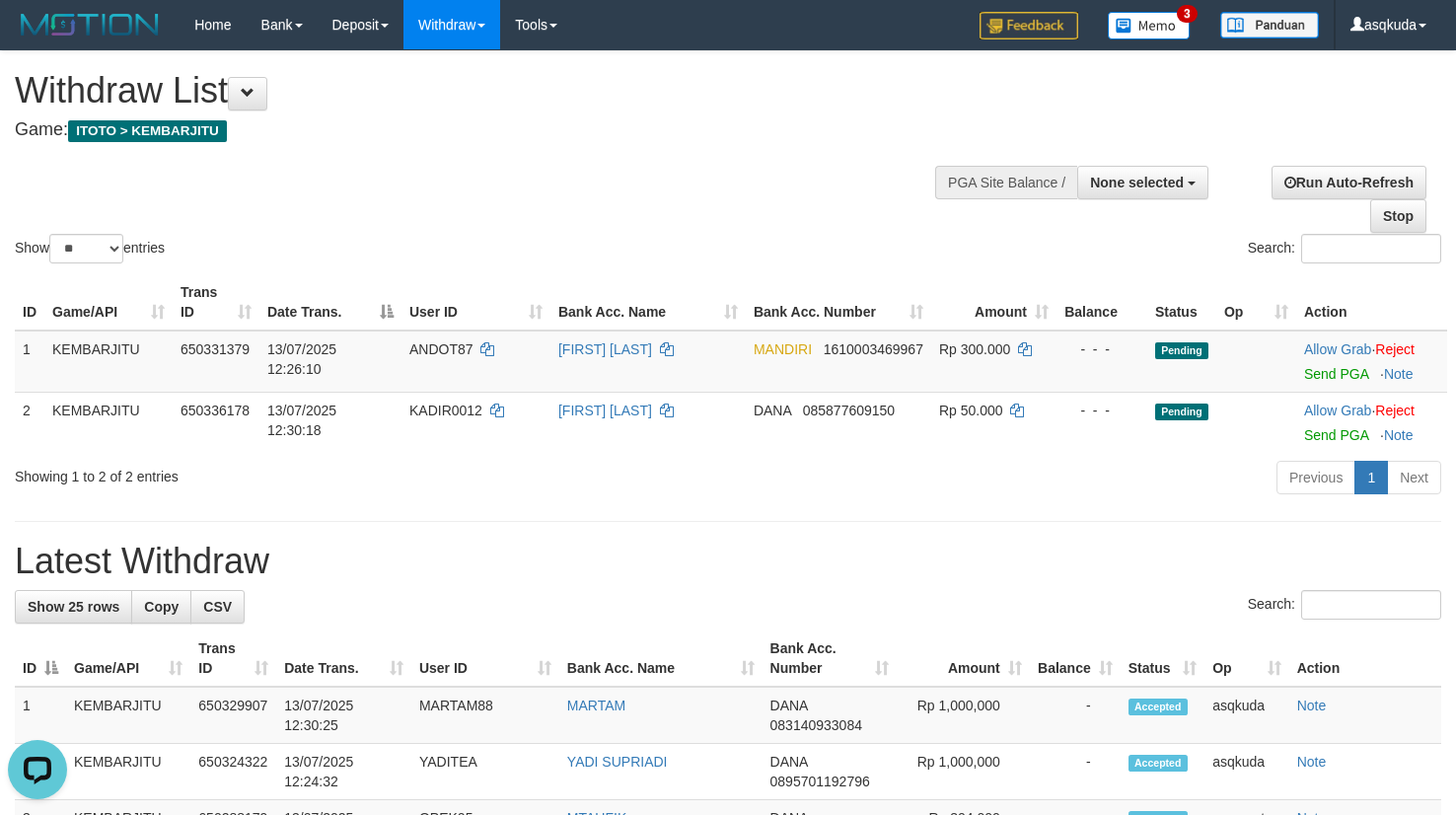 scroll, scrollTop: 0, scrollLeft: 0, axis: both 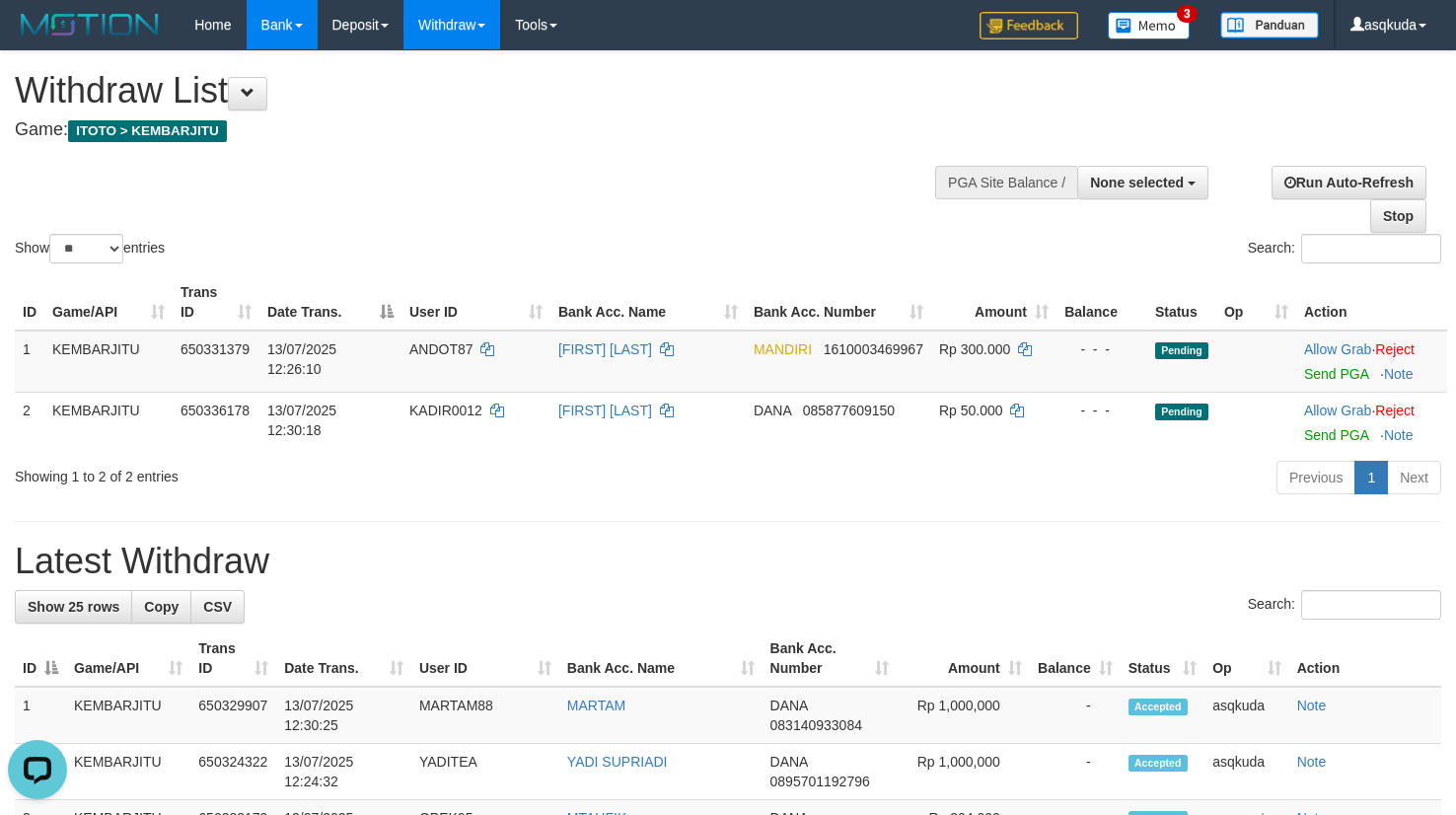 drag, startPoint x: 738, startPoint y: 179, endPoint x: 273, endPoint y: 12, distance: 494.07894 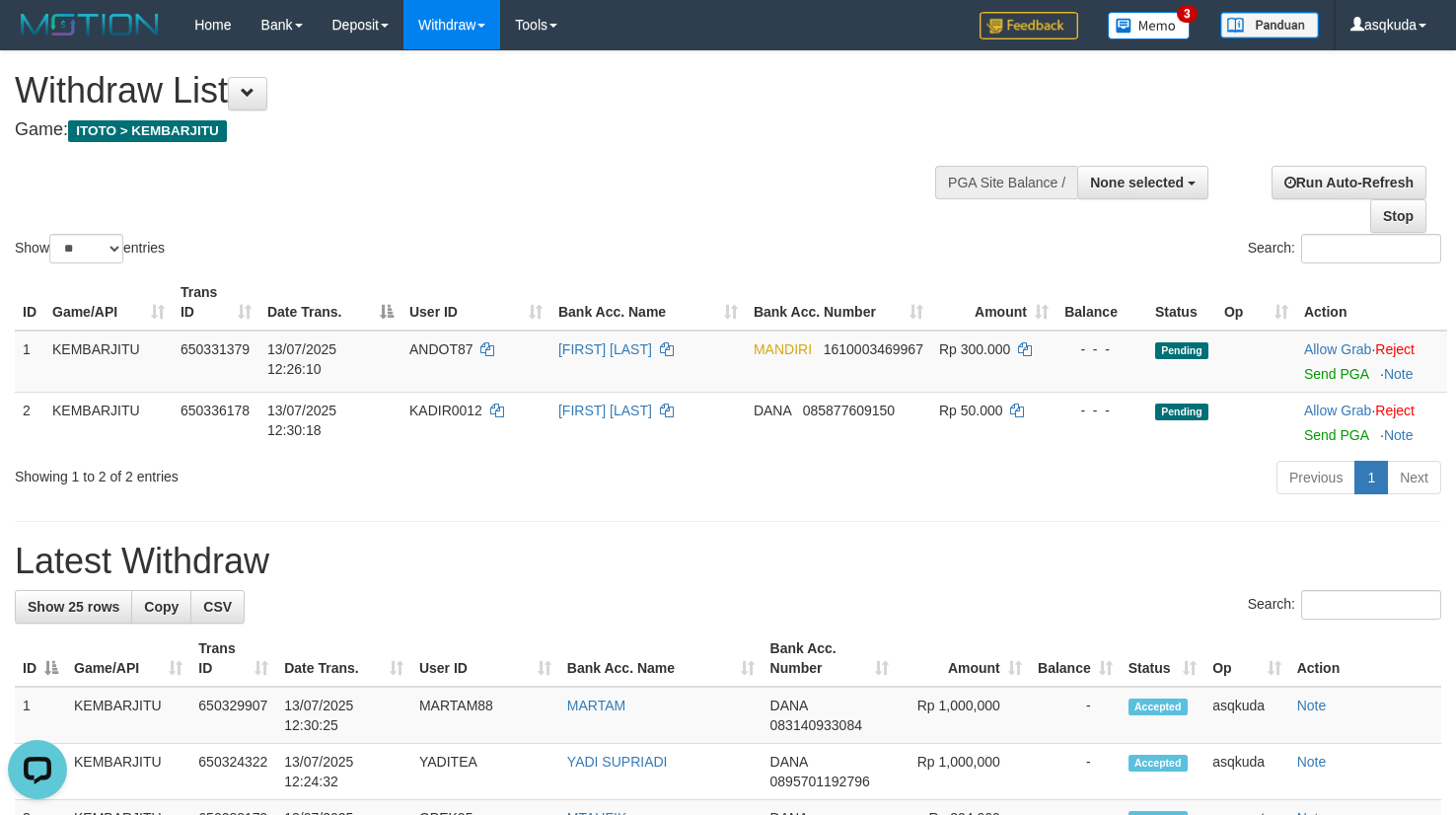 click on "Show  ** ** ** ***  entries Search:" at bounding box center [728, 159] 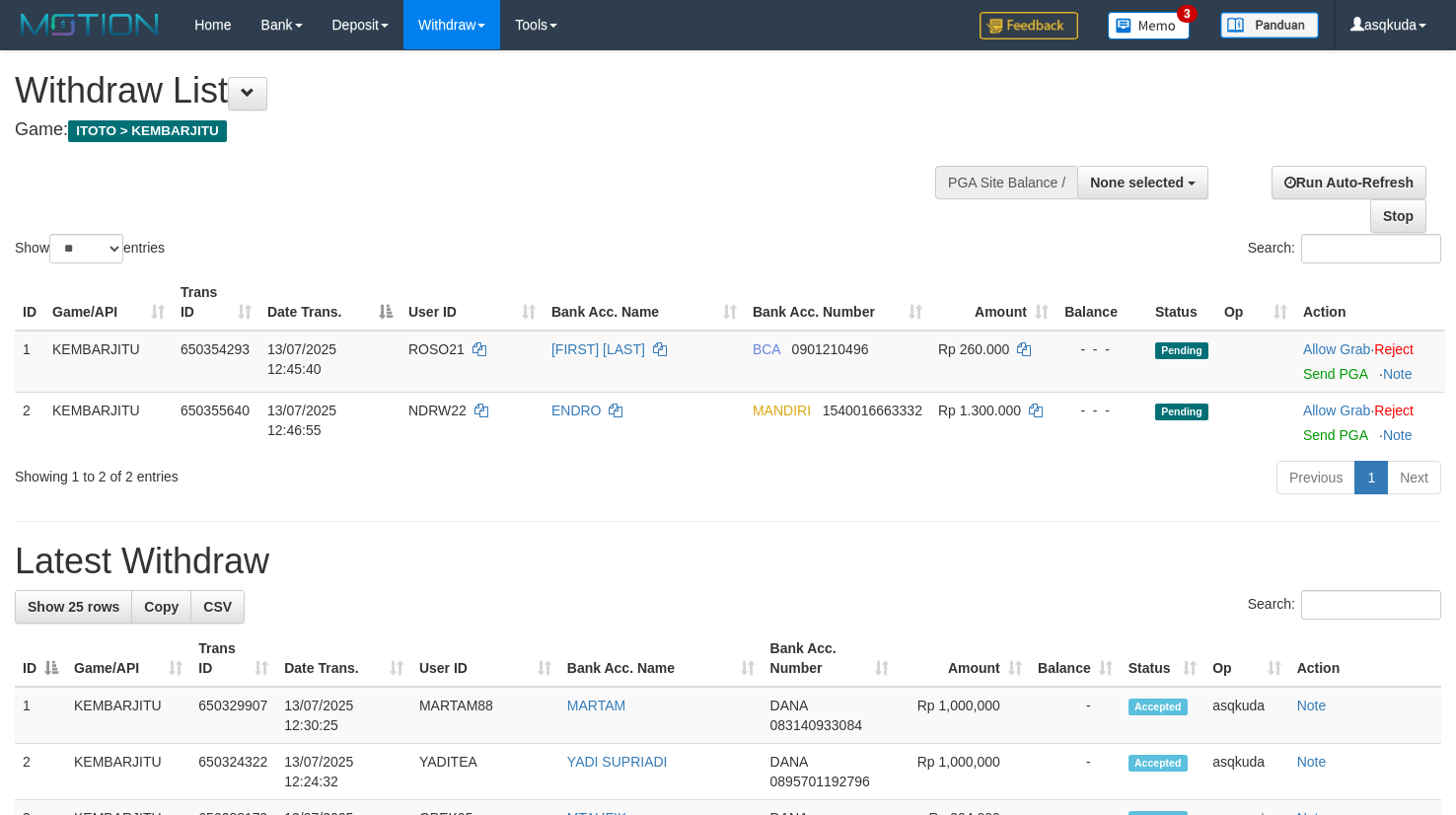 select 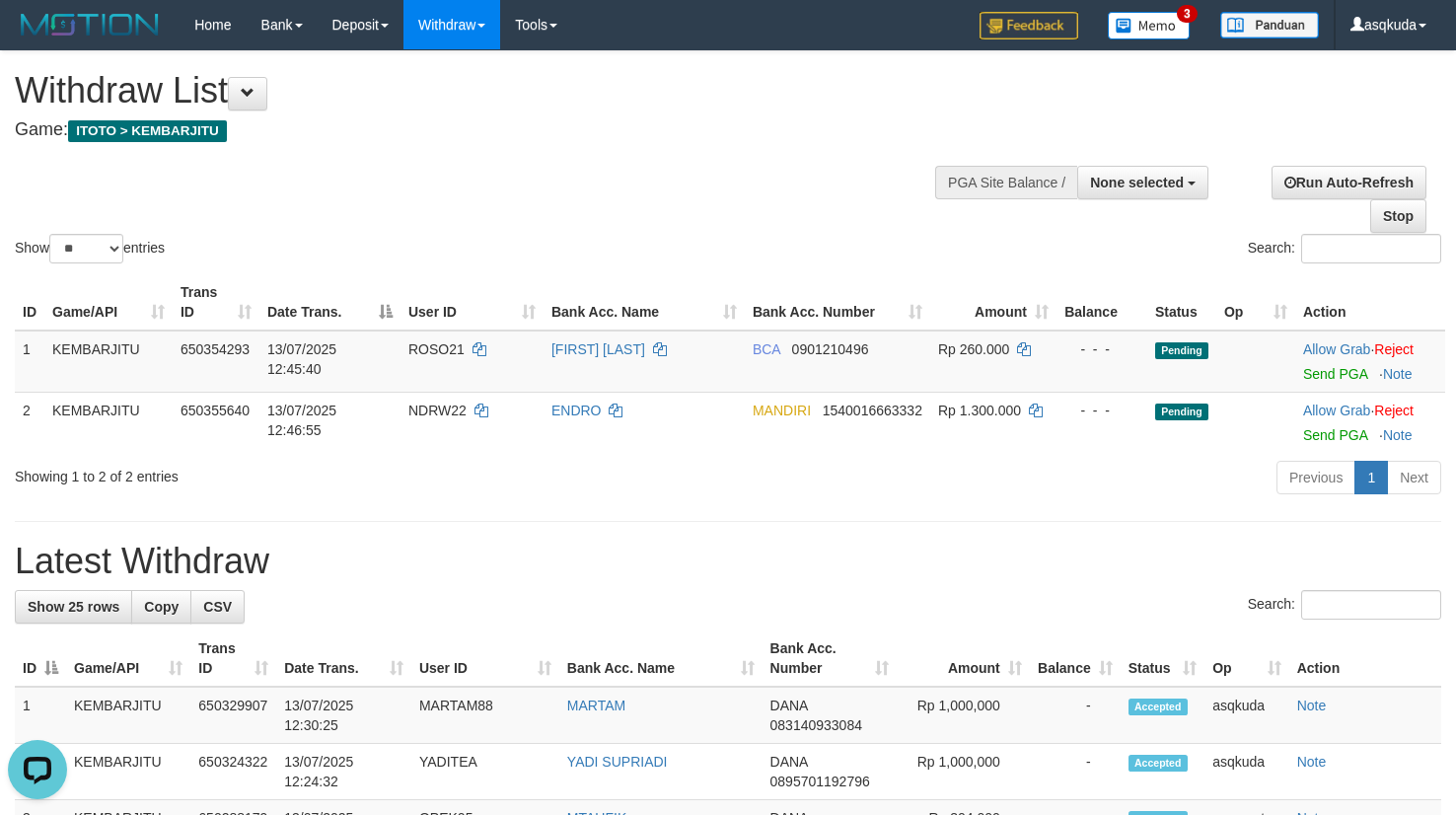 scroll, scrollTop: 0, scrollLeft: 0, axis: both 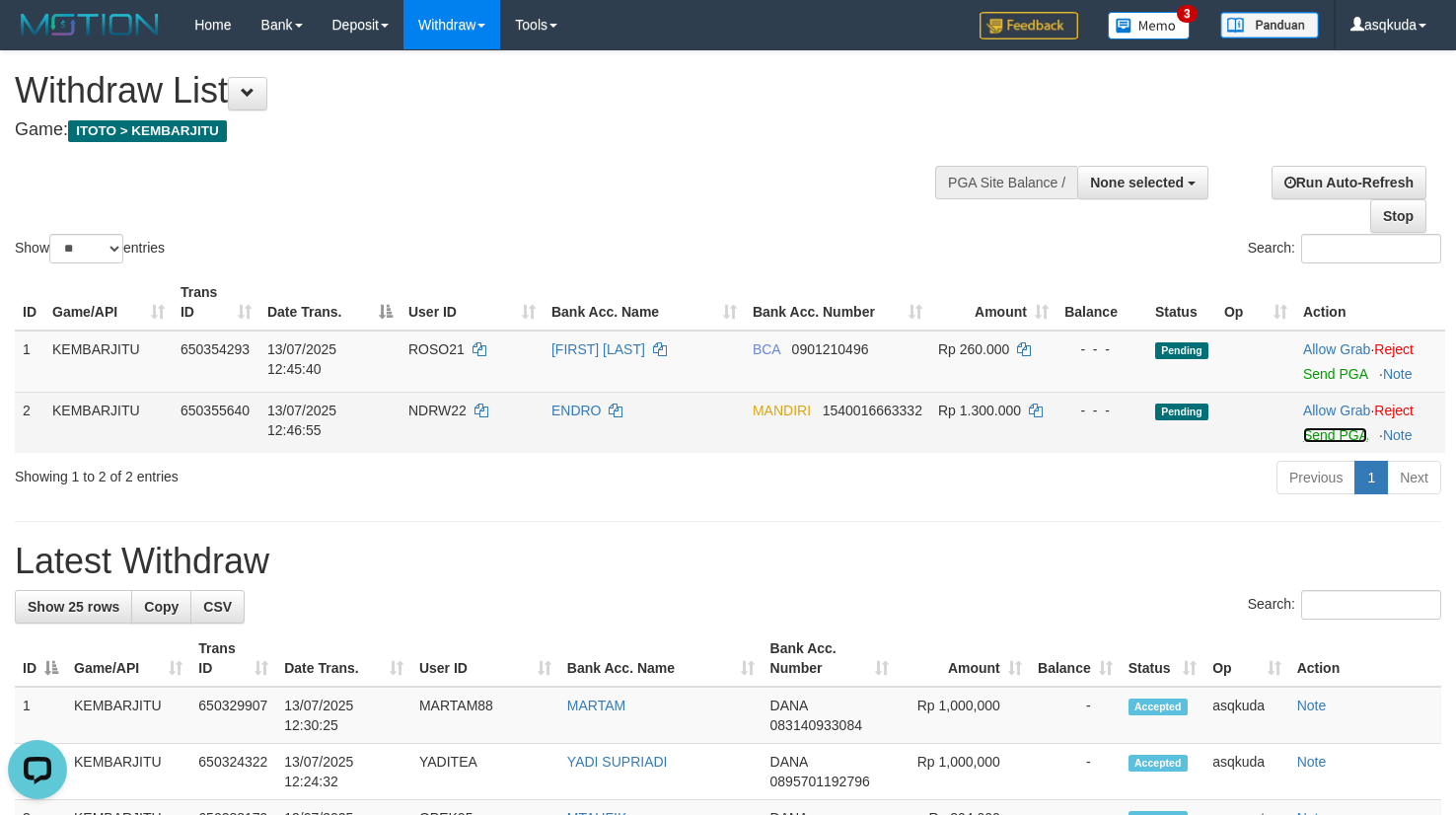 click on "Send PGA" at bounding box center [1335, 435] 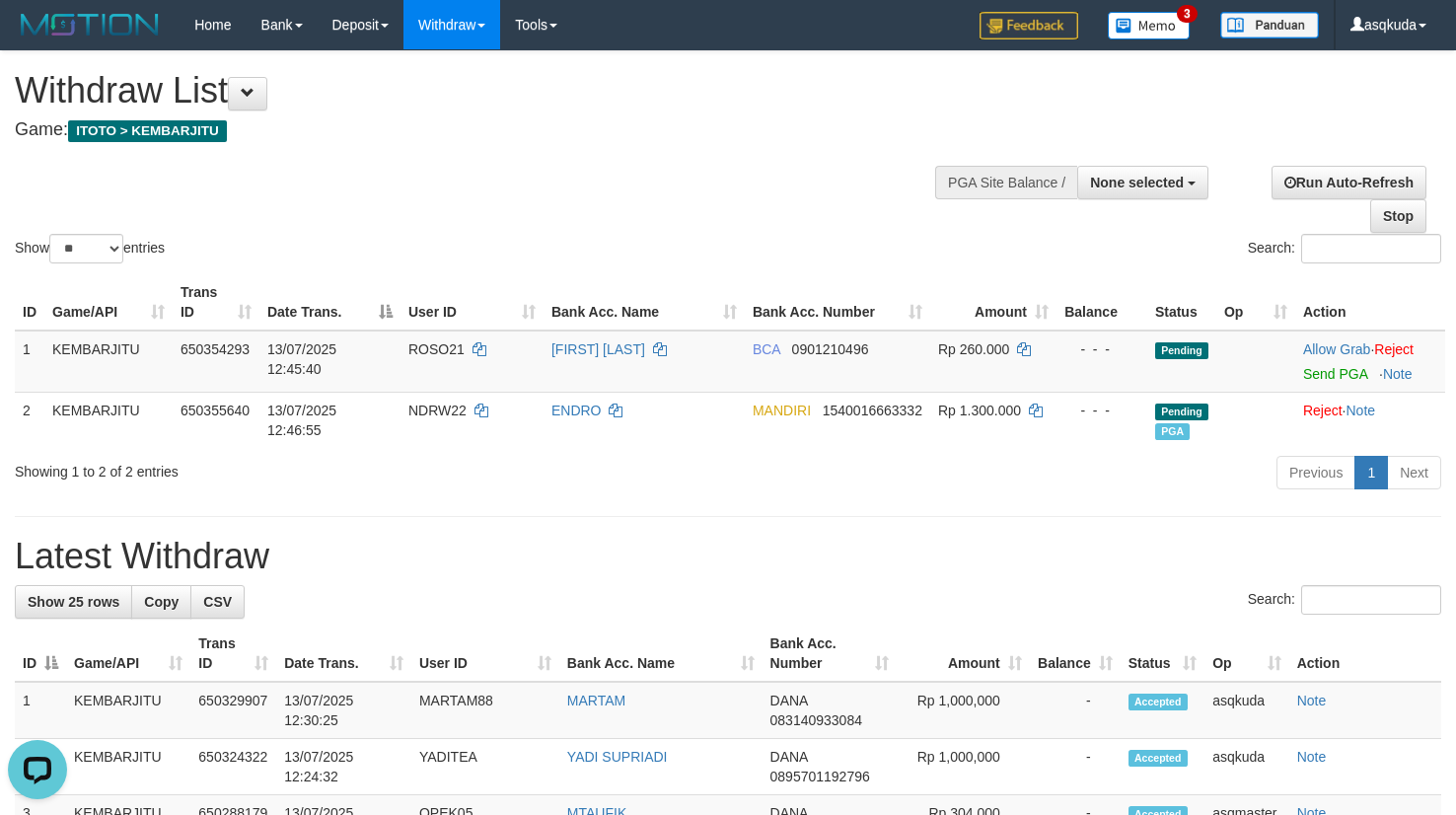 click on "Show  ** ** ** ***  entries Search:" at bounding box center [728, 159] 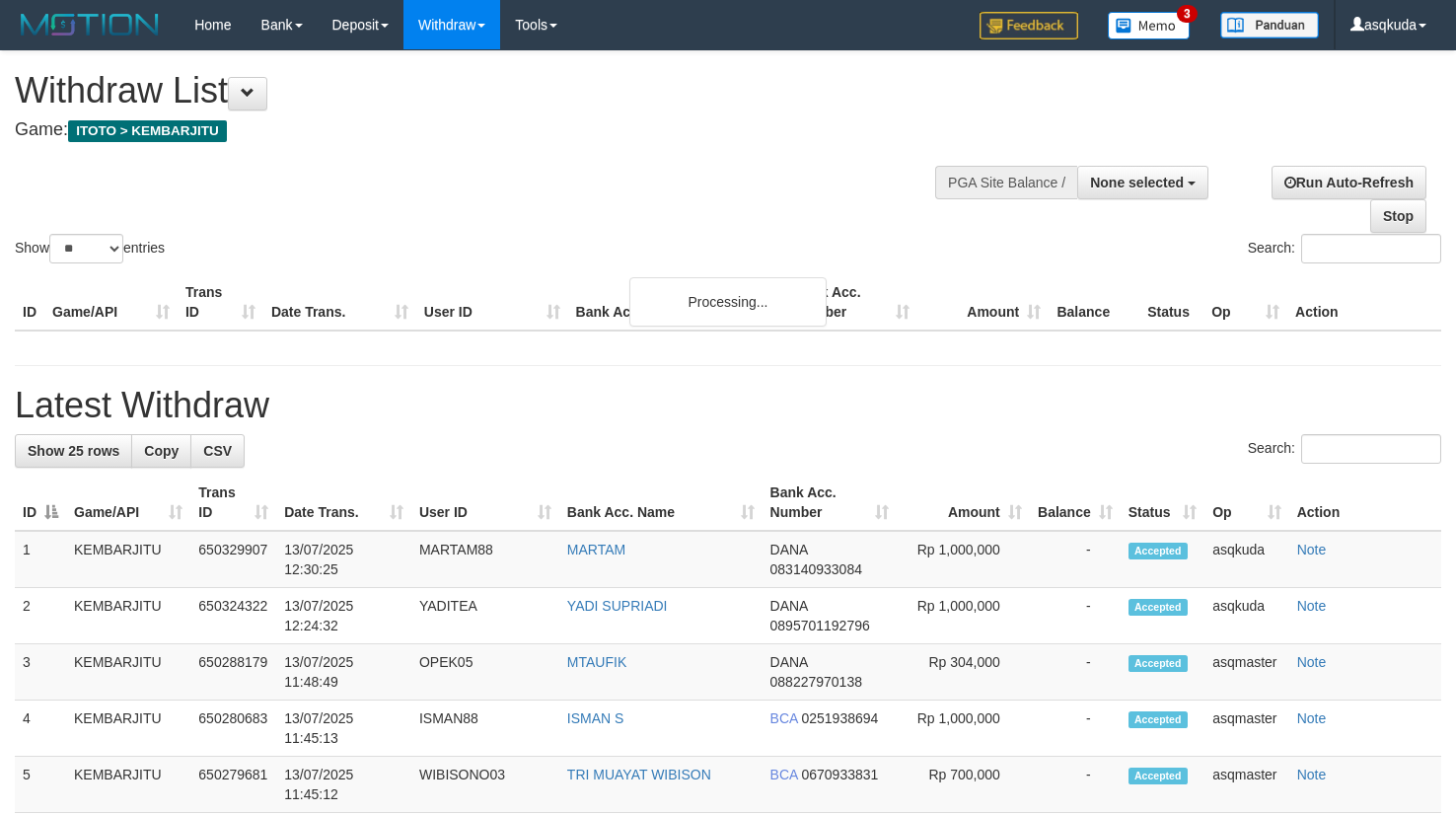 select 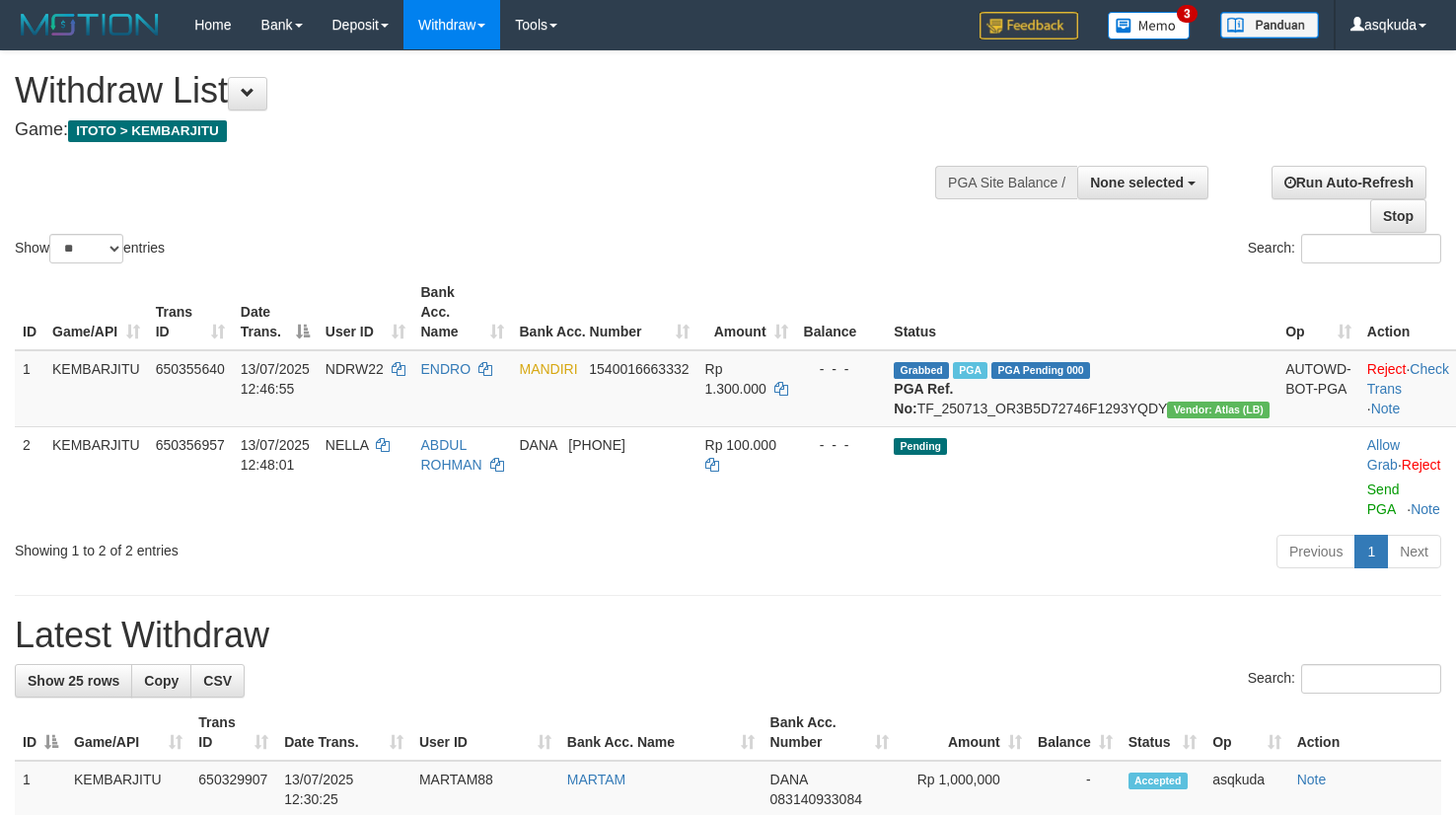 click on "Show  ** ** ** ***  entries Search:" at bounding box center (728, 159) 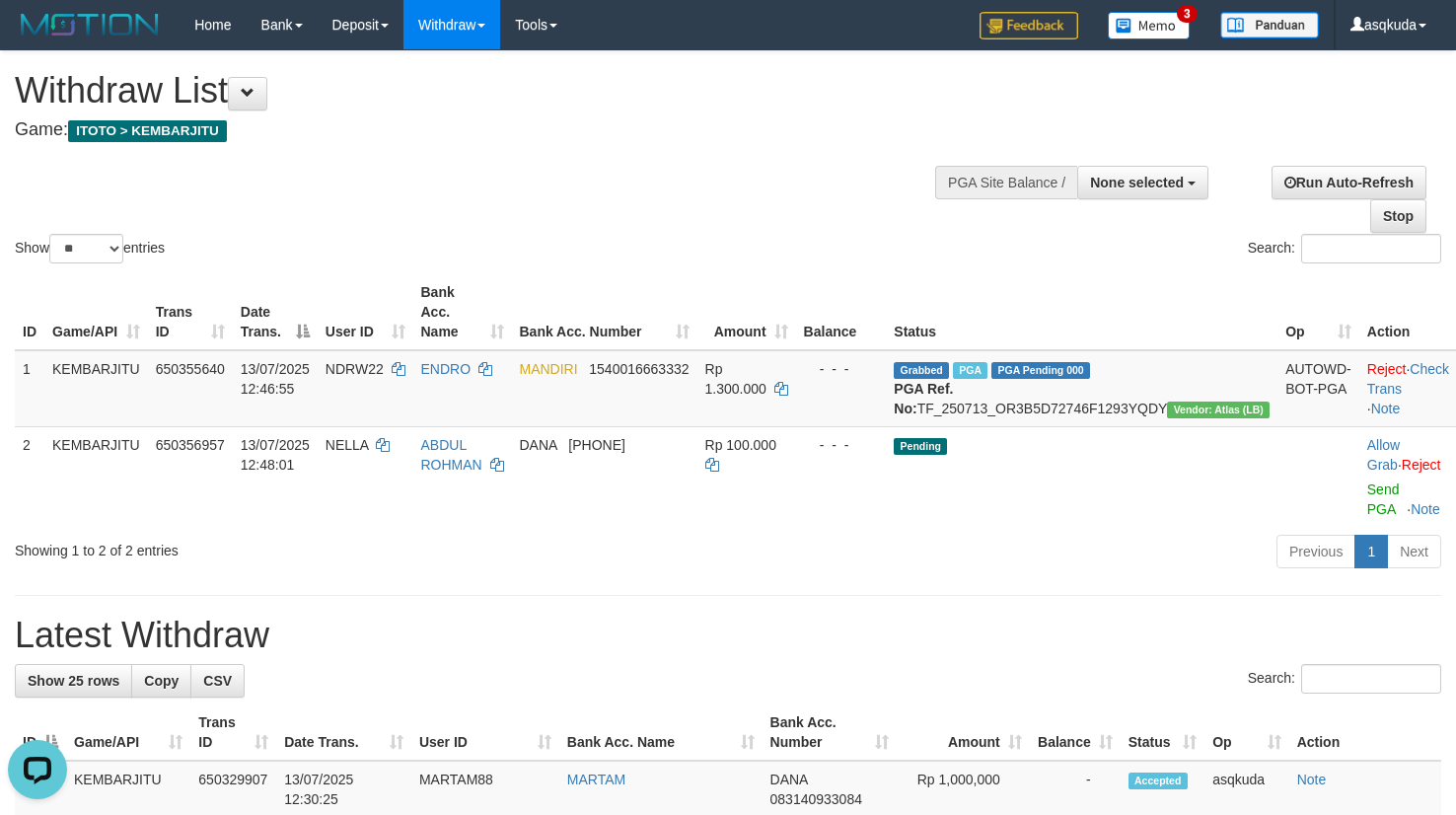 scroll, scrollTop: 0, scrollLeft: 0, axis: both 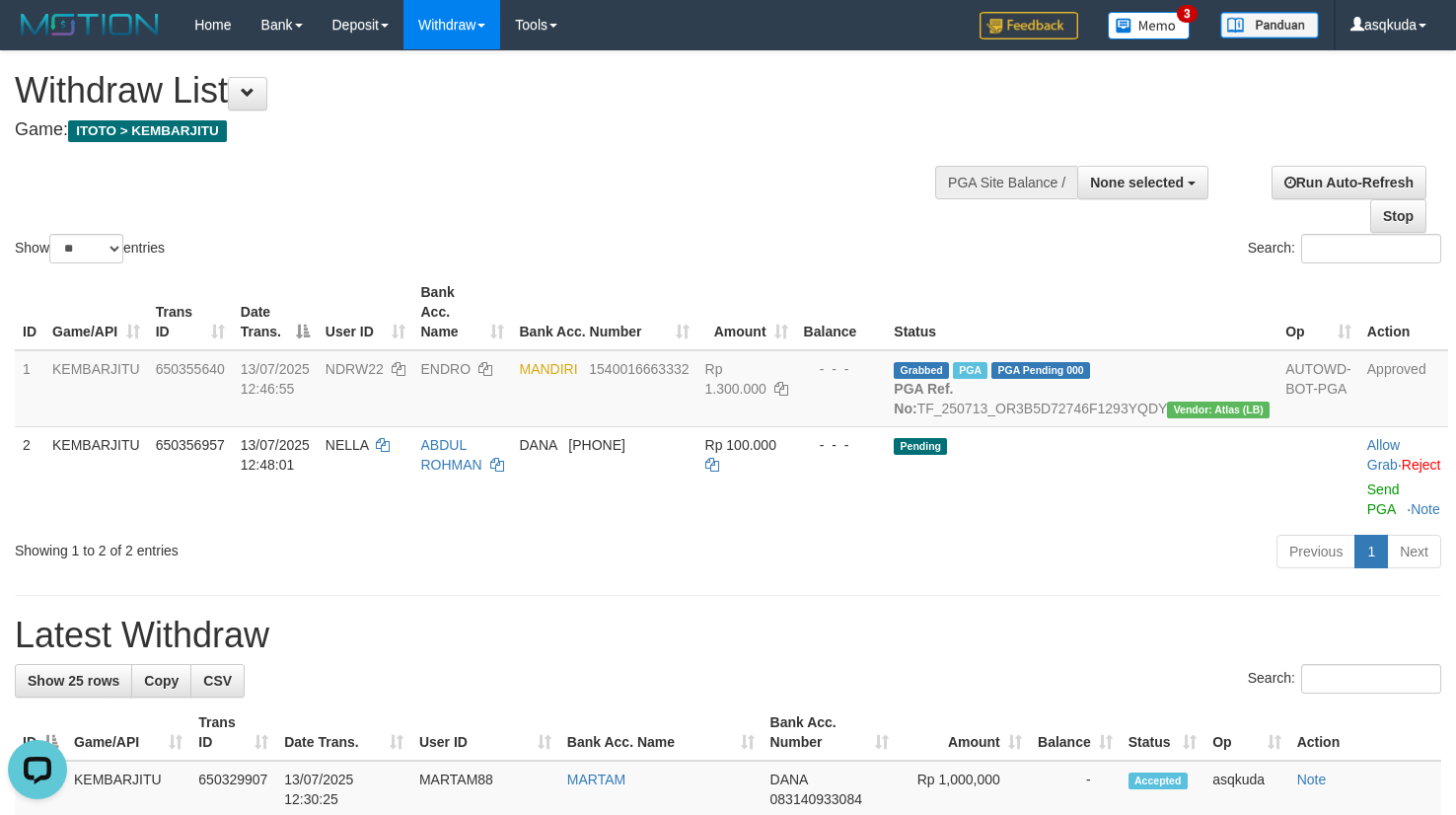 click on "Show  ** ** ** ***  entries Search:" at bounding box center [728, 159] 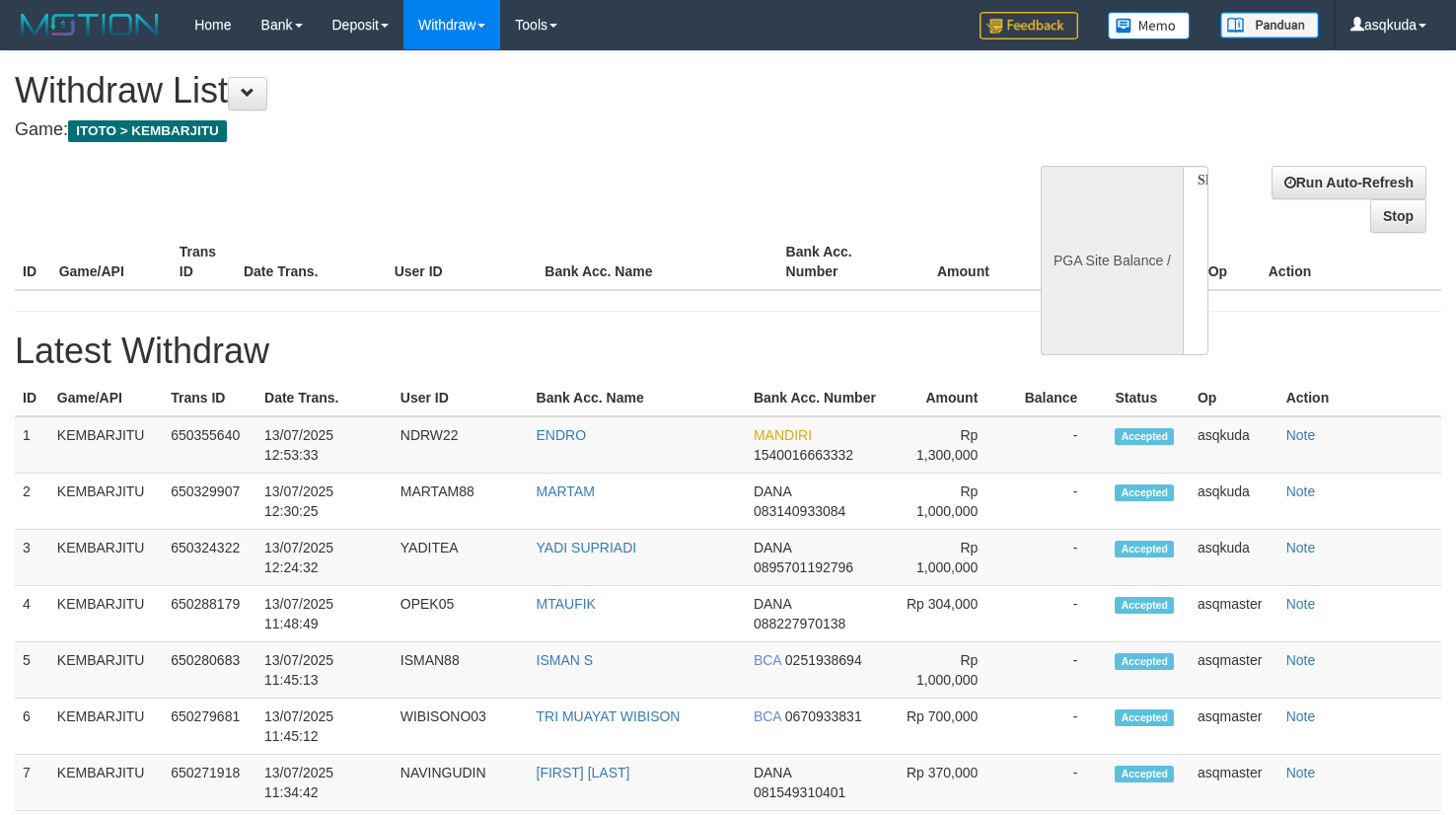 select 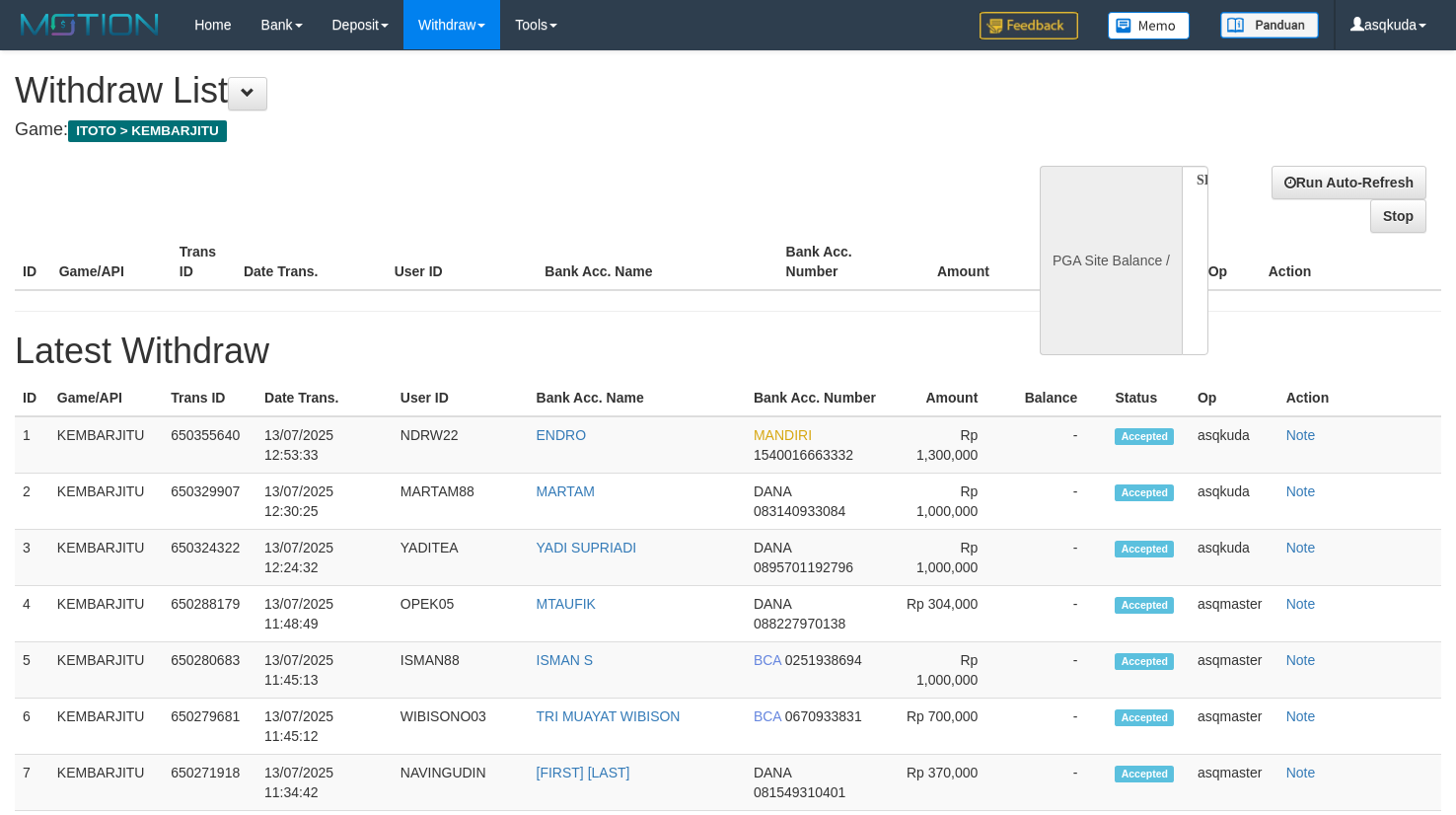scroll, scrollTop: 0, scrollLeft: 0, axis: both 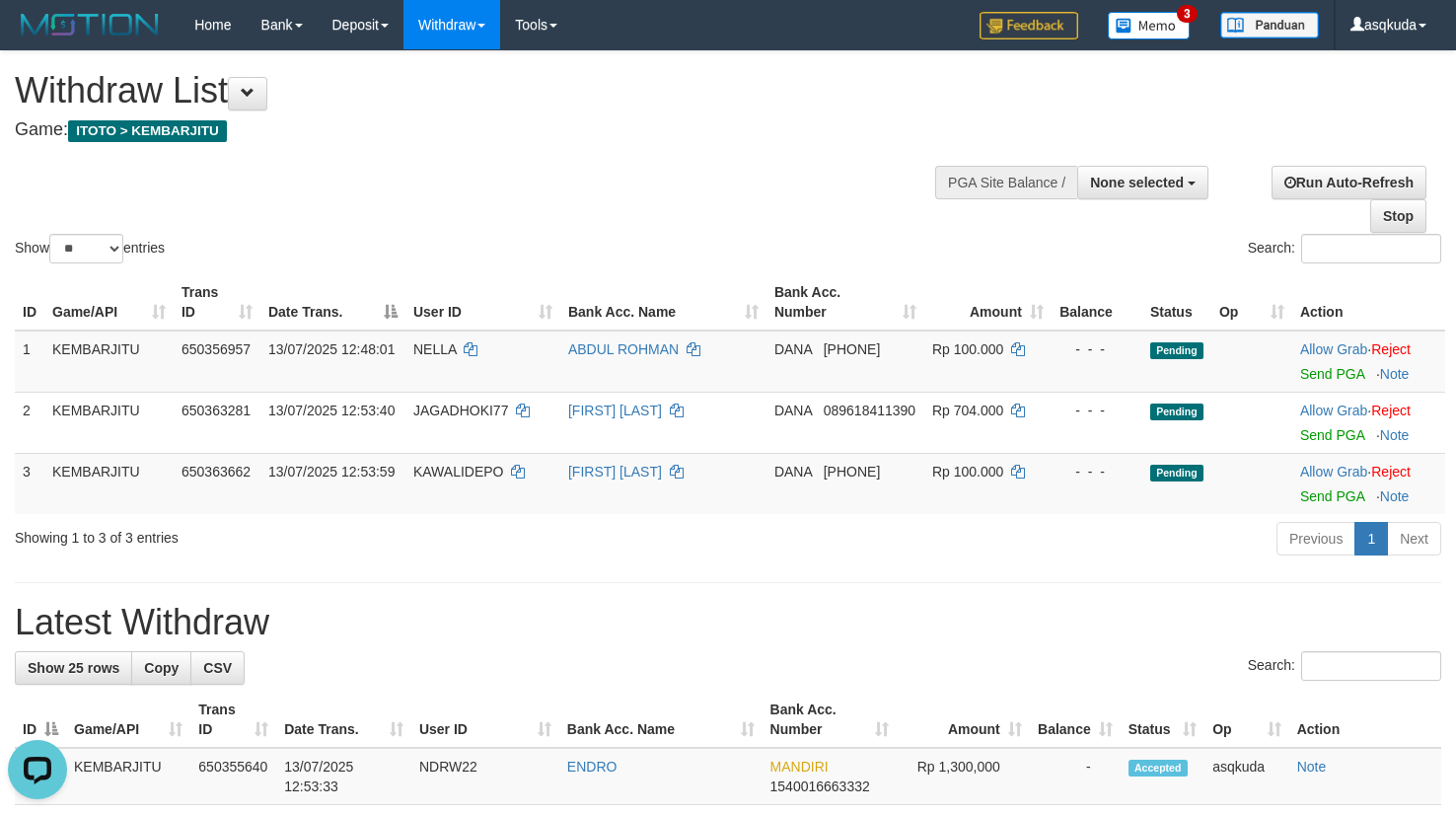 drag, startPoint x: 619, startPoint y: 122, endPoint x: 331, endPoint y: 95, distance: 289.2629 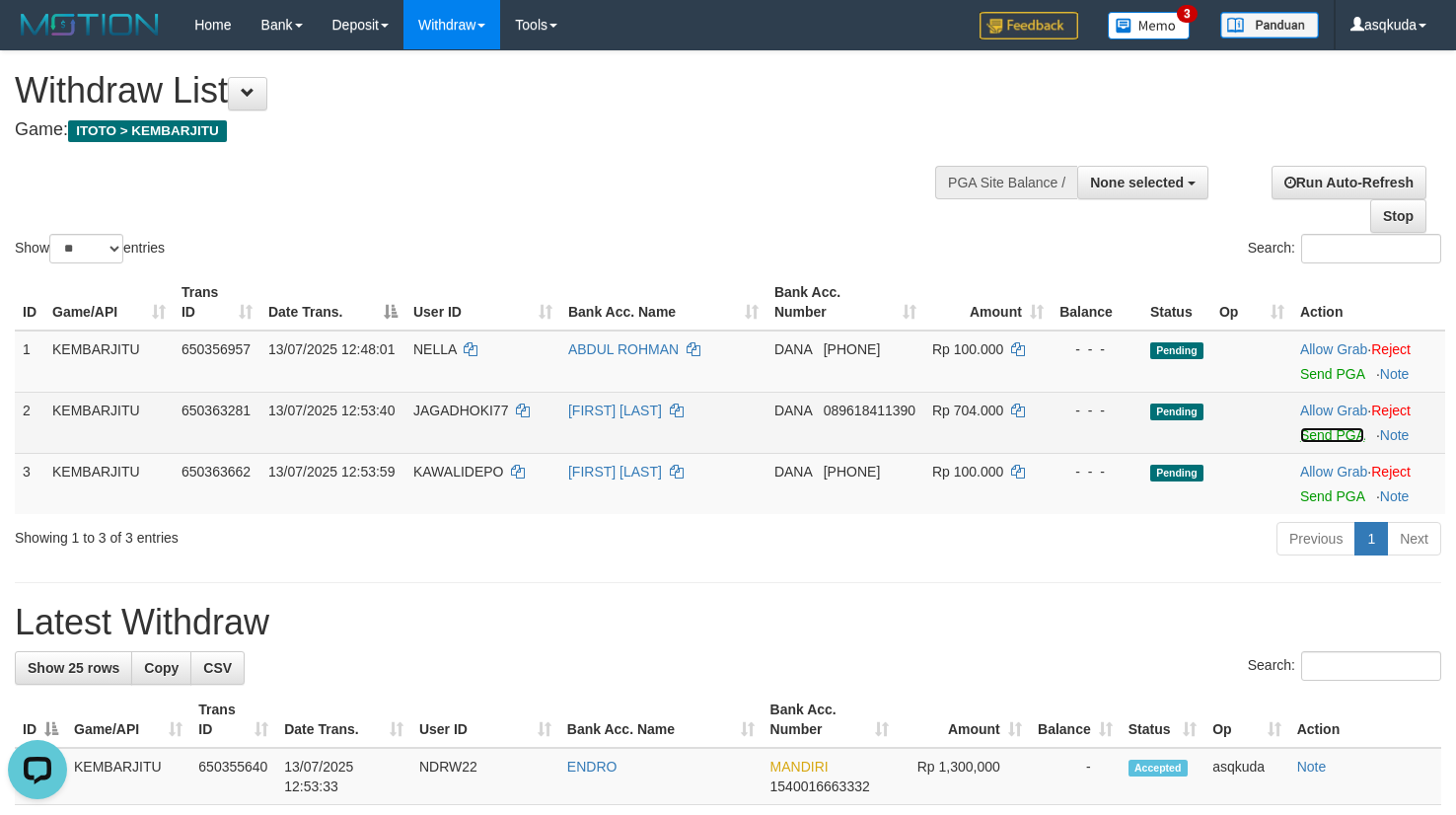 click on "Send PGA" at bounding box center [1332, 435] 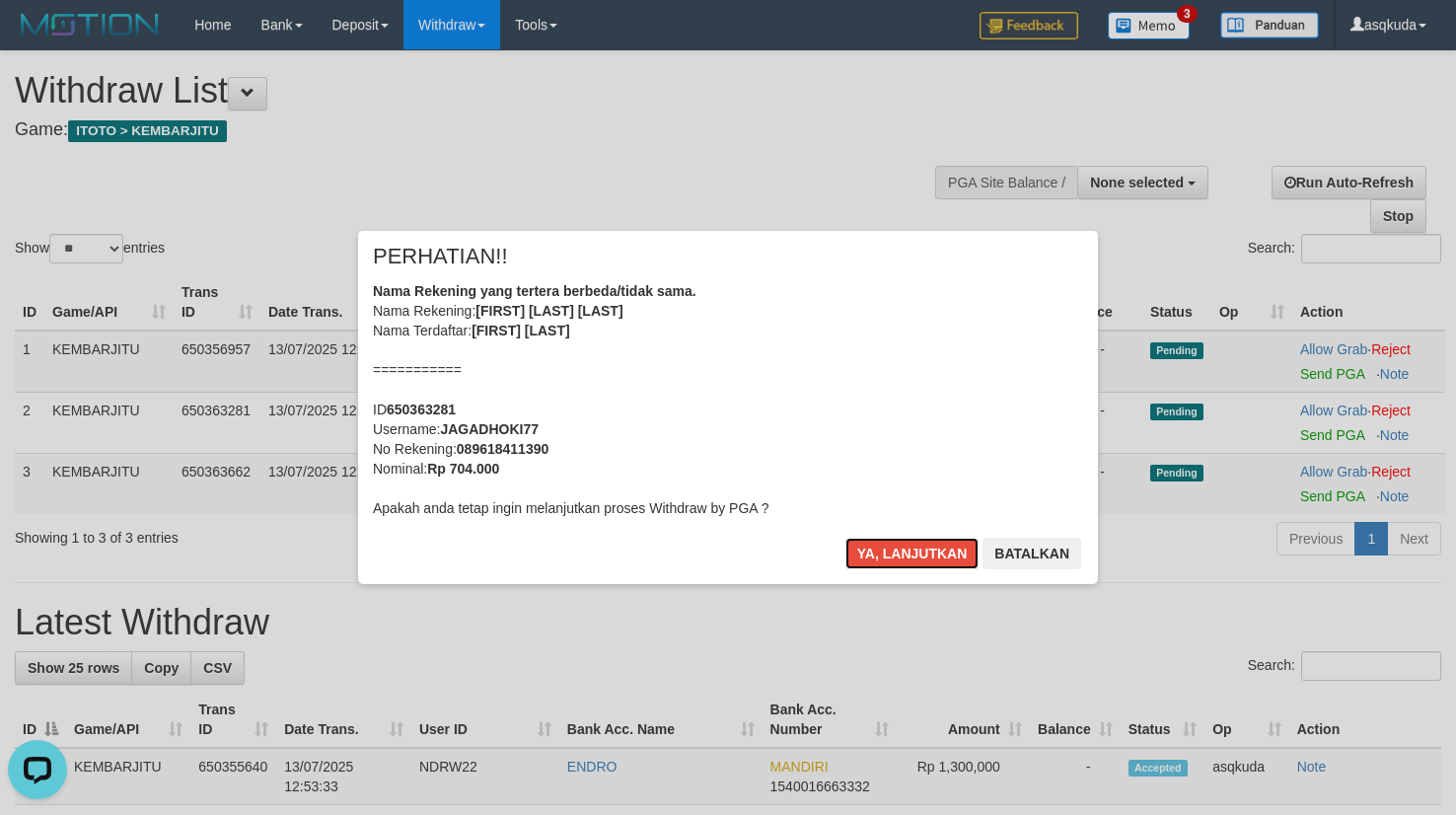 type 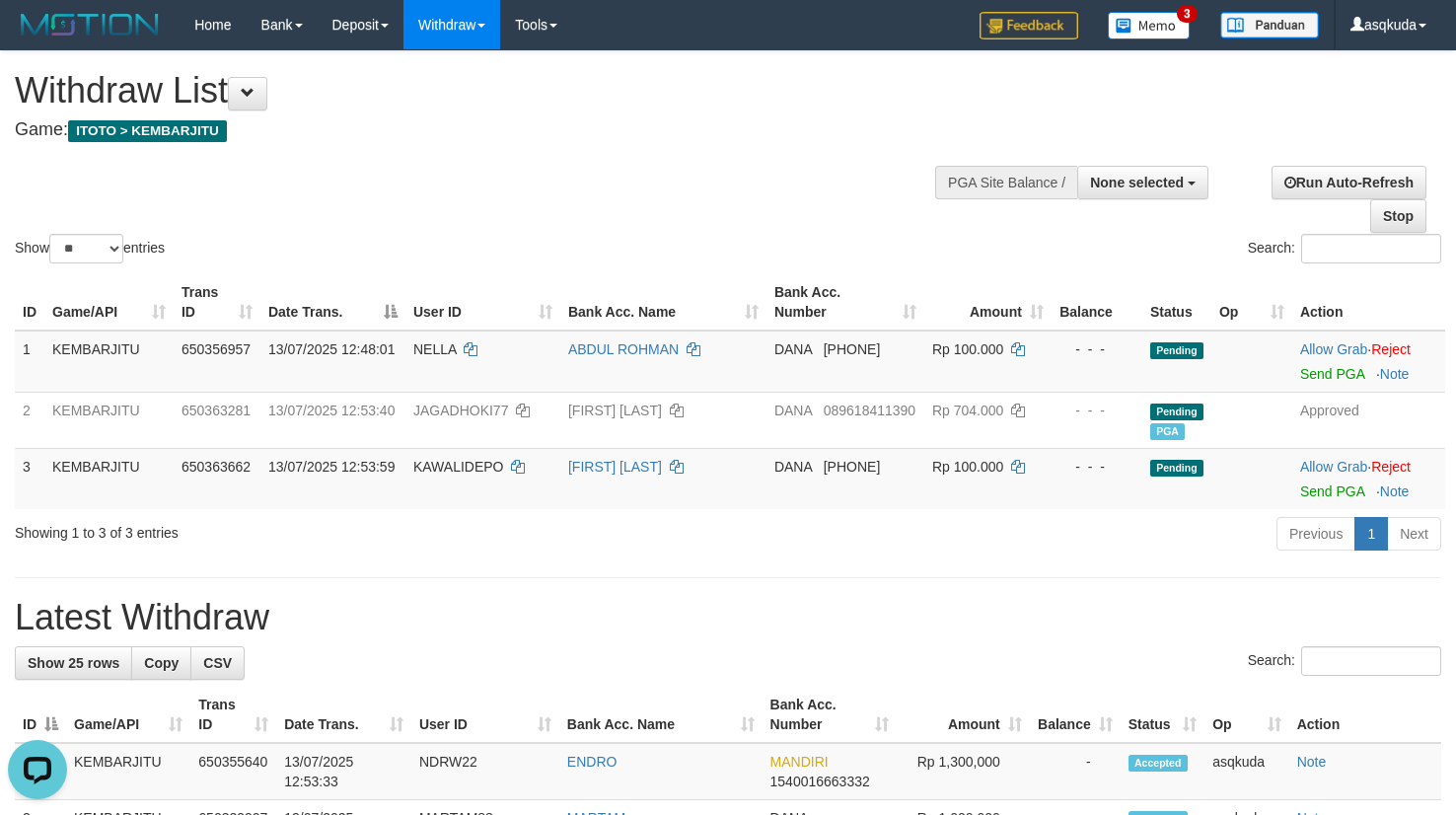 click on "Show  ** ** ** ***  entries Search:" at bounding box center [728, 159] 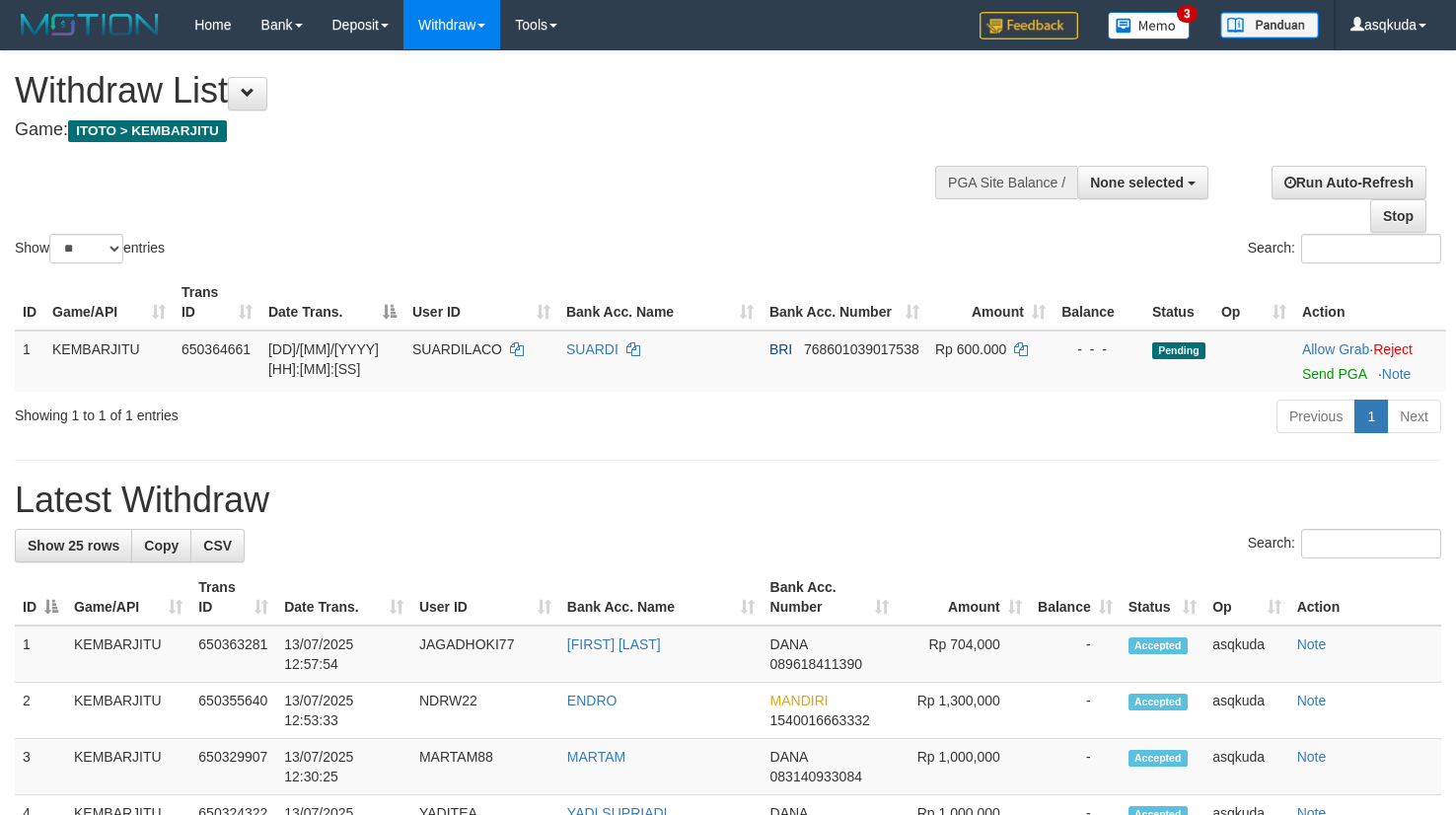 select 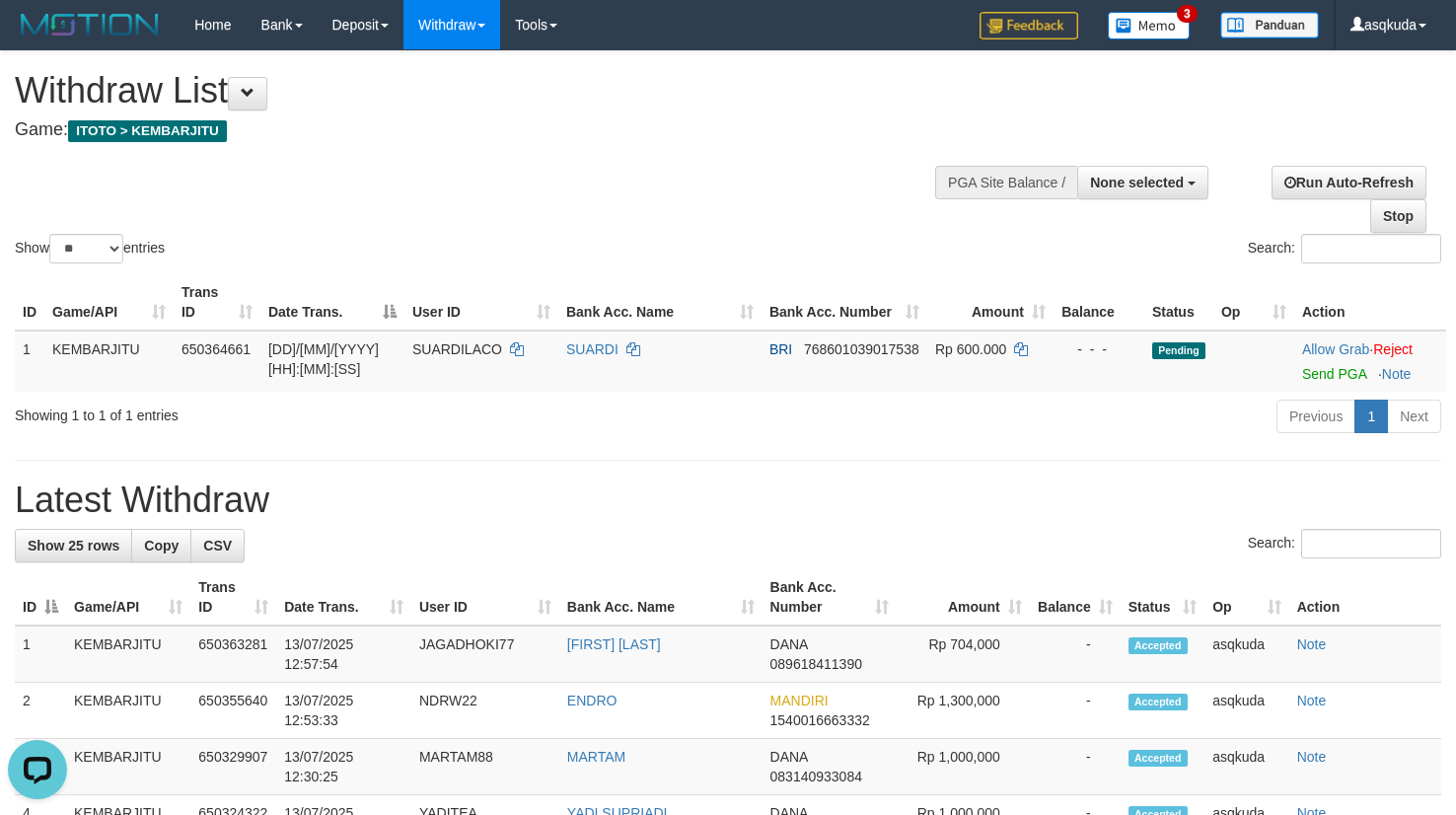 scroll, scrollTop: 0, scrollLeft: 0, axis: both 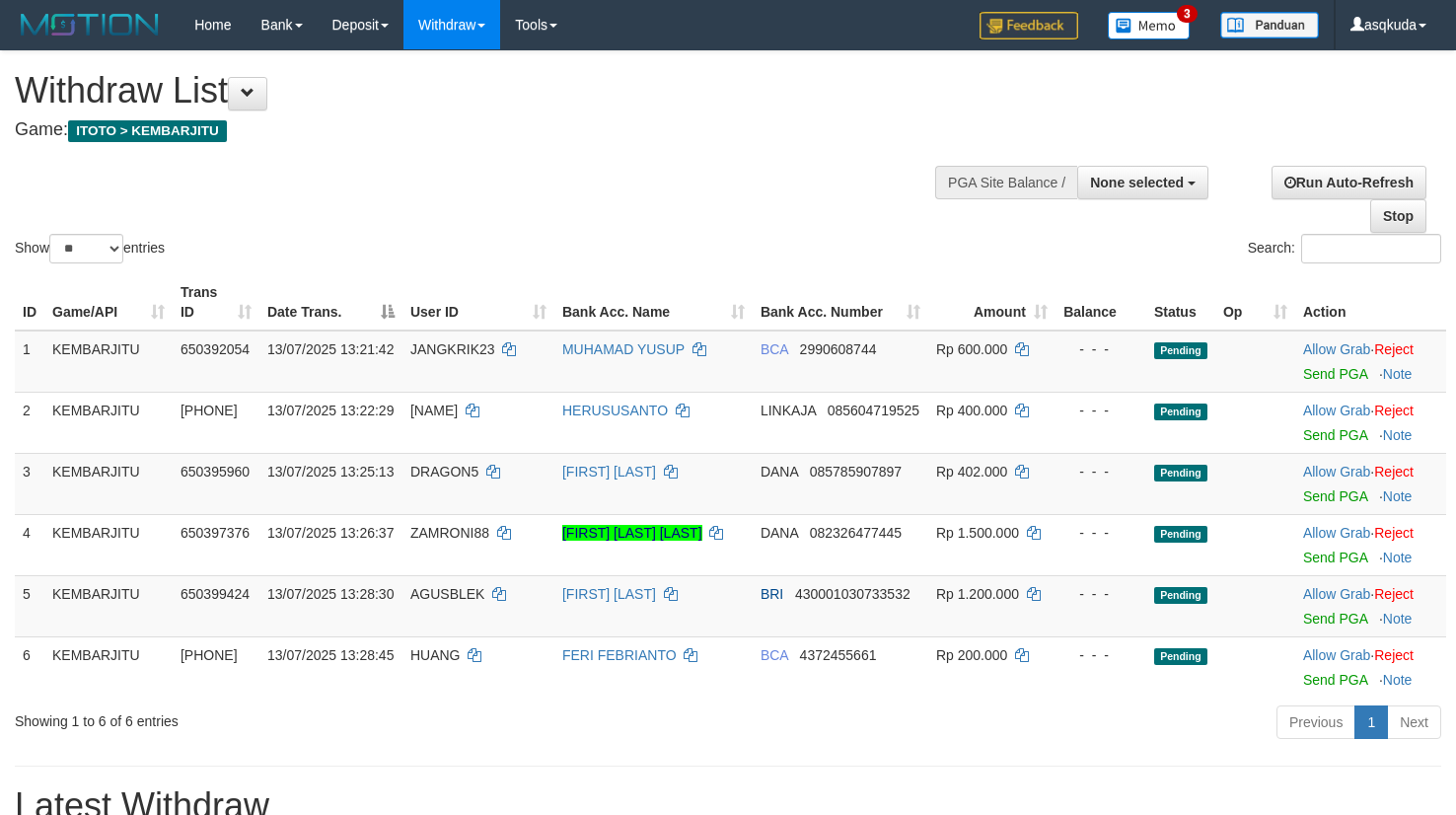 select 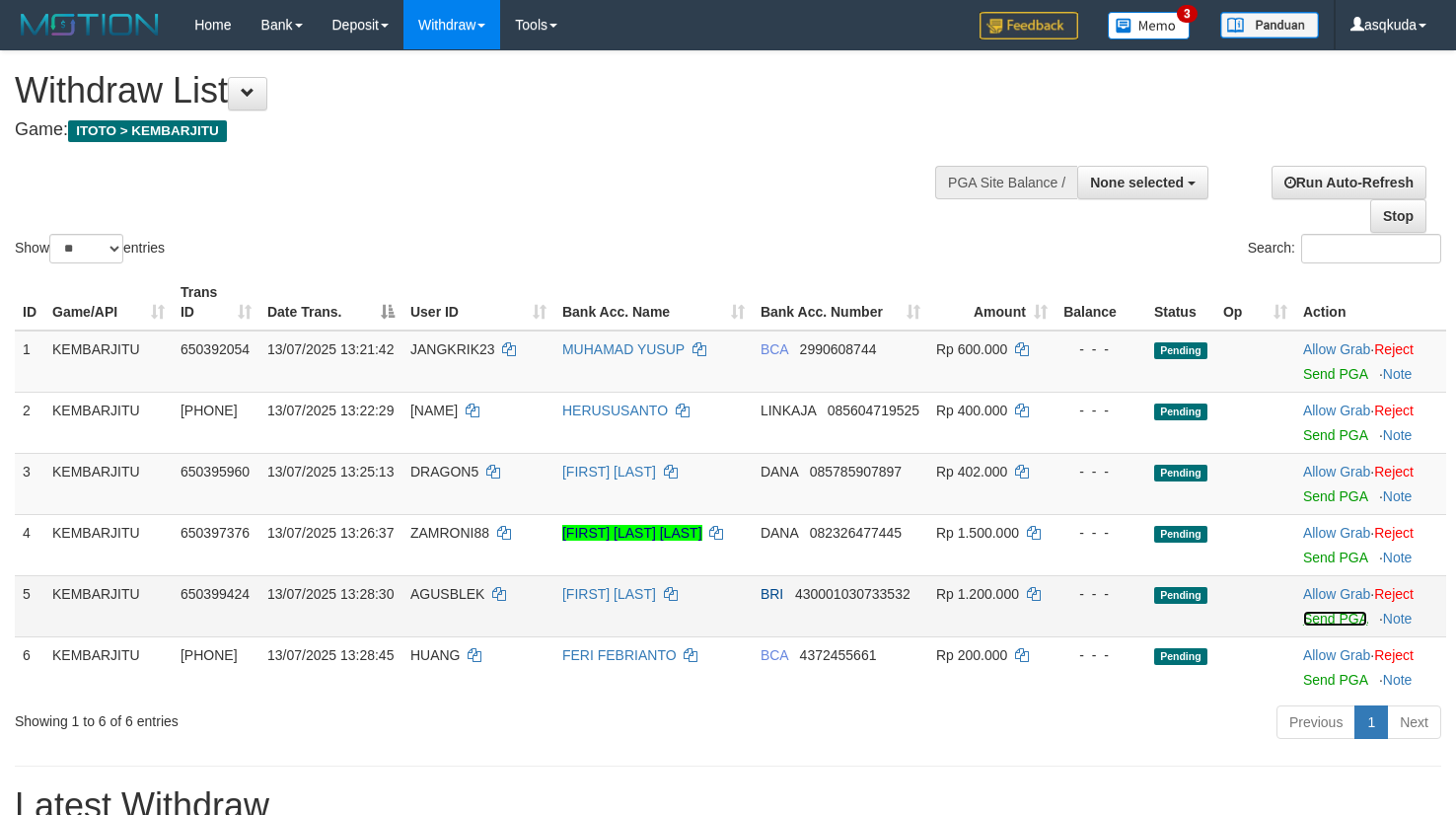 click on "Send PGA" at bounding box center [1335, 619] 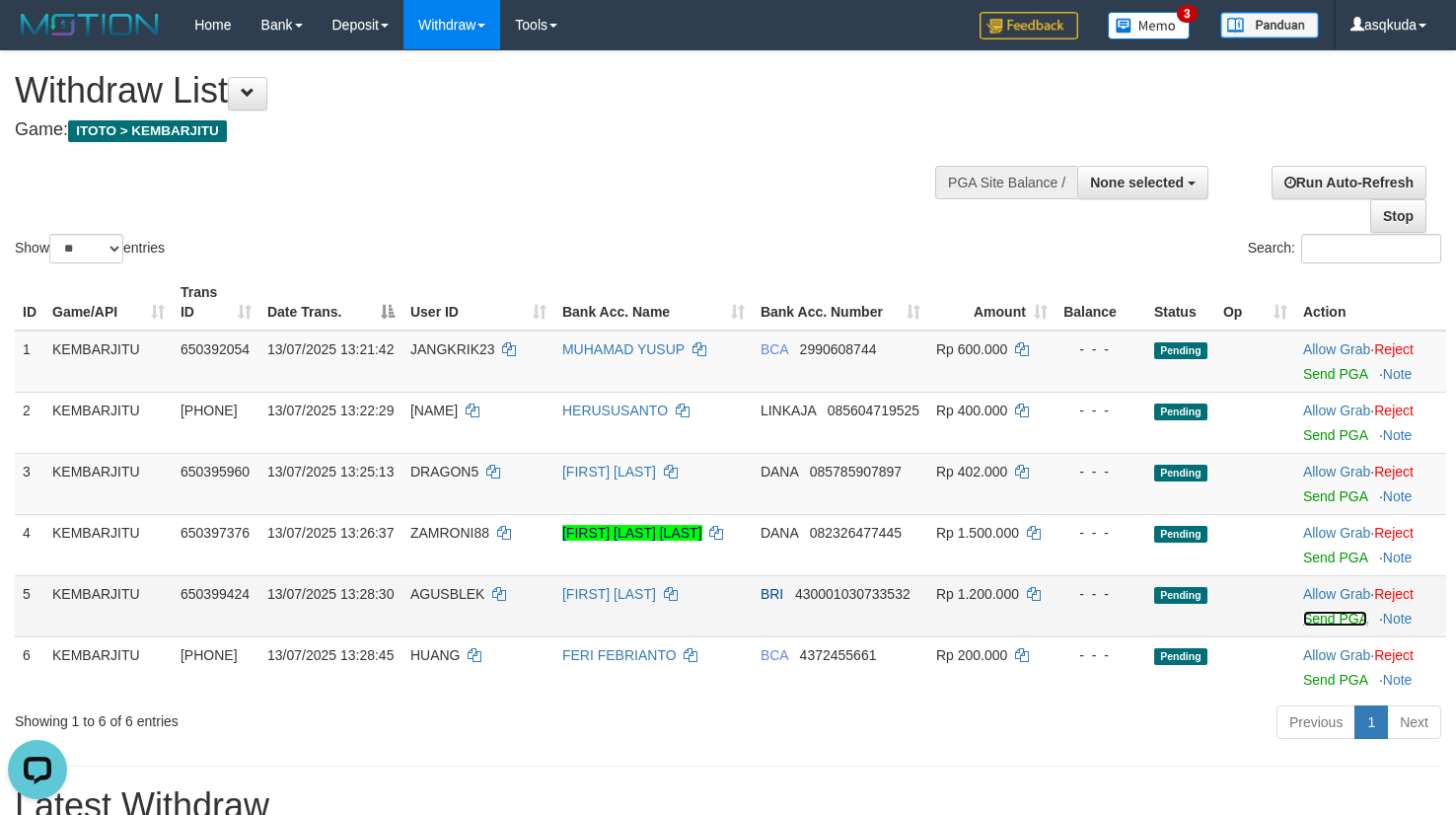 scroll, scrollTop: 0, scrollLeft: 0, axis: both 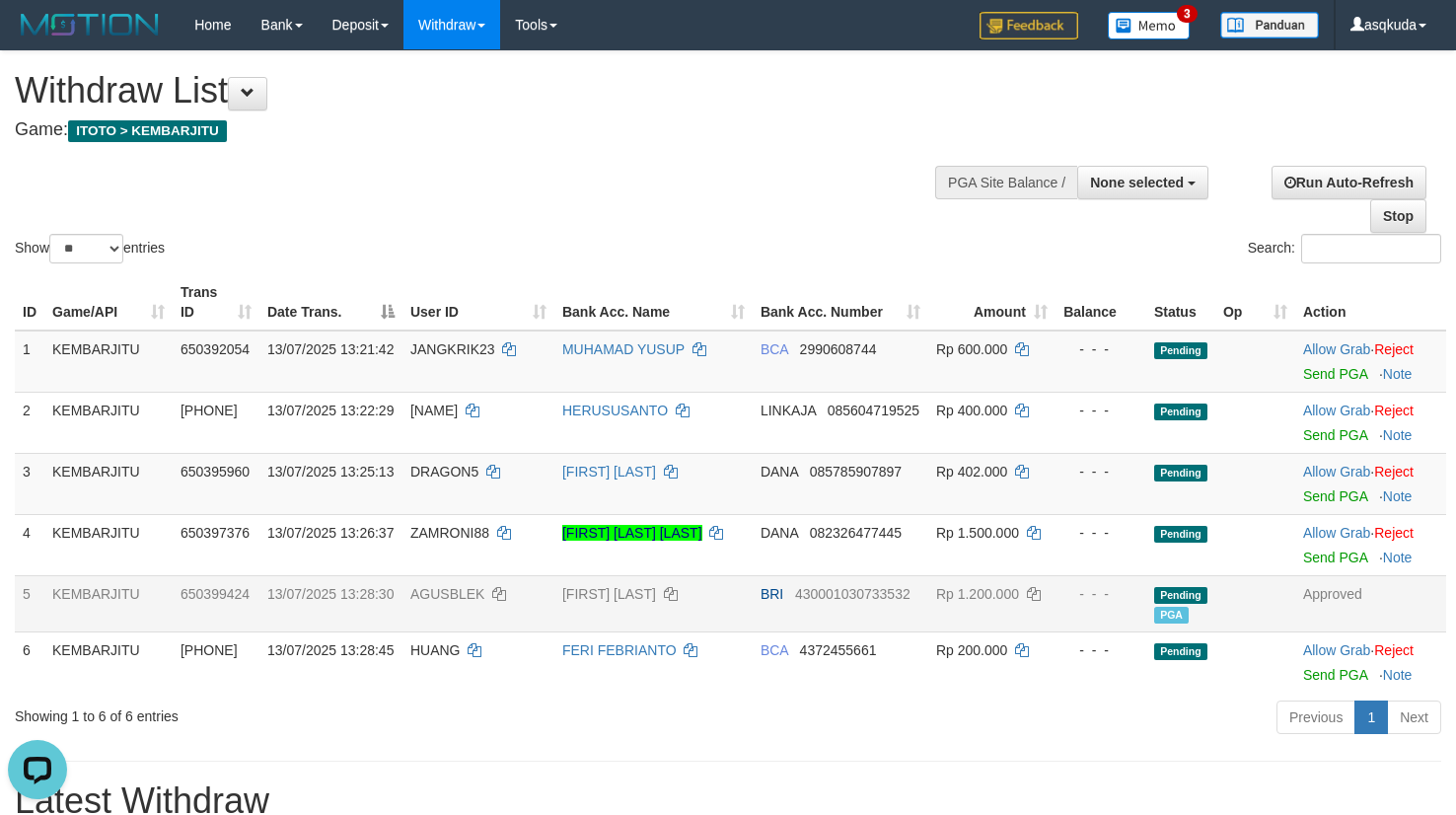 click on "Show  ** ** ** ***  entries Search:" at bounding box center [728, 159] 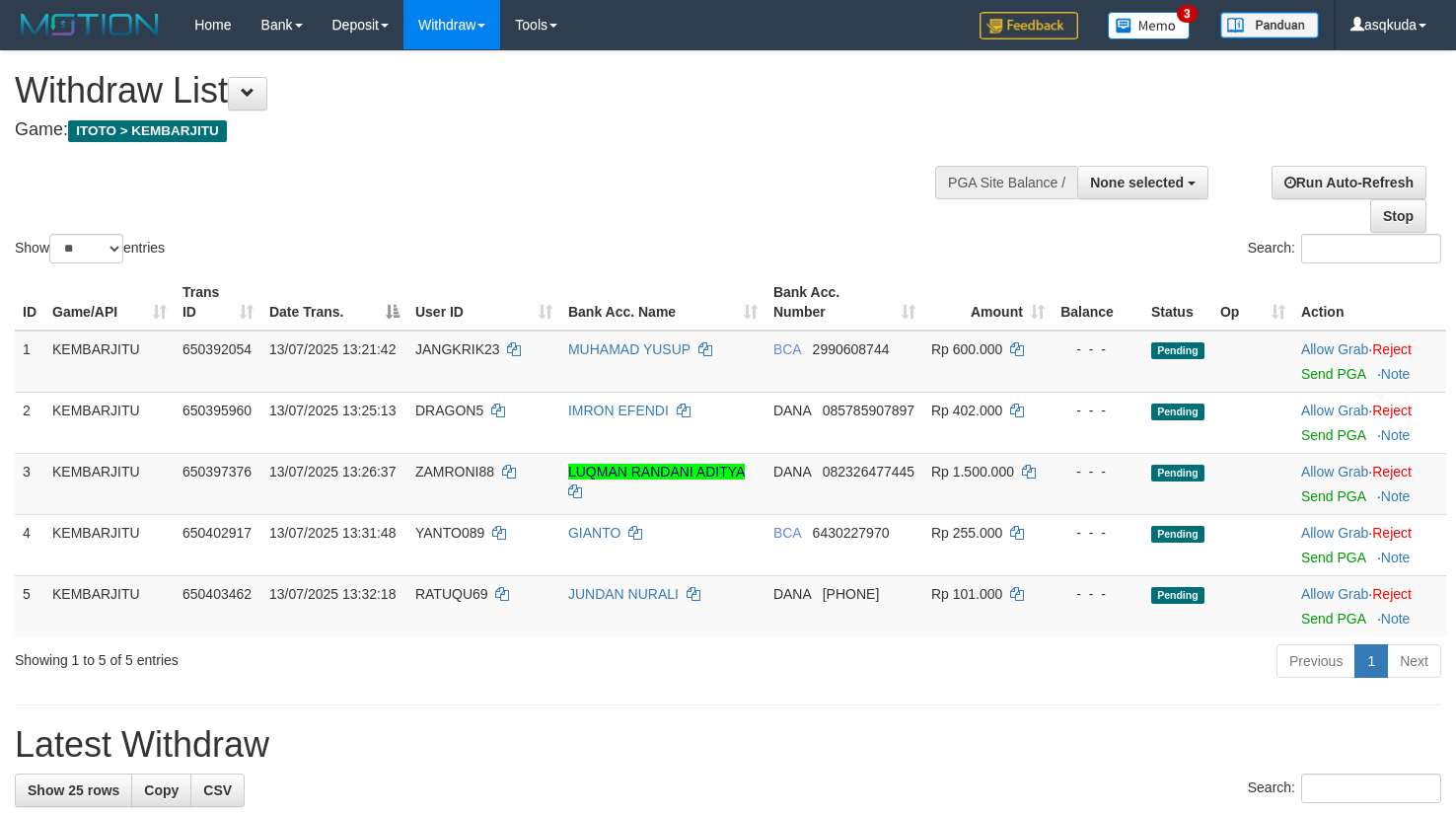 select 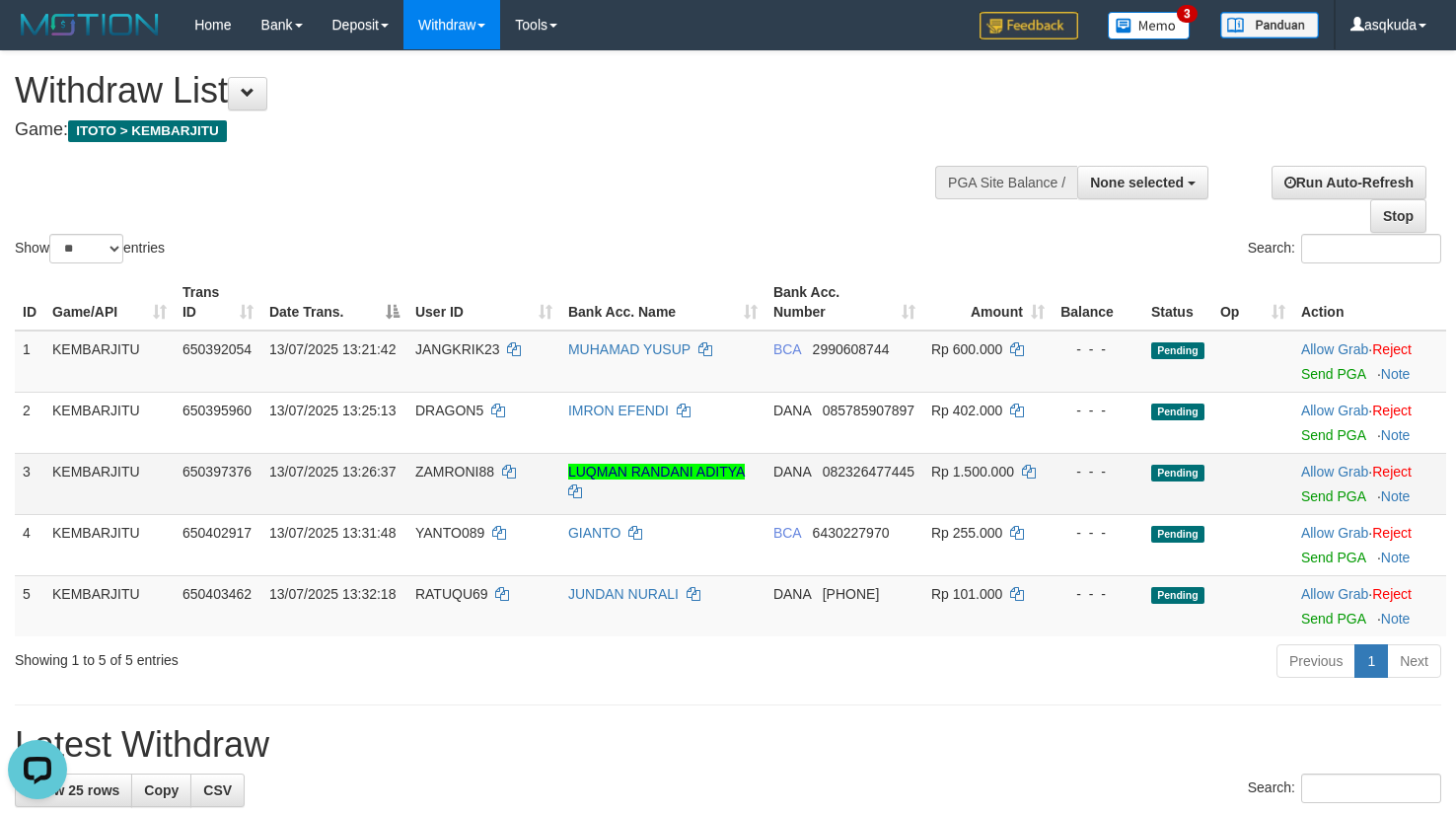 scroll, scrollTop: 0, scrollLeft: 0, axis: both 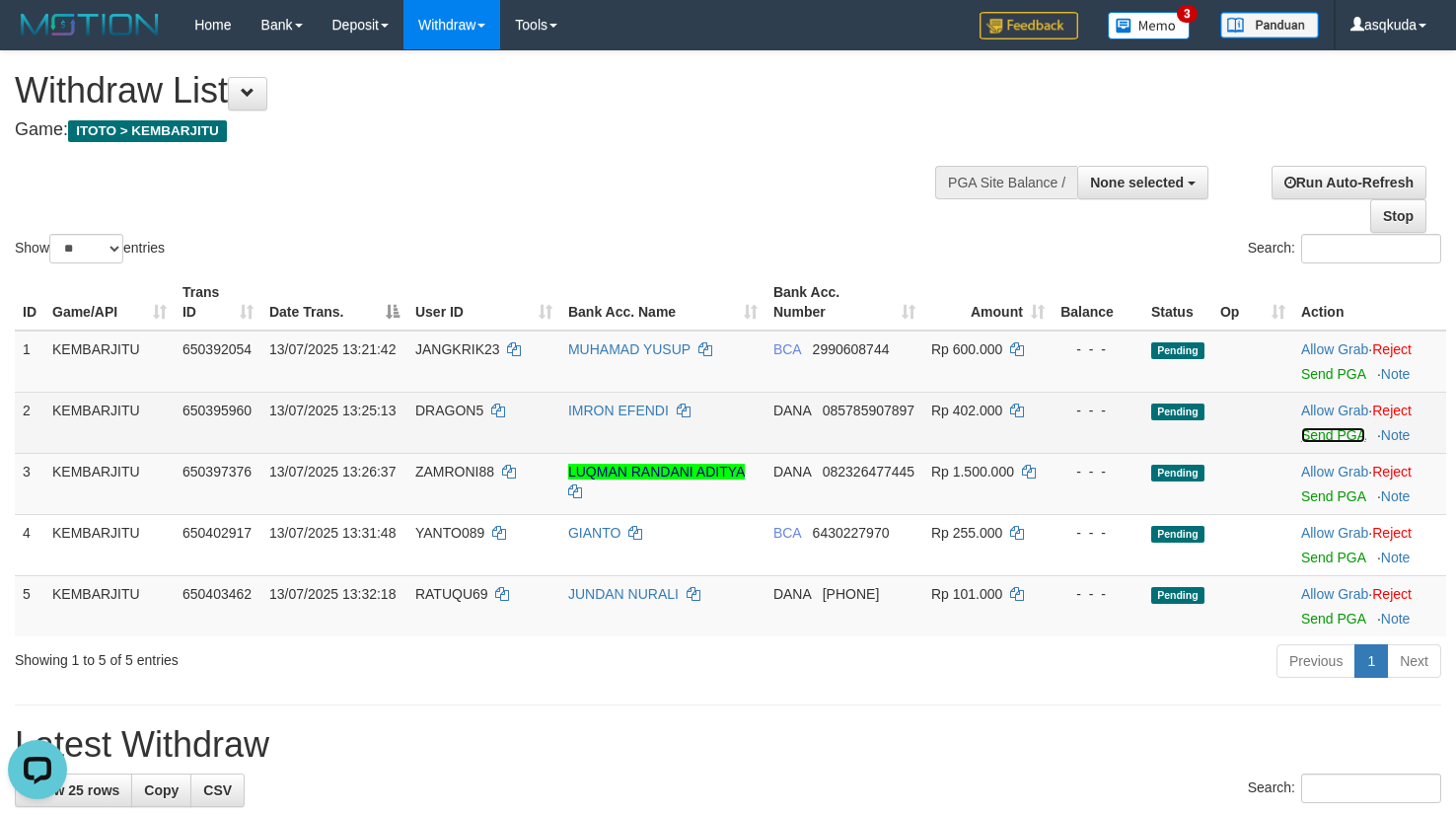 click on "Send PGA" at bounding box center [1333, 435] 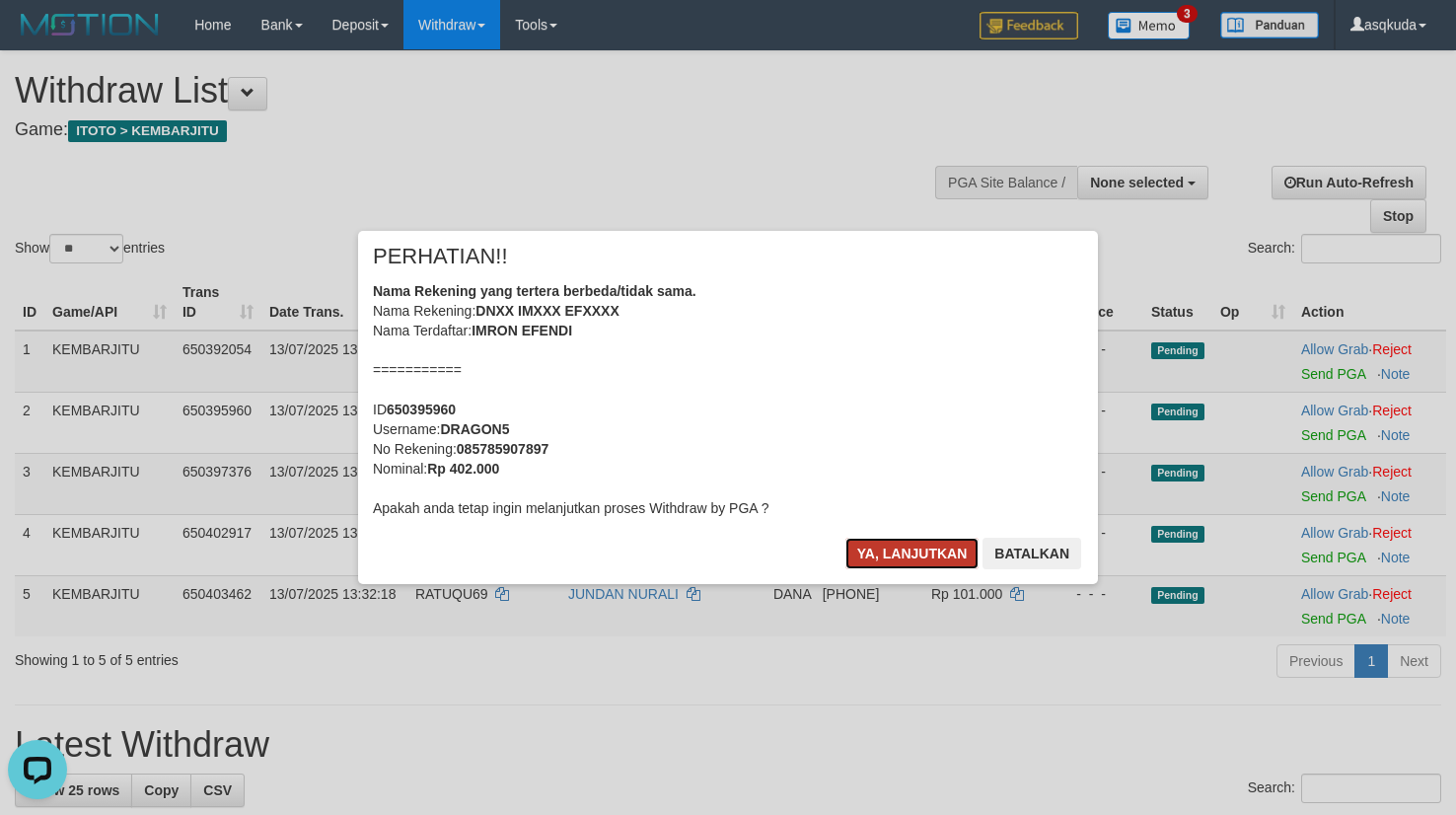 click on "Ya, lanjutkan" at bounding box center [912, 554] 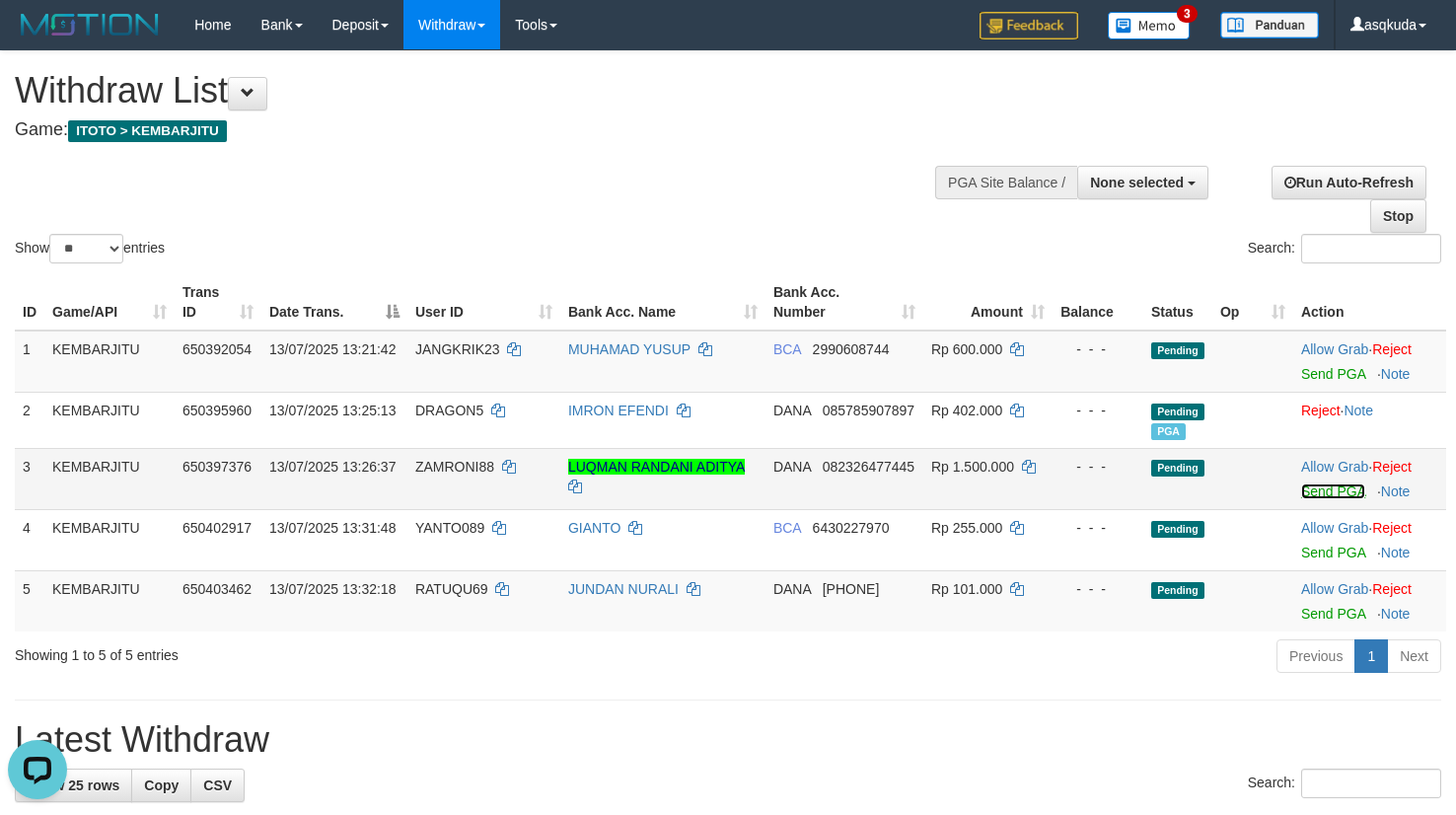click on "Send PGA" at bounding box center (1333, 491) 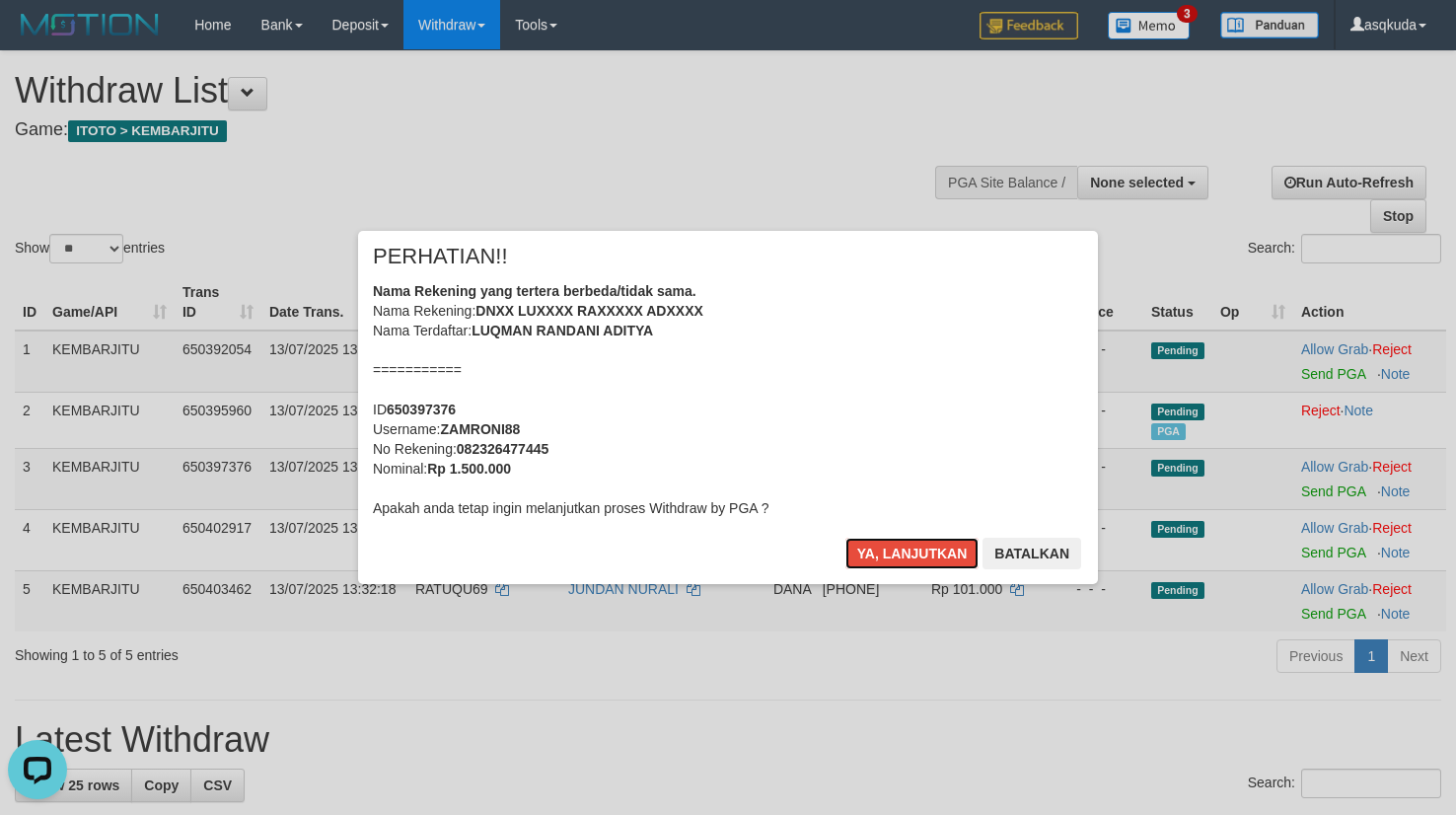 type 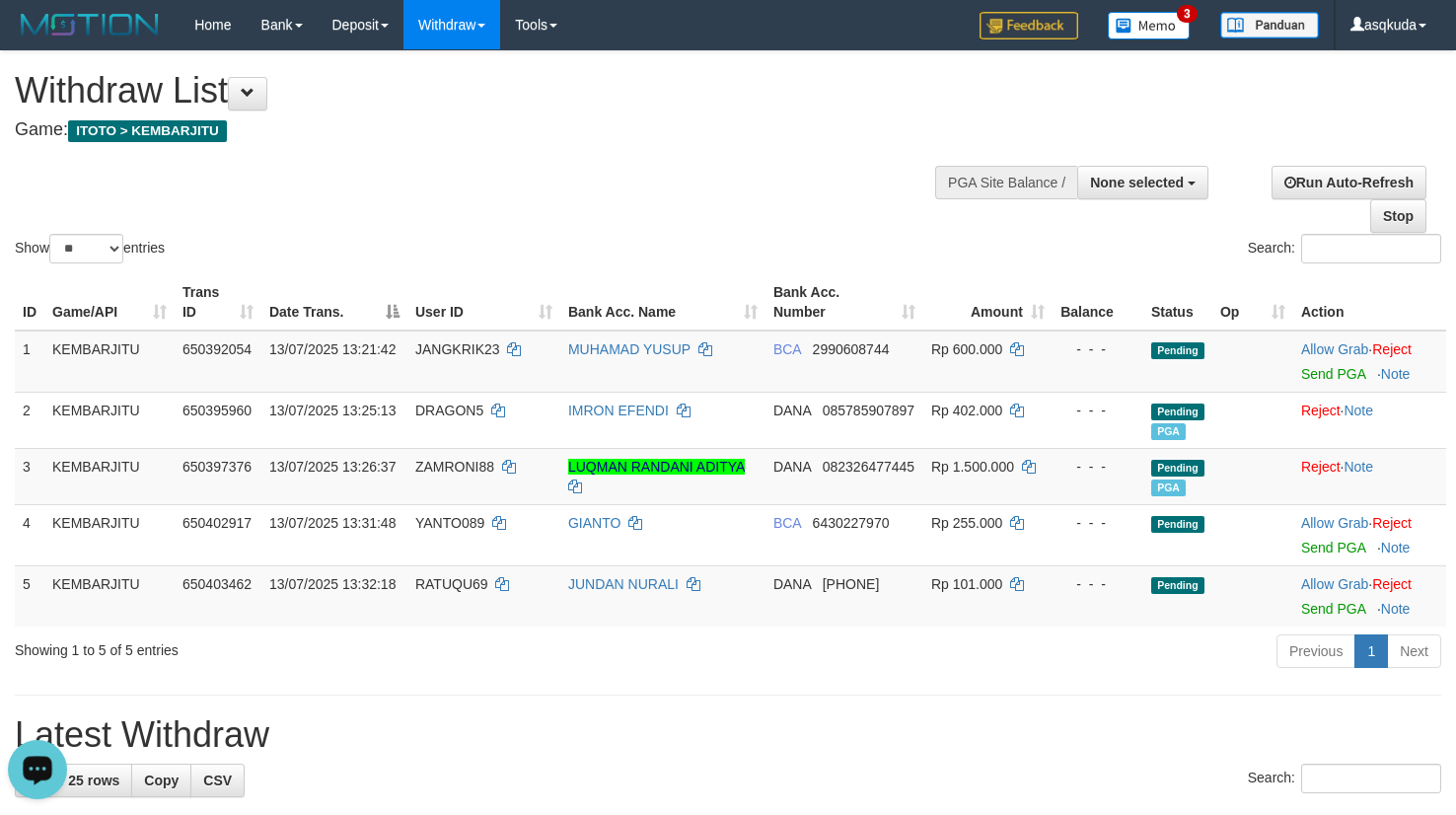 drag, startPoint x: 59, startPoint y: 739, endPoint x: 33, endPoint y: 792, distance: 59.033889 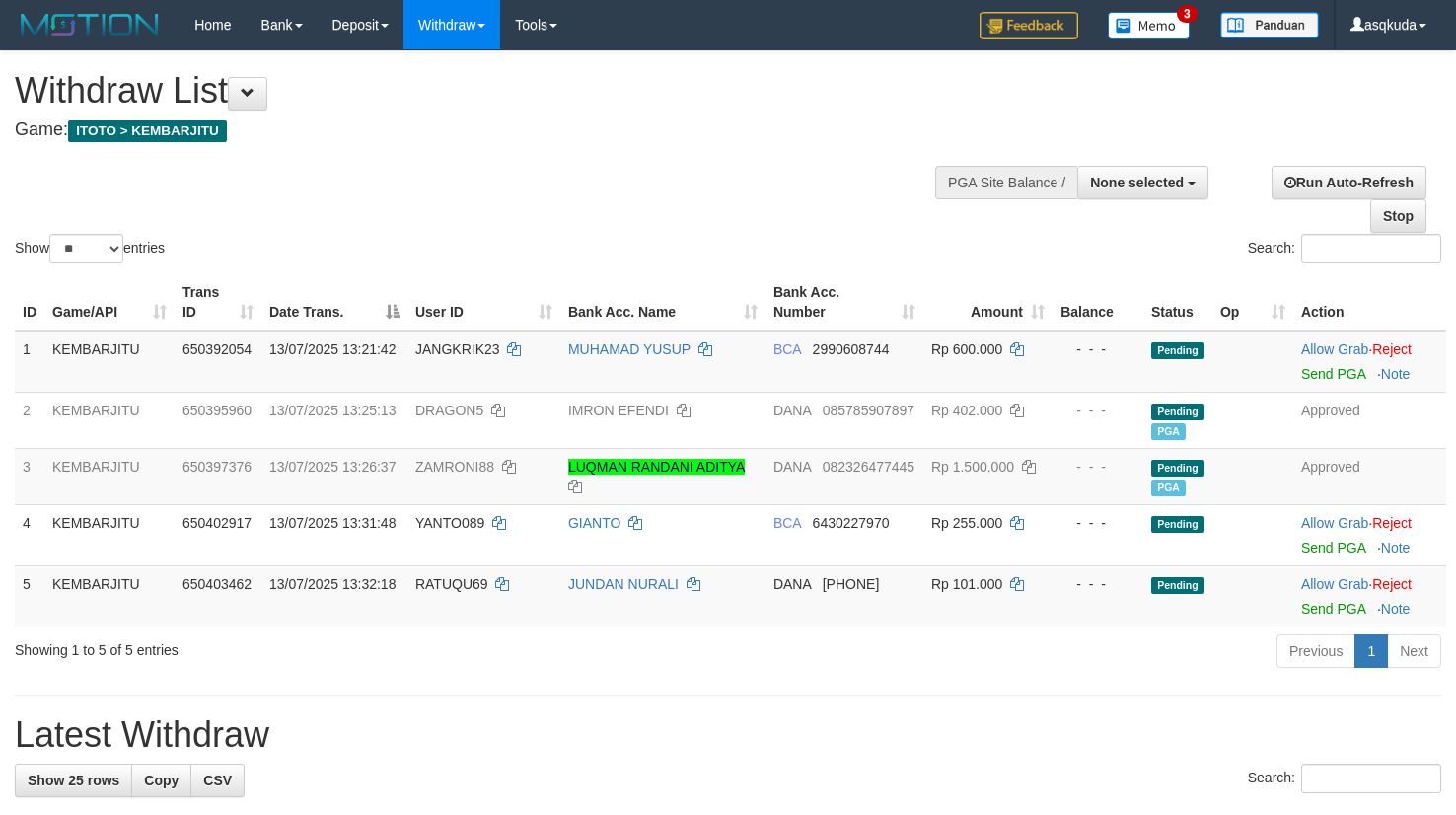 click on "Show  ** ** ** ***  entries Search:" at bounding box center [728, 159] 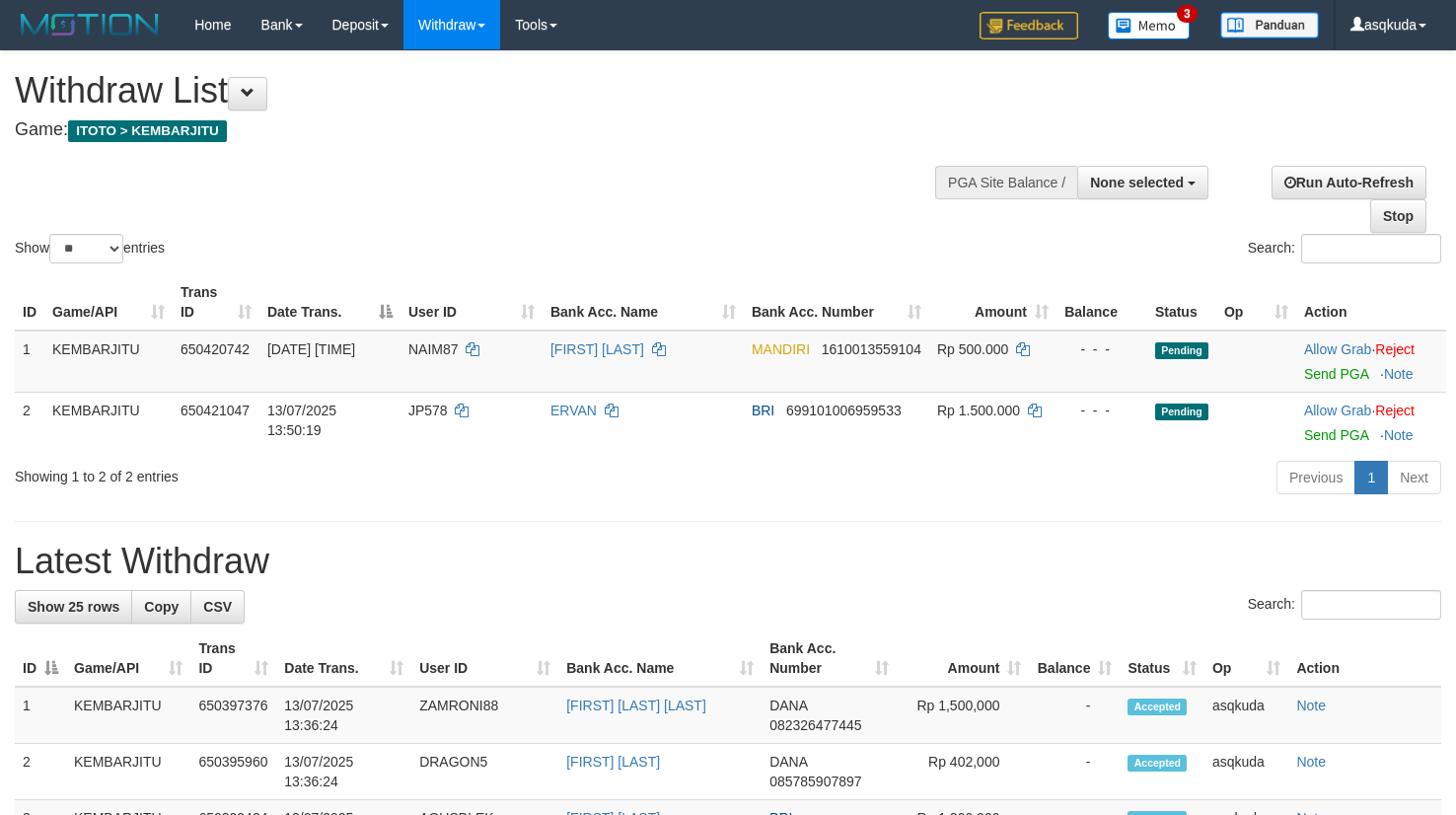 select 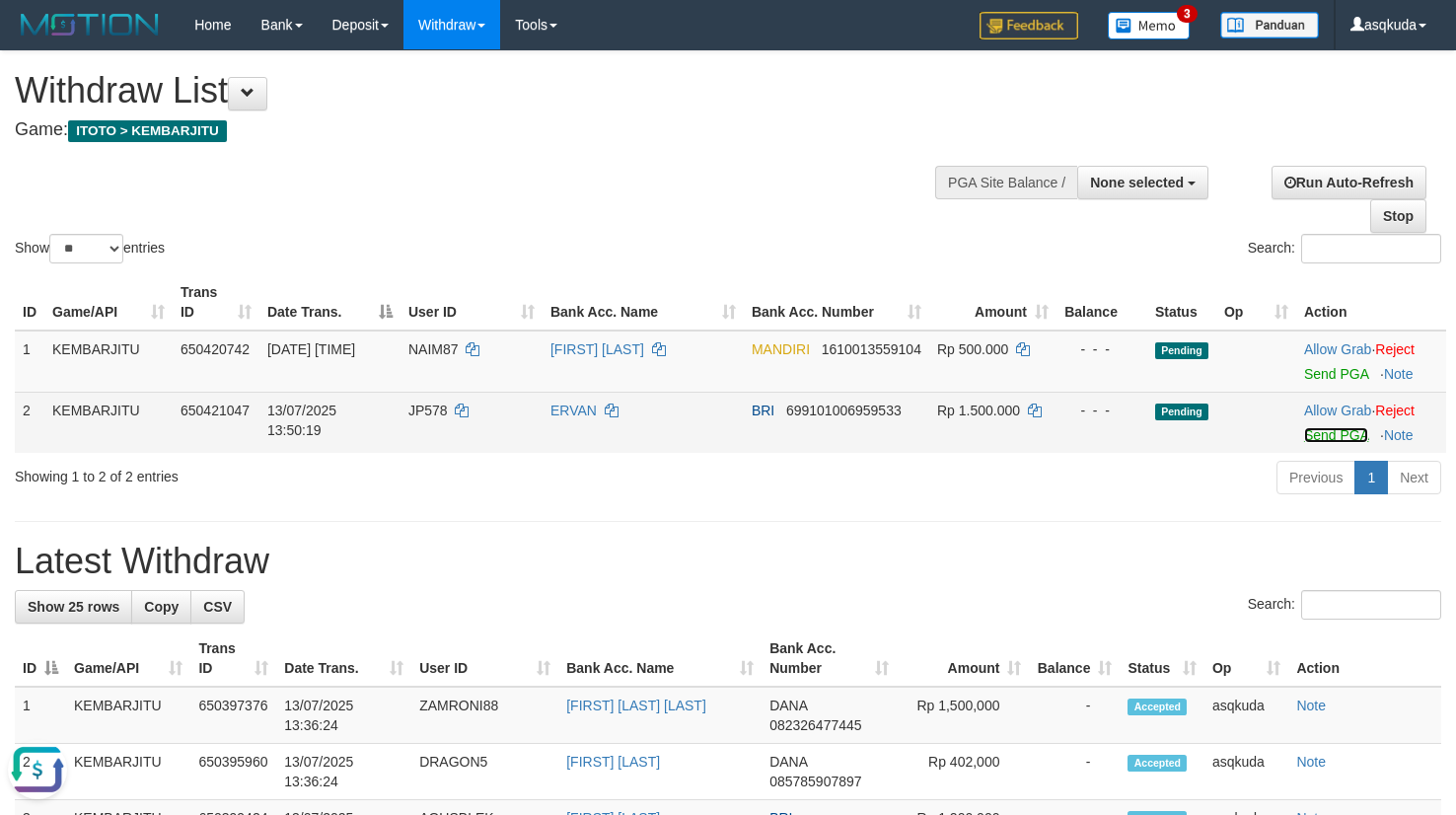 click on "Send PGA" at bounding box center [1336, 435] 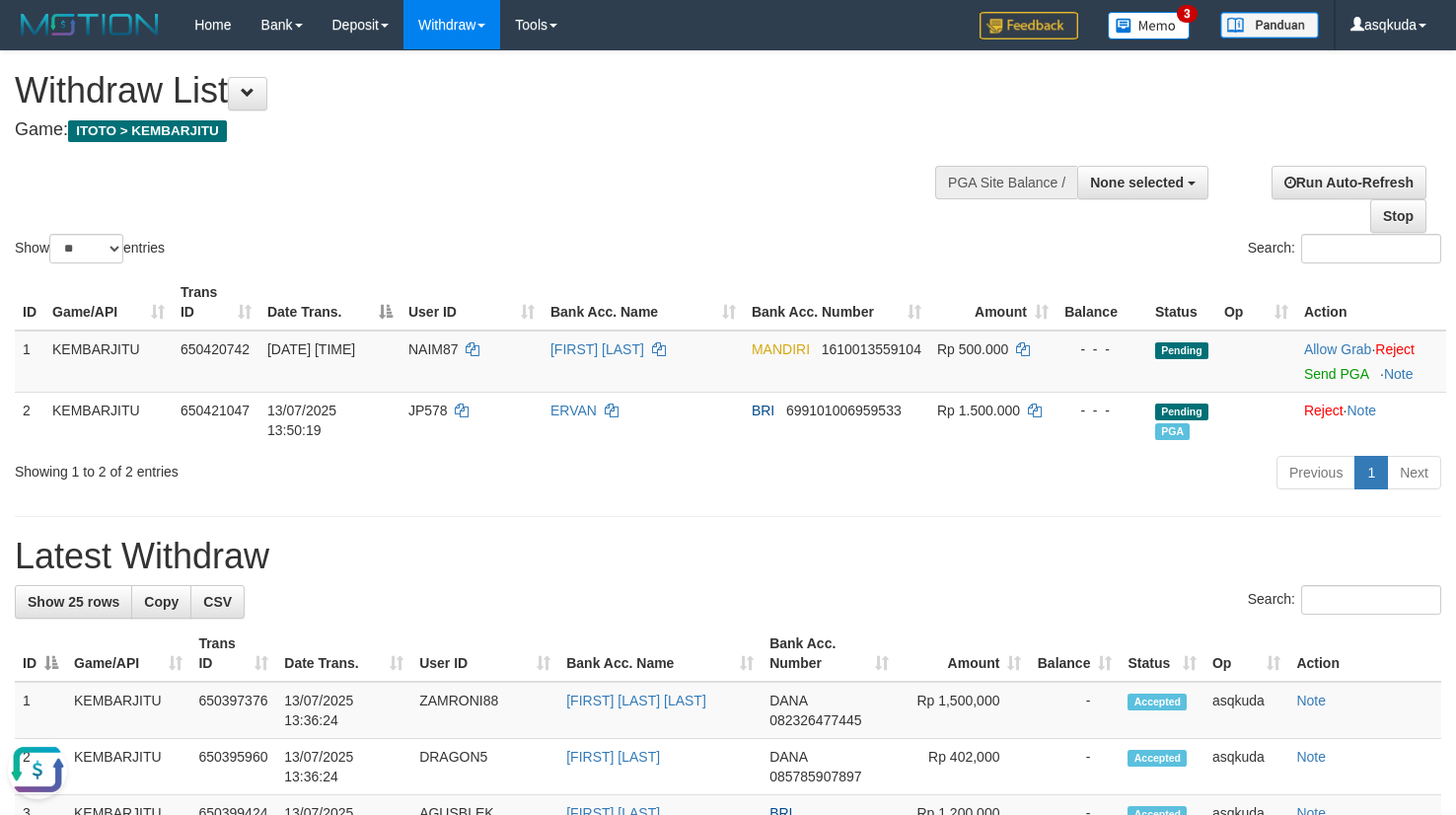 click on "Show  ** ** ** ***  entries Search:" at bounding box center (728, 159) 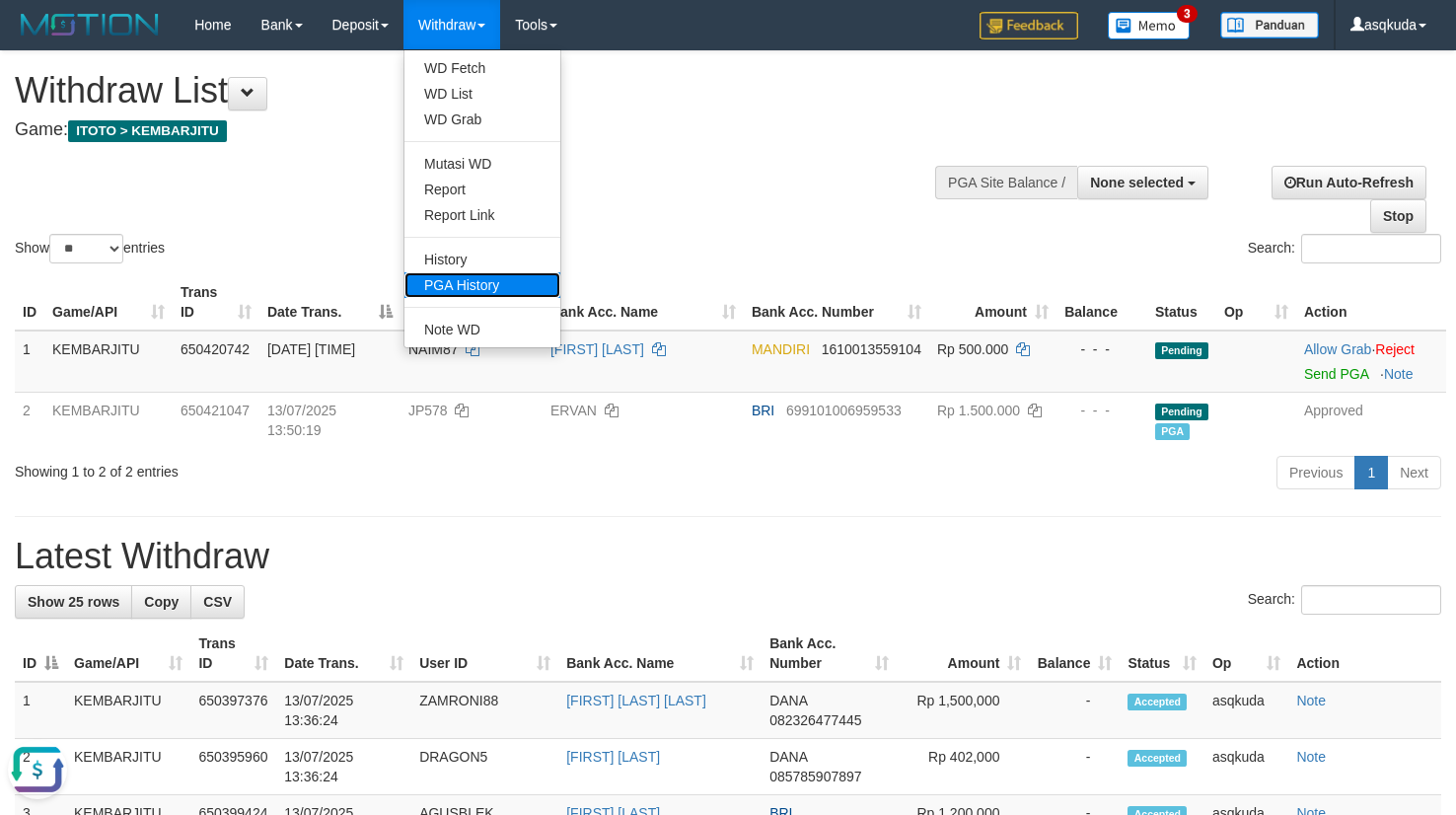 click on "PGA History" at bounding box center (482, 285) 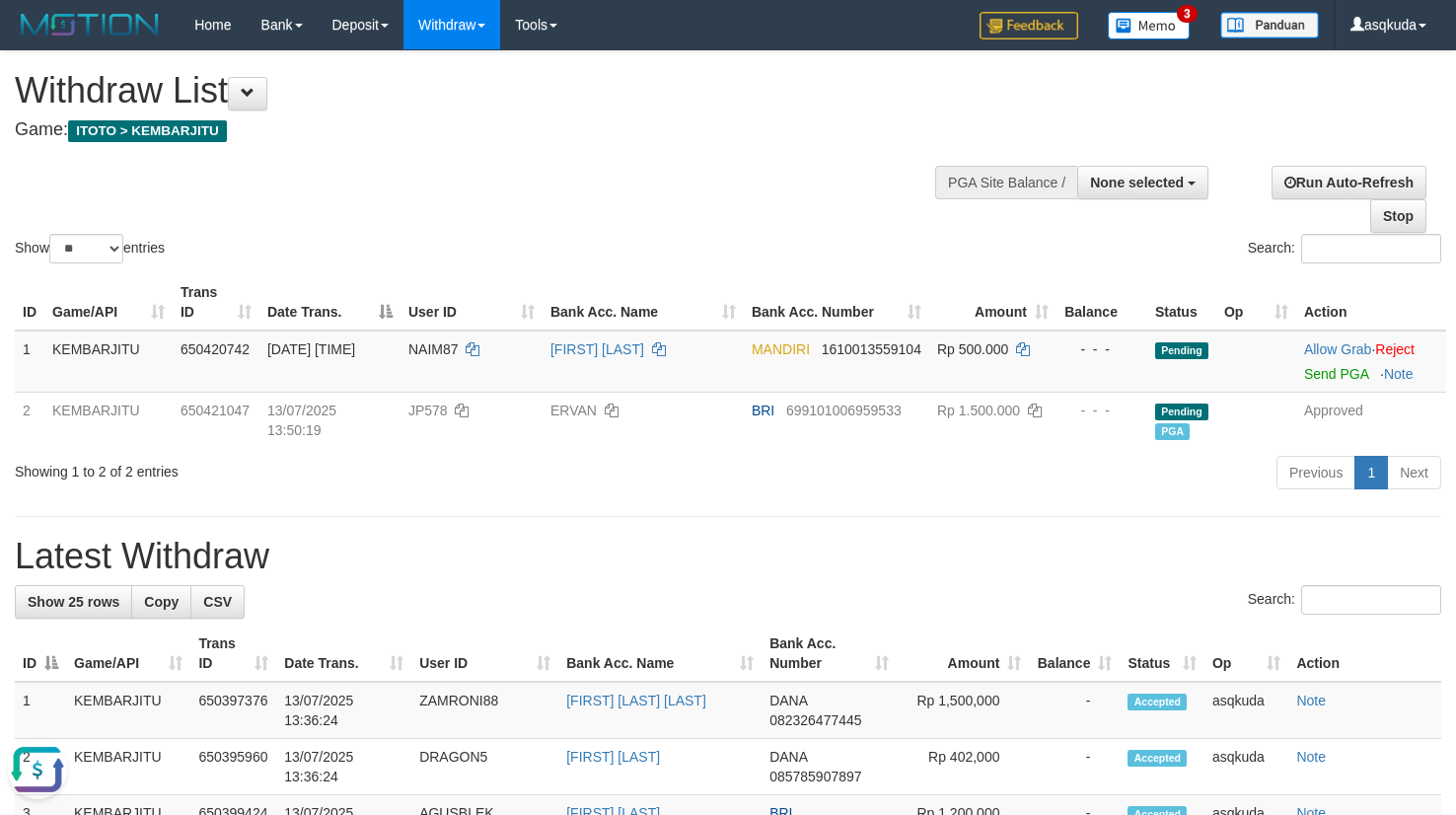 click on "Show  ** ** ** ***  entries Search:" at bounding box center [728, 159] 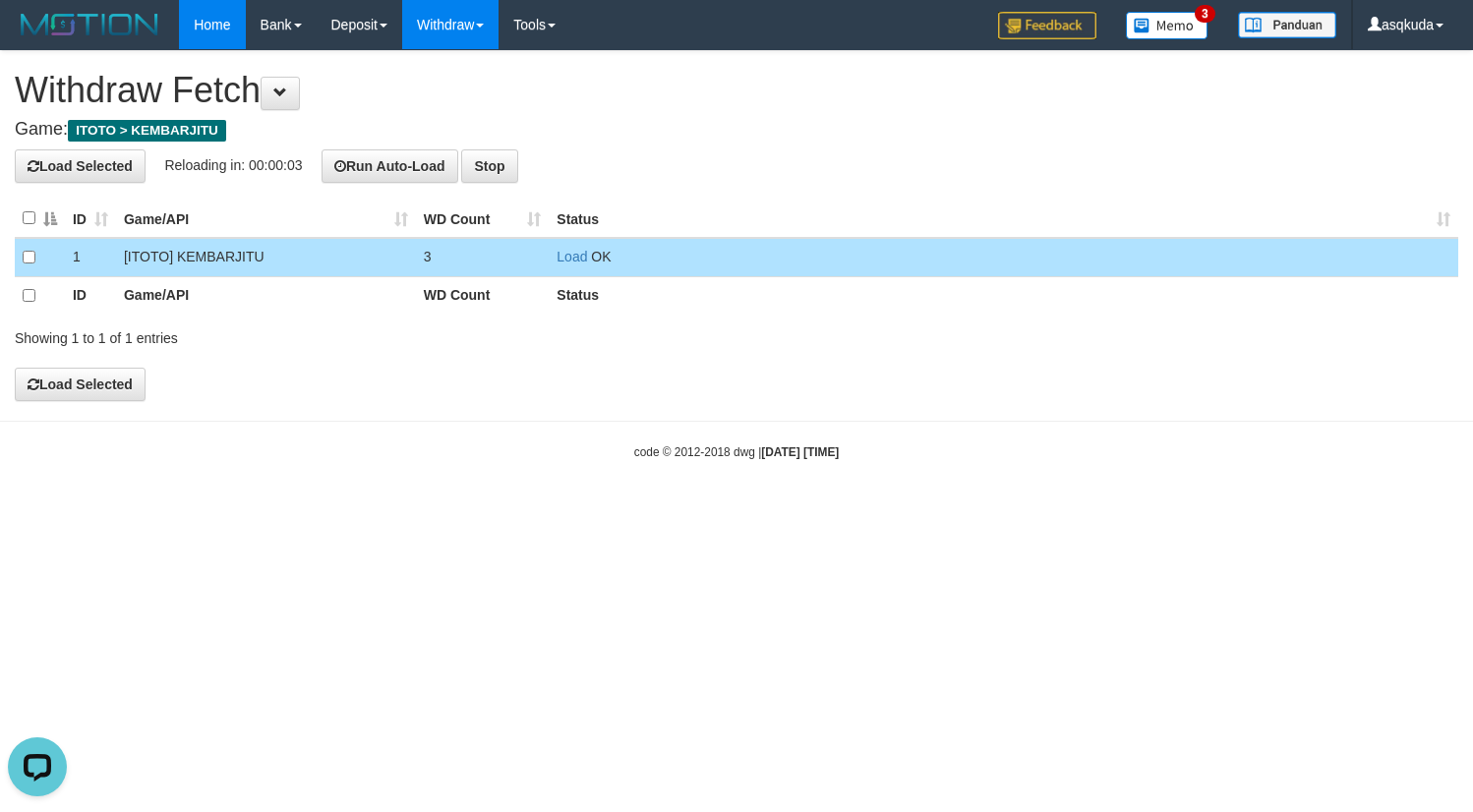 scroll, scrollTop: 0, scrollLeft: 0, axis: both 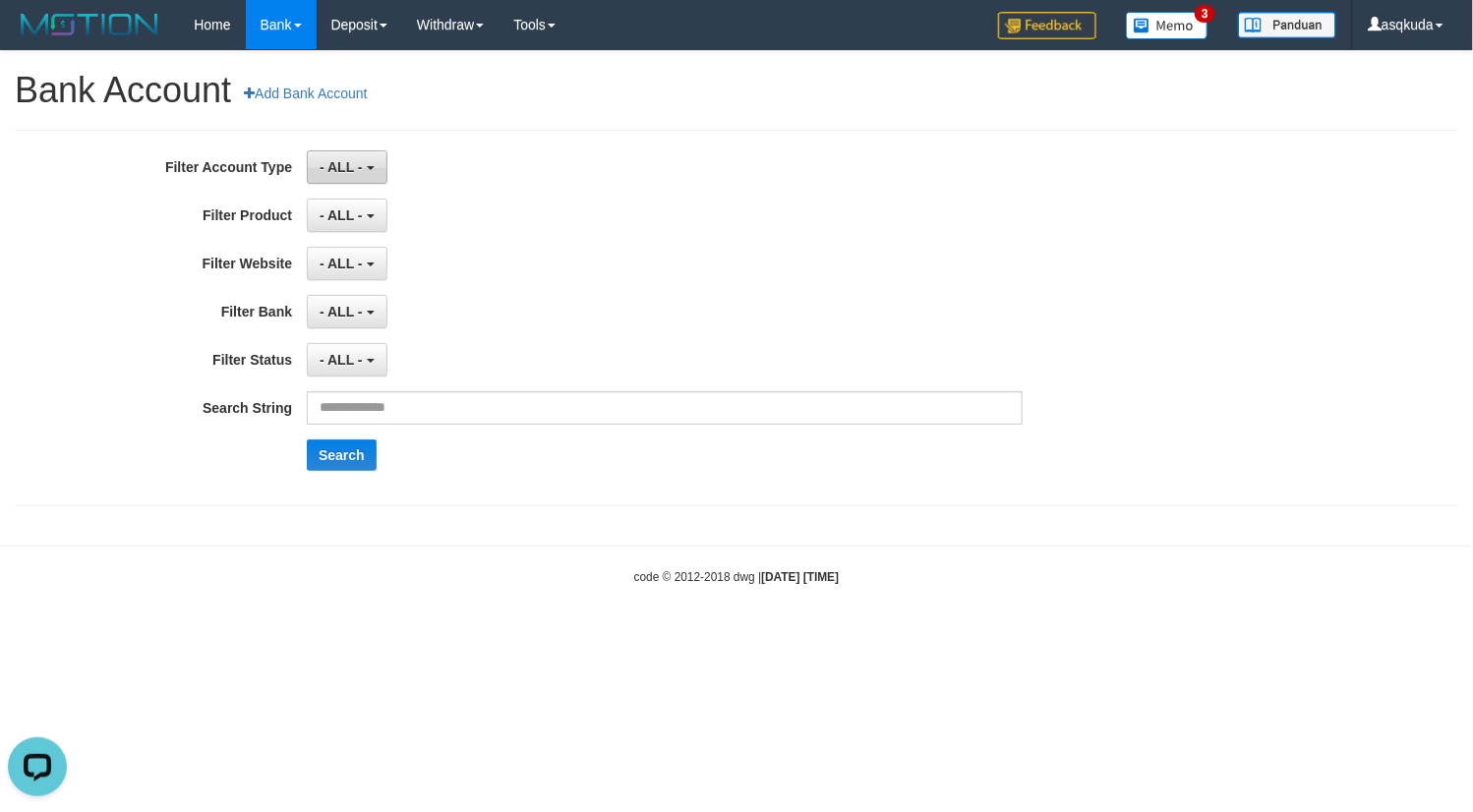 click on "- ALL -" at bounding box center [346, 167] 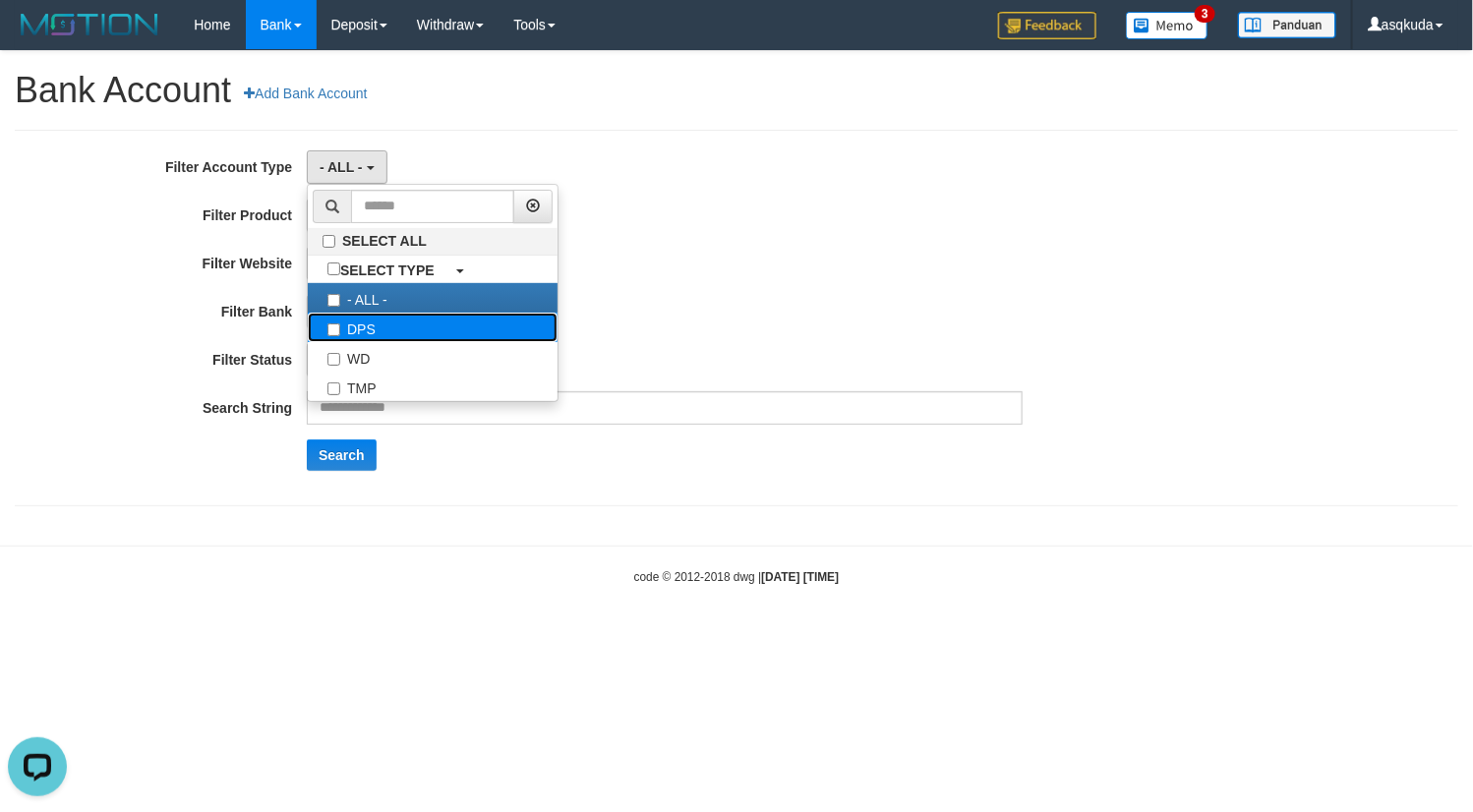 click on "DPS" at bounding box center (433, 327) 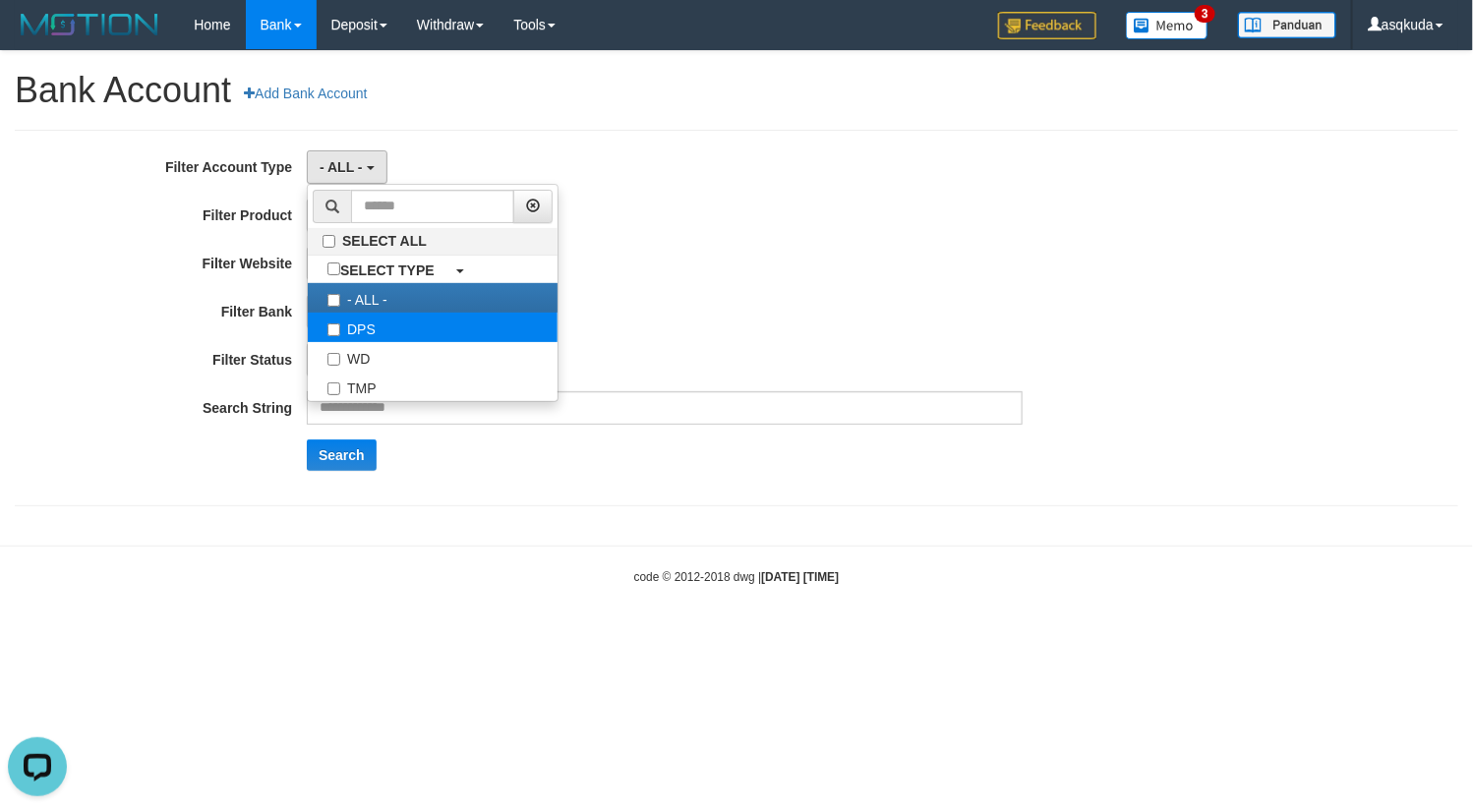 select on "***" 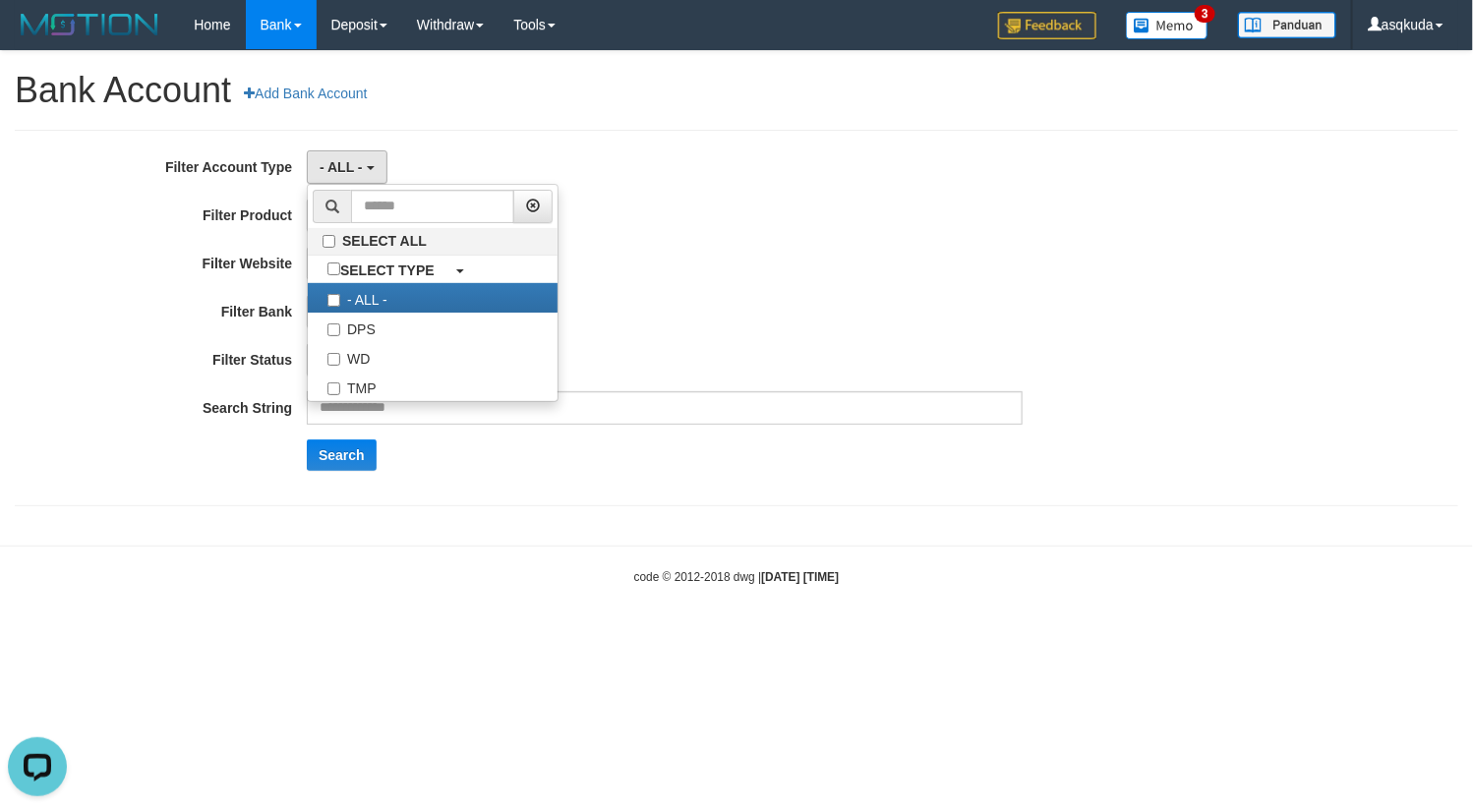scroll, scrollTop: 18, scrollLeft: 0, axis: vertical 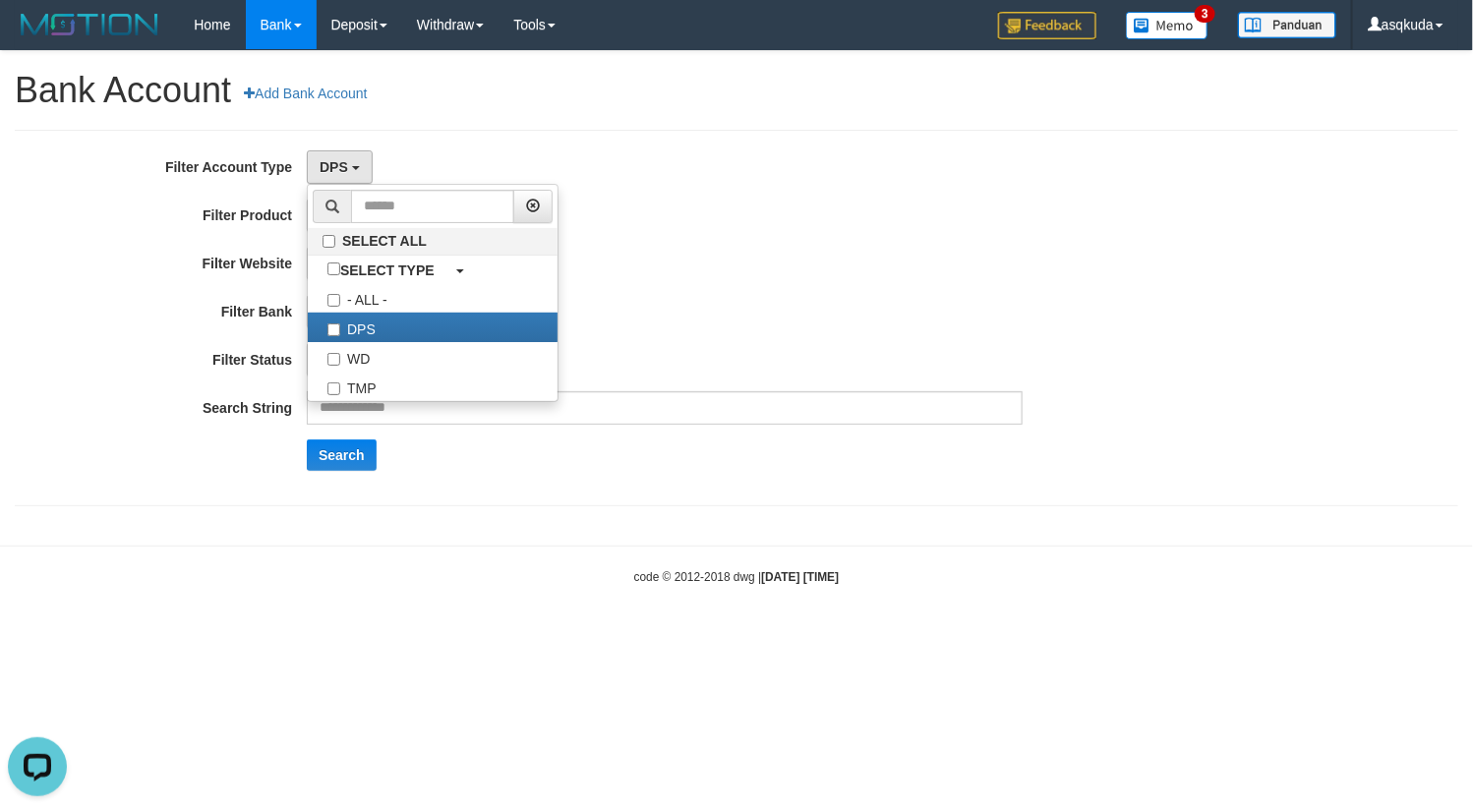 click on "**********" at bounding box center [614, 318] 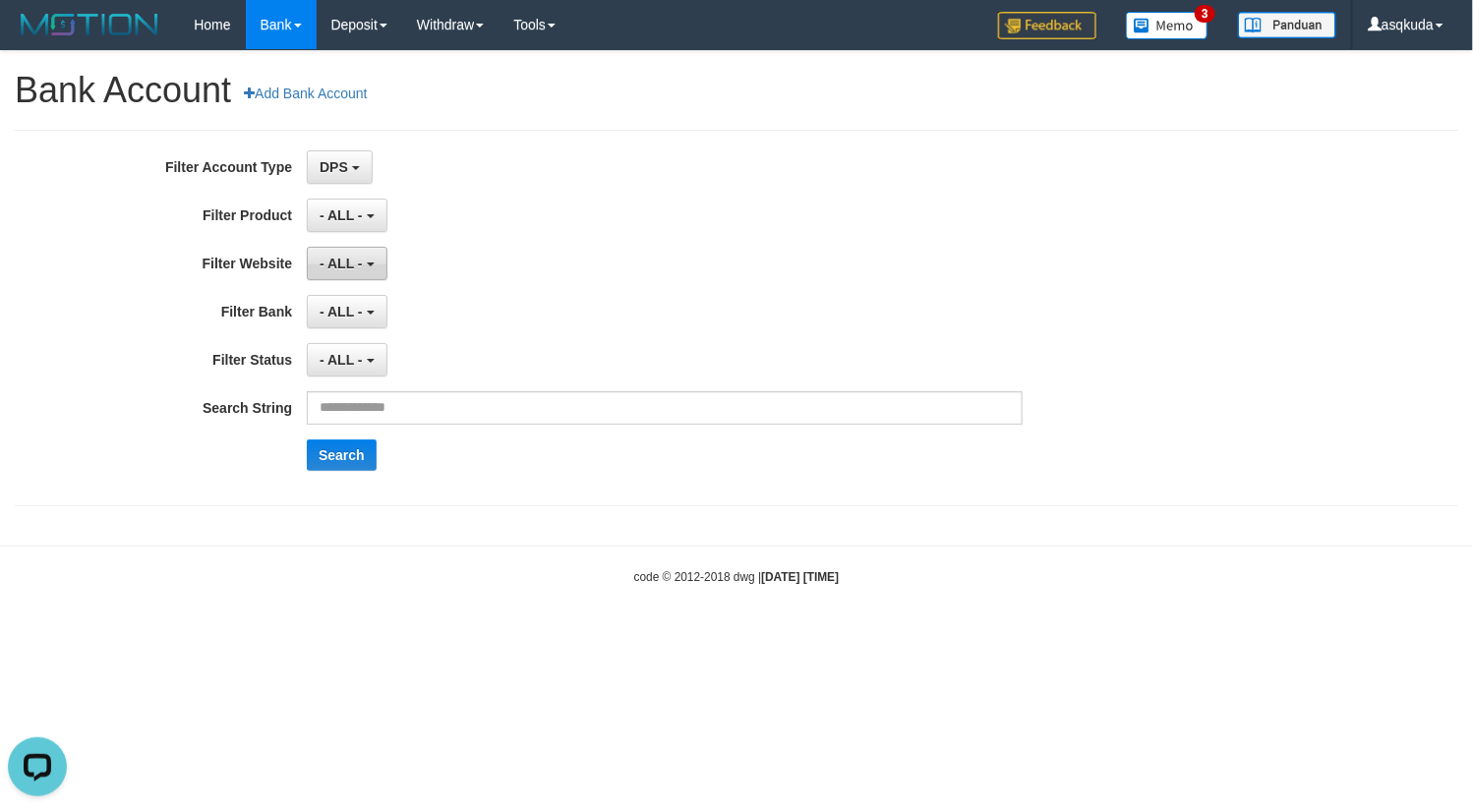 click on "- ALL -" at bounding box center [341, 263] 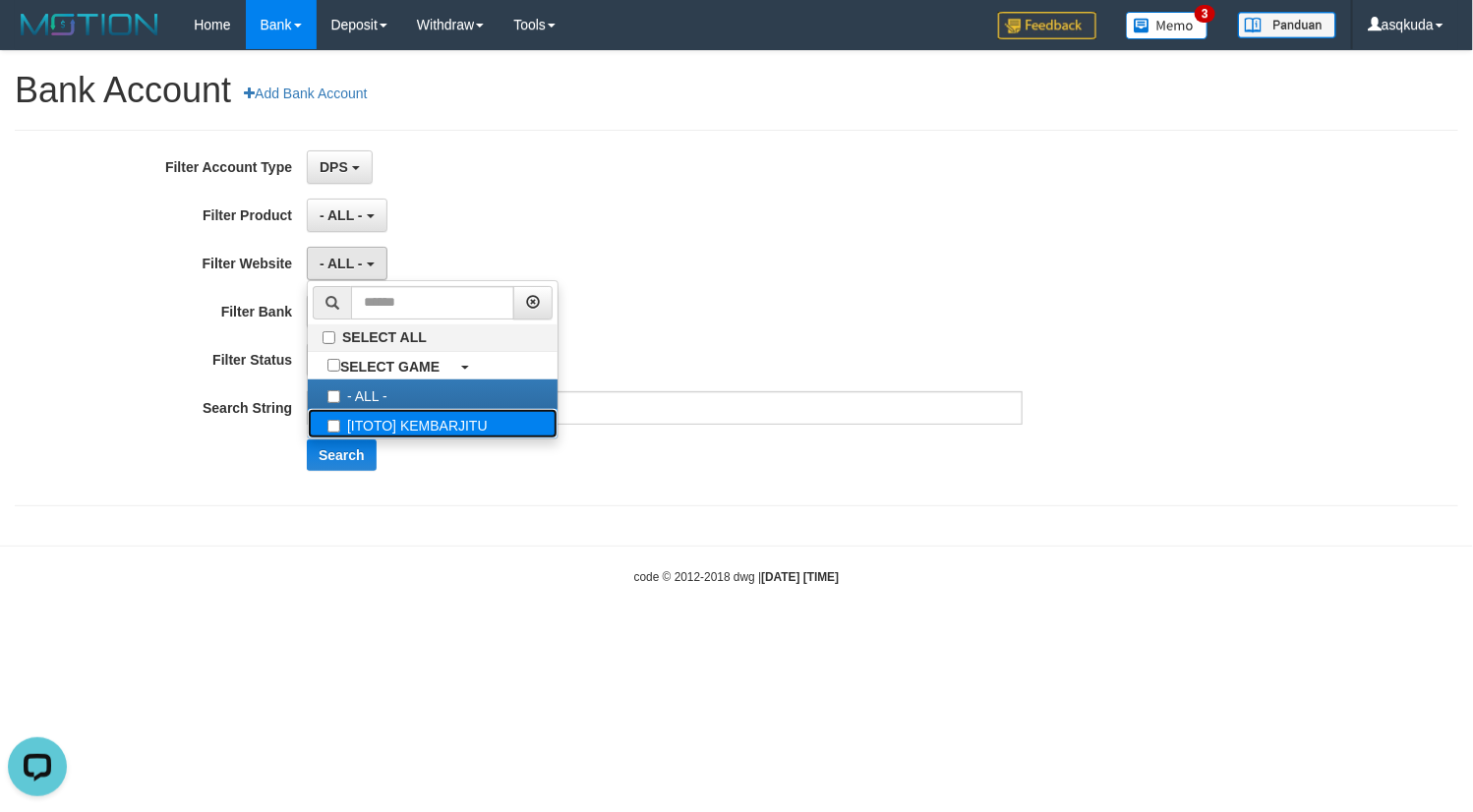 click on "[ITOTO] KEMBARJITU" at bounding box center (433, 424) 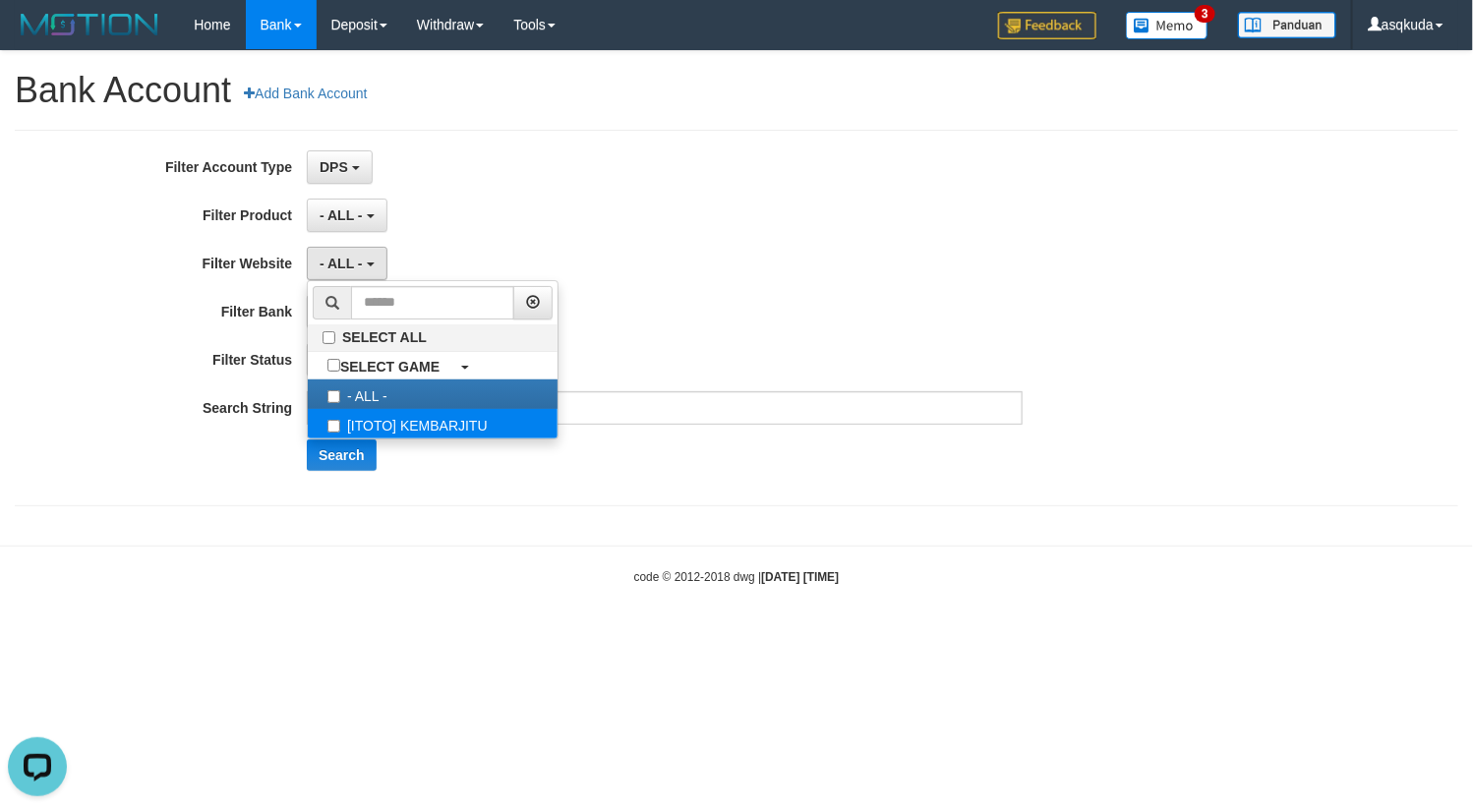 select on "***" 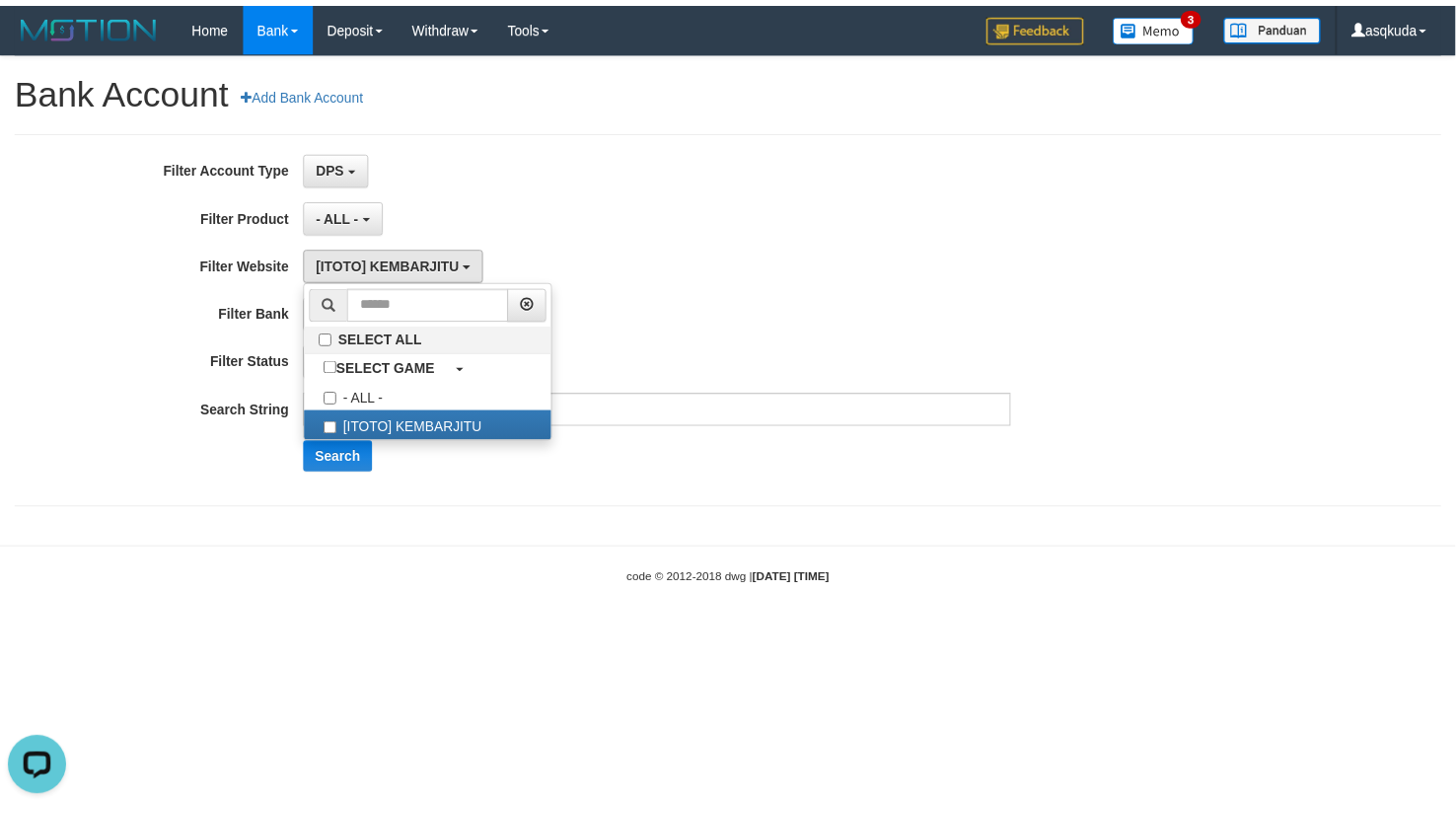 scroll, scrollTop: 18, scrollLeft: 0, axis: vertical 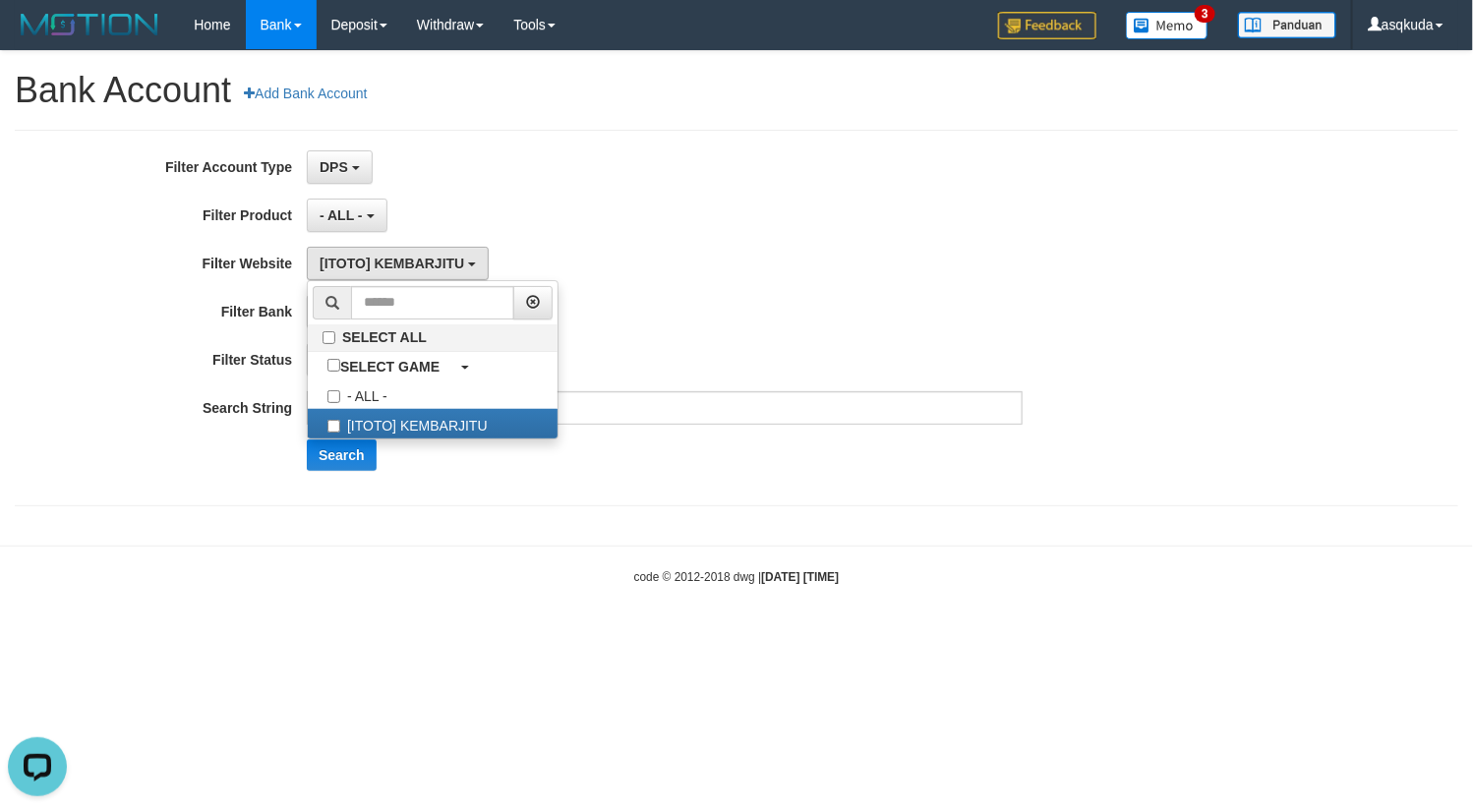 drag, startPoint x: 196, startPoint y: 386, endPoint x: 298, endPoint y: 345, distance: 109.9318 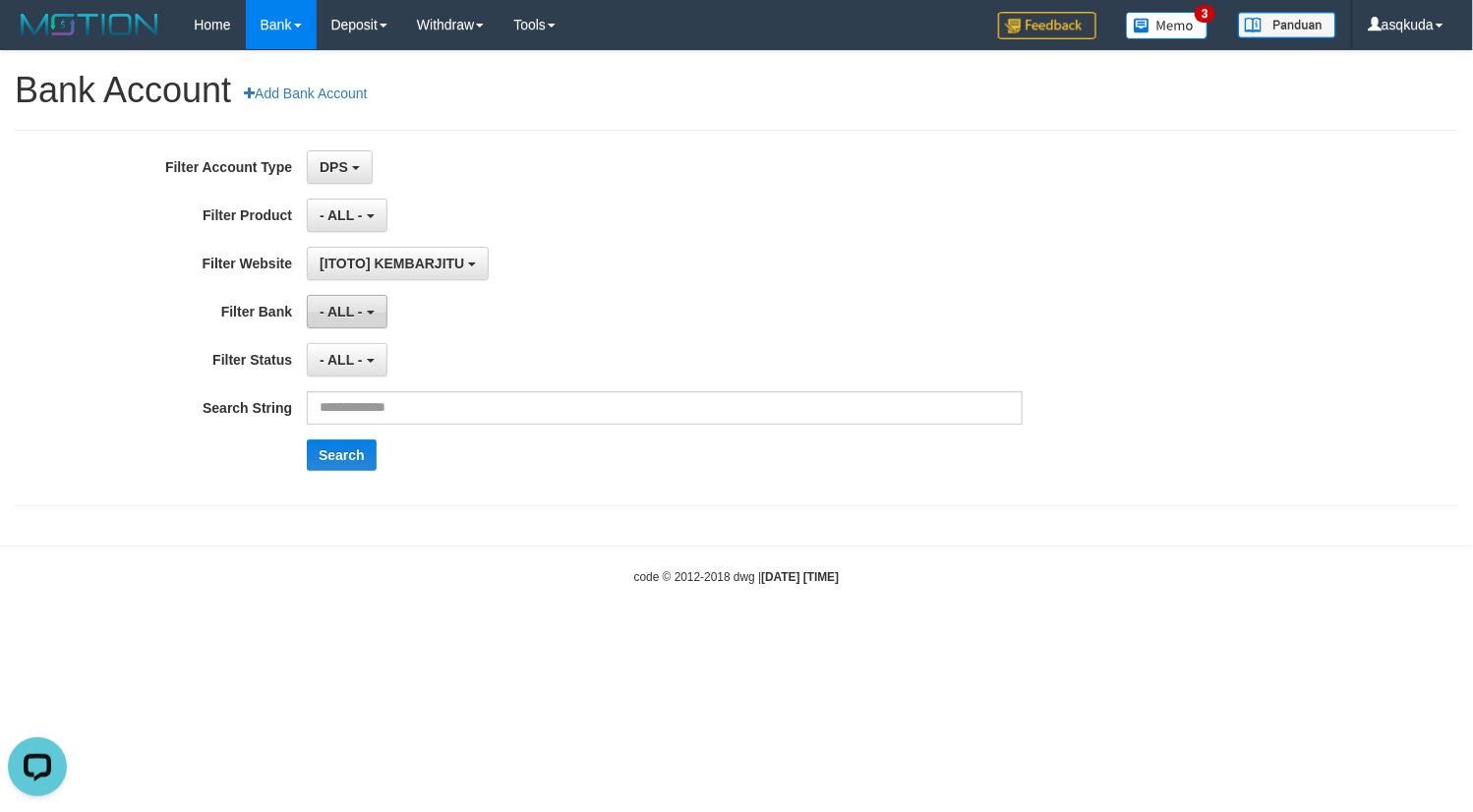 click on "- ALL -" at bounding box center [341, 312] 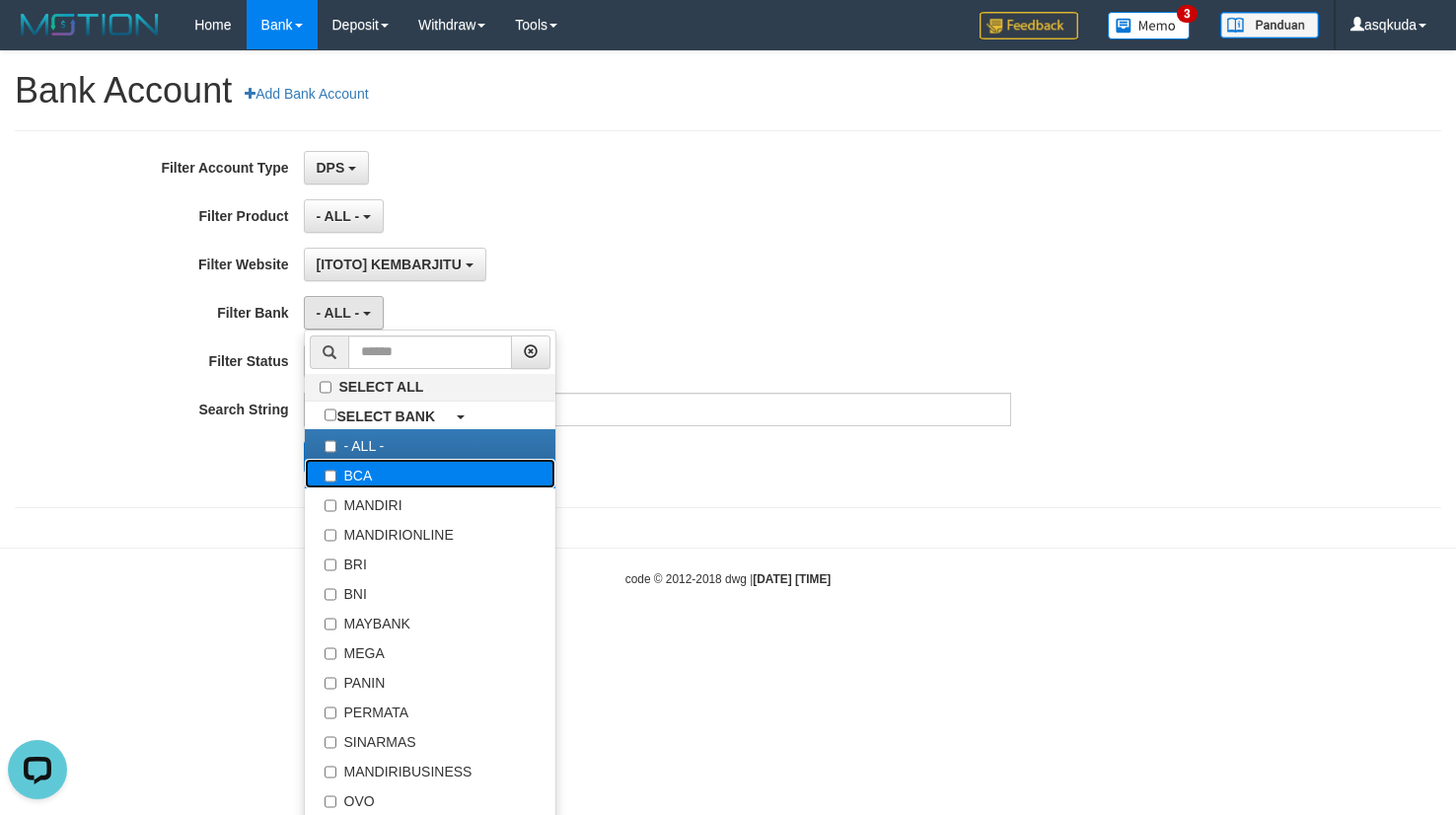click on "BCA" at bounding box center [430, 474] 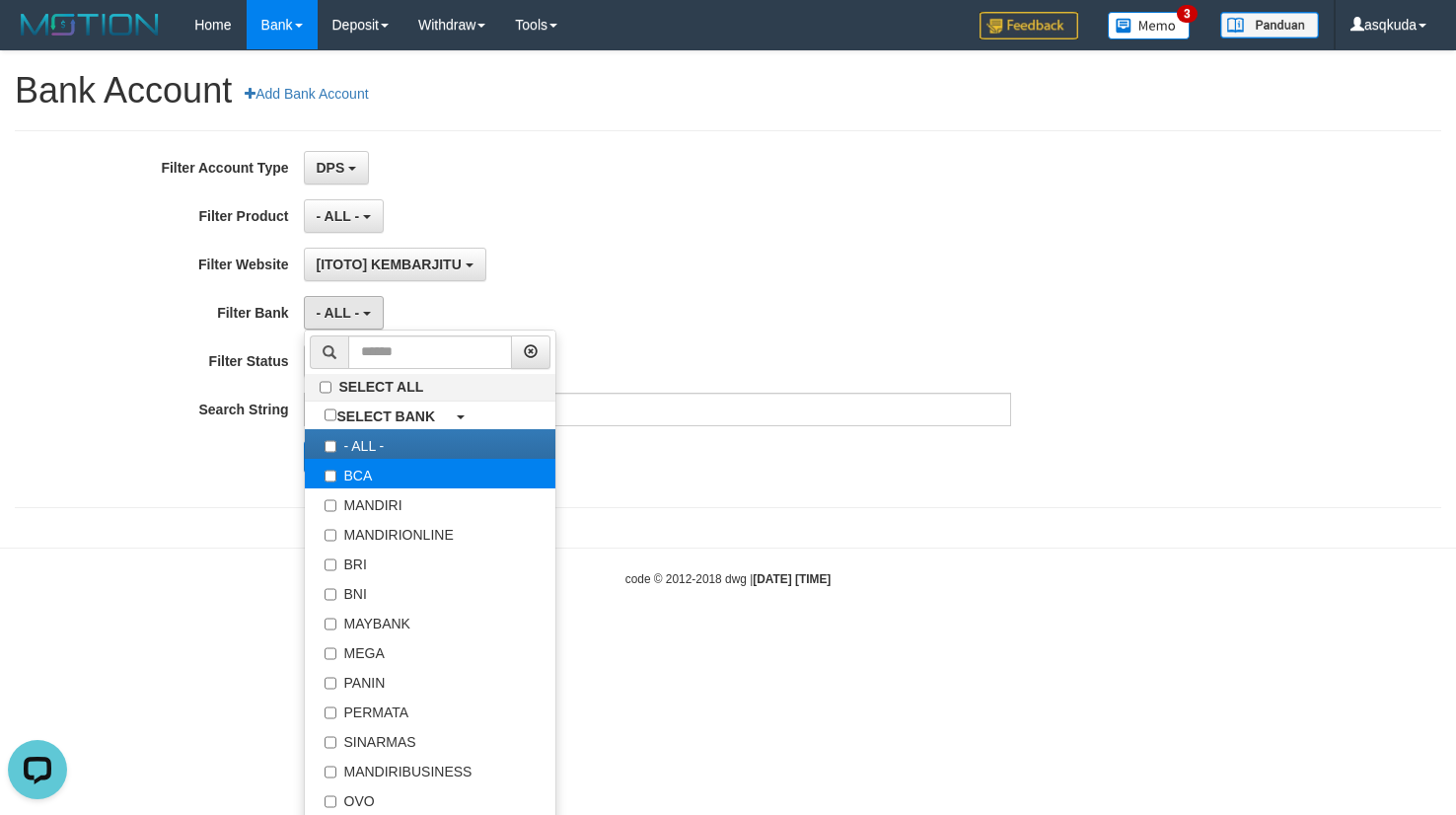 select on "***" 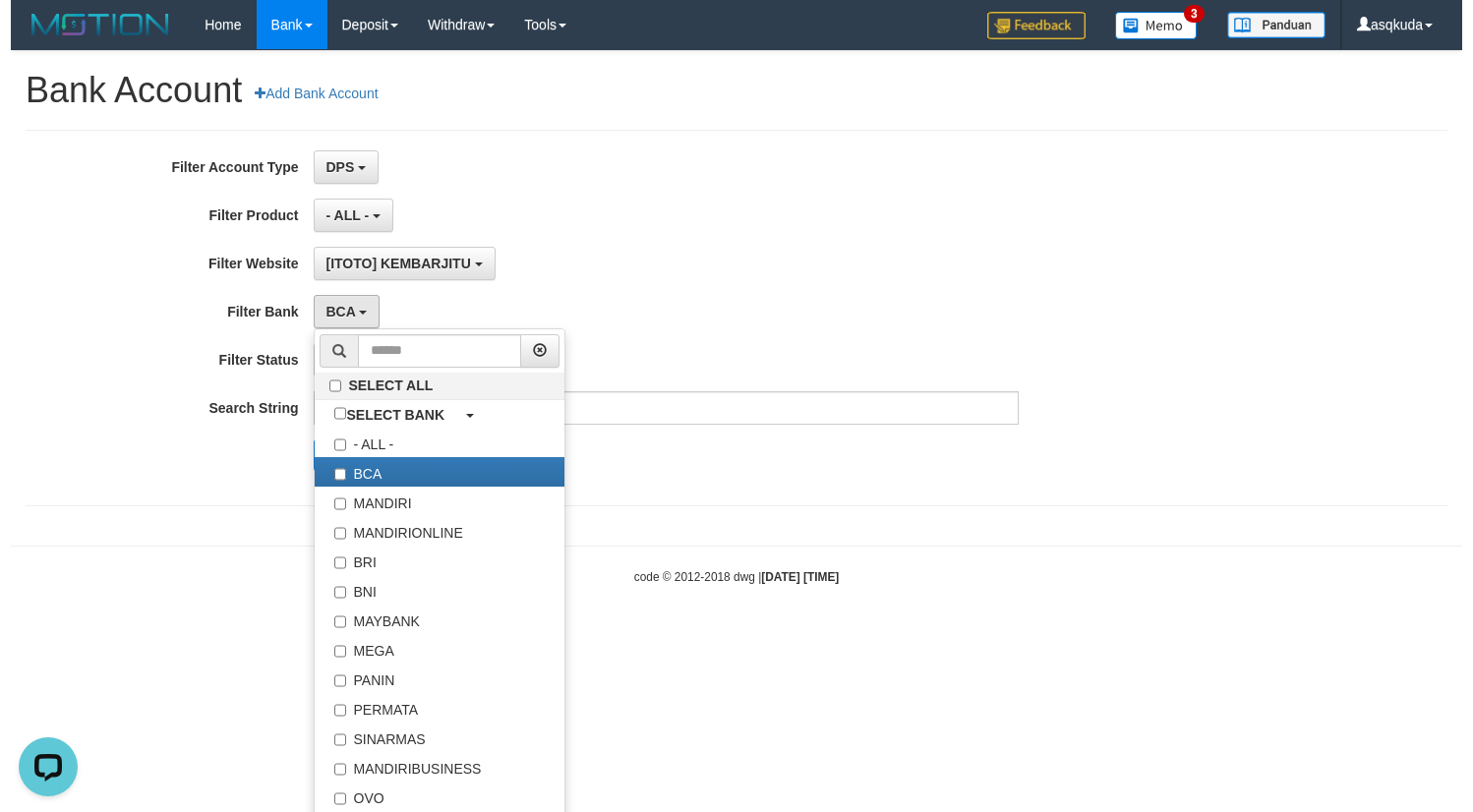 scroll, scrollTop: 18, scrollLeft: 0, axis: vertical 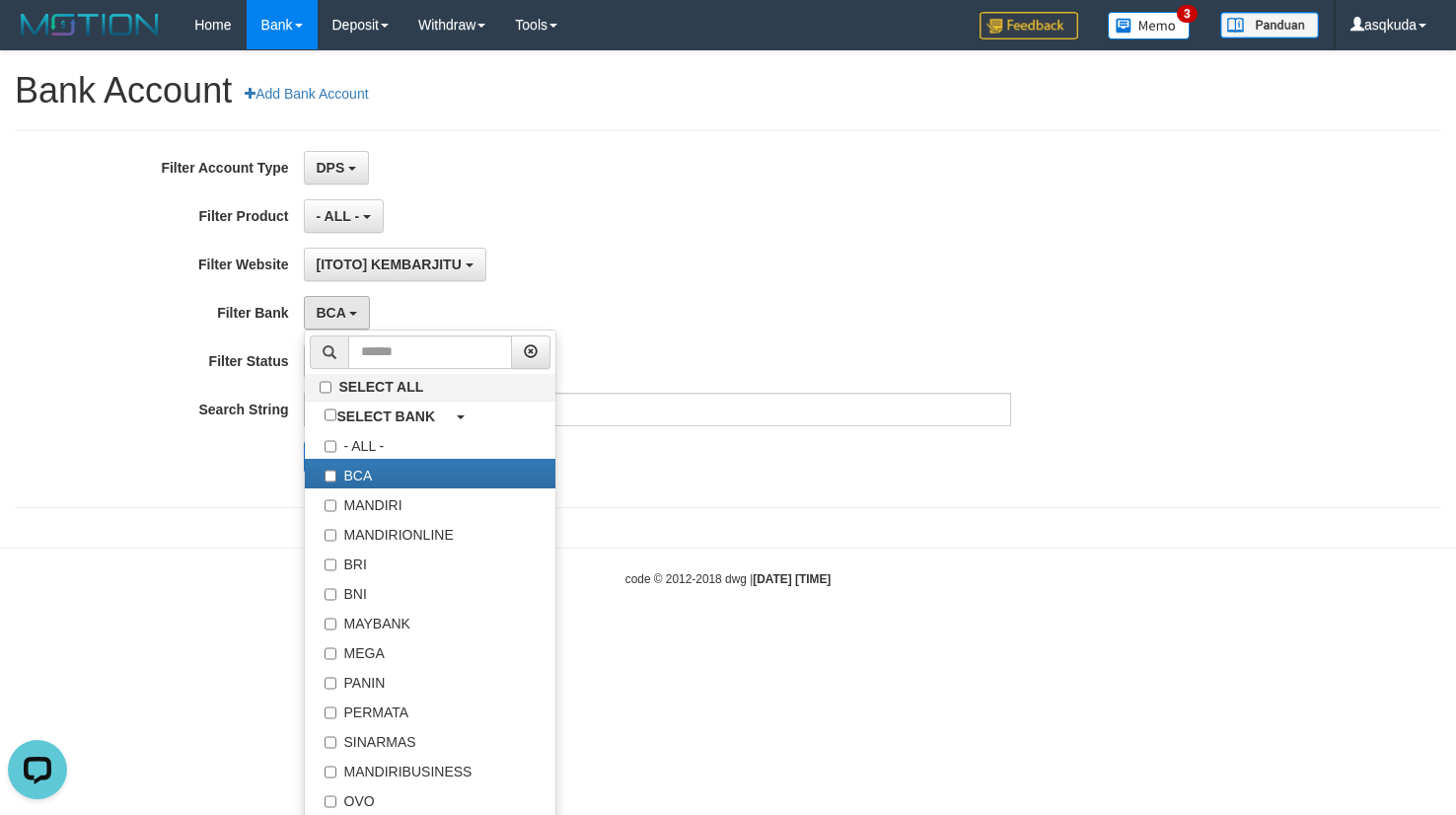 drag, startPoint x: 258, startPoint y: 457, endPoint x: 346, endPoint y: 395, distance: 107.647573 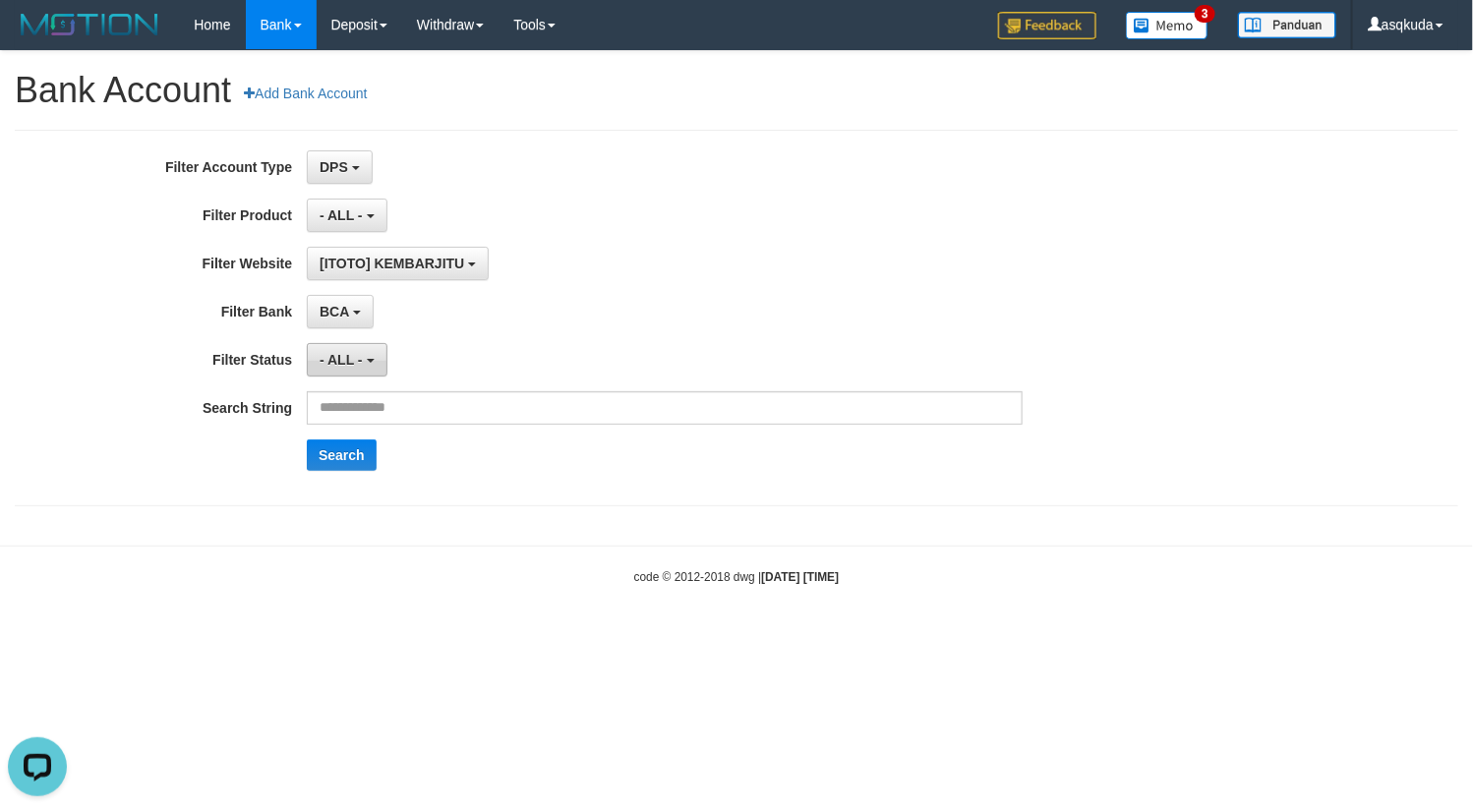 click on "- ALL -" at bounding box center (346, 360) 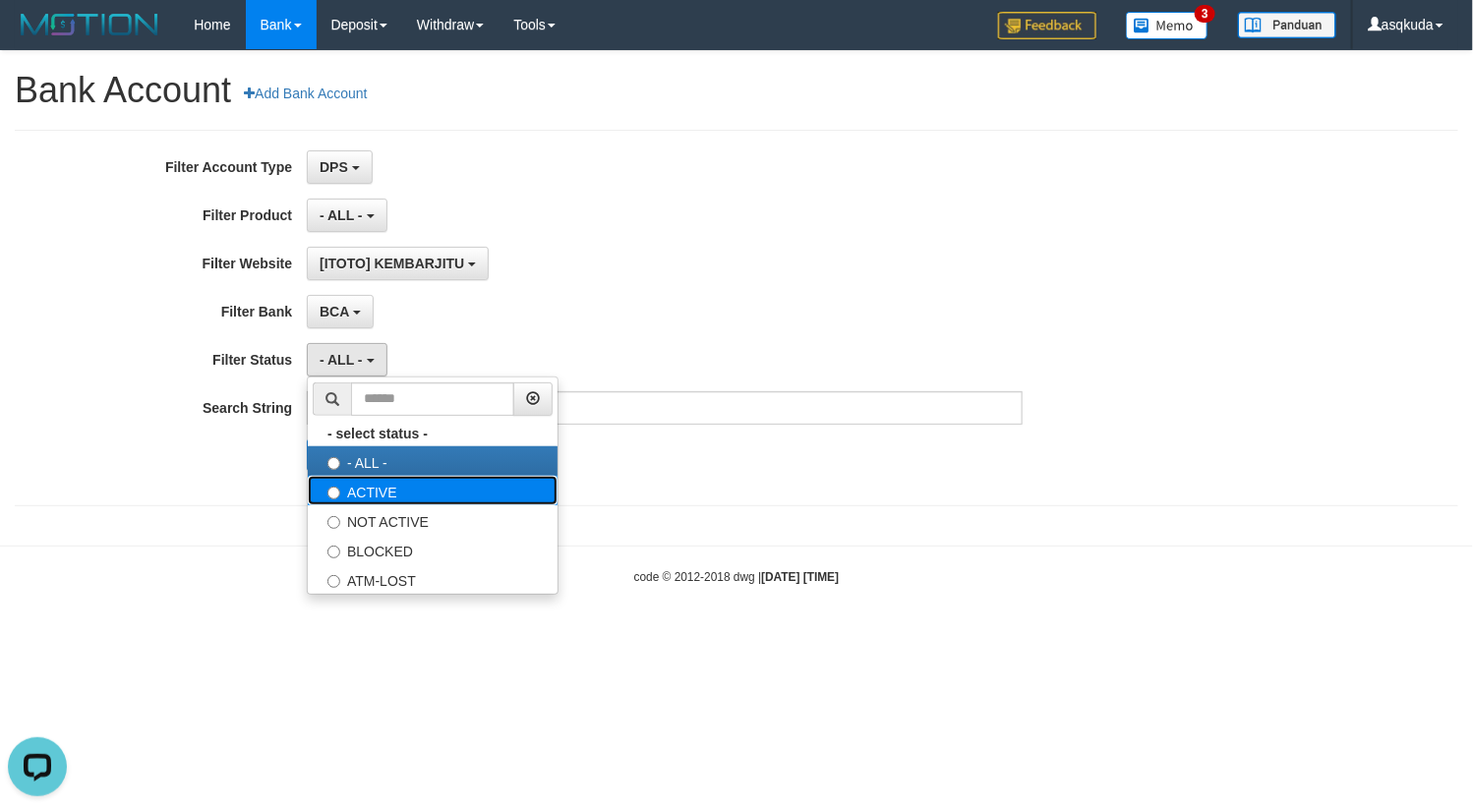 click on "ACTIVE" at bounding box center [433, 491] 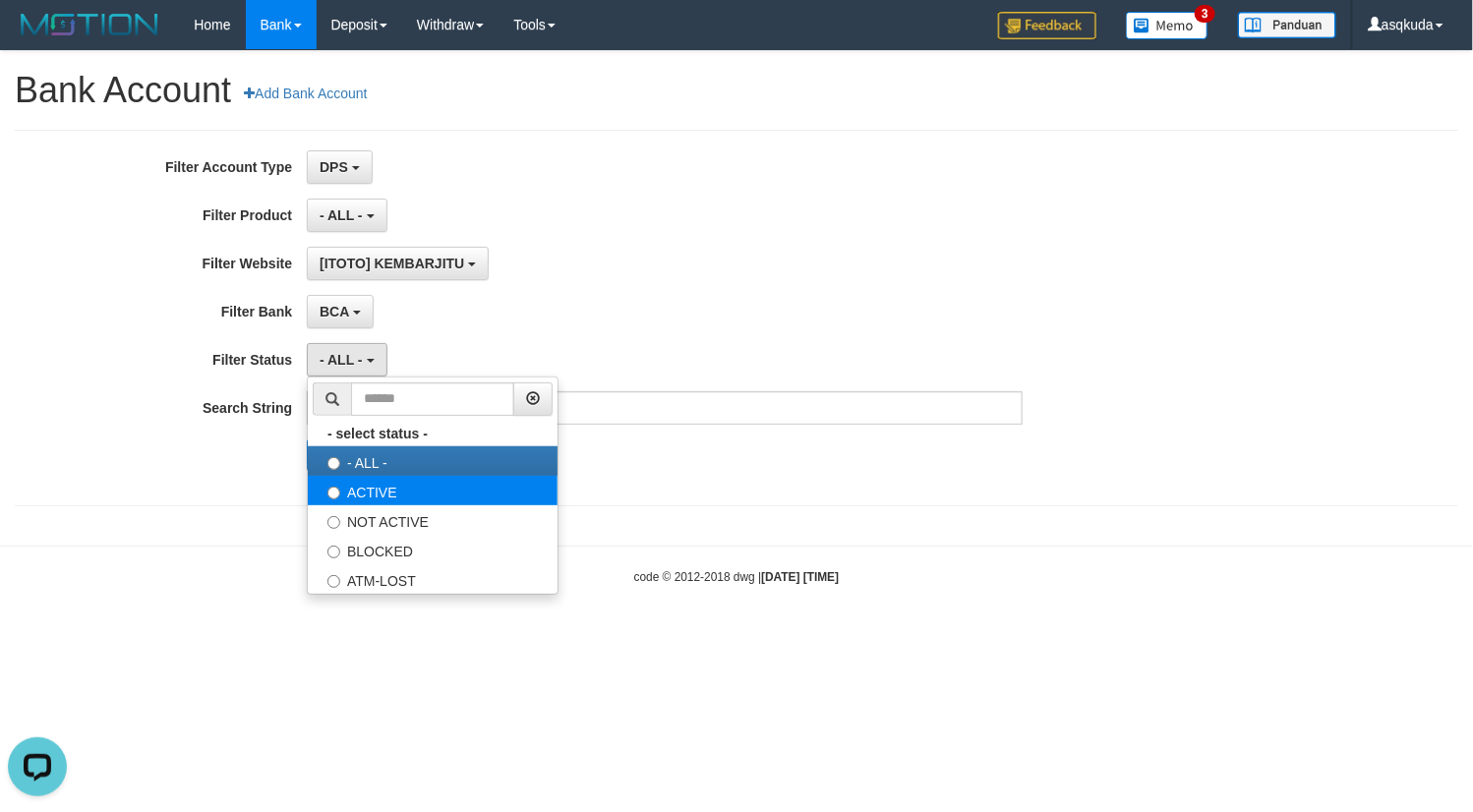 select on "*" 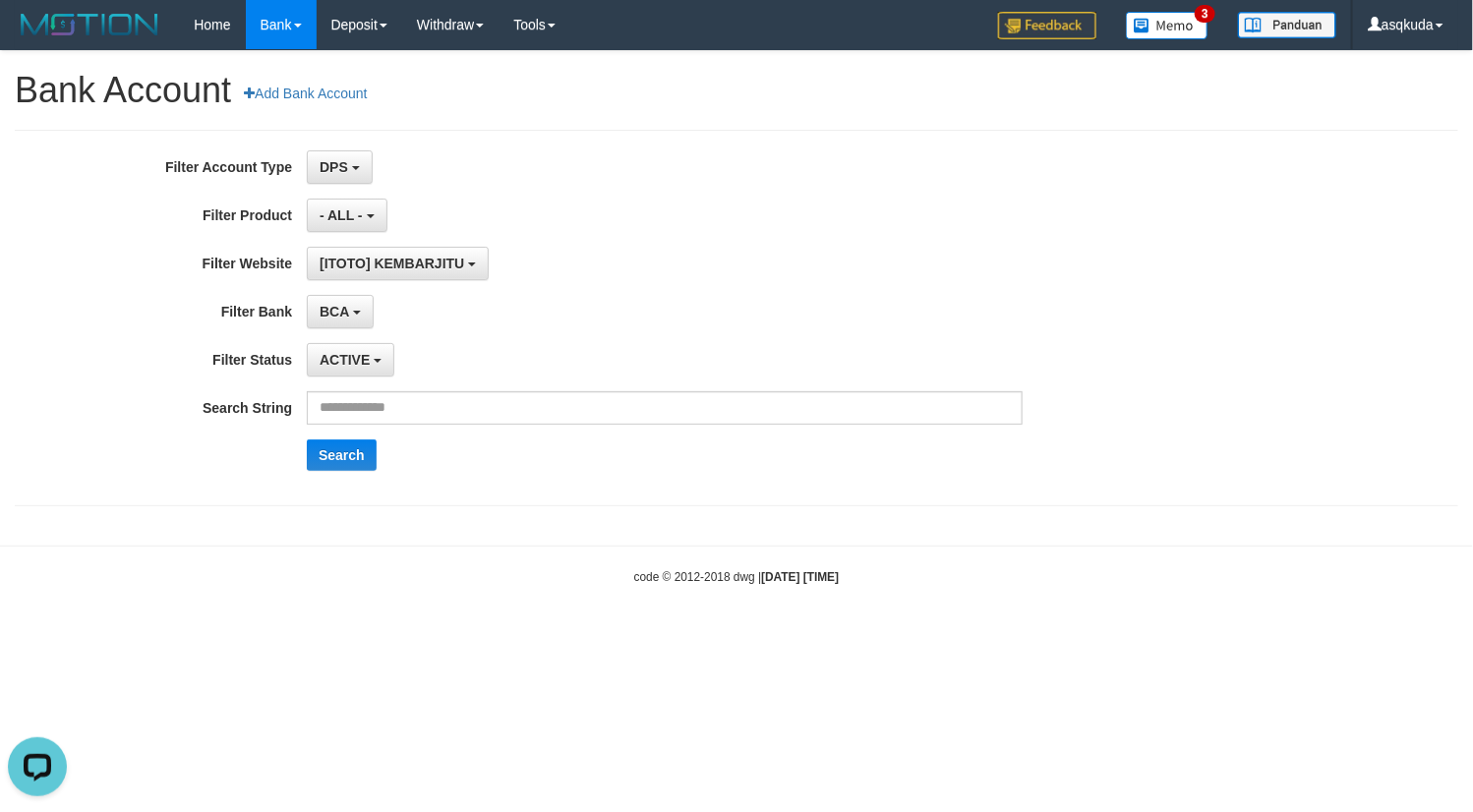 drag, startPoint x: 249, startPoint y: 496, endPoint x: 261, endPoint y: 491, distance: 13 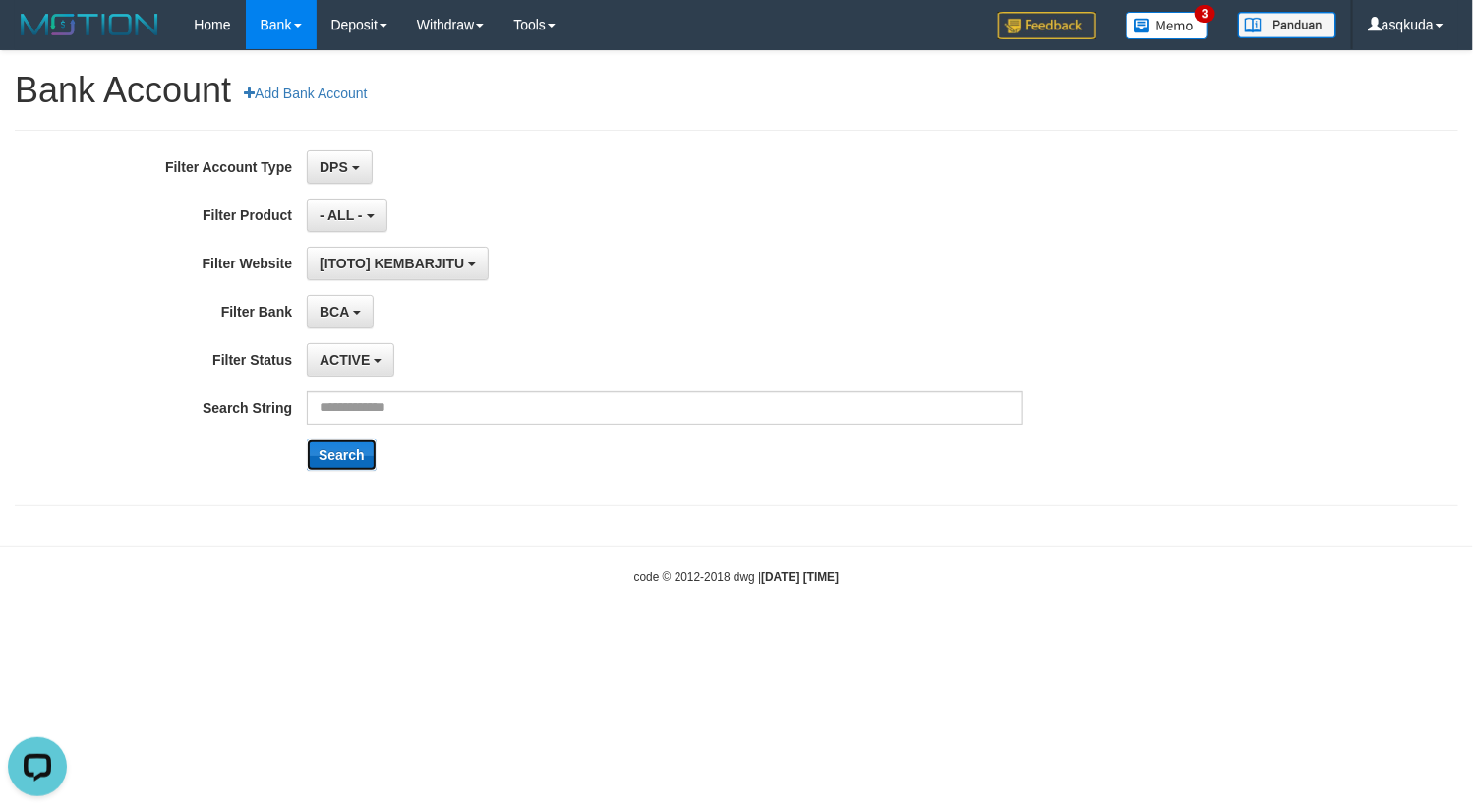 click on "Search" at bounding box center [341, 455] 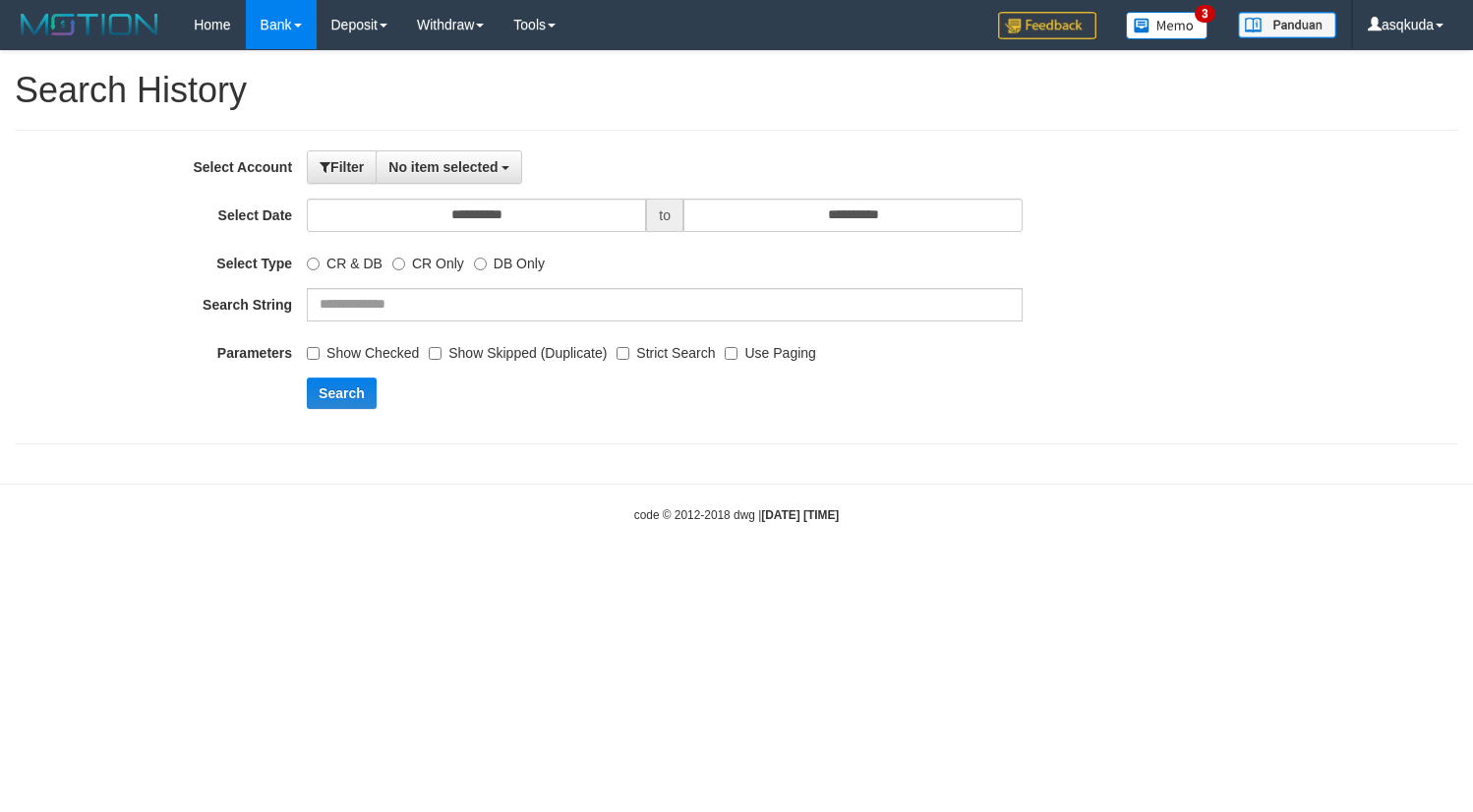 scroll, scrollTop: 0, scrollLeft: 0, axis: both 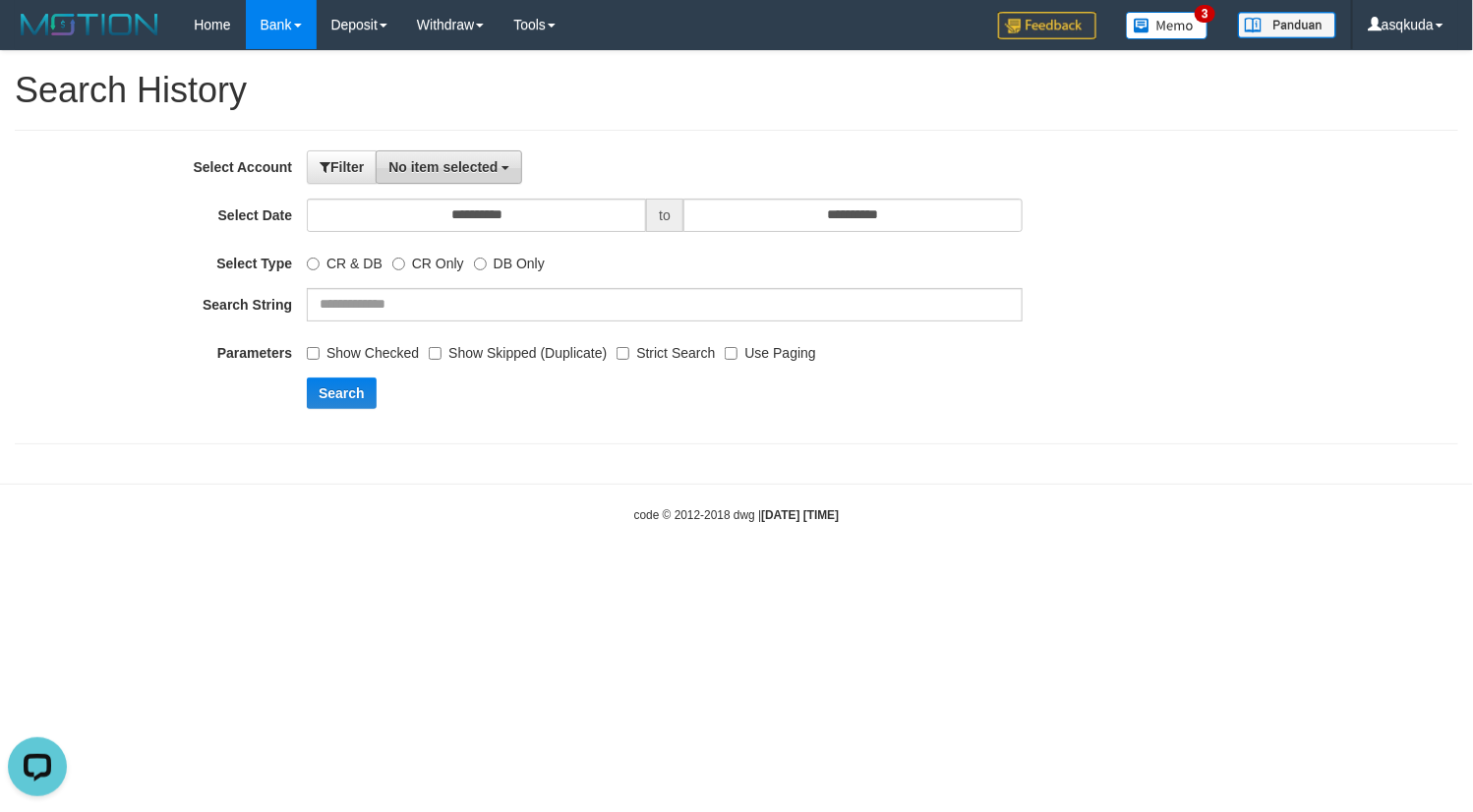 click on "No item selected" at bounding box center [442, 167] 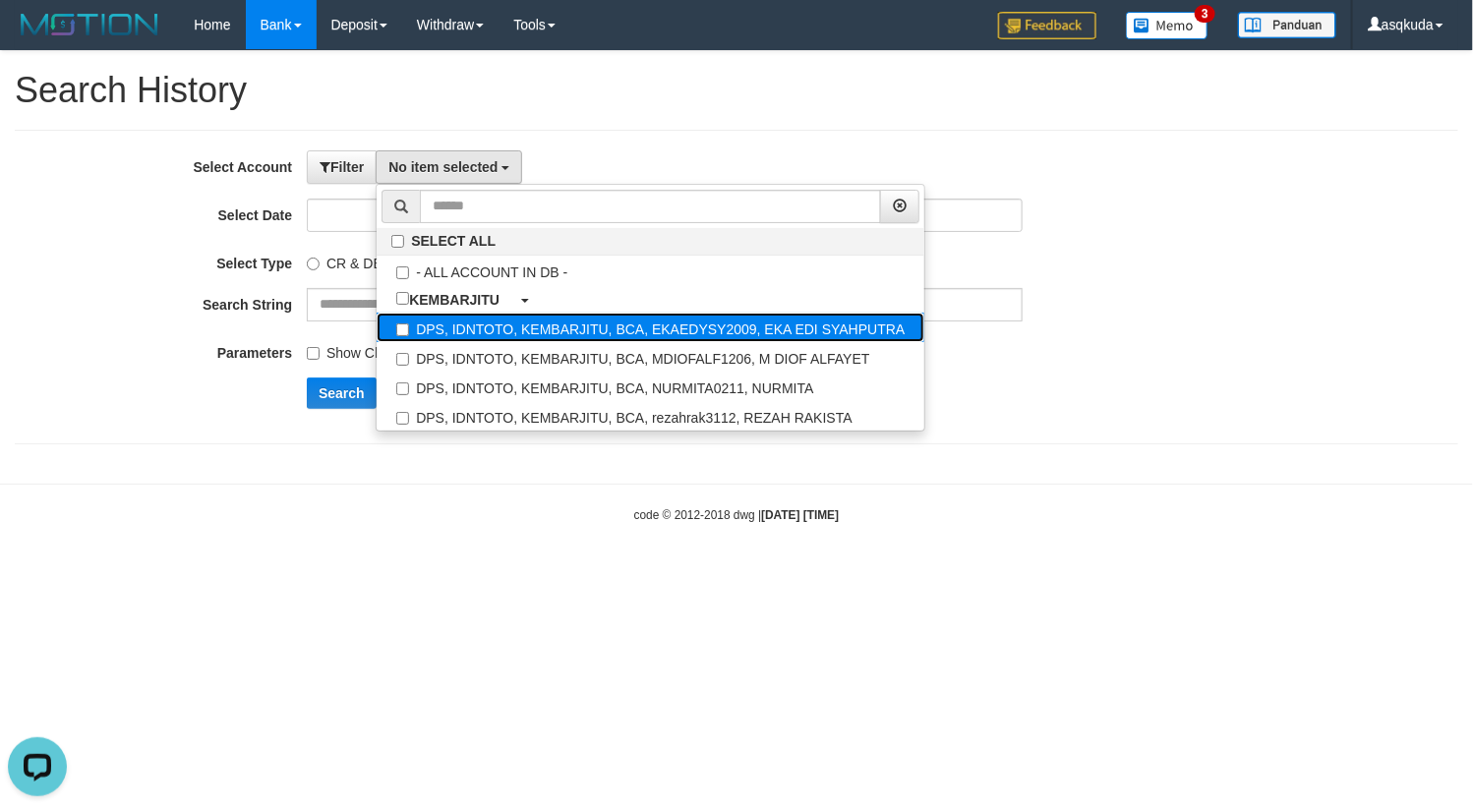 click on "DPS, IDNTOTO, KEMBARJITU, BCA, EKAEDYSY2009, EKA EDI SYAHPUTRA" at bounding box center [650, 327] 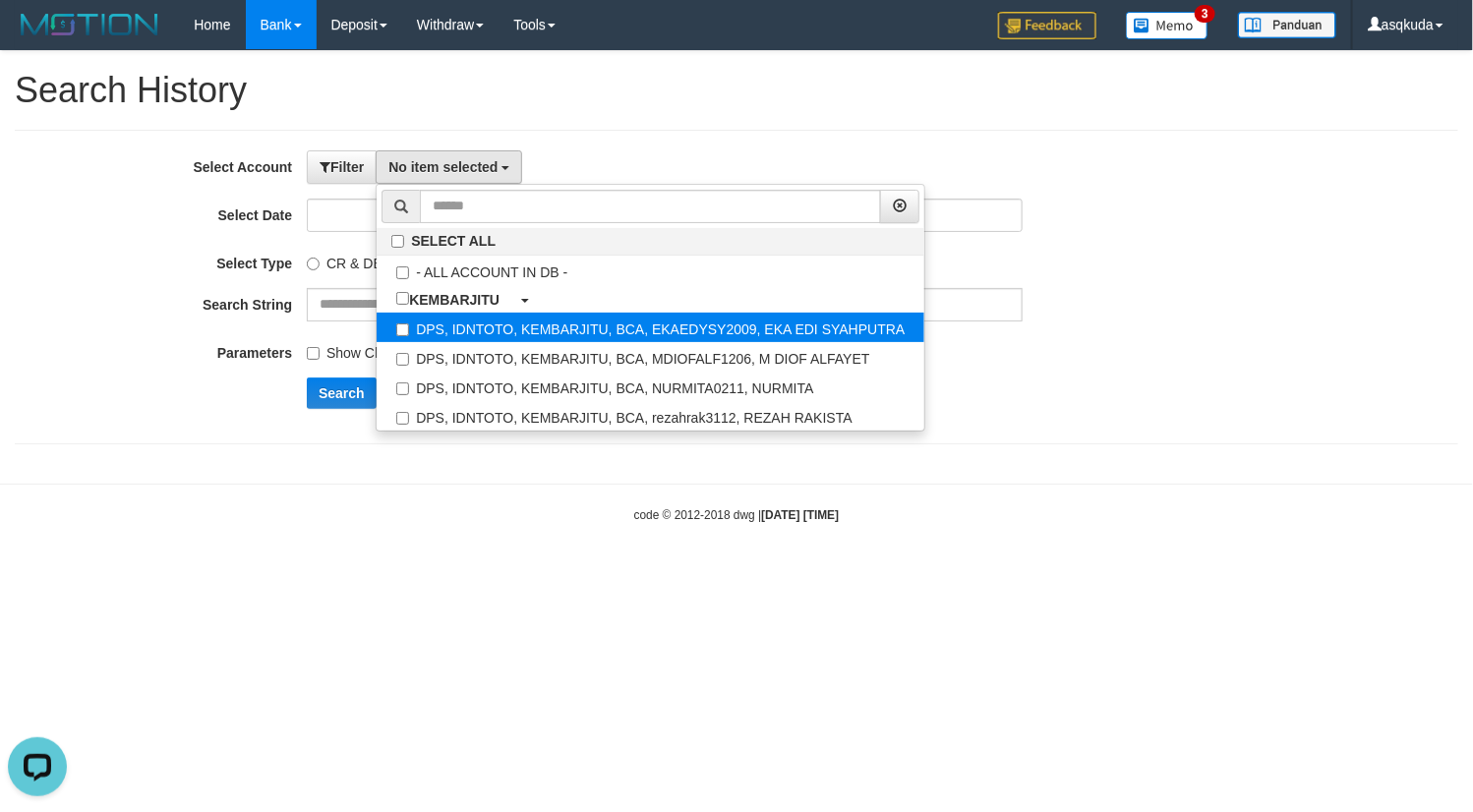 select on "****" 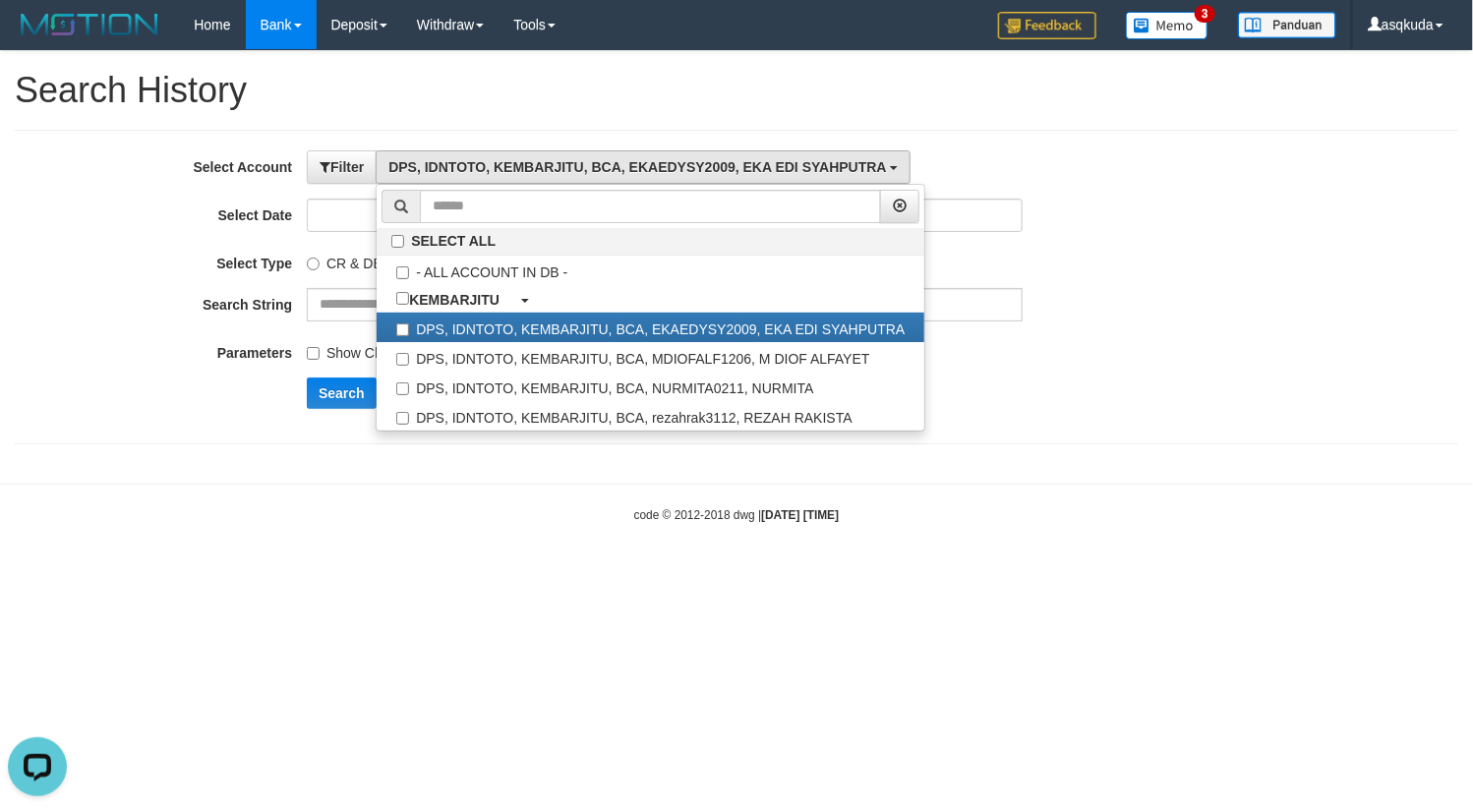 scroll, scrollTop: 33, scrollLeft: 0, axis: vertical 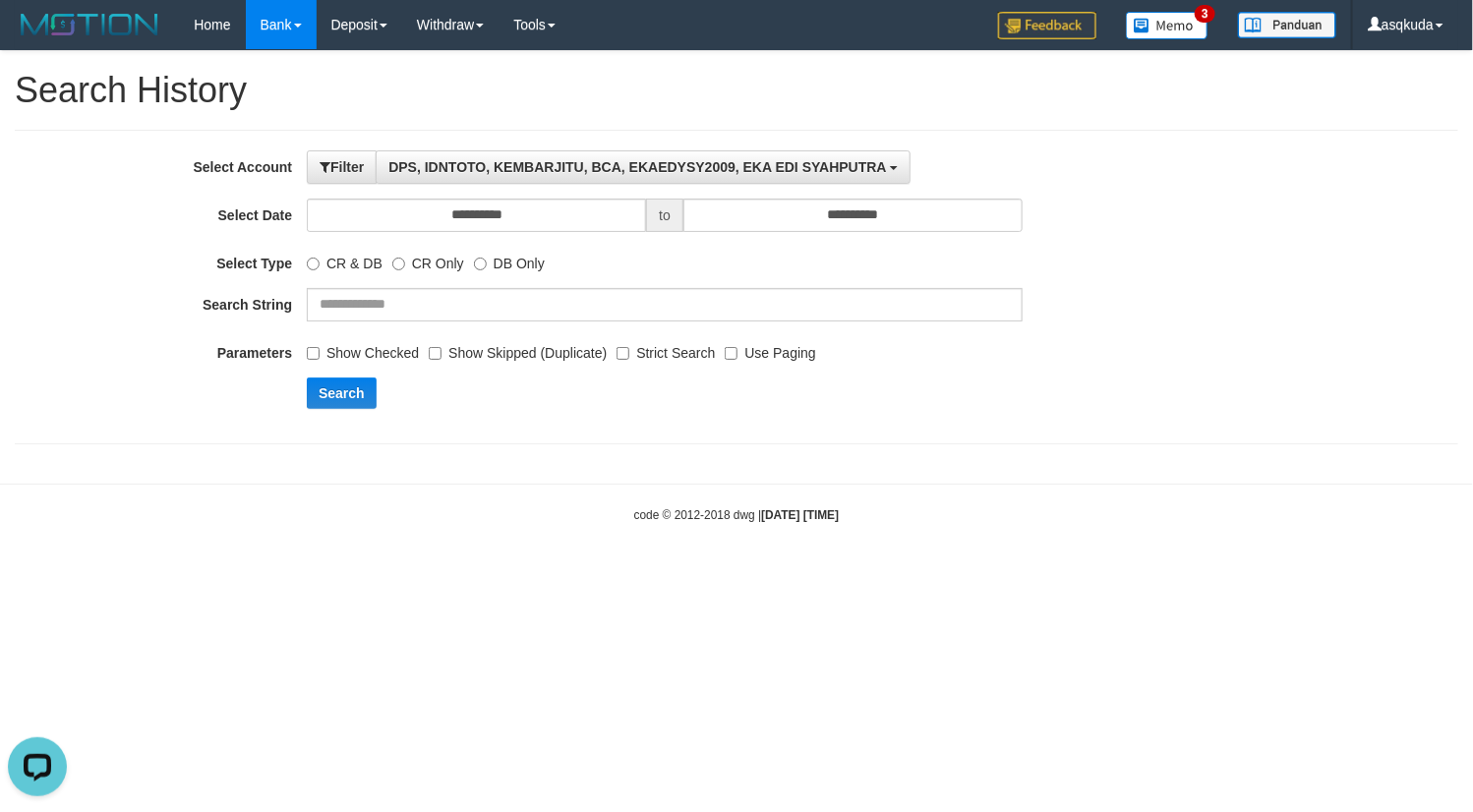 click on "Show Checked" at bounding box center [363, 349] 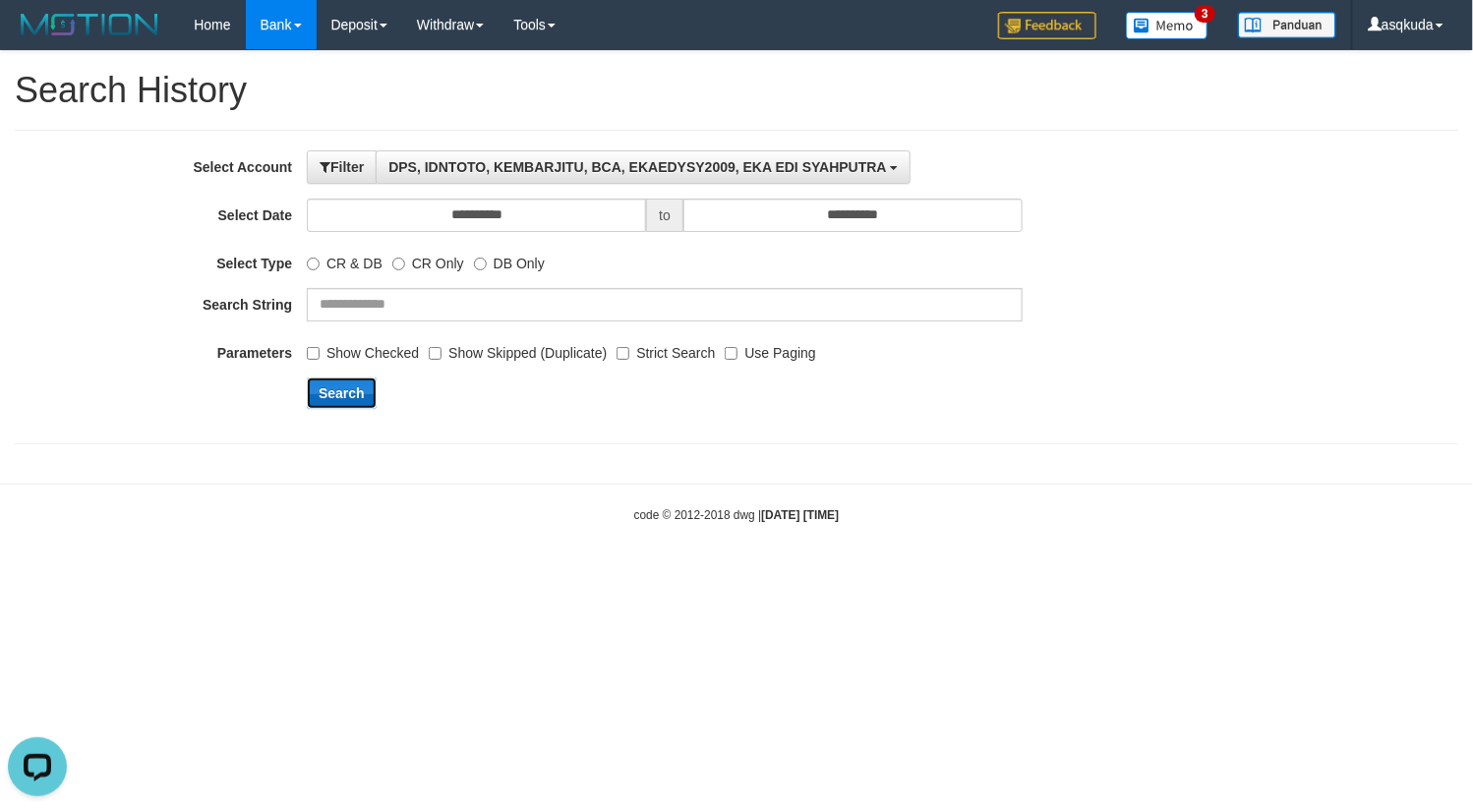 click on "Search" at bounding box center (341, 393) 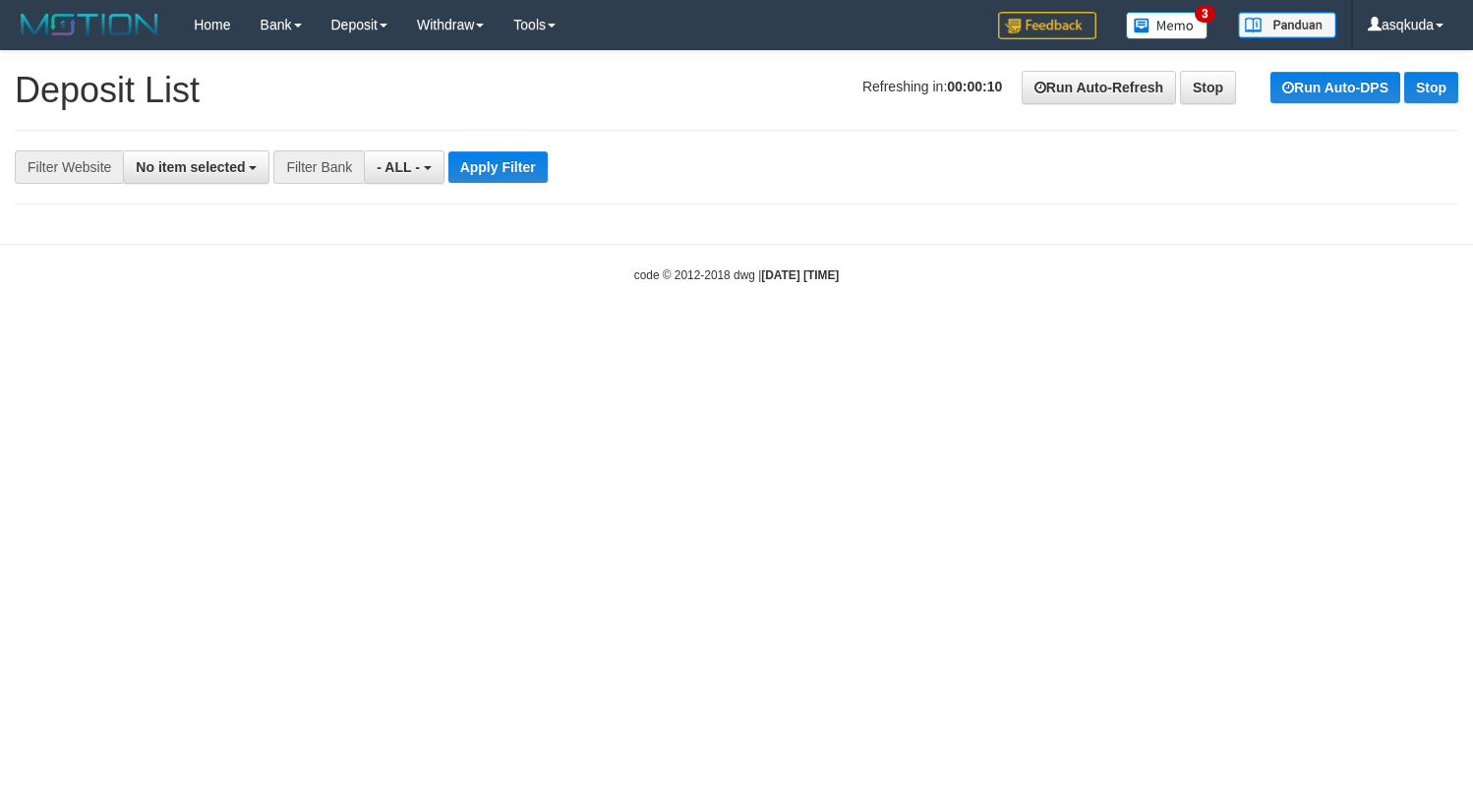 select 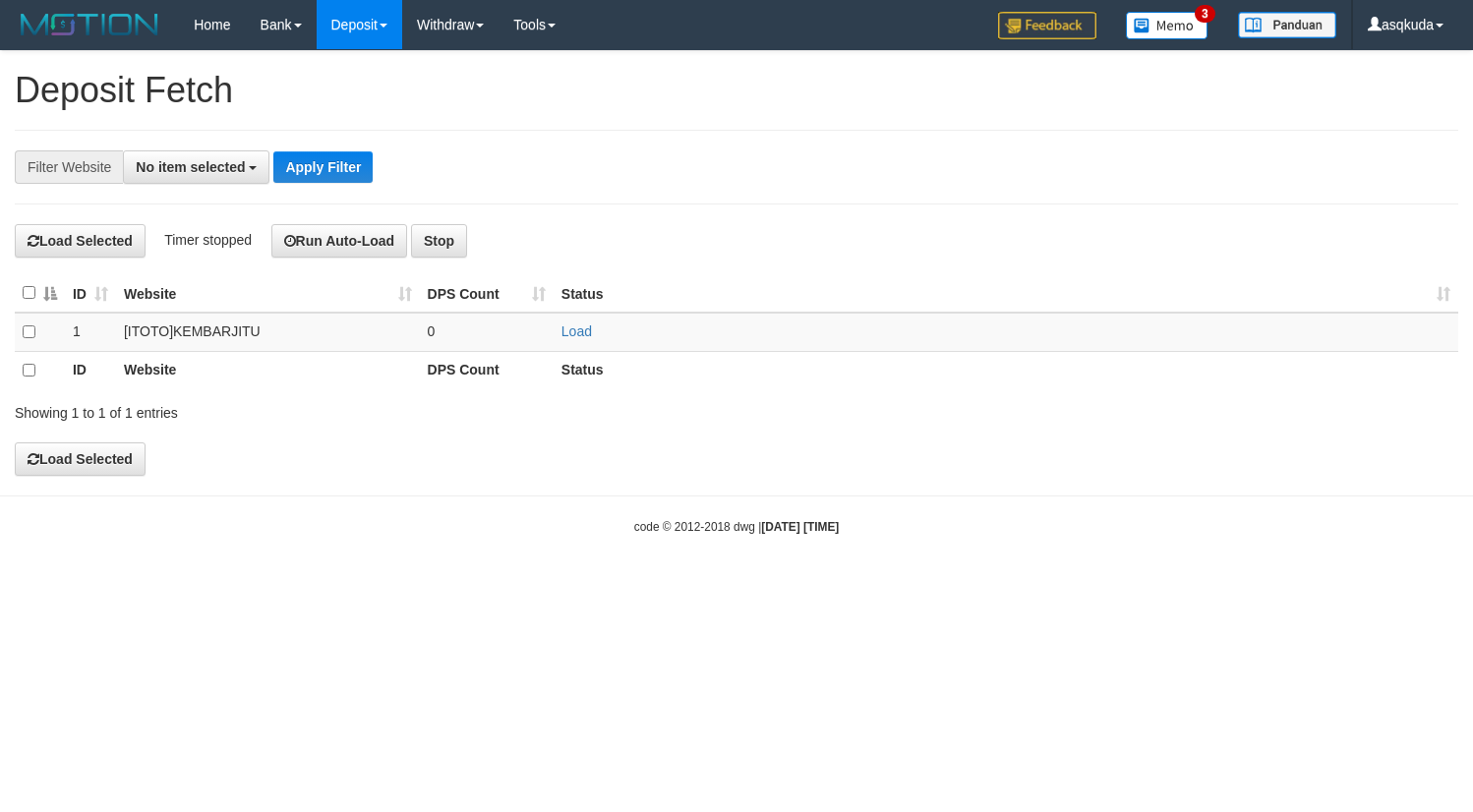 scroll, scrollTop: 0, scrollLeft: 0, axis: both 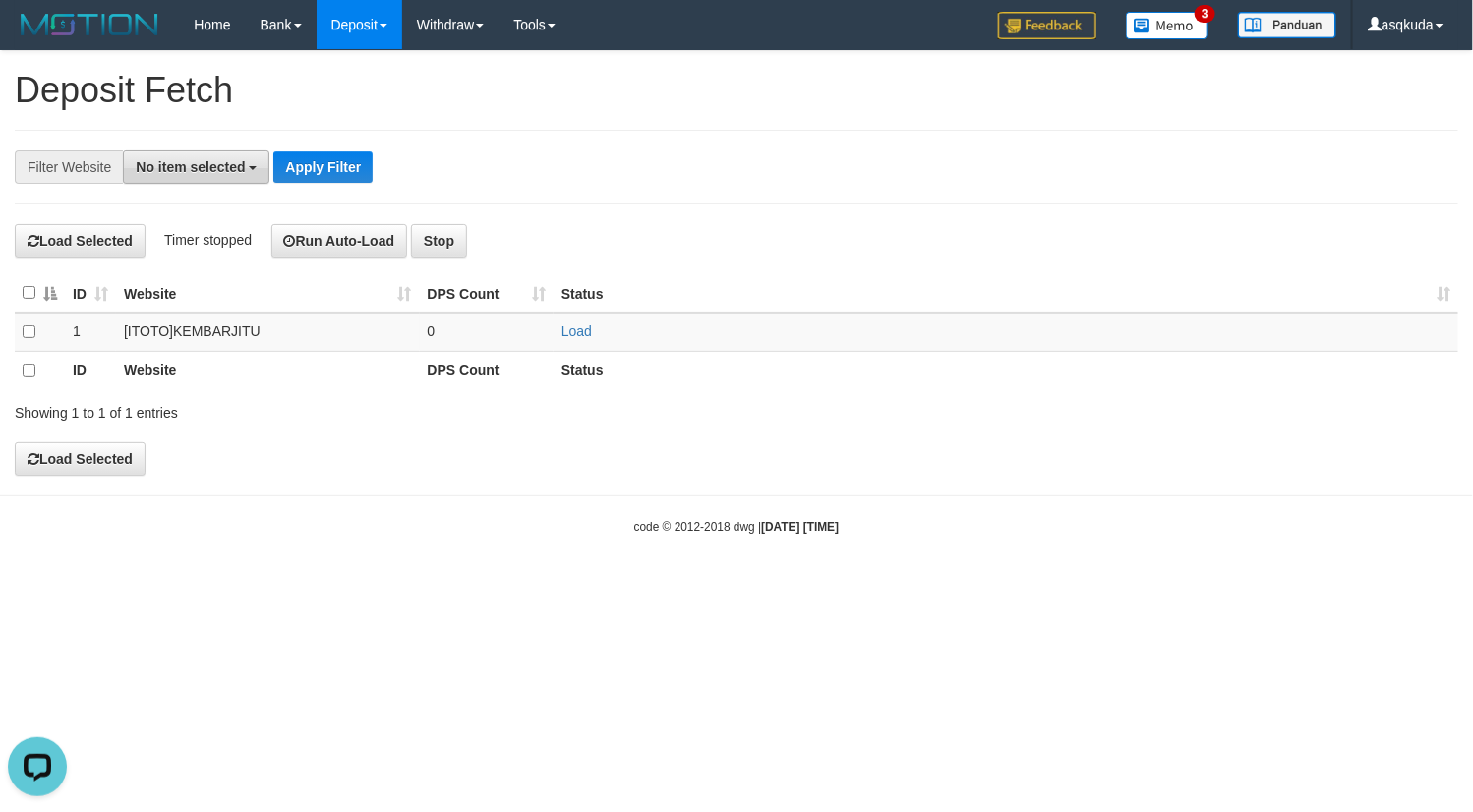 click on "No item selected" at bounding box center (196, 167) 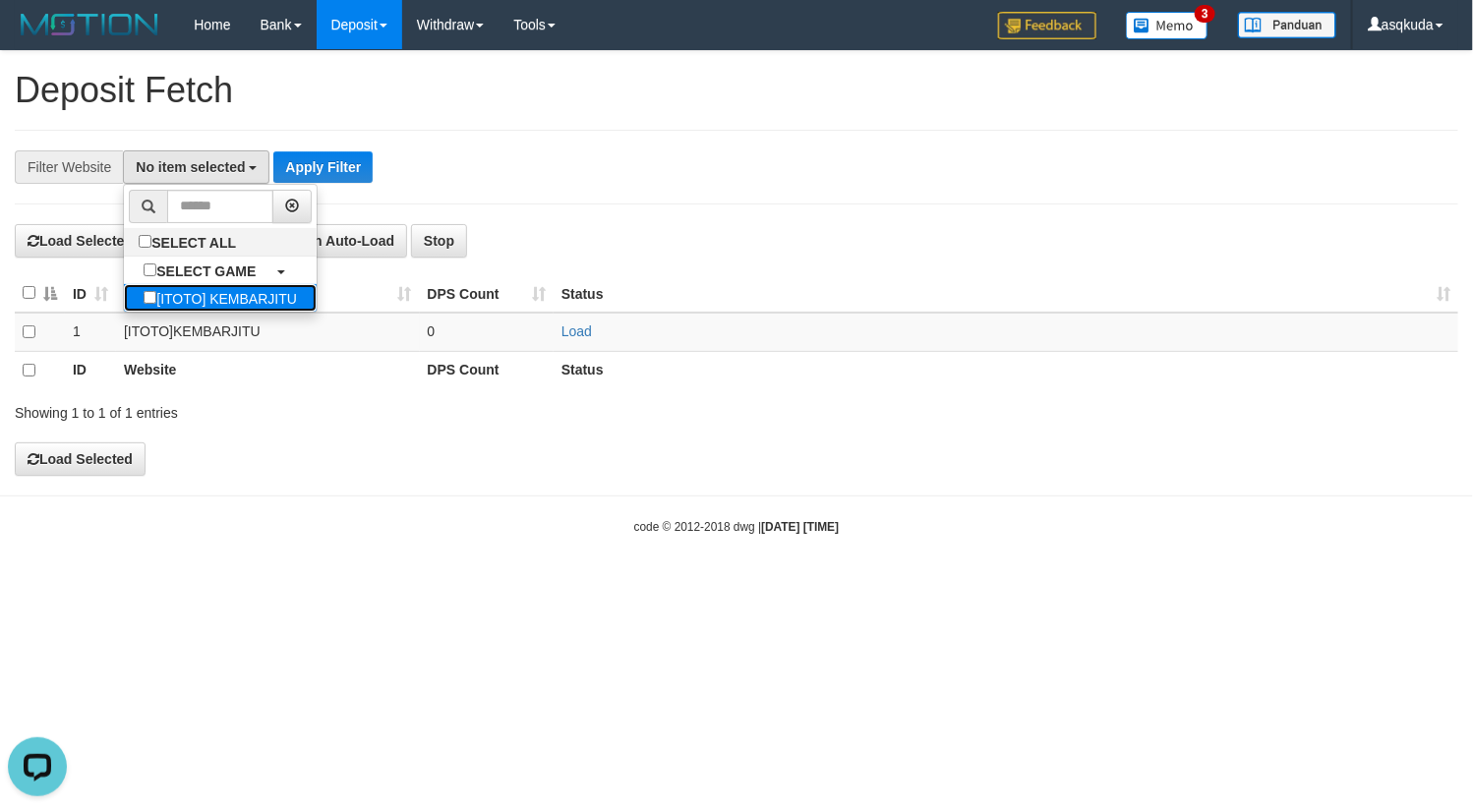 click on "[ITOTO] KEMBARJITU" at bounding box center (220, 298) 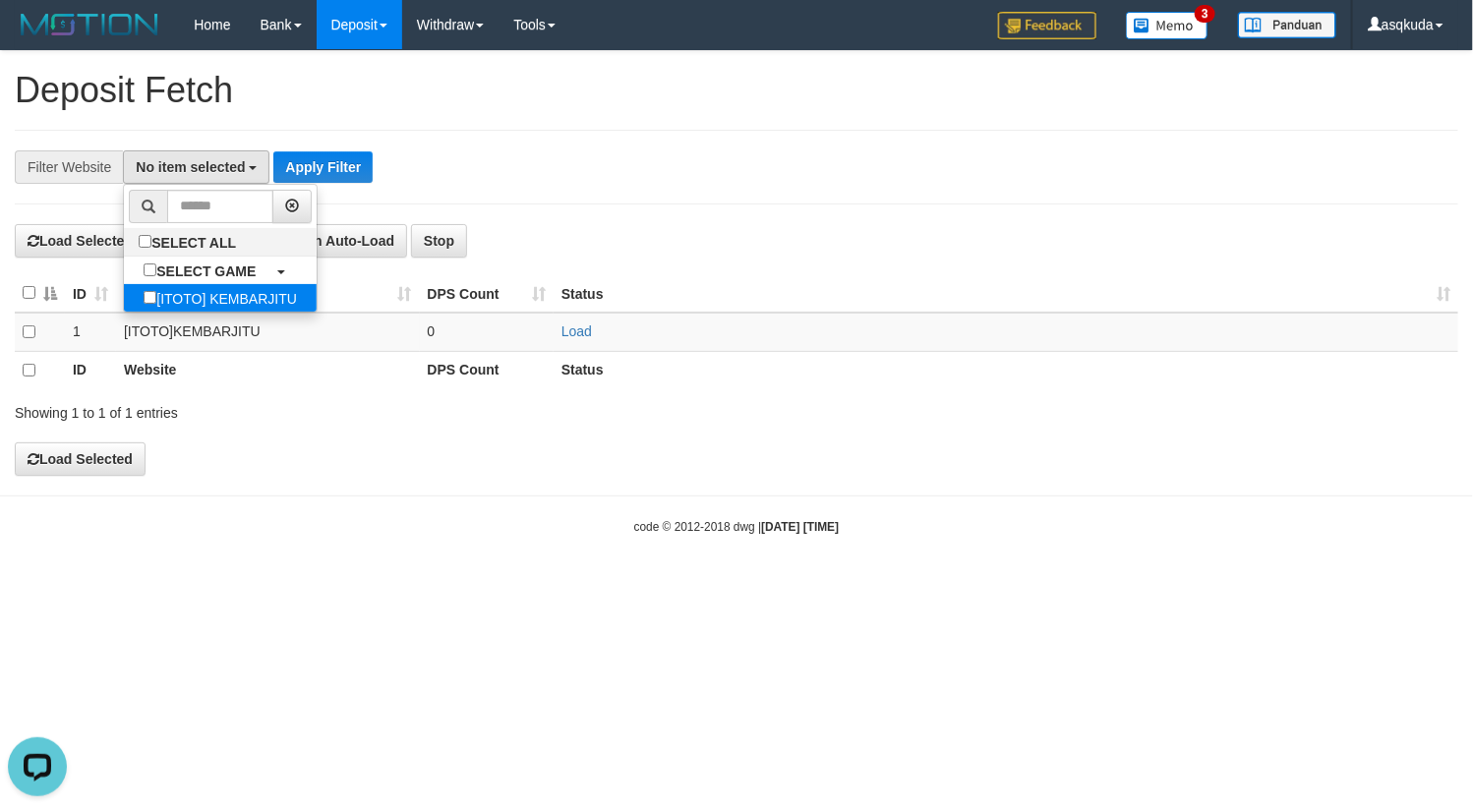 select on "***" 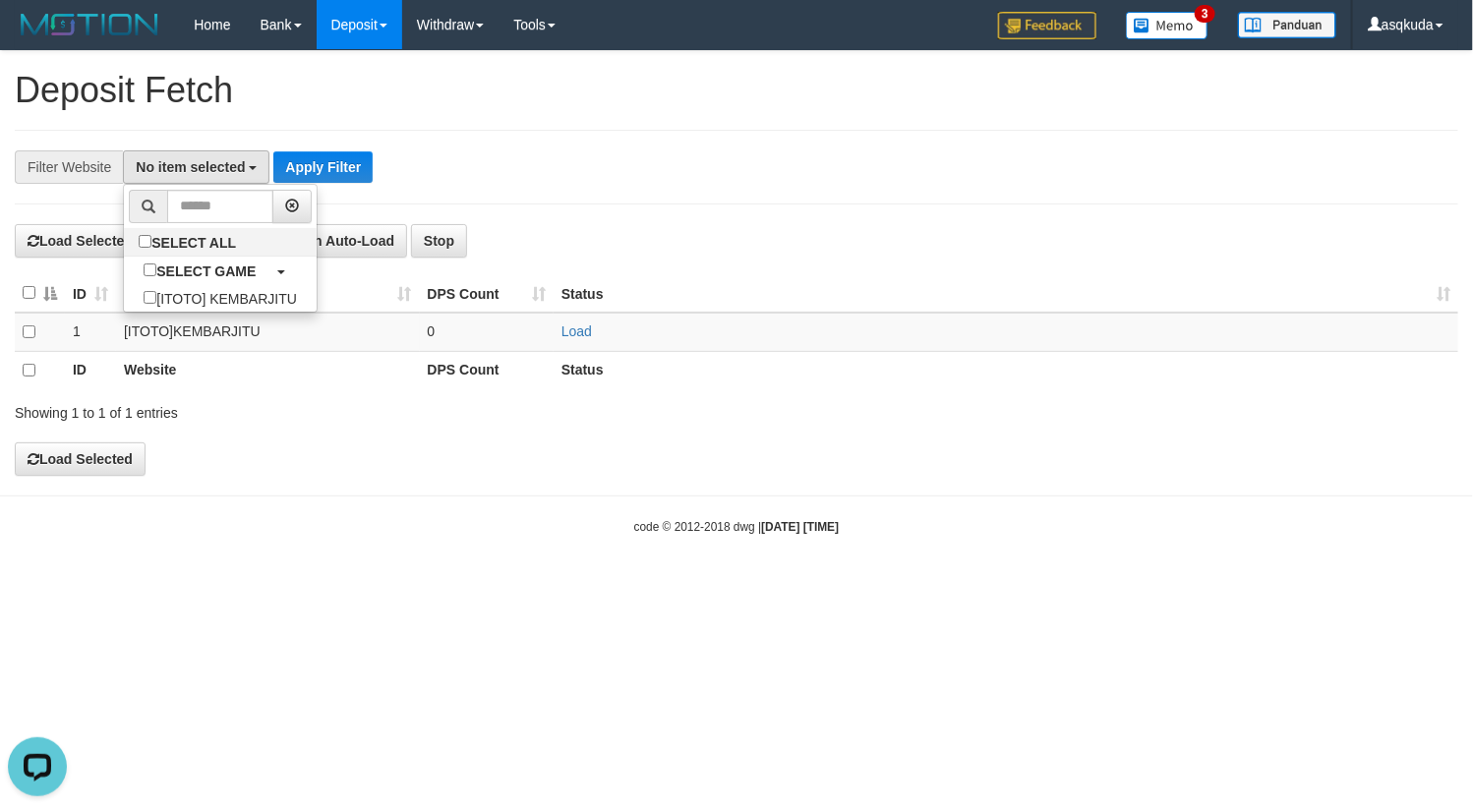 scroll, scrollTop: 18, scrollLeft: 0, axis: vertical 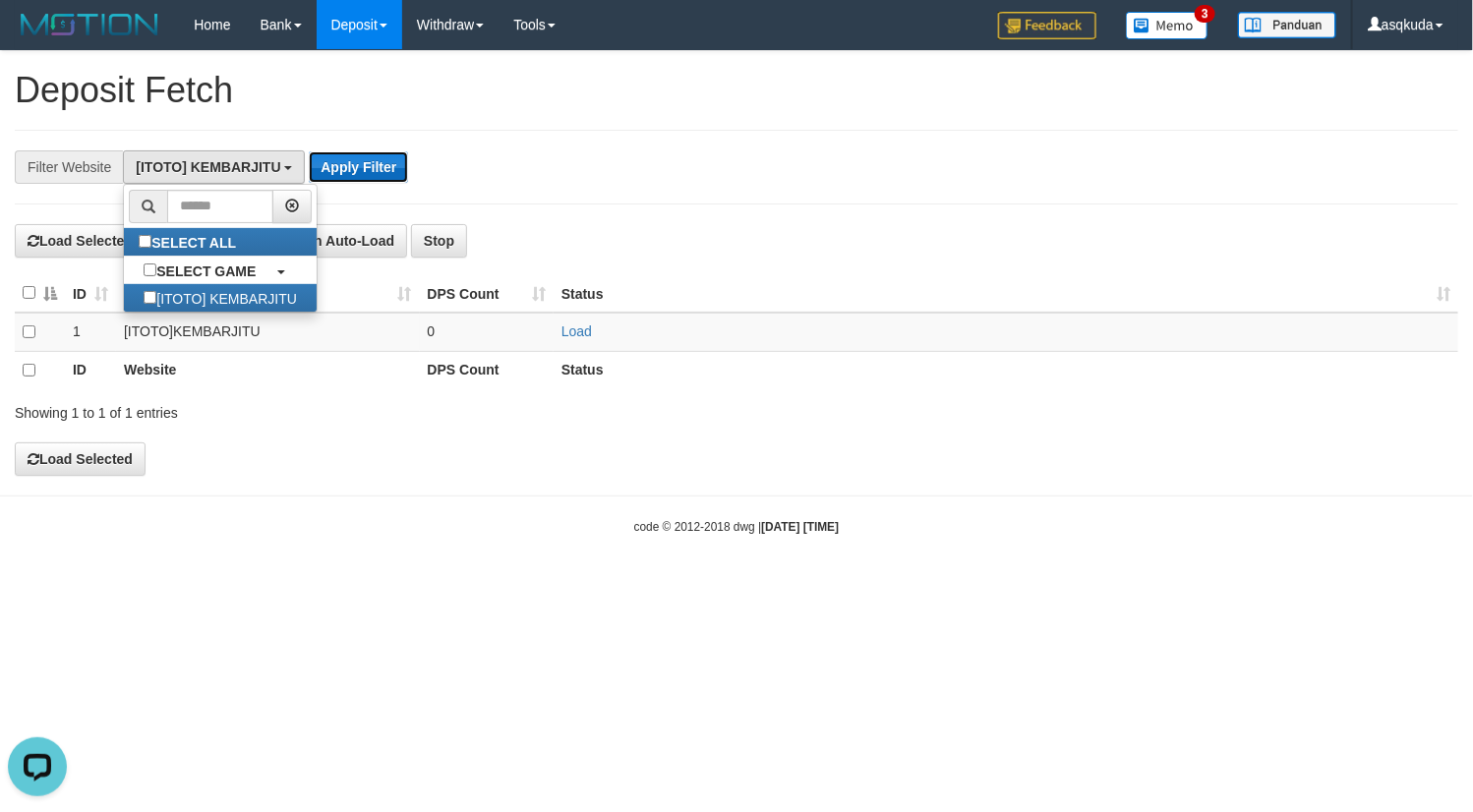 click on "Apply Filter" at bounding box center (358, 167) 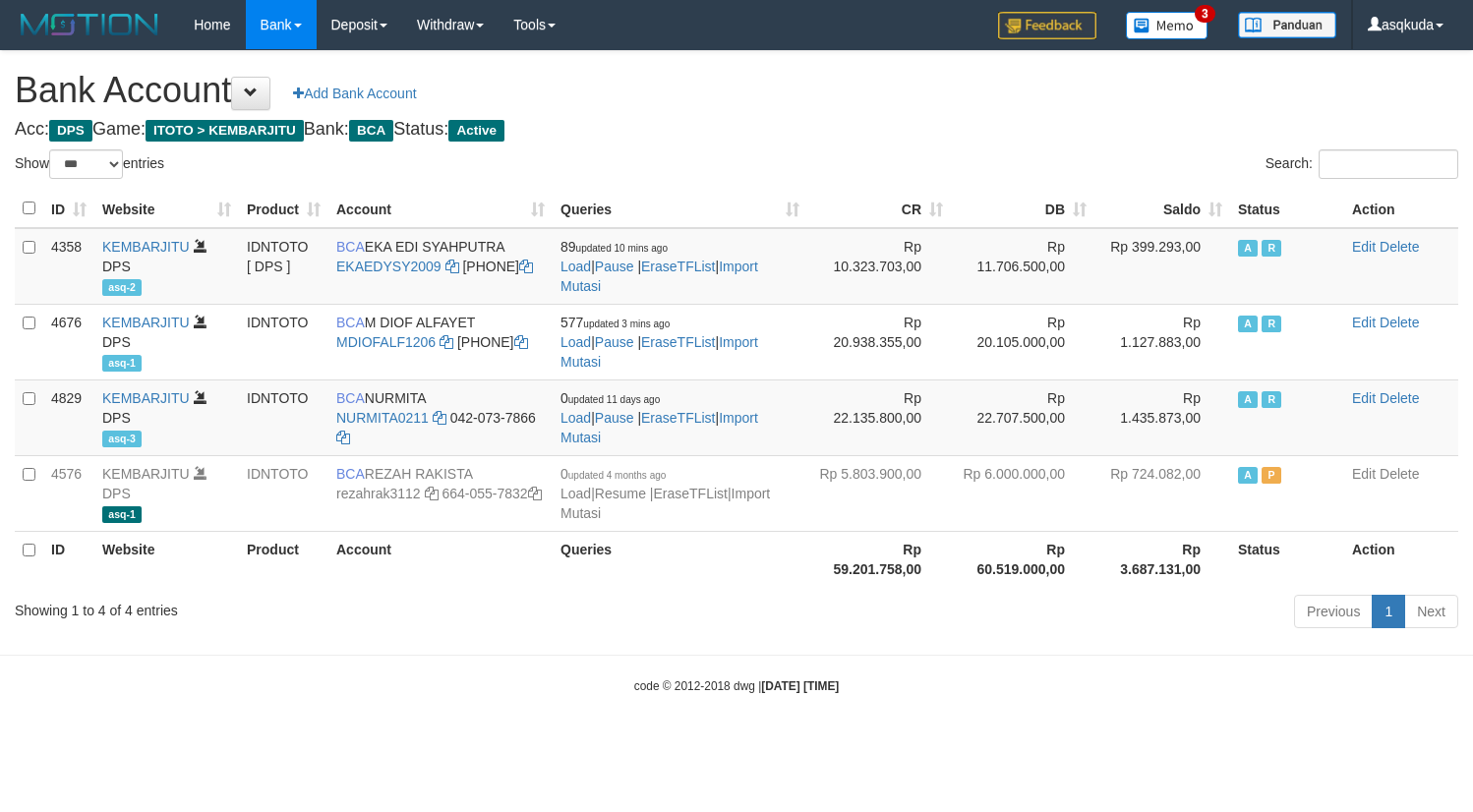 select on "***" 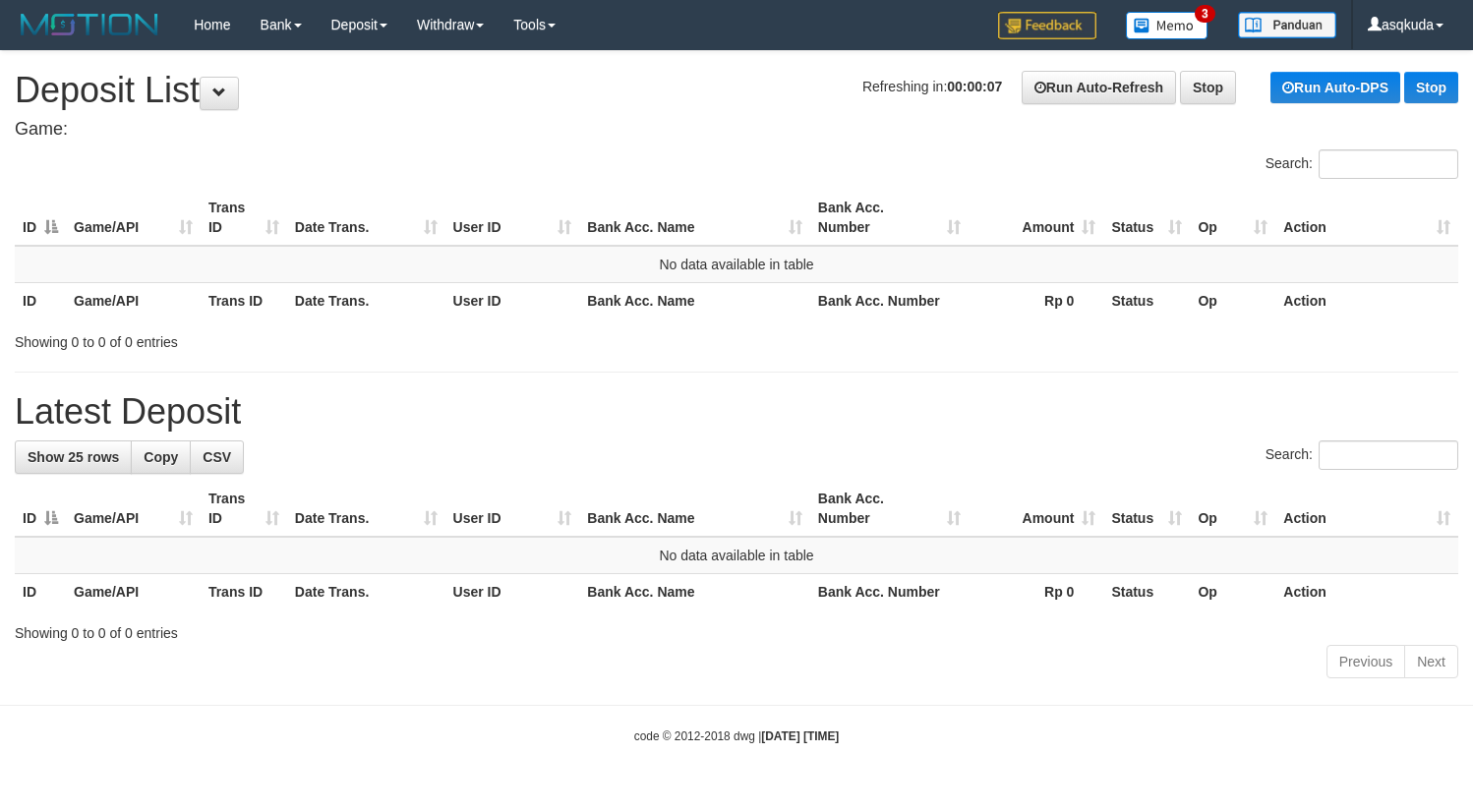 scroll, scrollTop: 0, scrollLeft: 0, axis: both 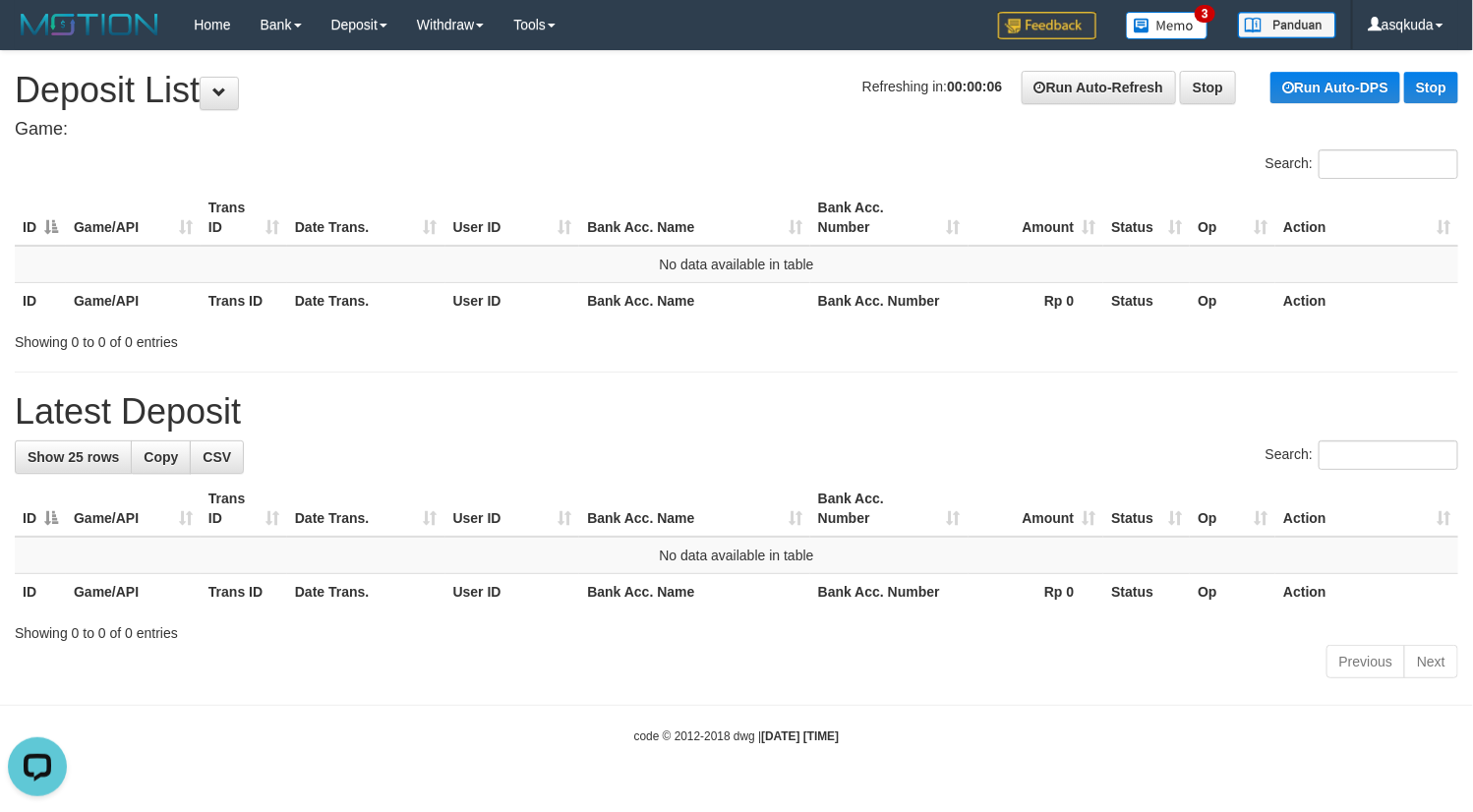 drag, startPoint x: 520, startPoint y: 134, endPoint x: 538, endPoint y: 133, distance: 18.027756 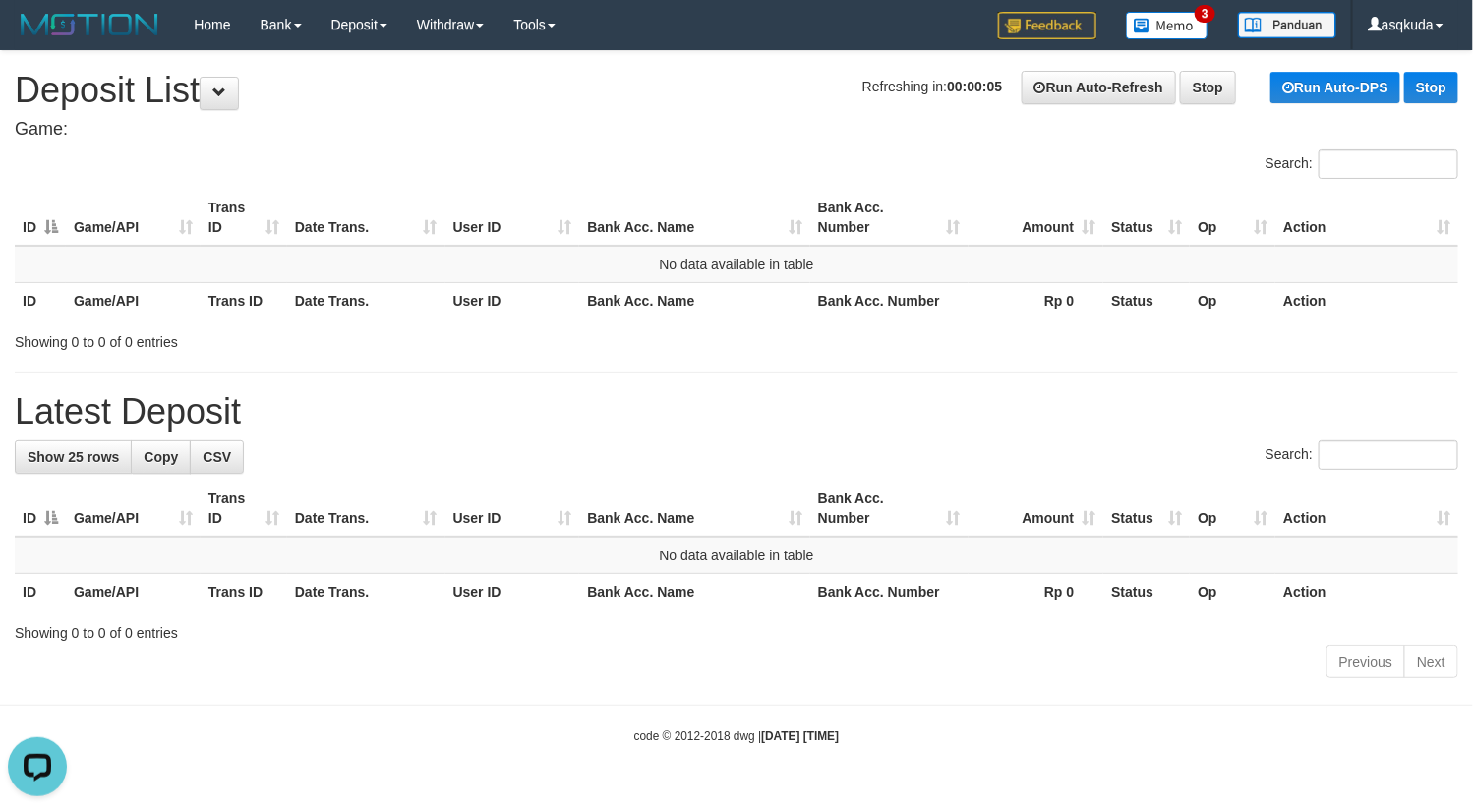 click on "**********" at bounding box center (736, 368) 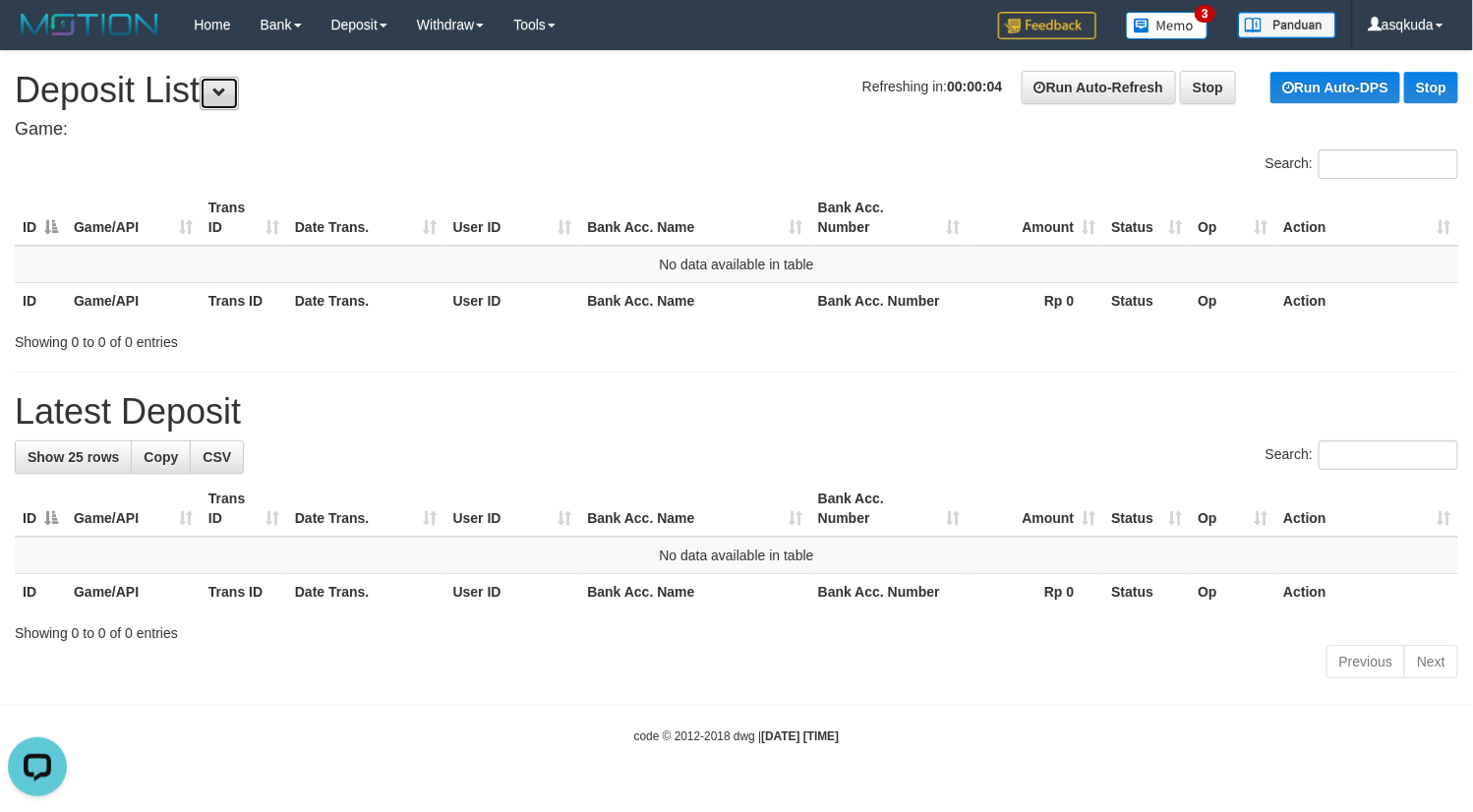 click at bounding box center (219, 92) 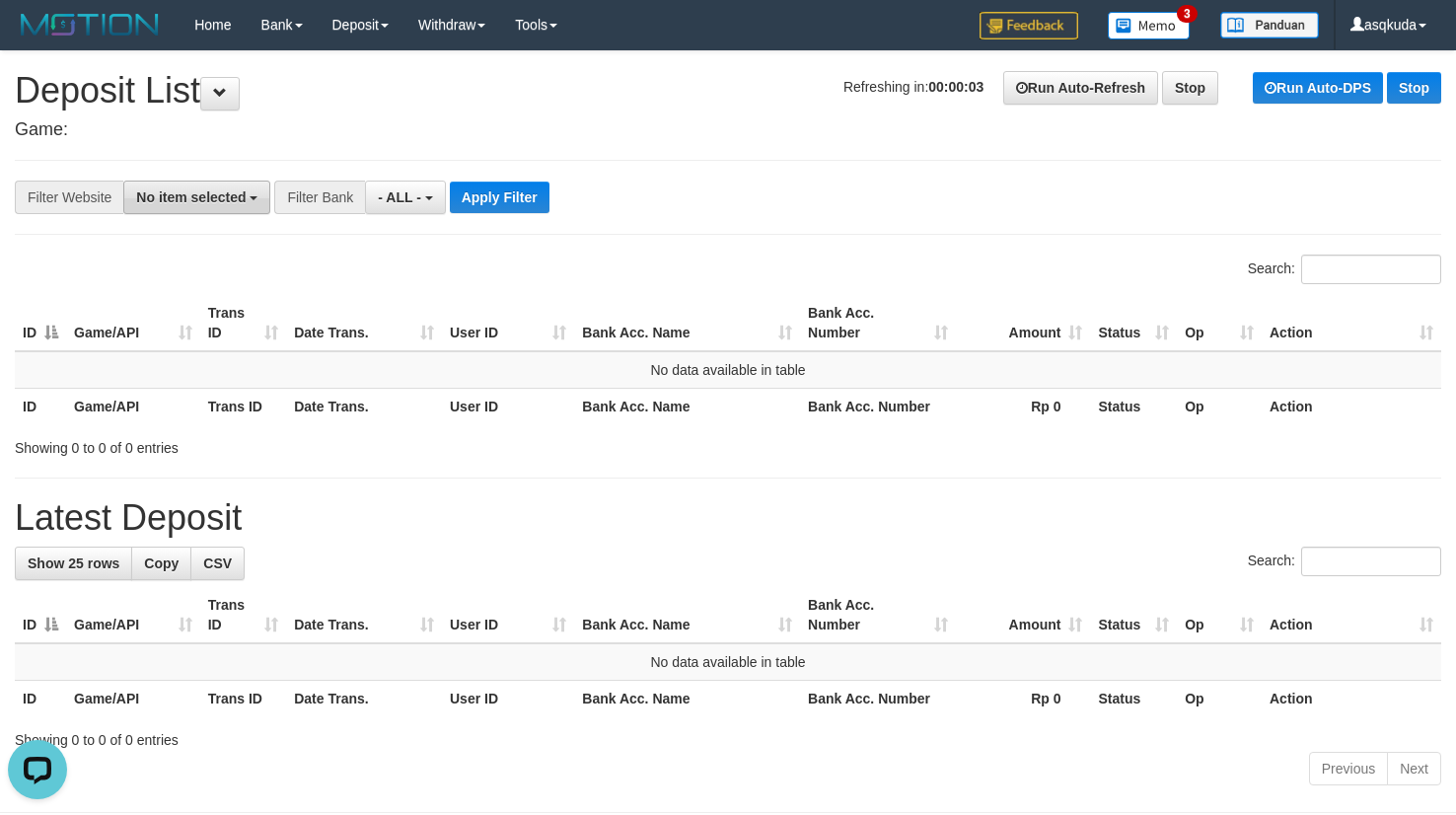 click on "No item selected" at bounding box center (190, 197) 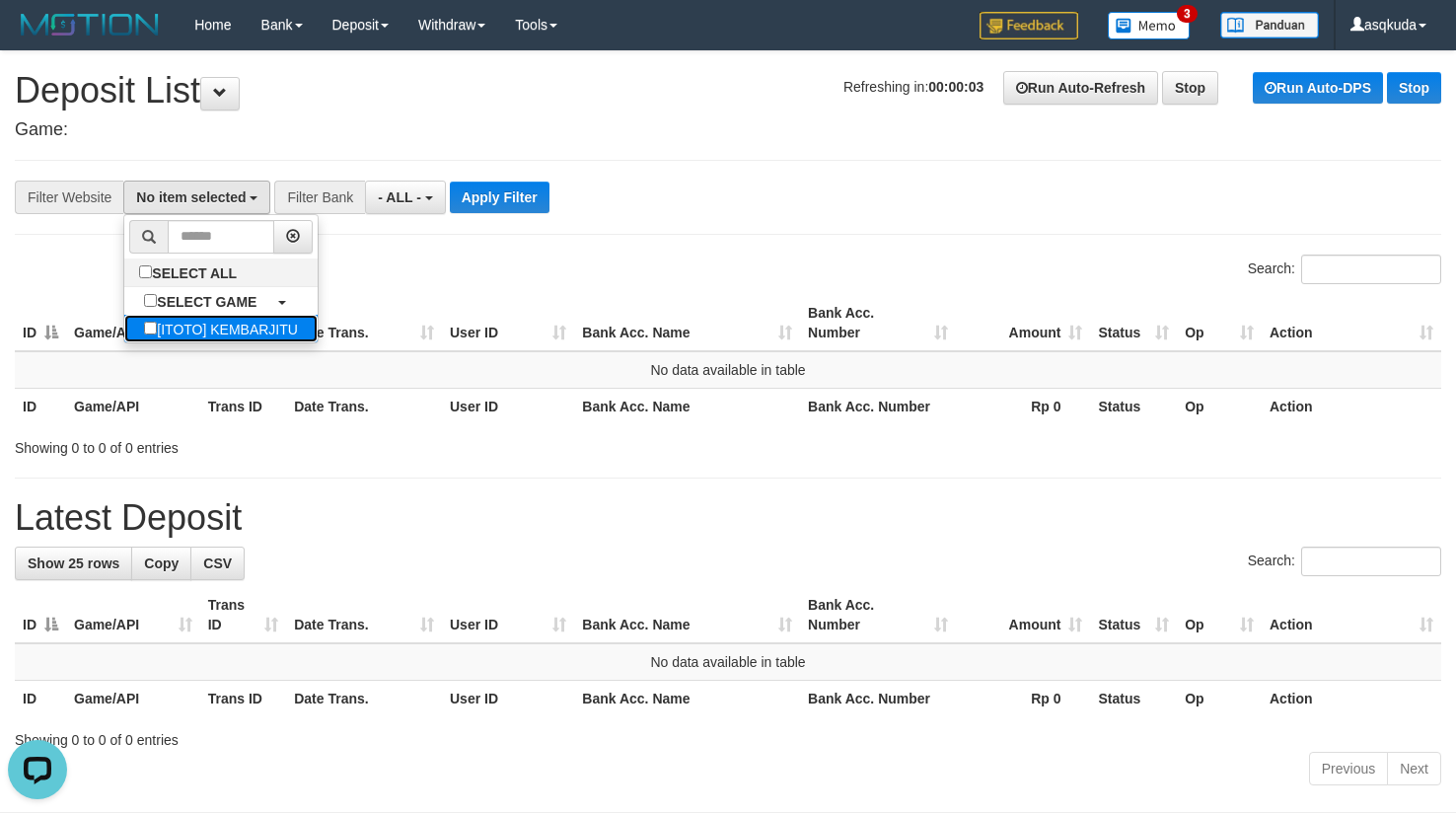click on "[ITOTO] KEMBARJITU" at bounding box center [221, 329] 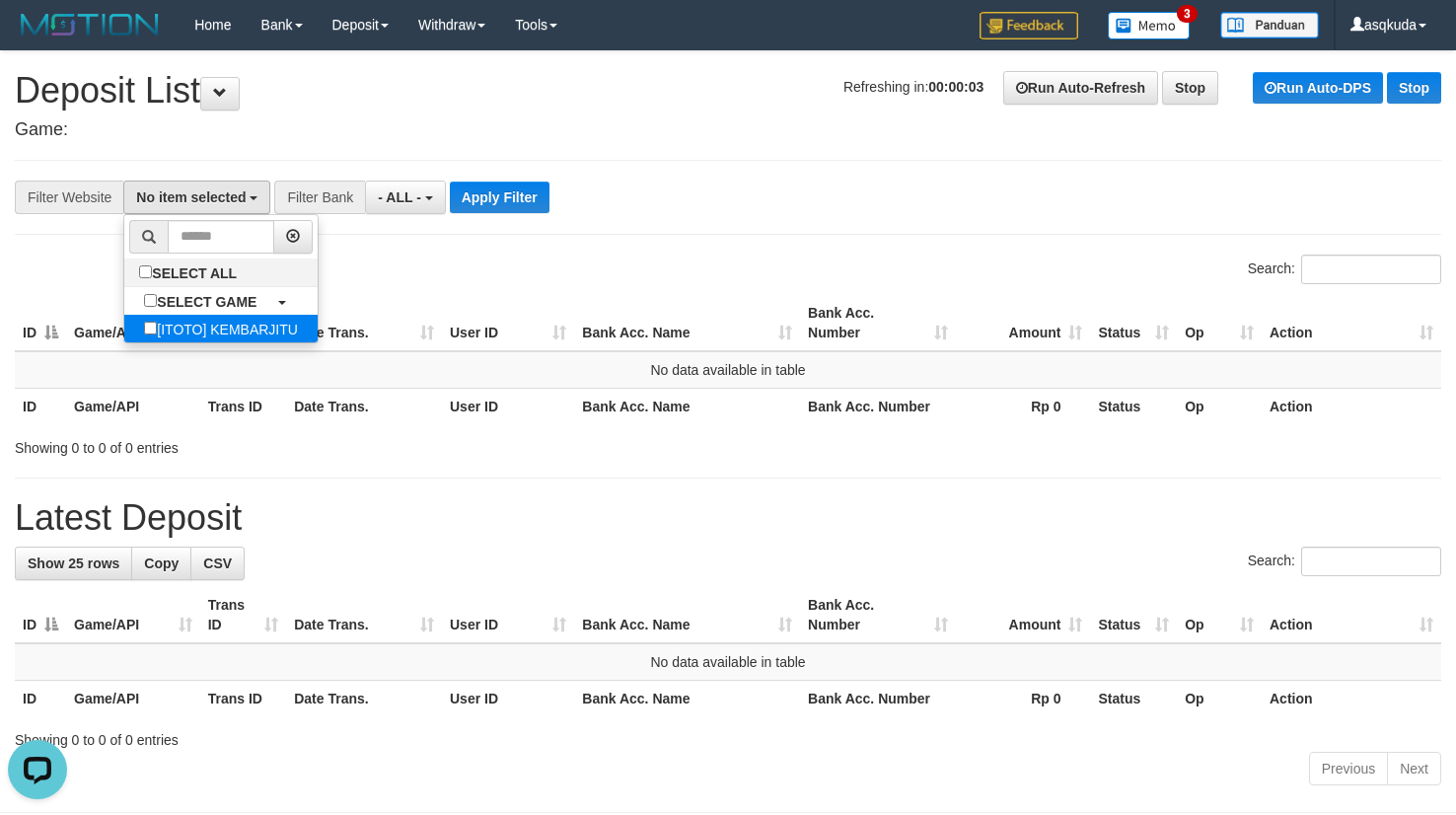 select on "***" 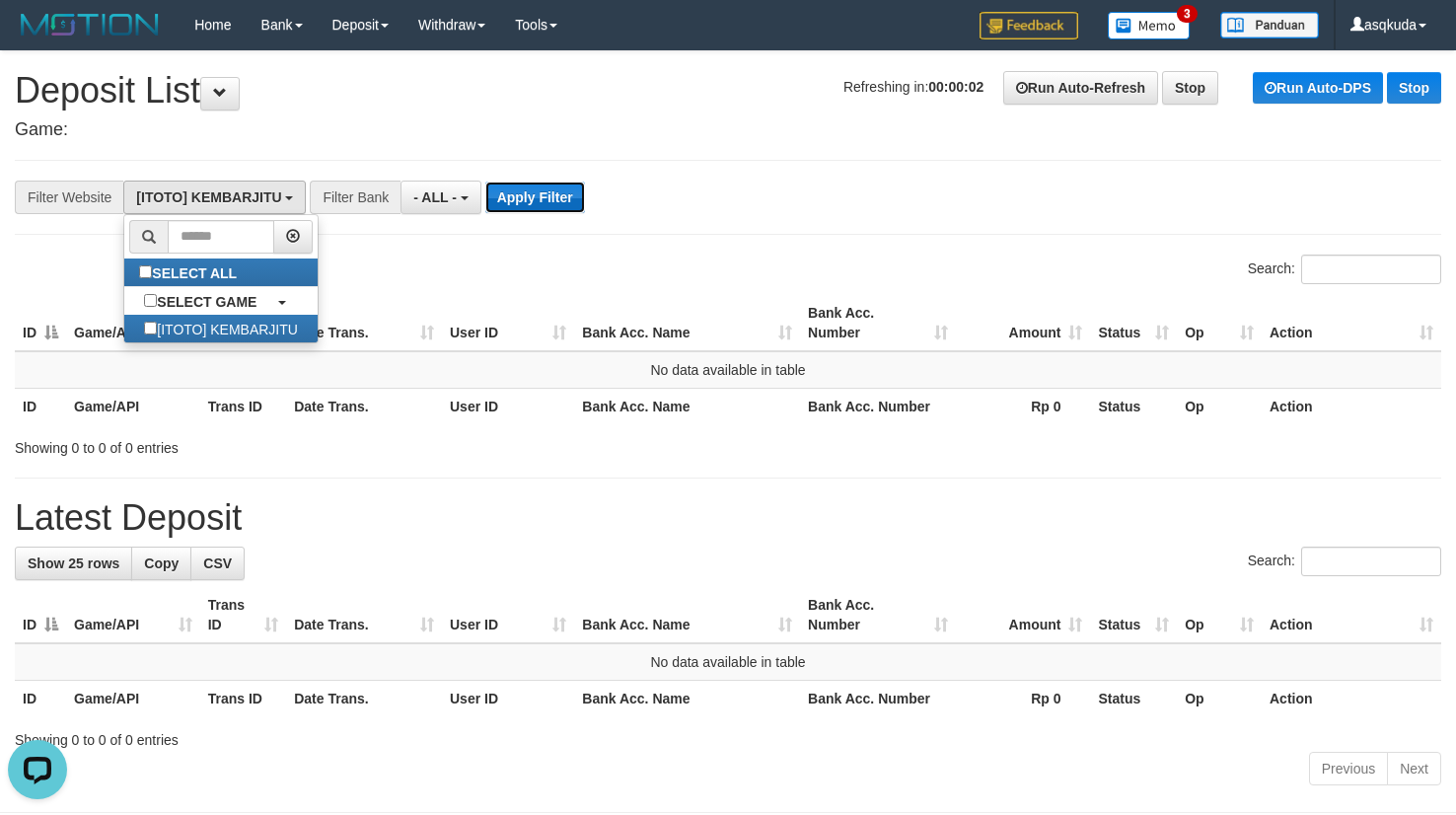 click on "Apply Filter" at bounding box center (535, 197) 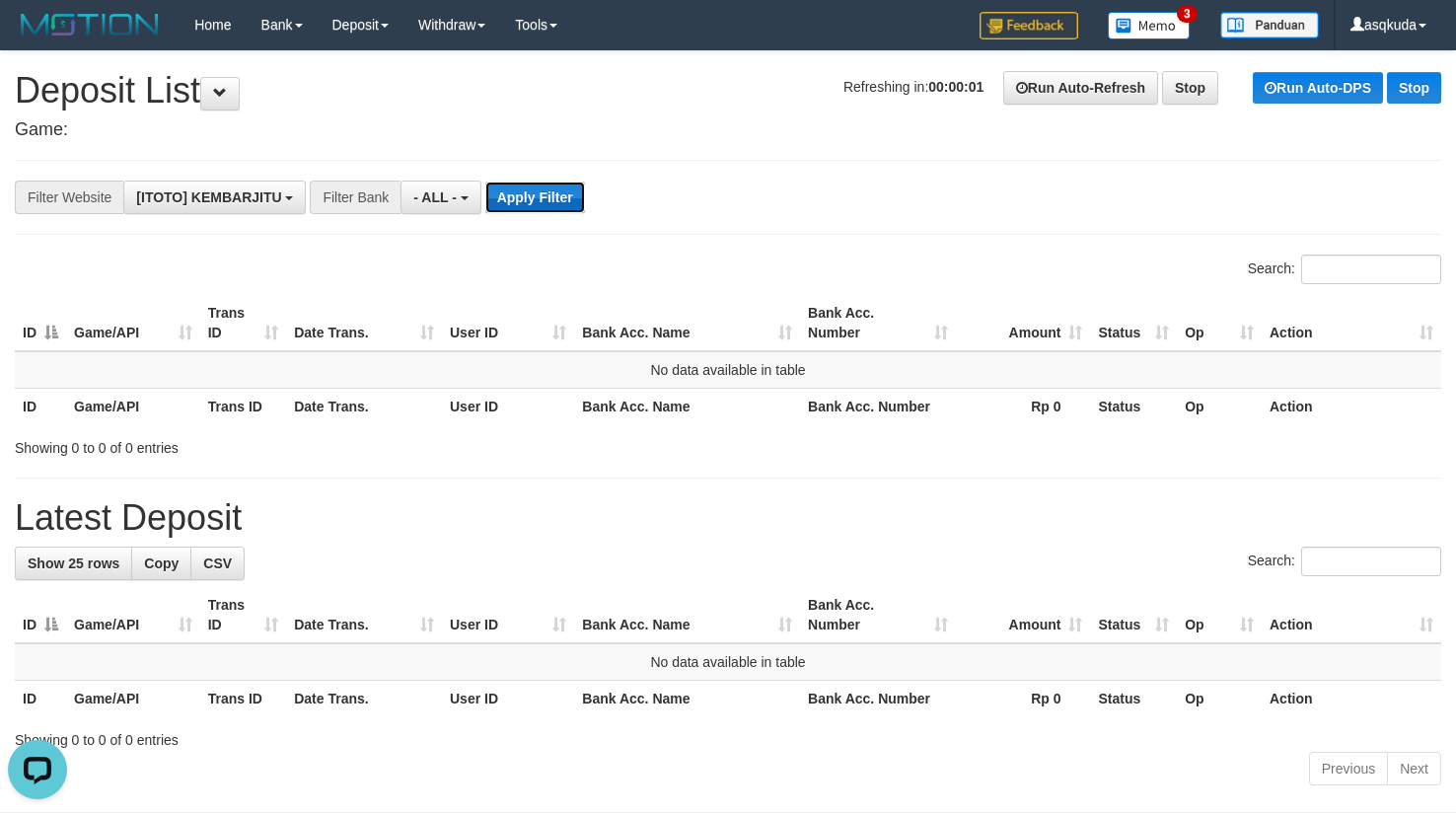 type 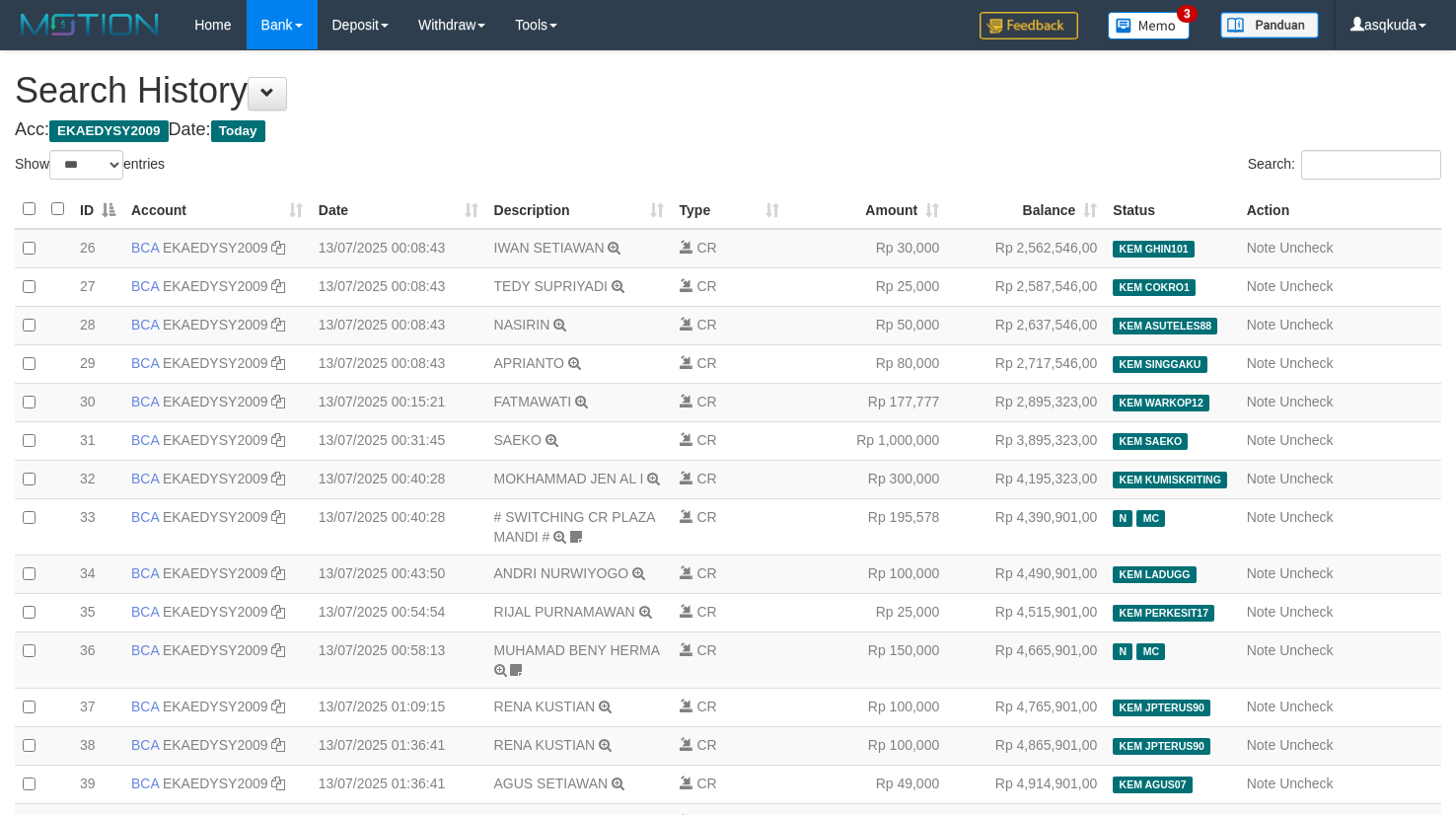 select on "***" 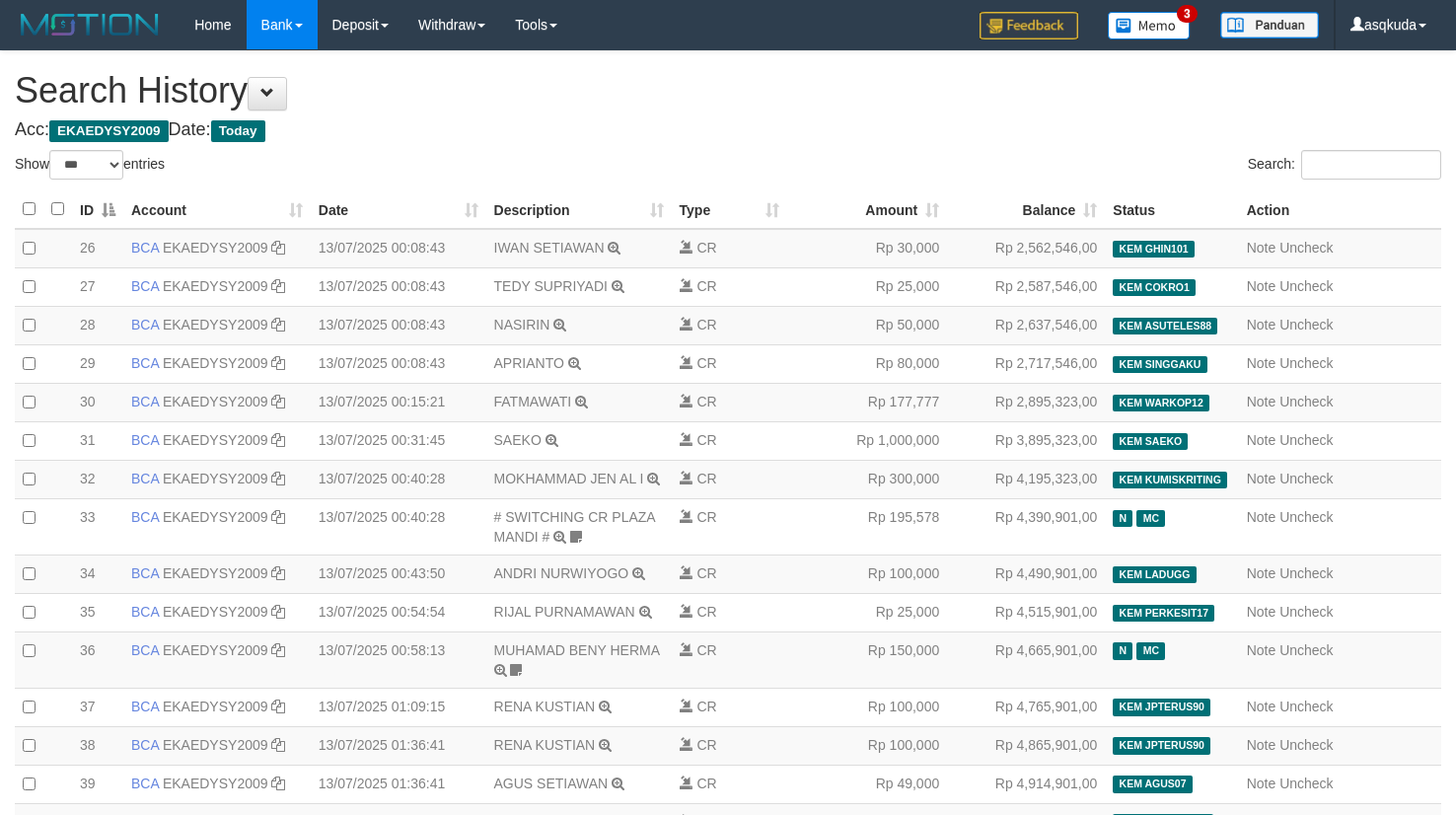scroll, scrollTop: 0, scrollLeft: 0, axis: both 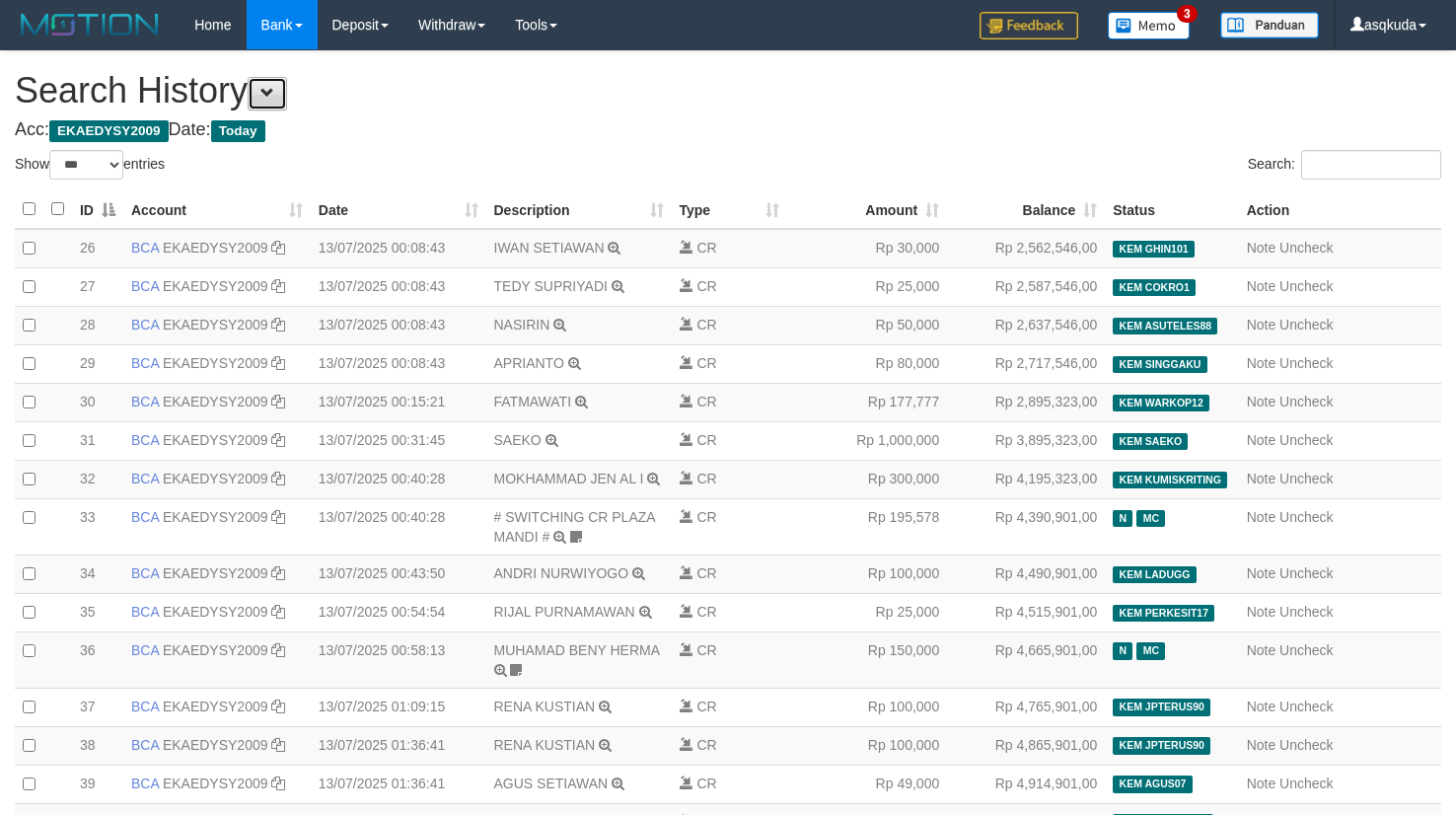 click at bounding box center (267, 94) 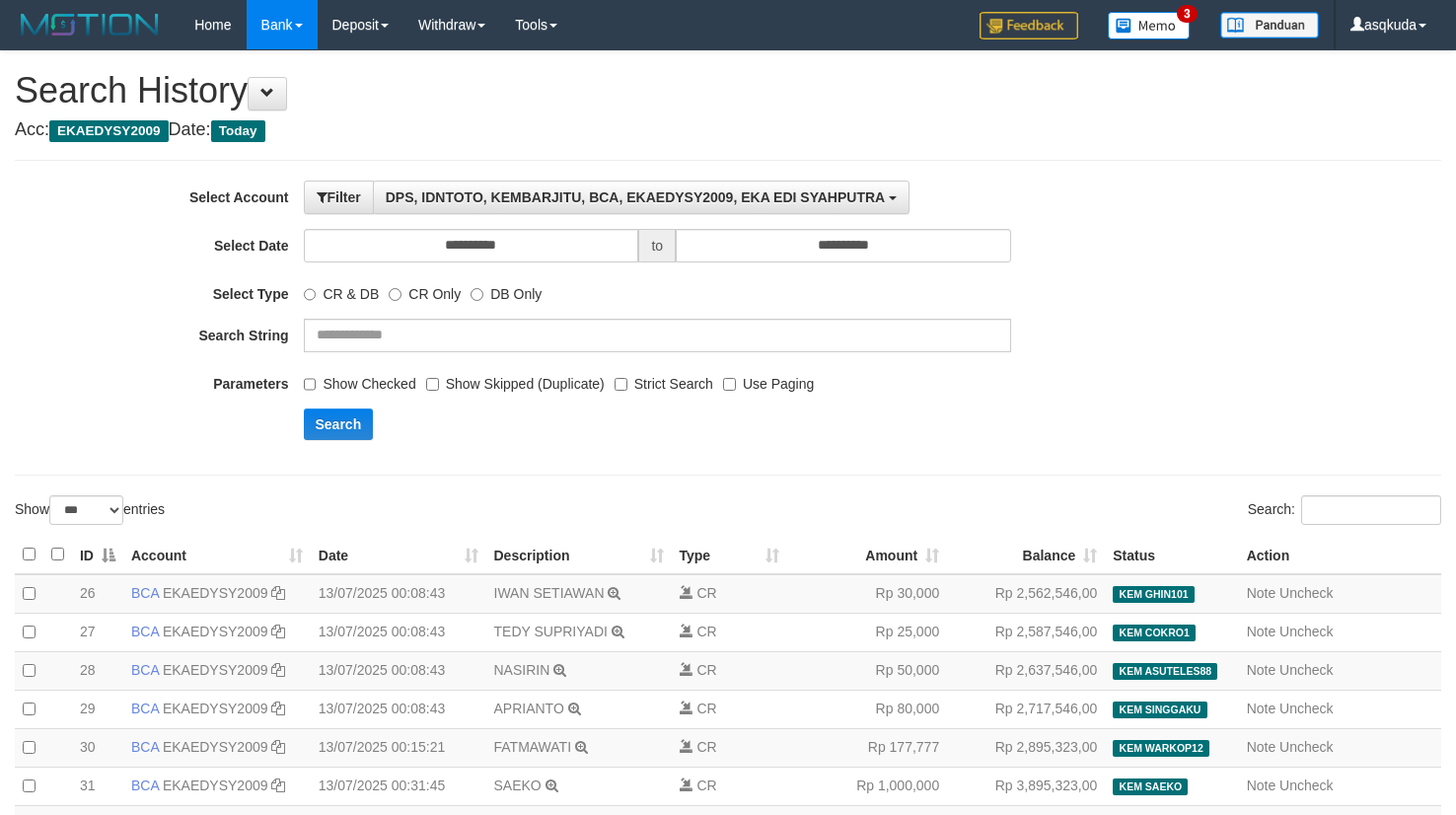 click on "Show Checked" at bounding box center (360, 380) 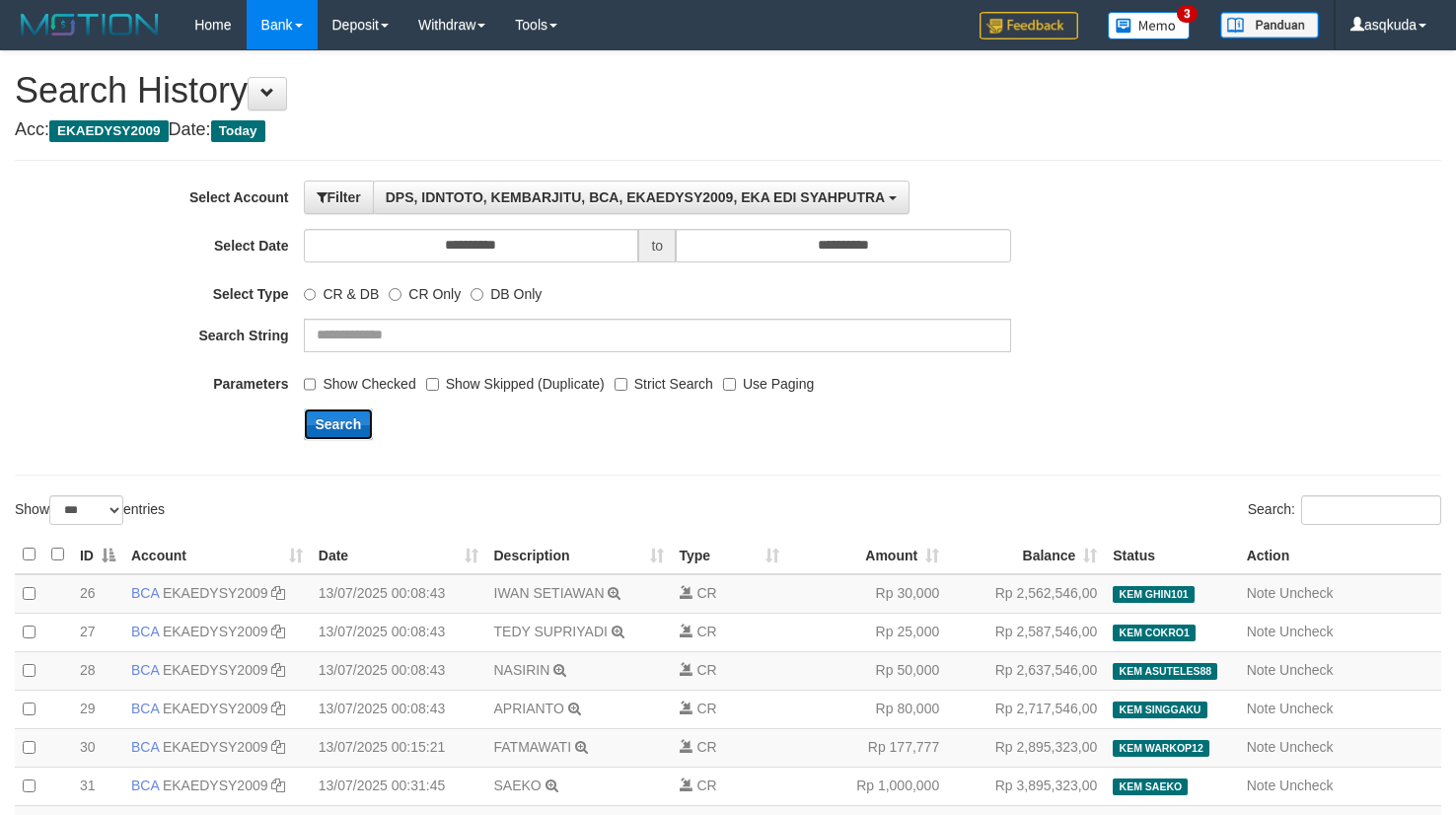 click on "Search" at bounding box center [338, 424] 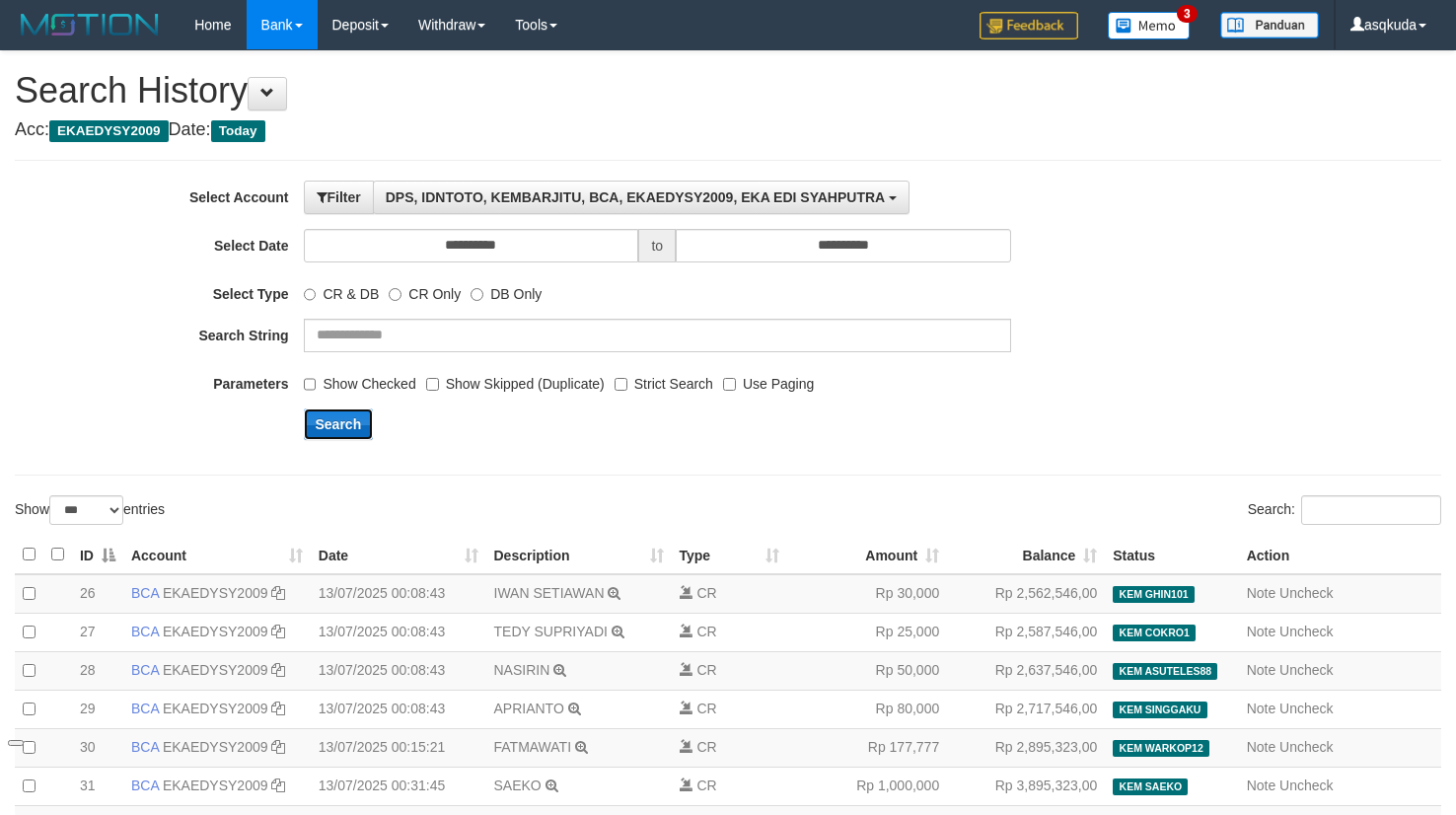 type 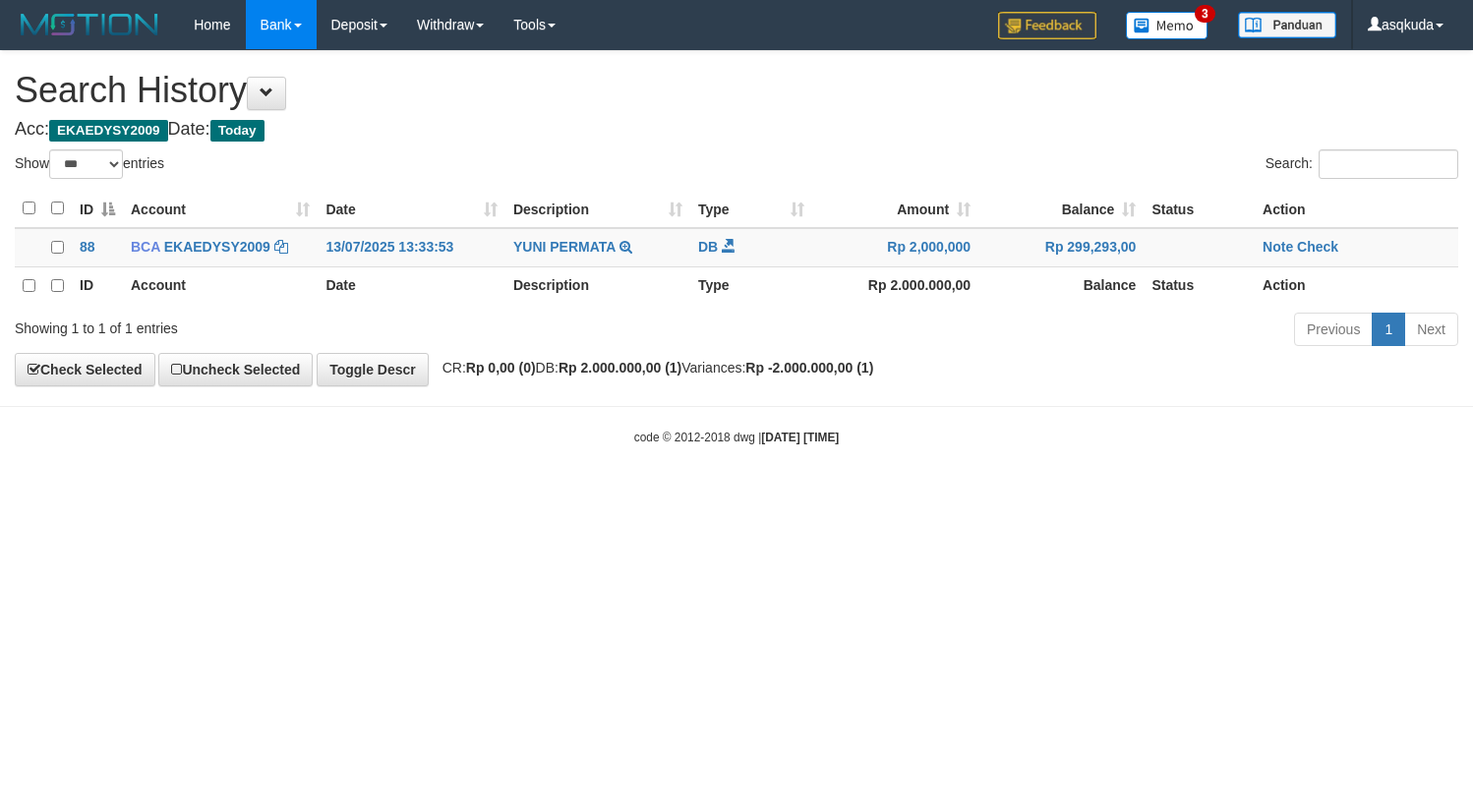 select on "***" 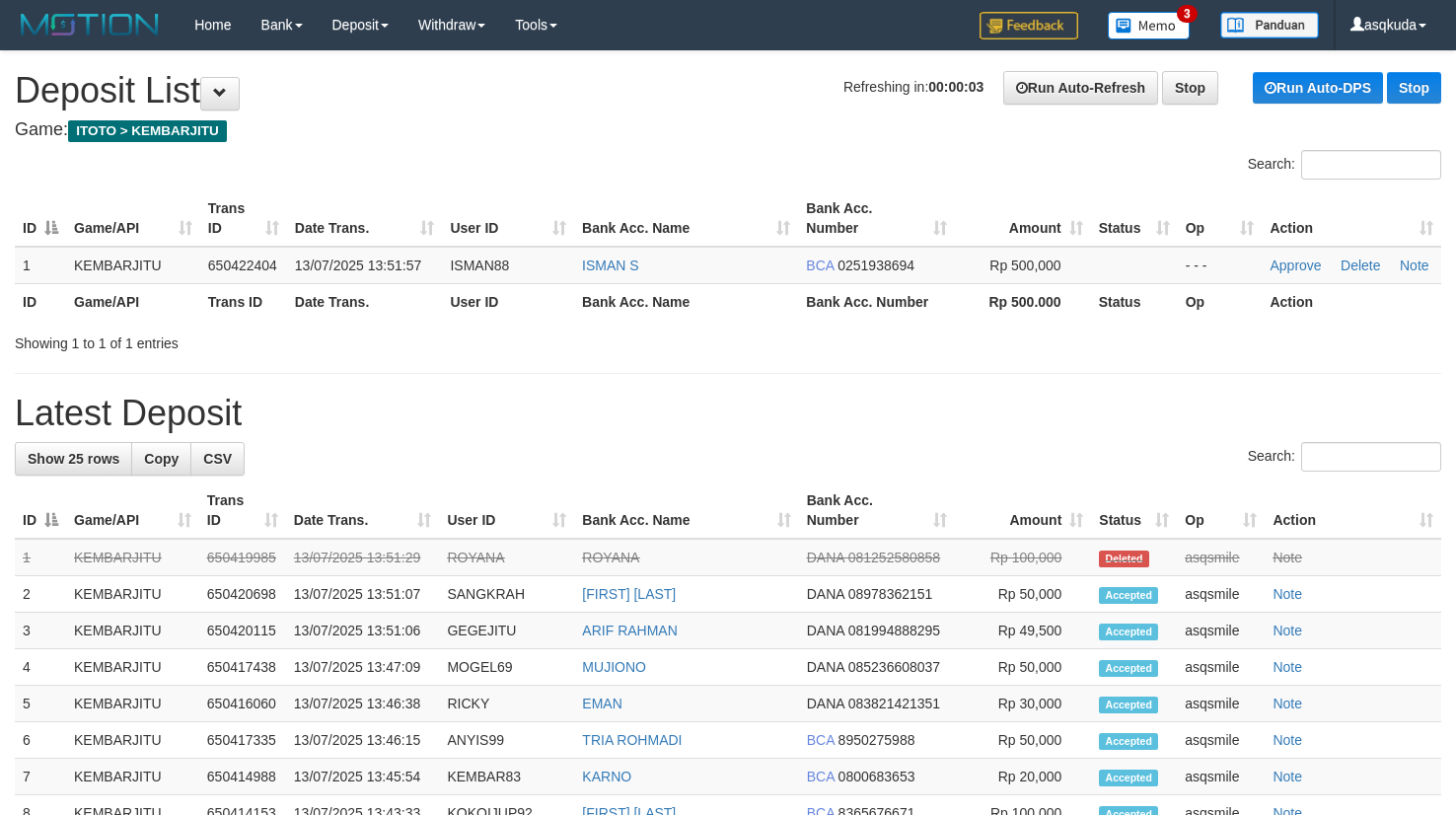 scroll, scrollTop: 0, scrollLeft: 0, axis: both 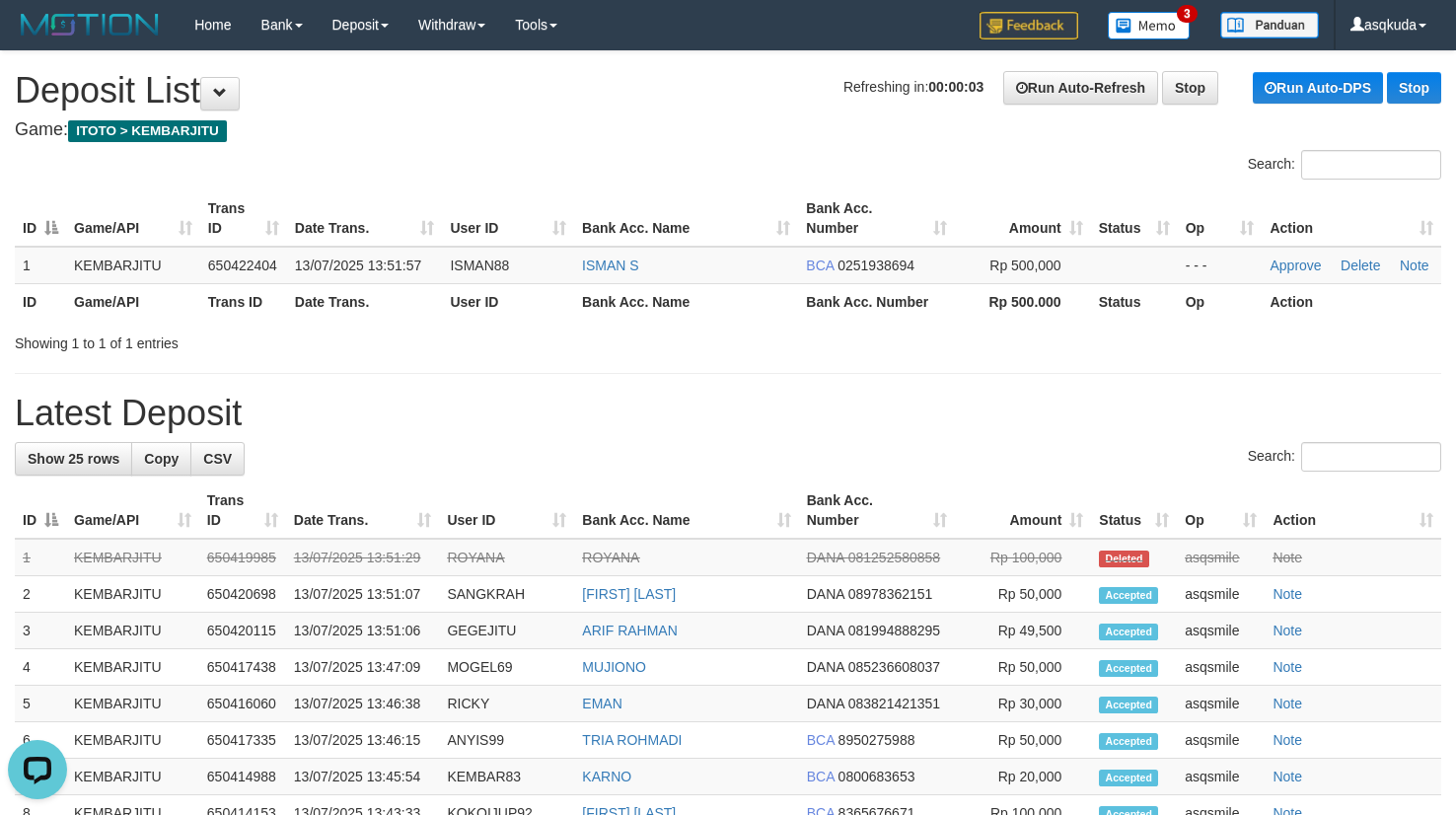 click on "Refreshing in:  00:00:03
Run Auto-Refresh
Stop
Run Auto-DPS
Stop
Deposit List" at bounding box center (728, 91) 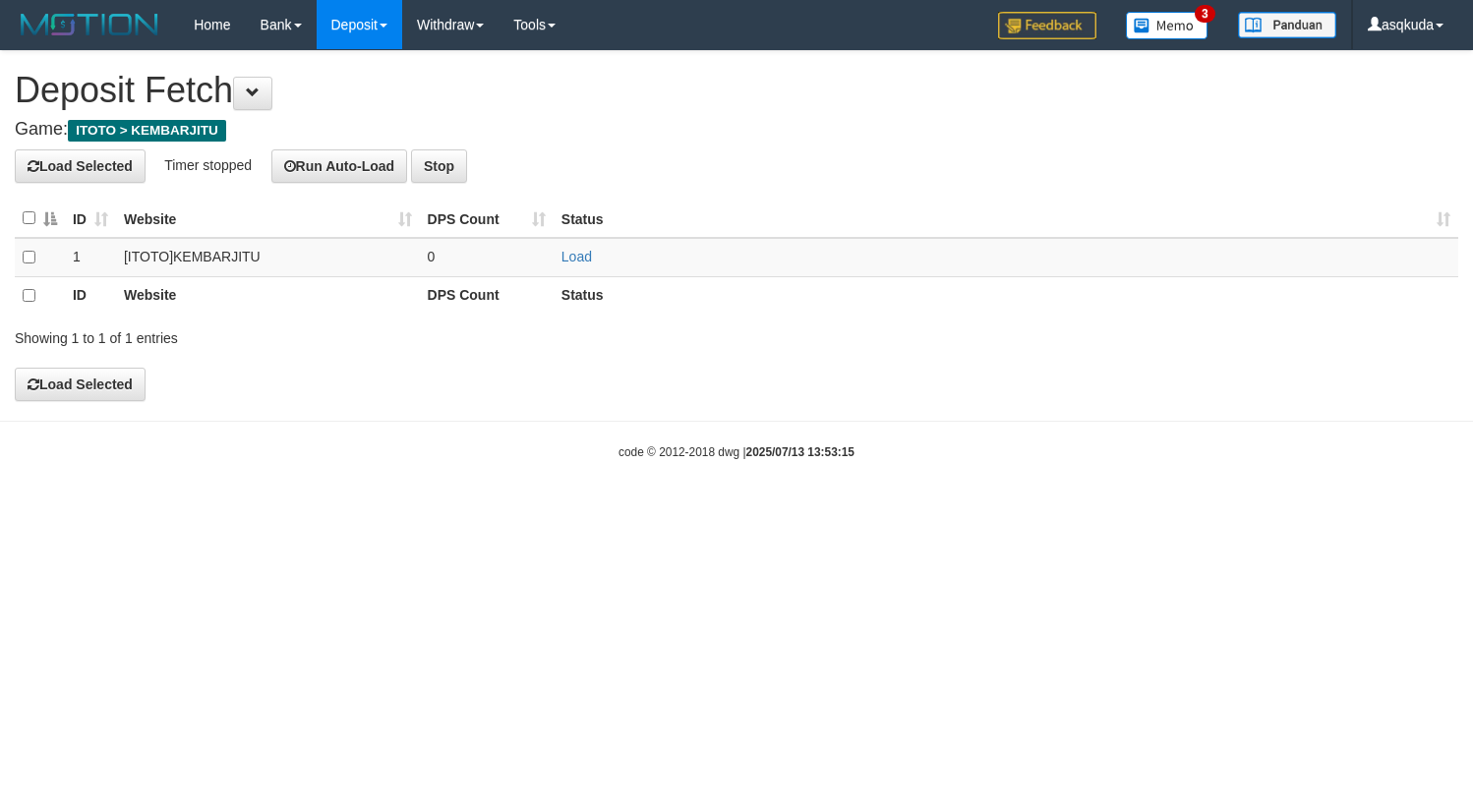 scroll, scrollTop: 0, scrollLeft: 0, axis: both 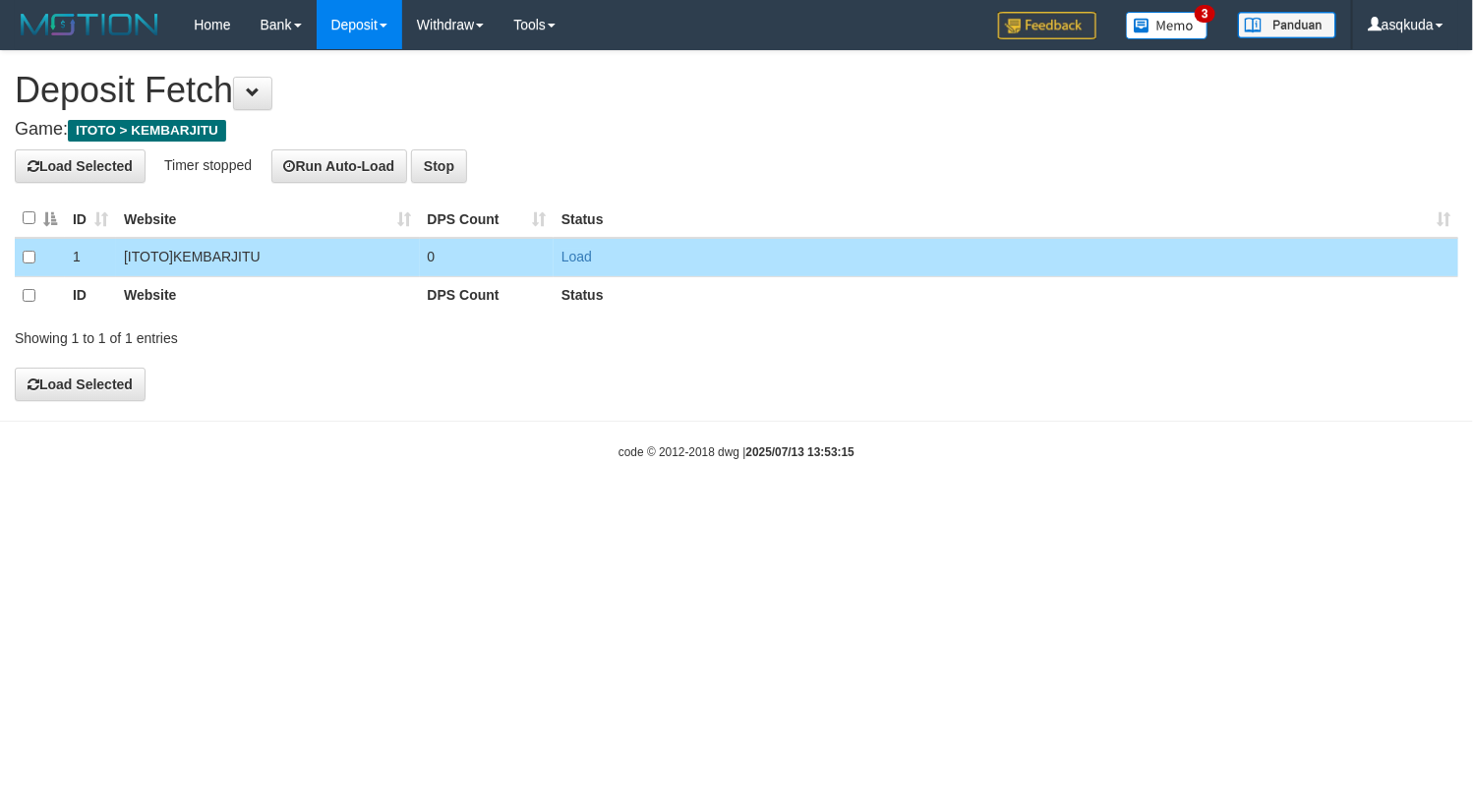 click on "Load" at bounding box center [1006, 257] 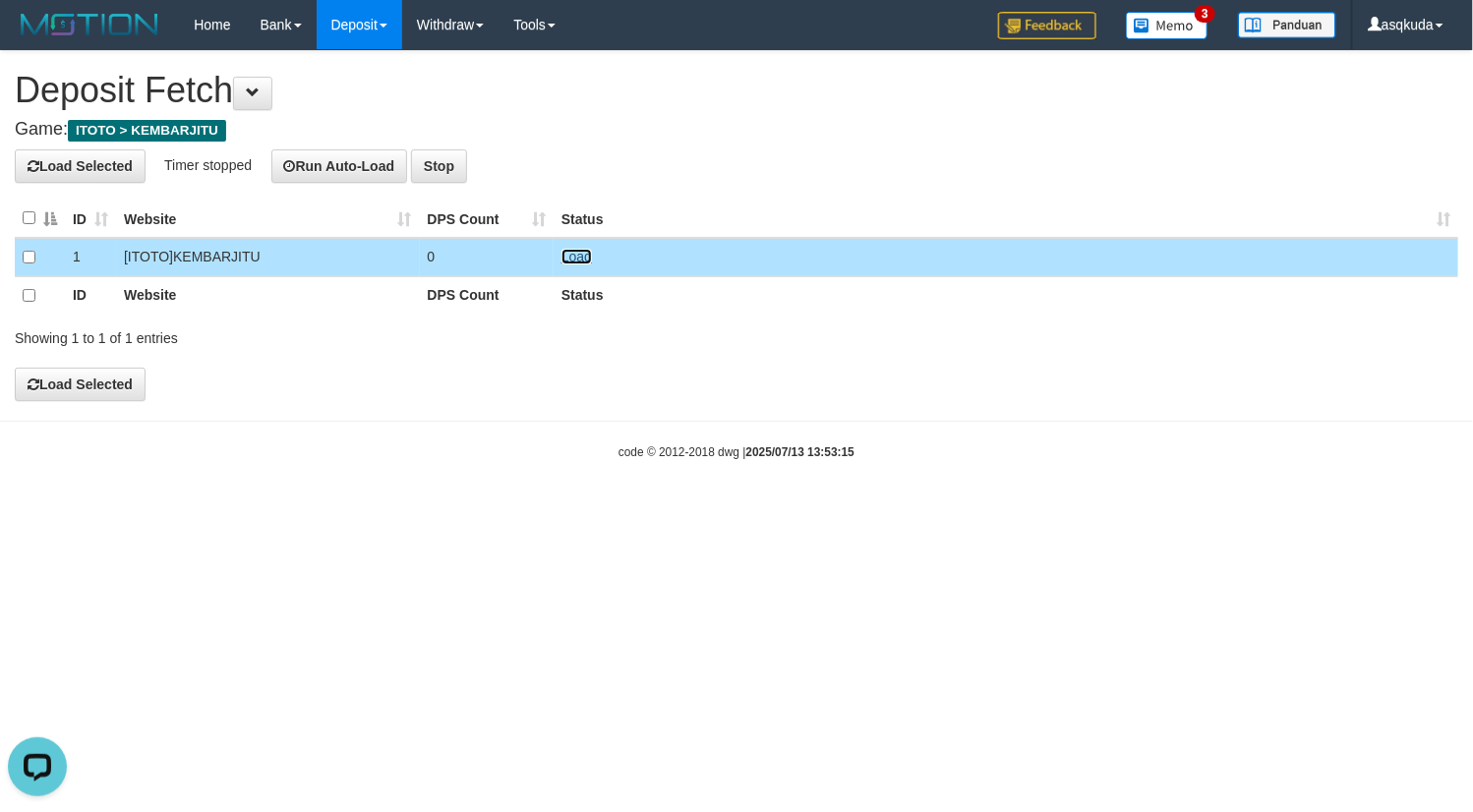 scroll, scrollTop: 0, scrollLeft: 0, axis: both 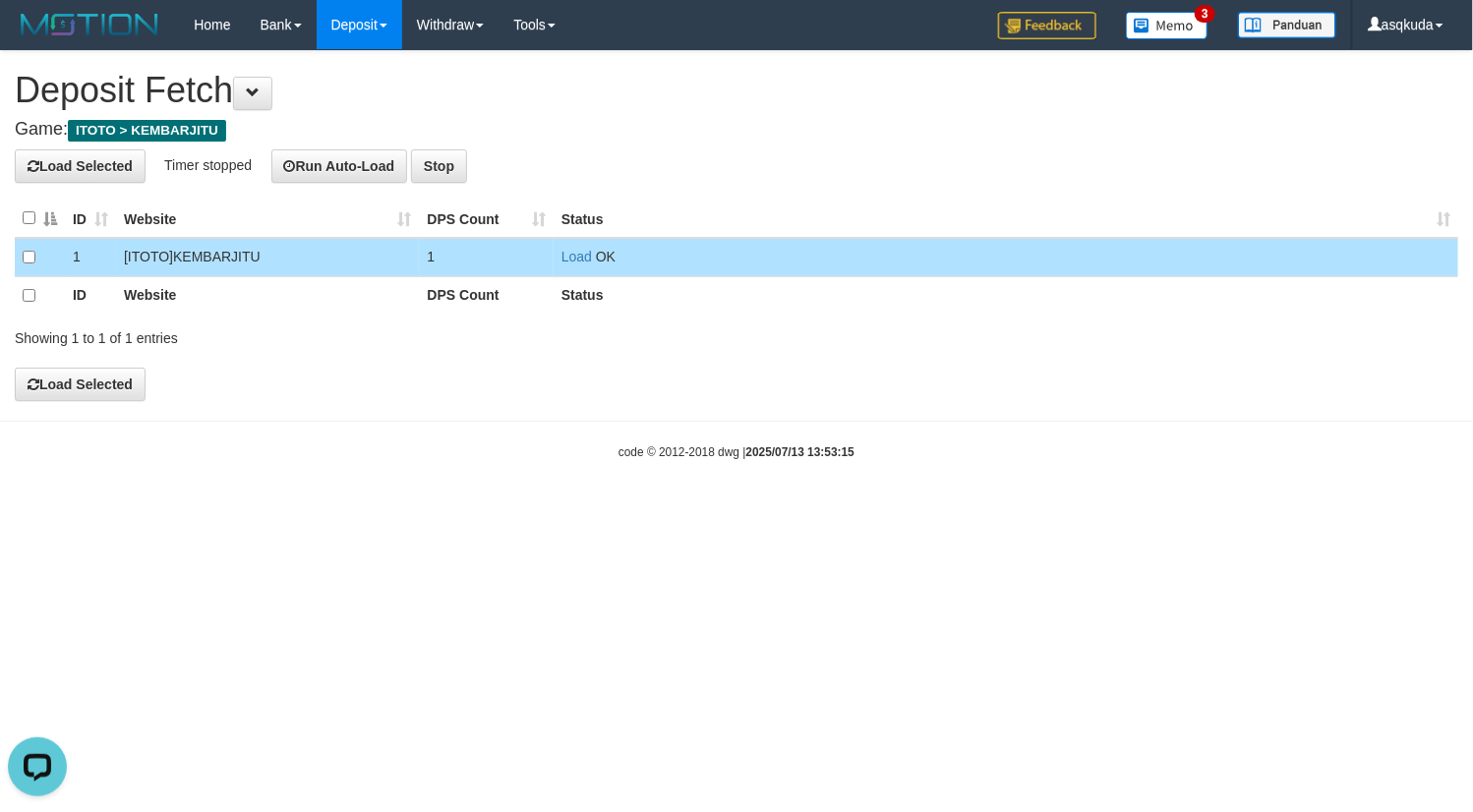 click on "**********" at bounding box center (736, 225) 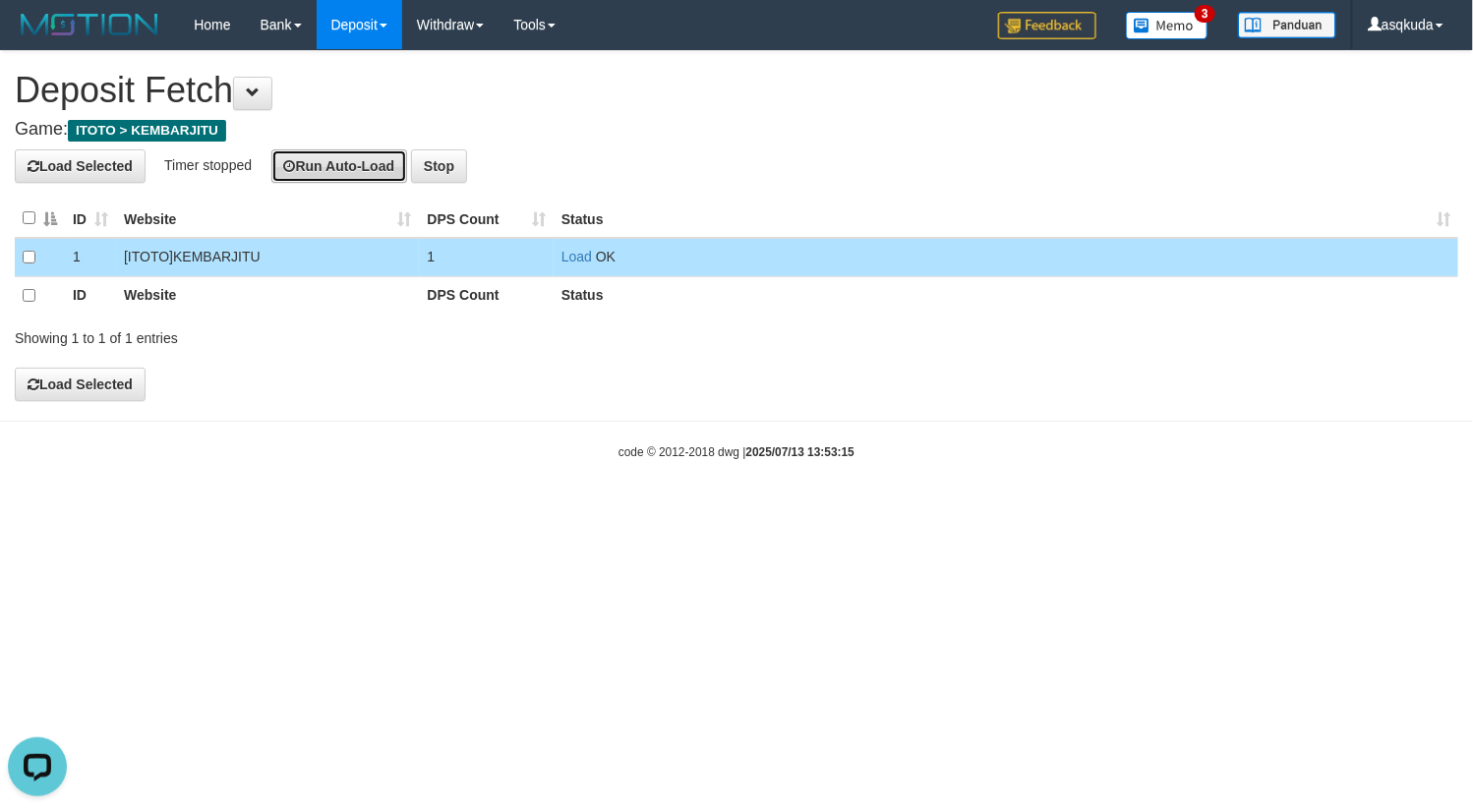 click on "Run Auto-Load" at bounding box center (339, 166) 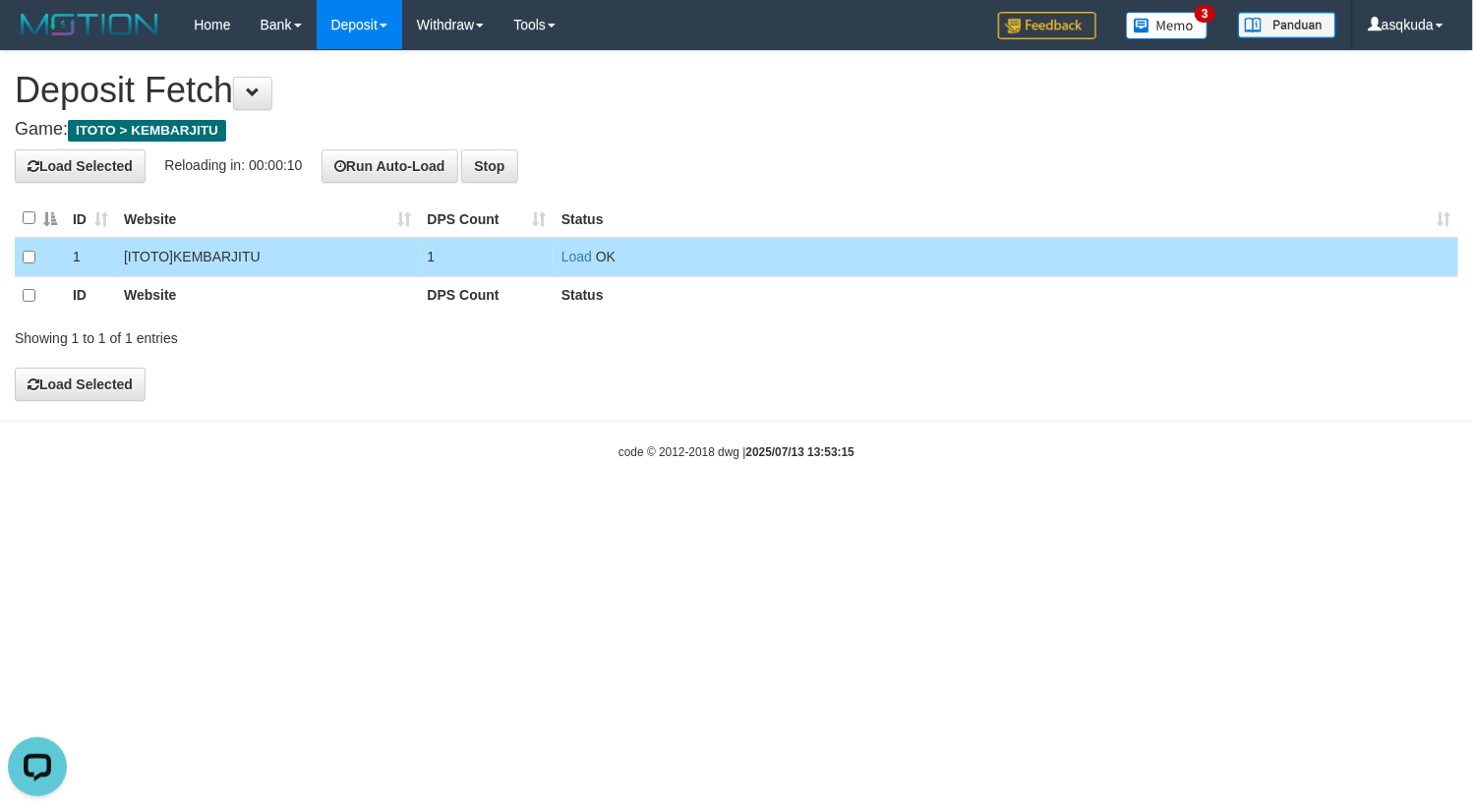 drag, startPoint x: 578, startPoint y: 469, endPoint x: 602, endPoint y: 488, distance: 30.610456 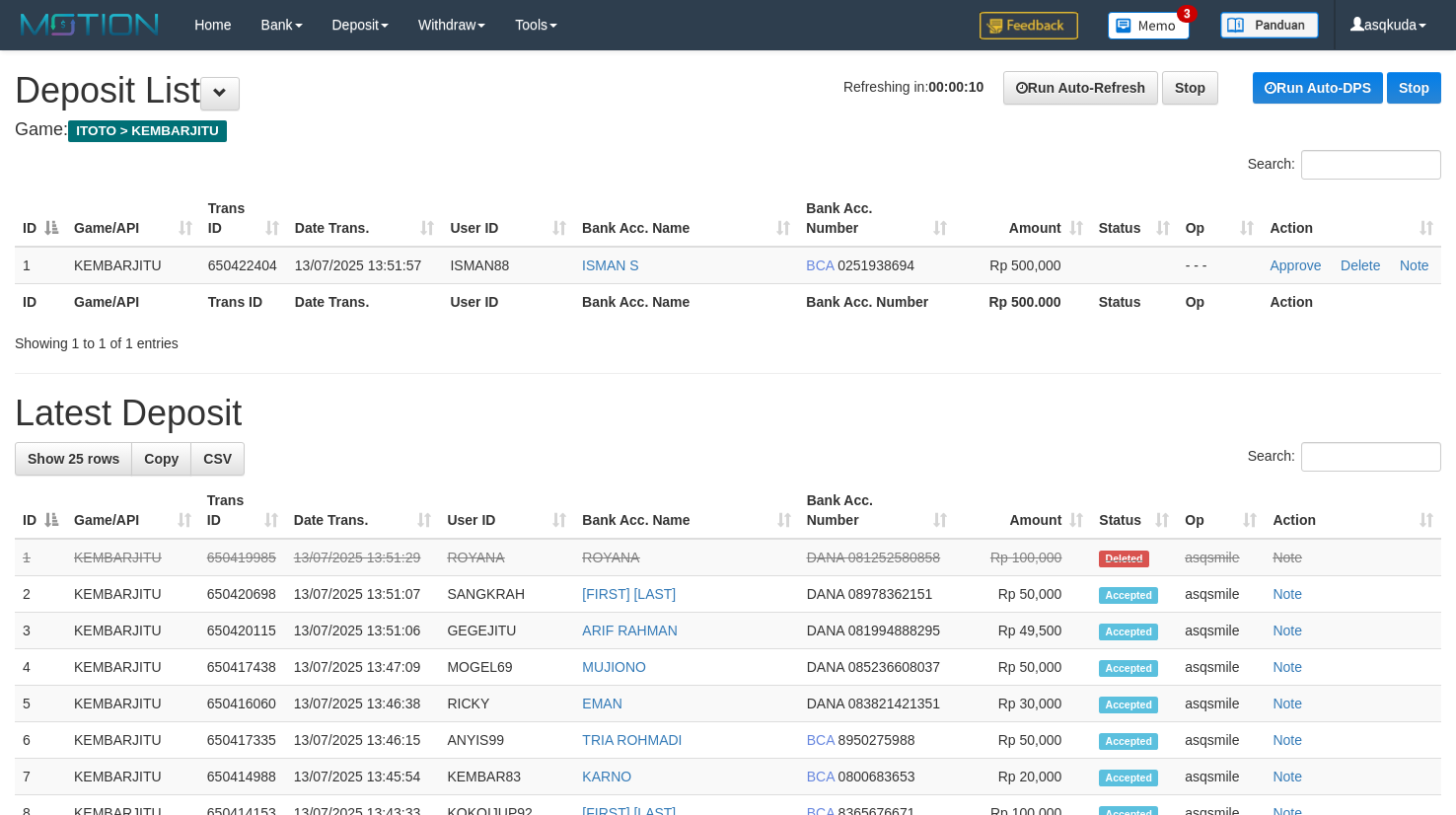 scroll, scrollTop: 0, scrollLeft: 0, axis: both 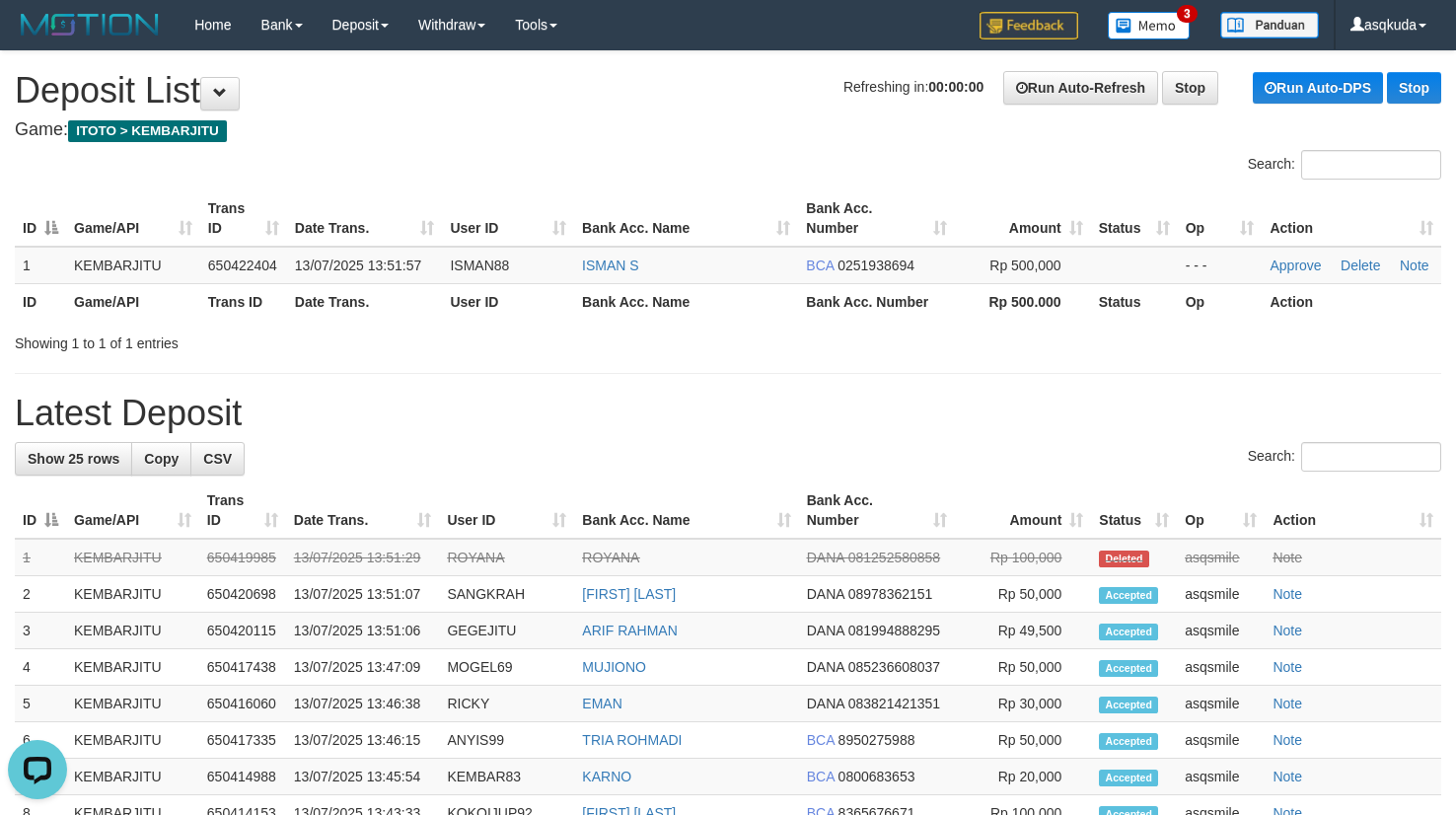 click on "Latest Deposit" at bounding box center (728, 413) 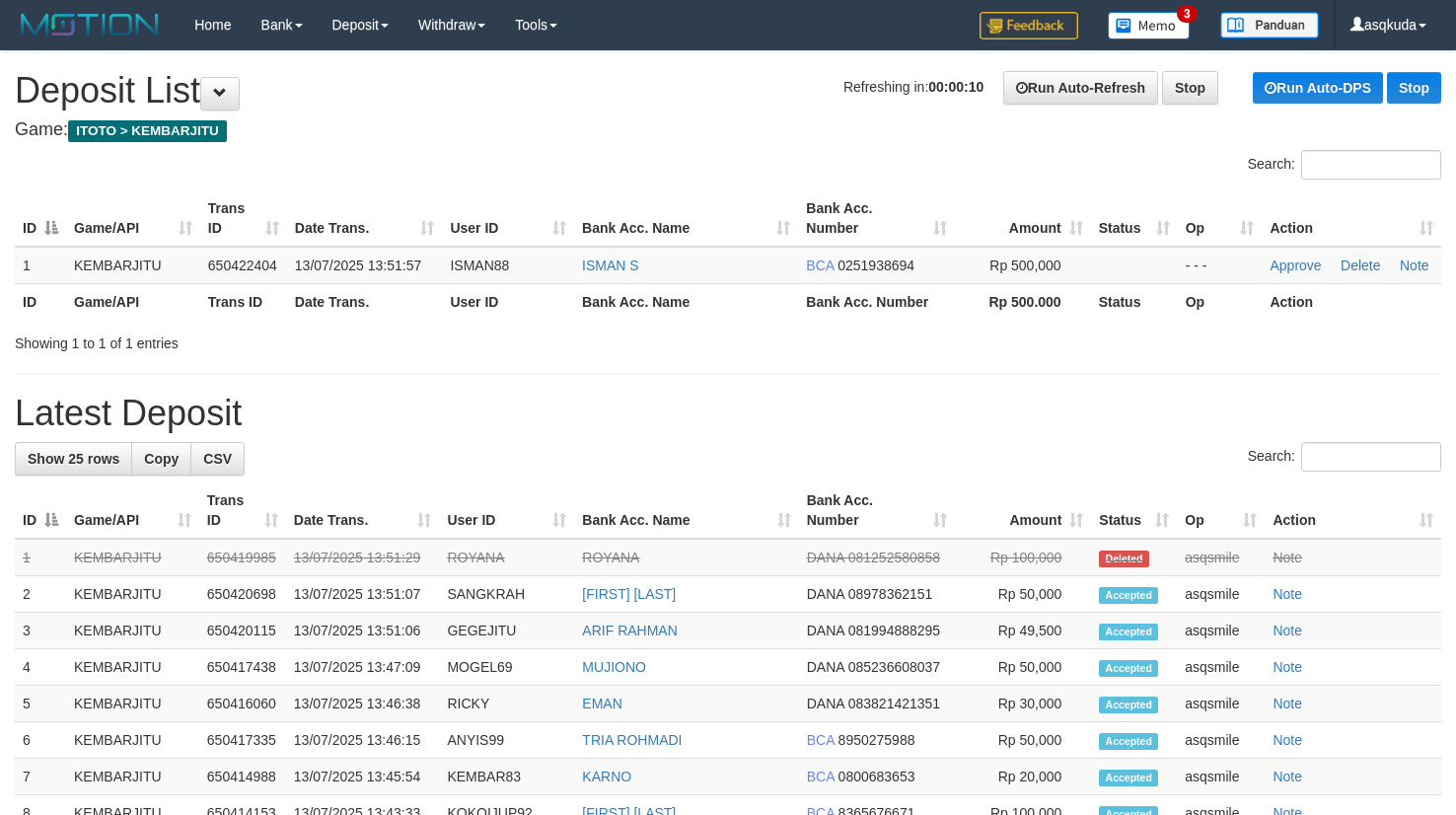 scroll, scrollTop: 0, scrollLeft: 0, axis: both 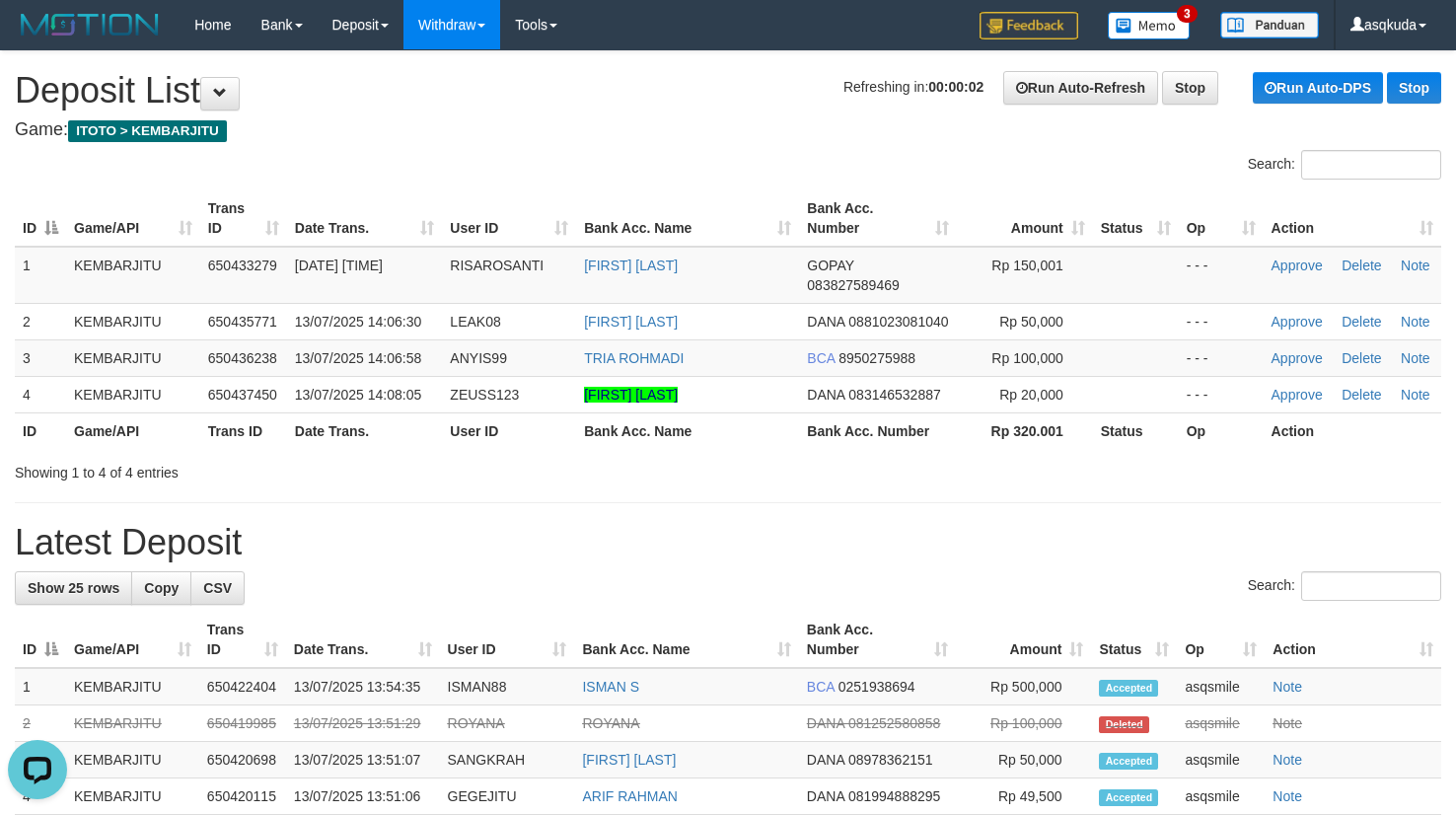 click on "Toggle navigation
Home
Bank
Account List
Load
By Website
Group
[ITOTO]													KEMBARJITU
By Load Group (DPS)
Group asq-1
Group asq-2
Group asq-3
Mutasi Bank
Search Sync" at bounding box center (728, 901) 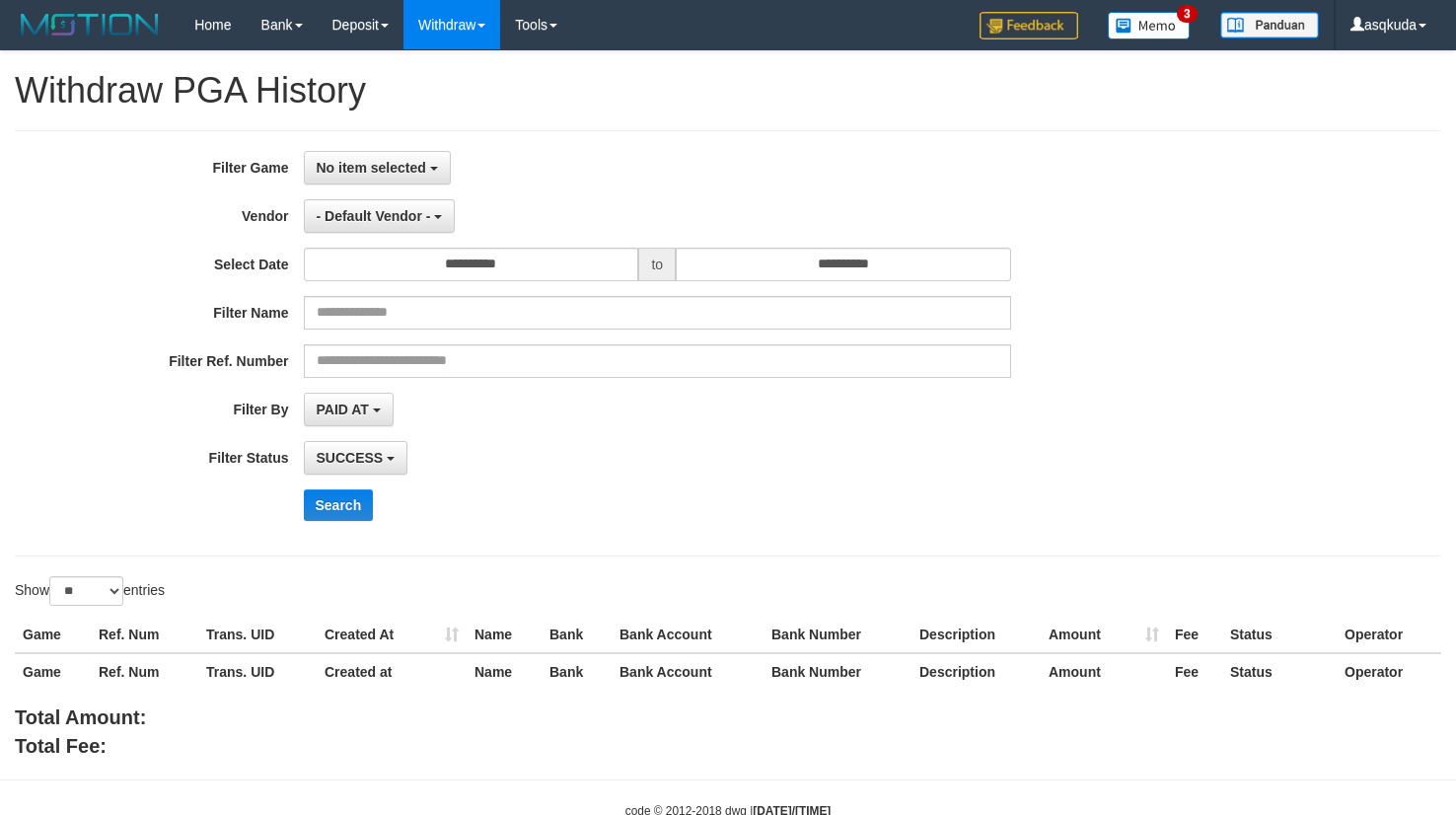 select 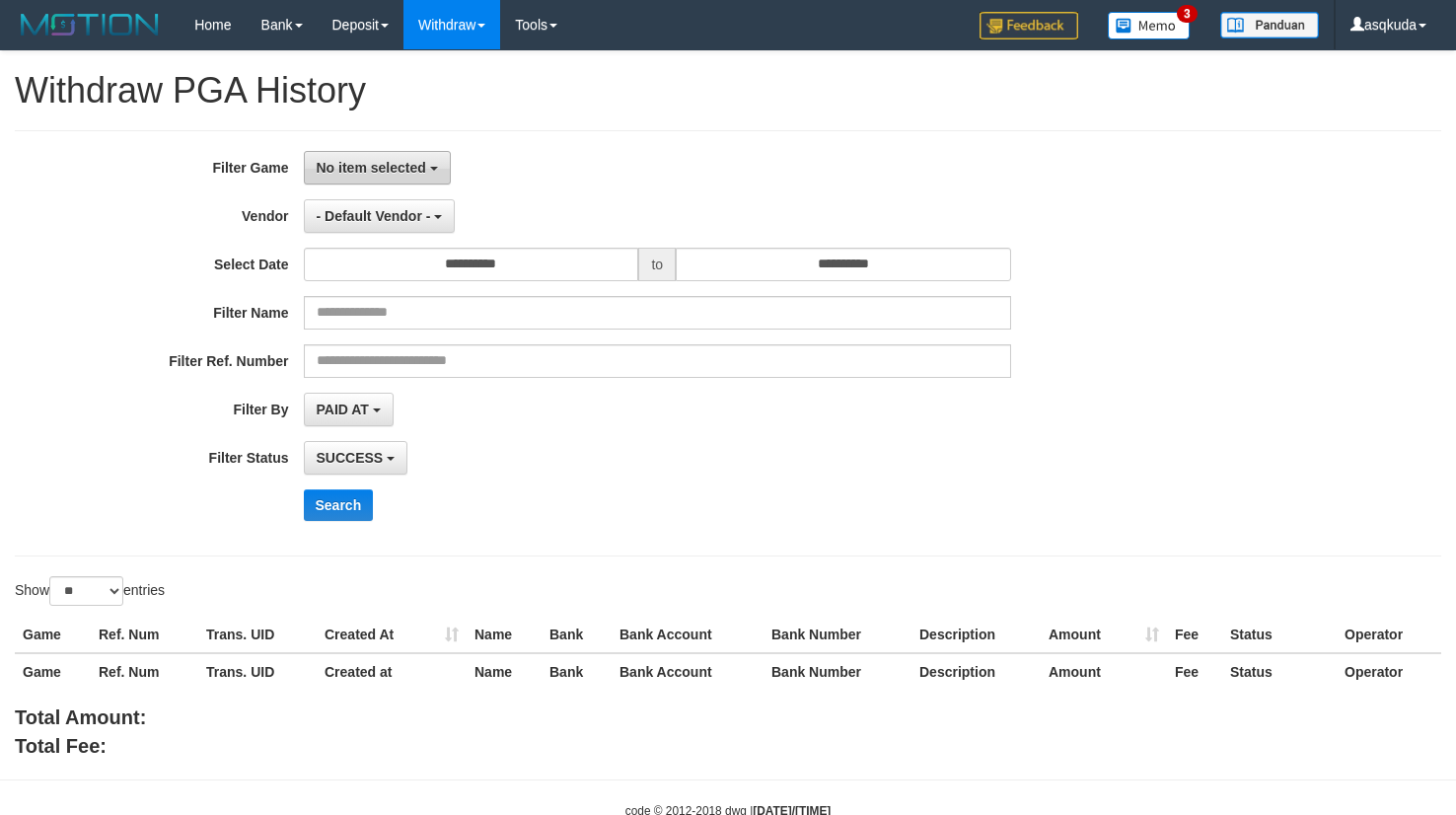 click on "No item selected" at bounding box center (377, 168) 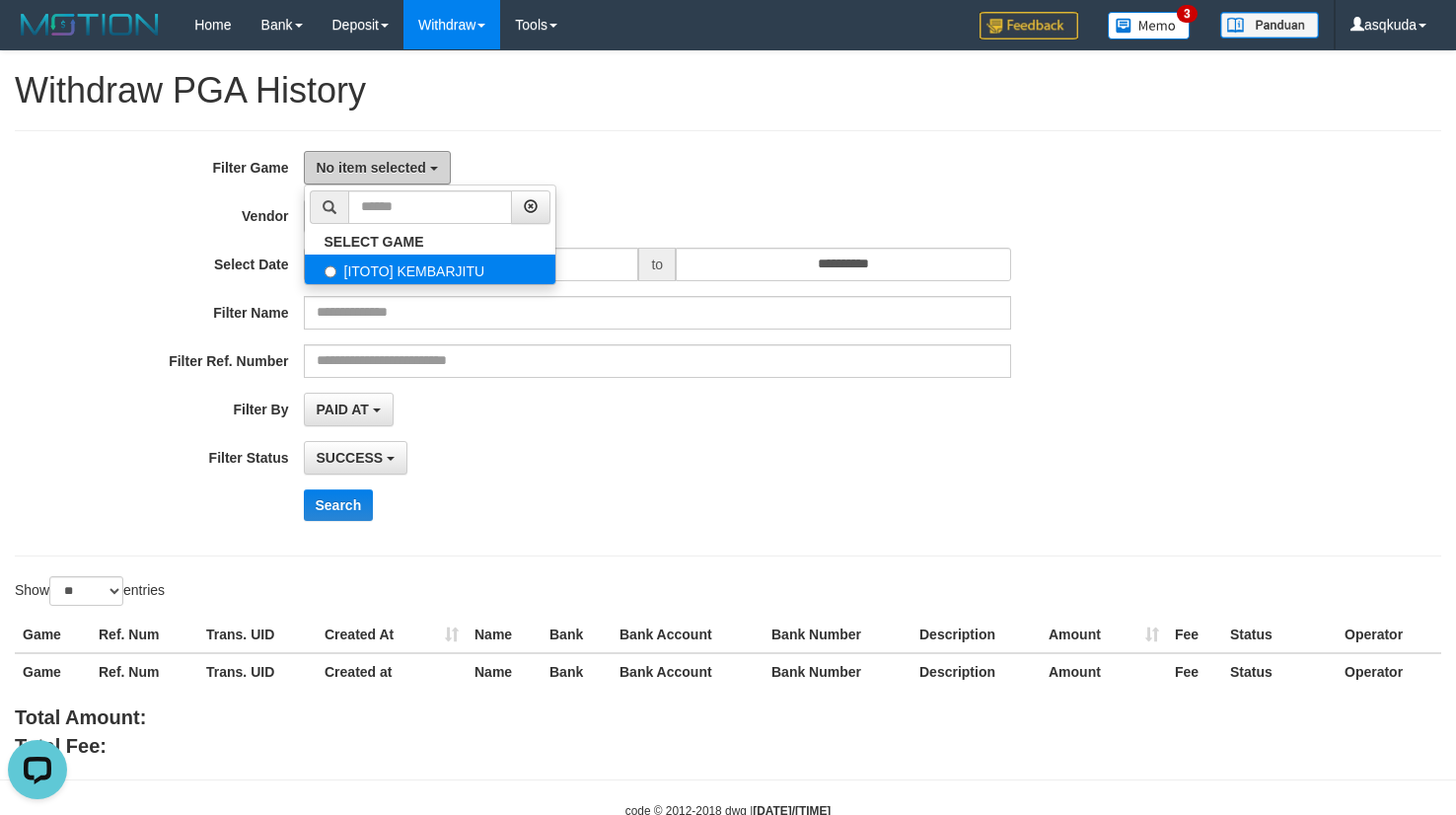 scroll, scrollTop: 0, scrollLeft: 0, axis: both 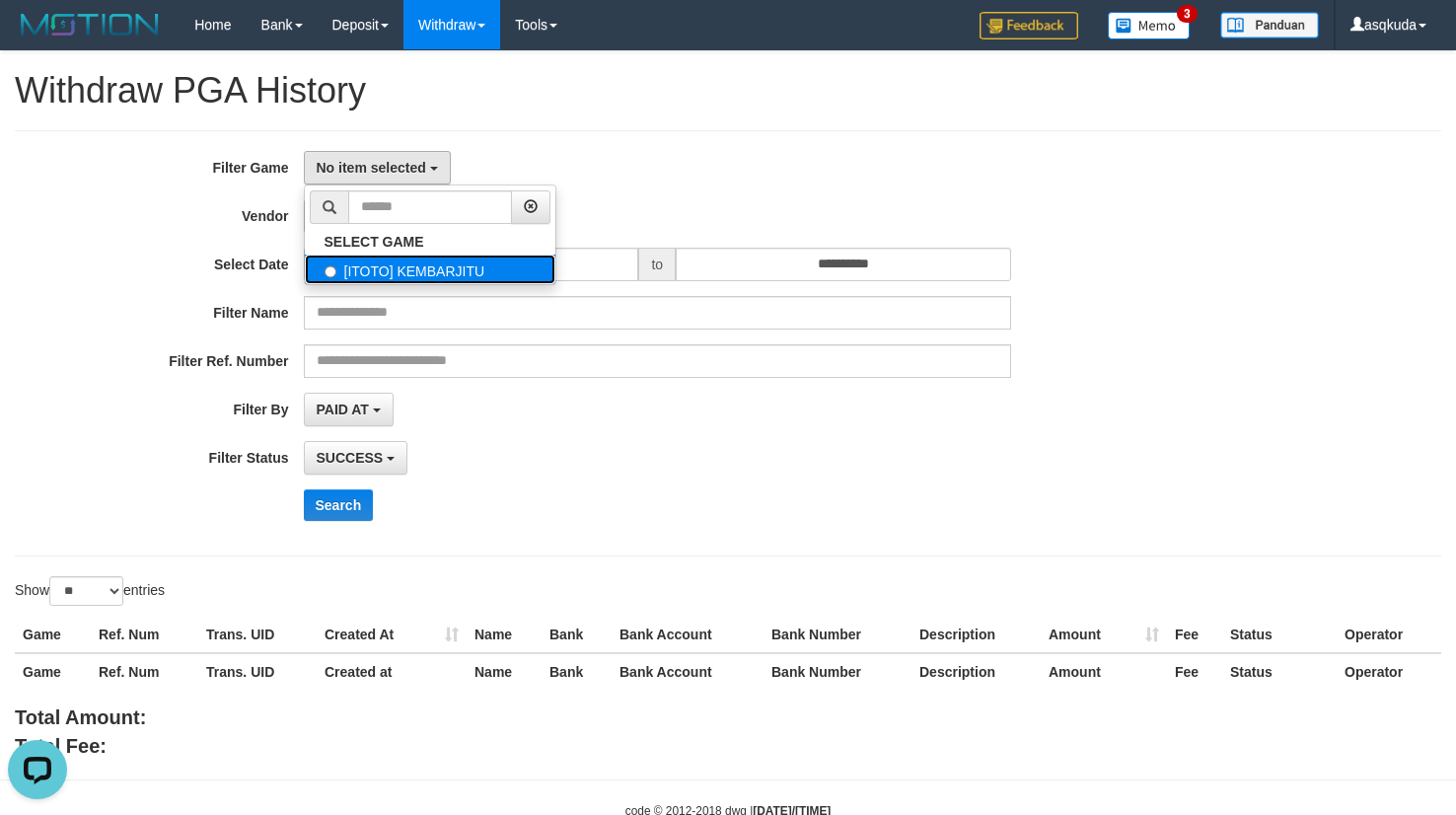 click on "[ITOTO] KEMBARJITU" at bounding box center [430, 269] 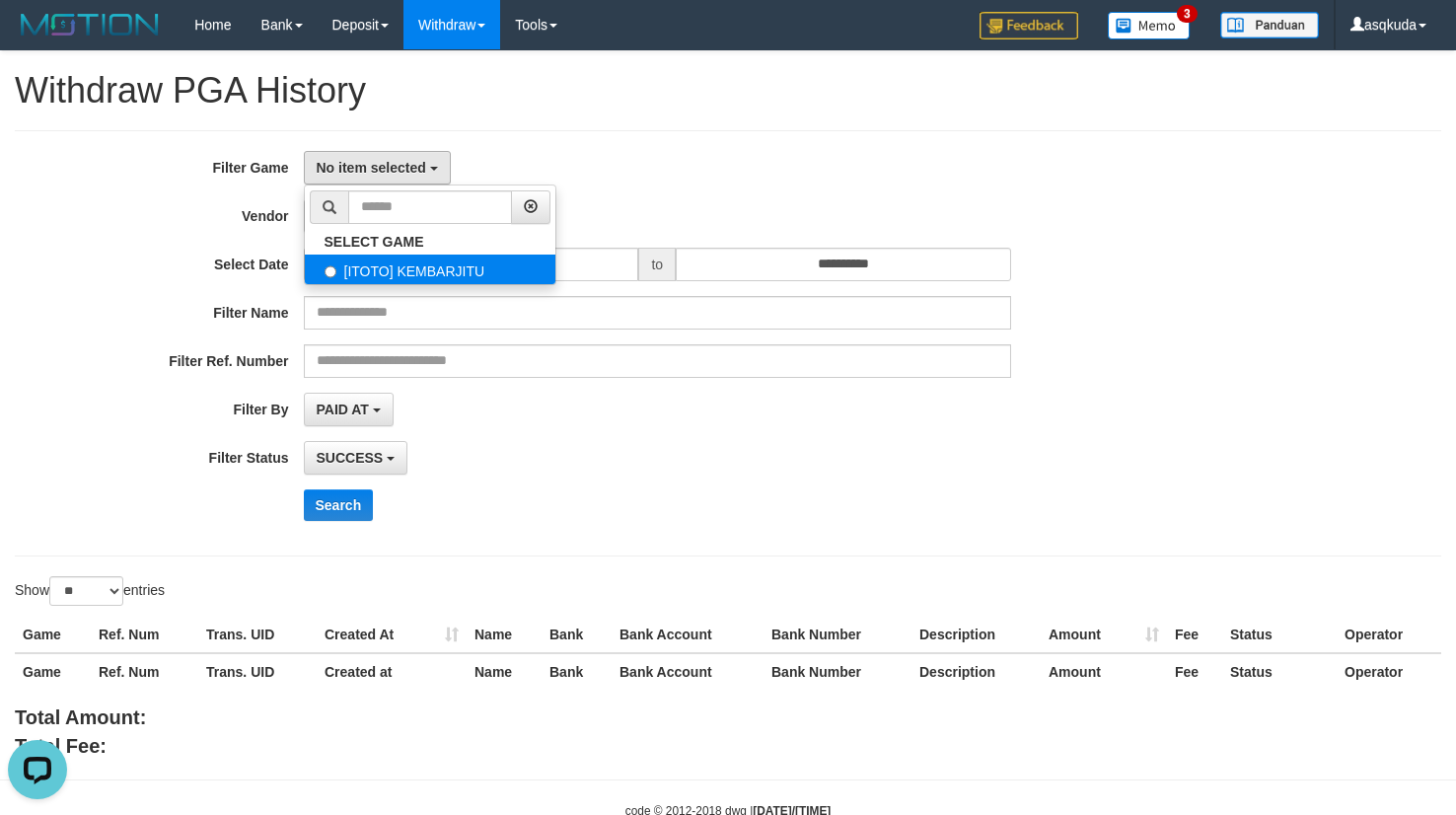 select on "***" 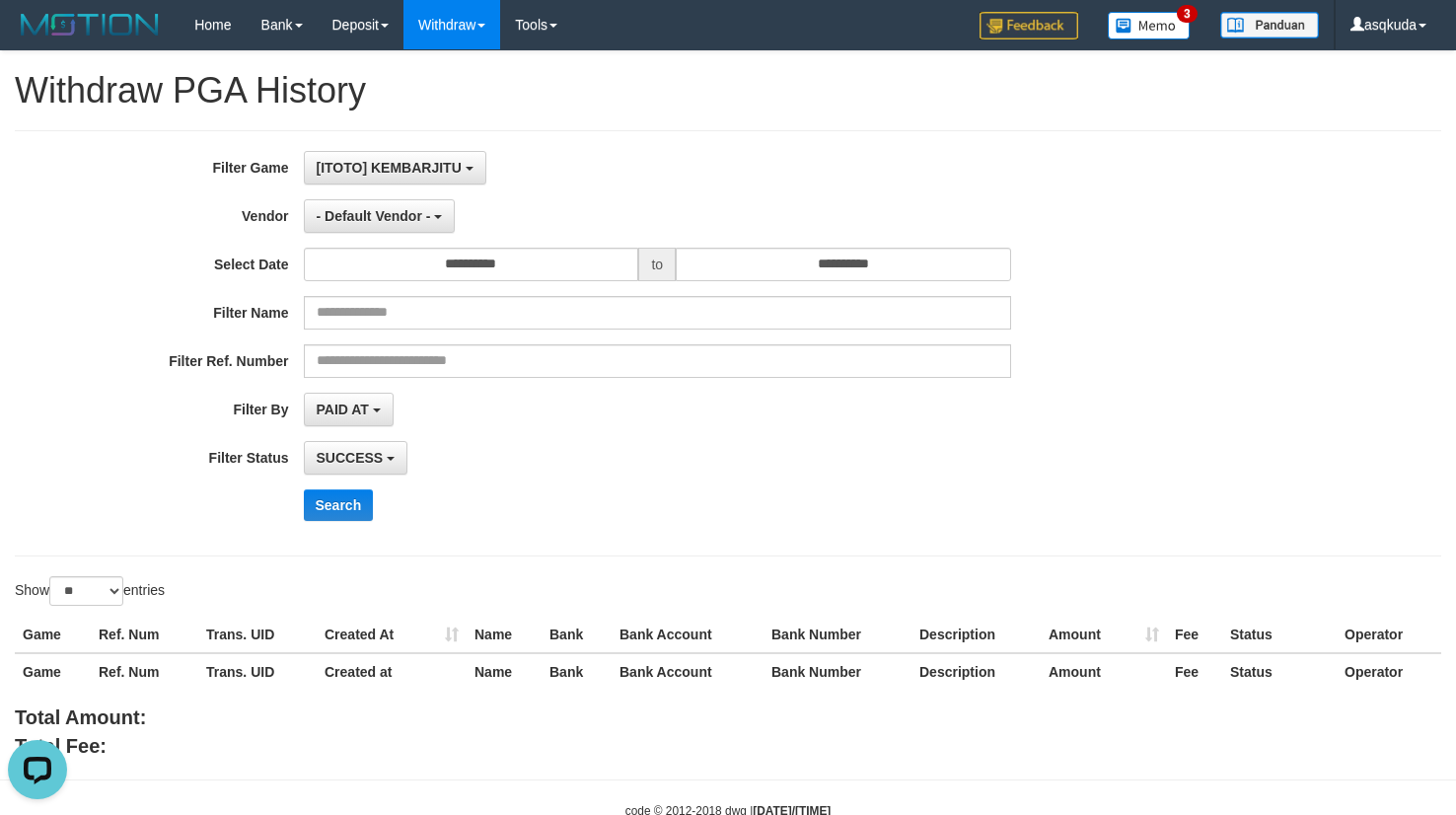 scroll, scrollTop: 18, scrollLeft: 0, axis: vertical 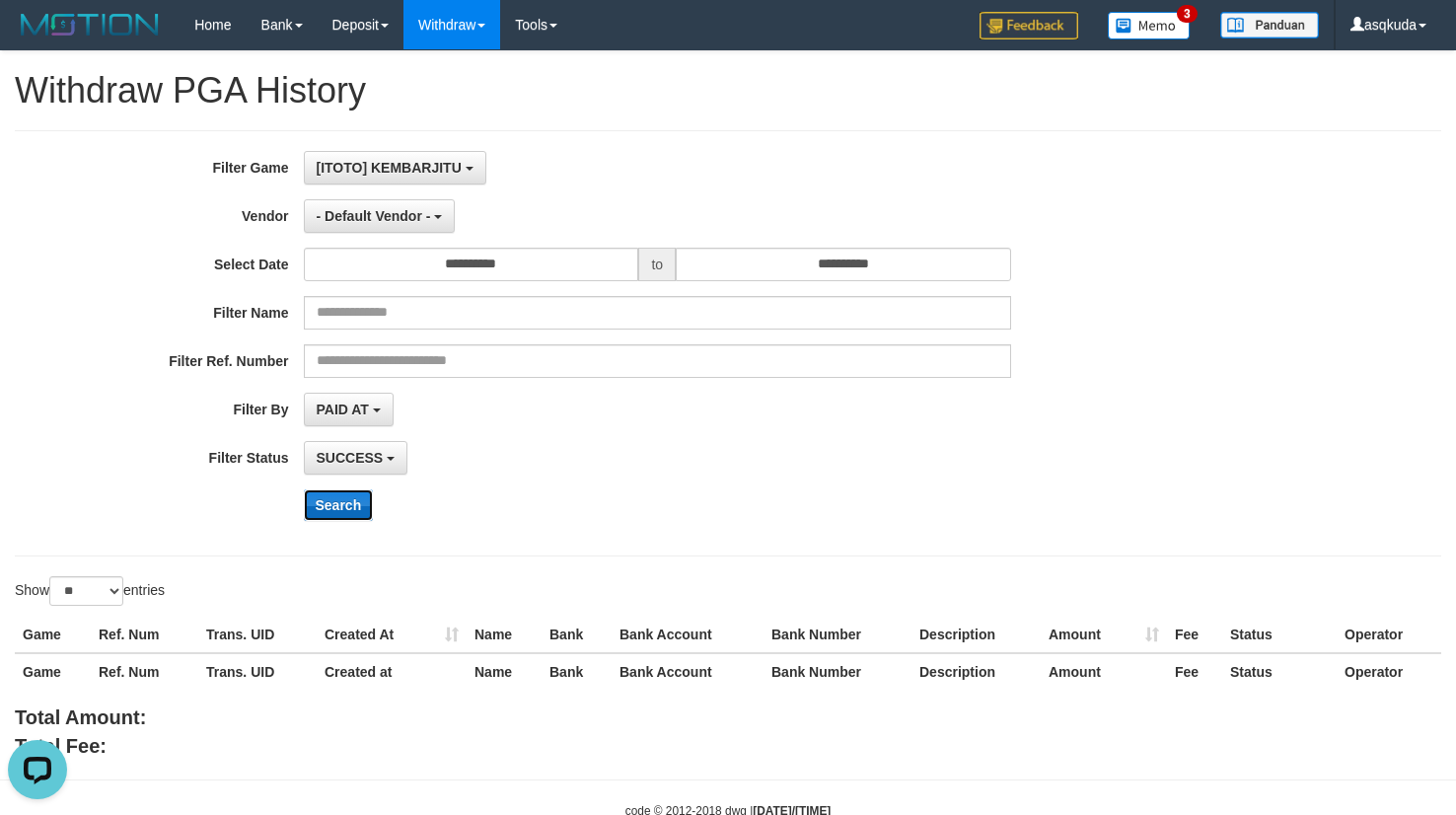 click on "Search" at bounding box center [338, 505] 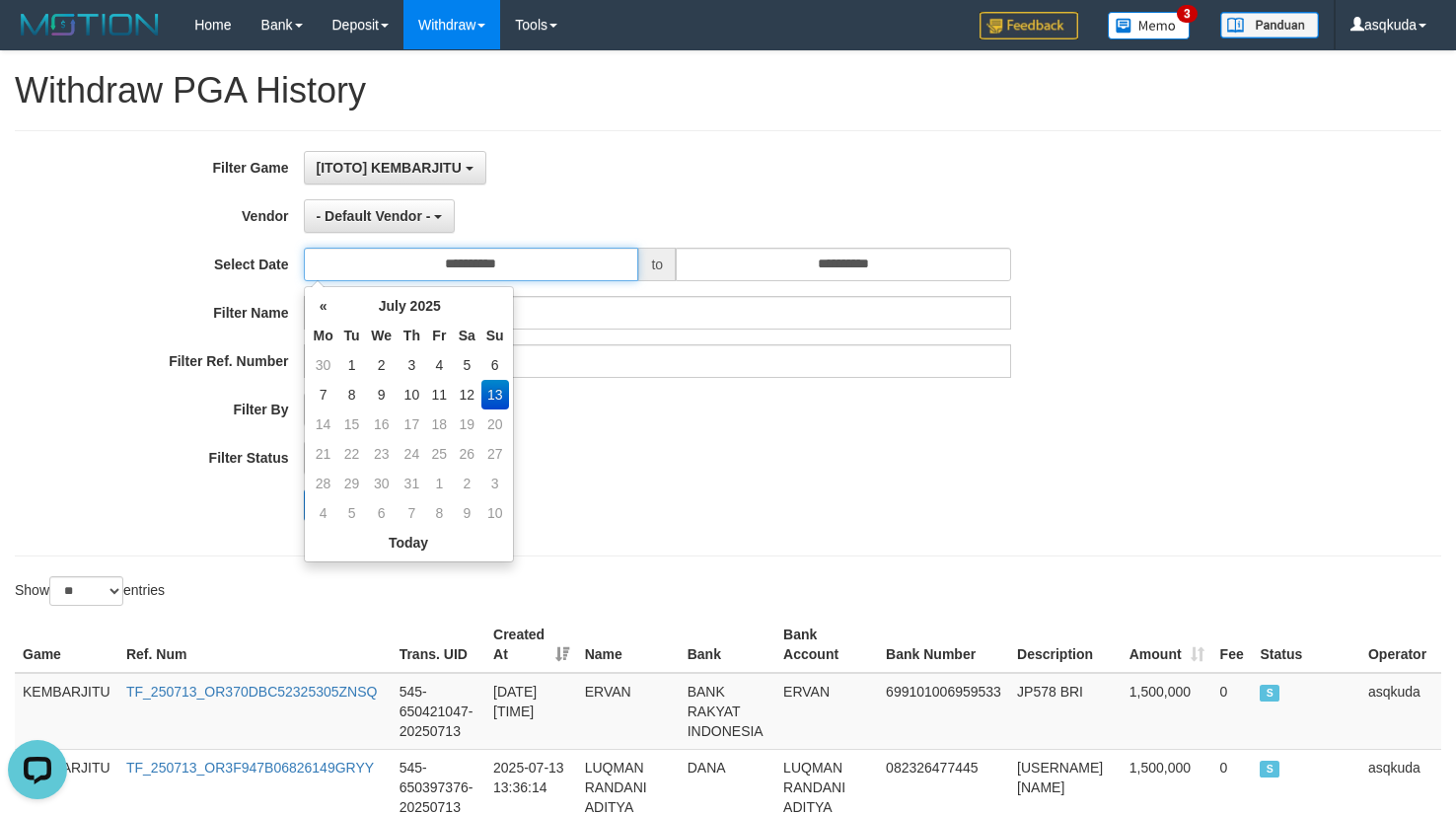 click on "**********" at bounding box center (472, 264) 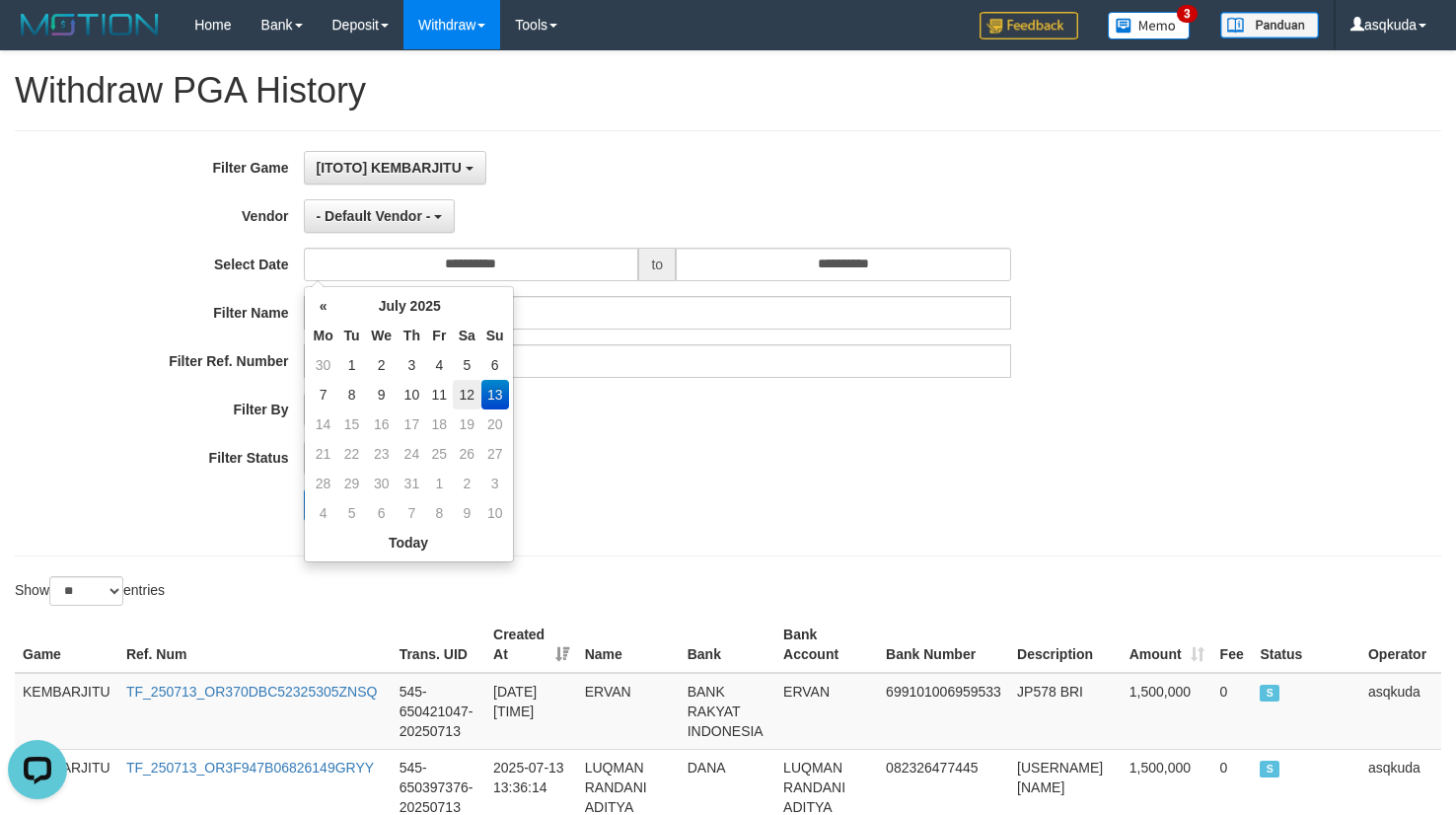 click on "12" at bounding box center [467, 395] 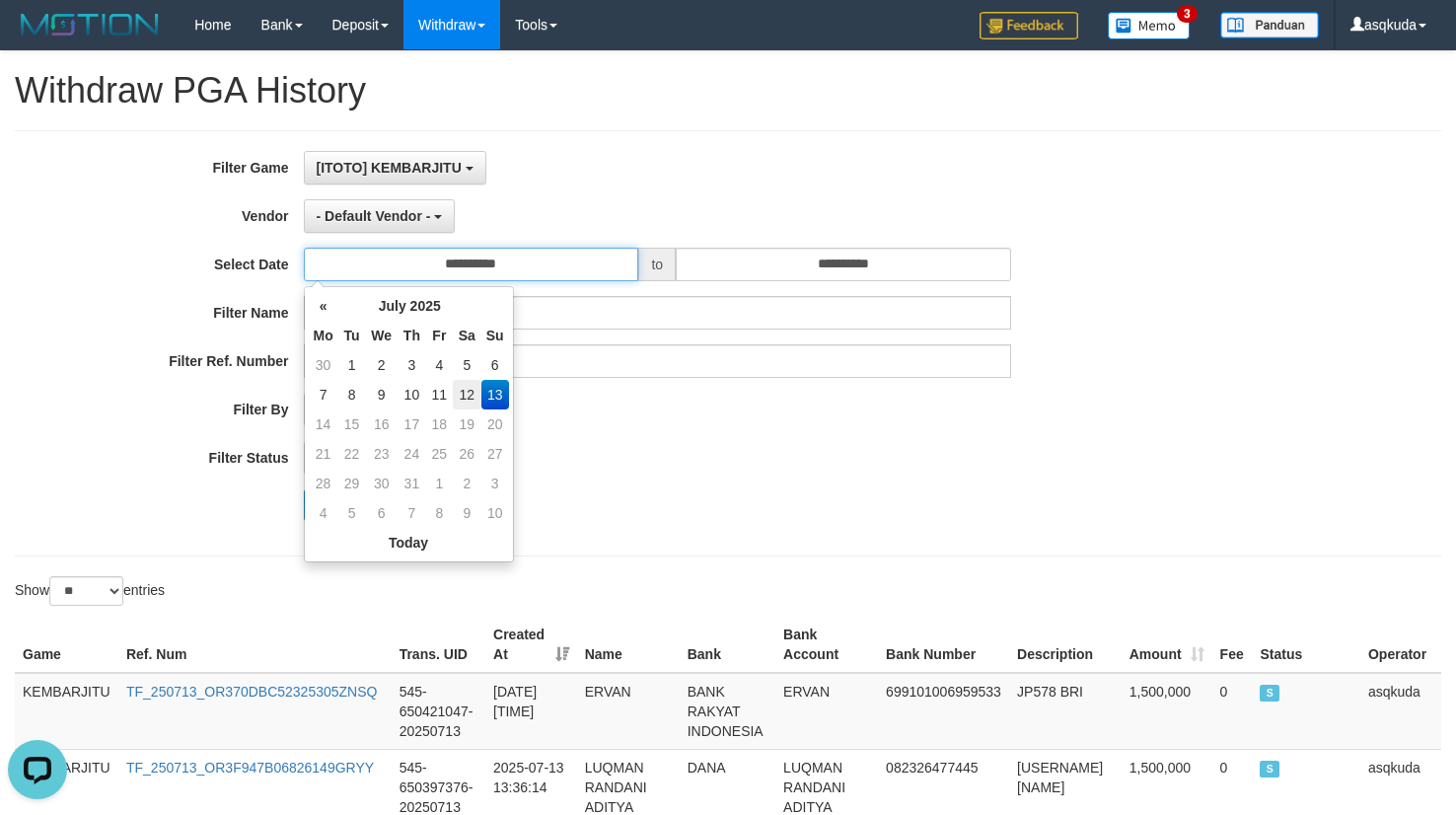 type on "**********" 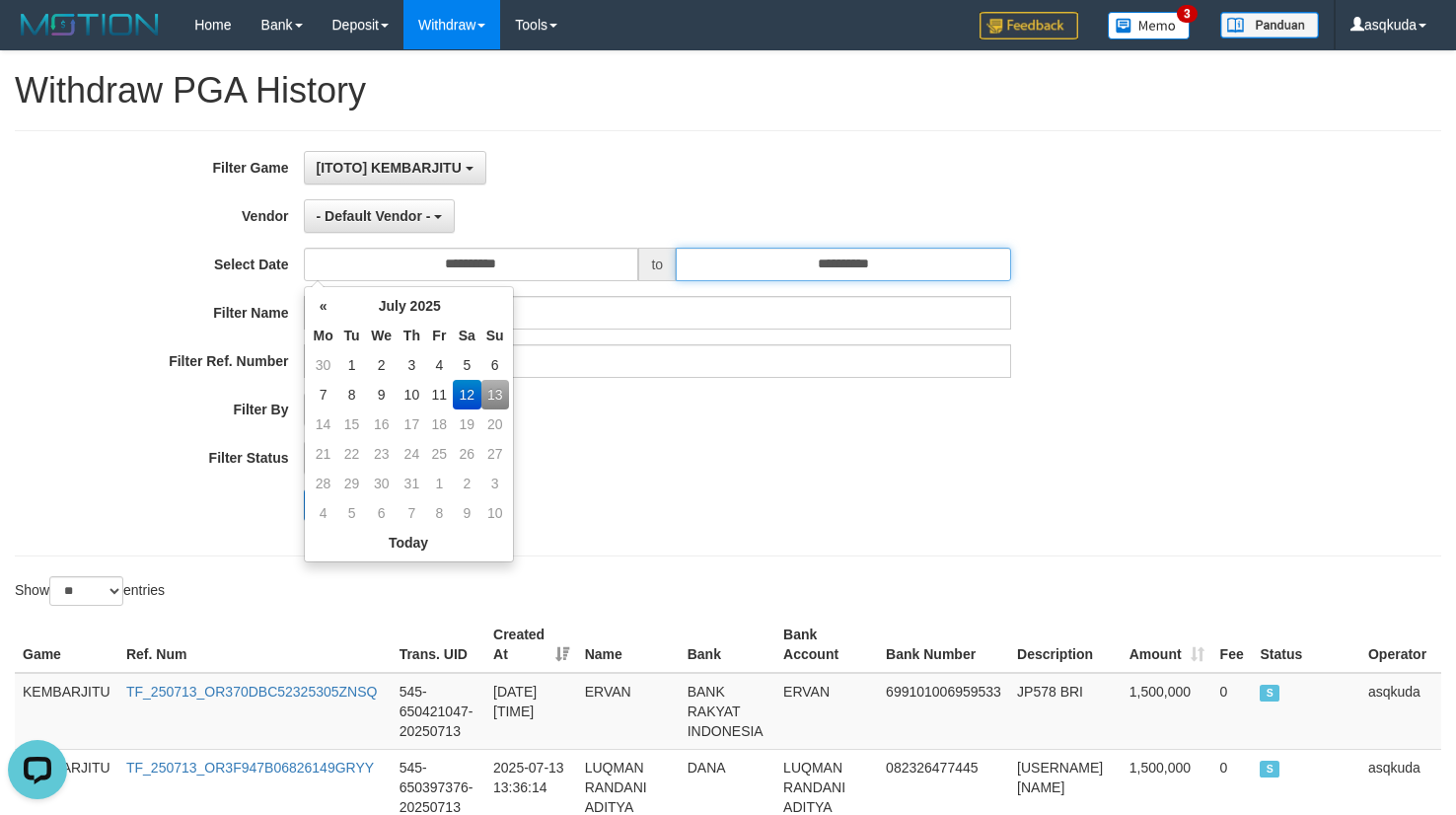 click on "**********" at bounding box center (843, 264) 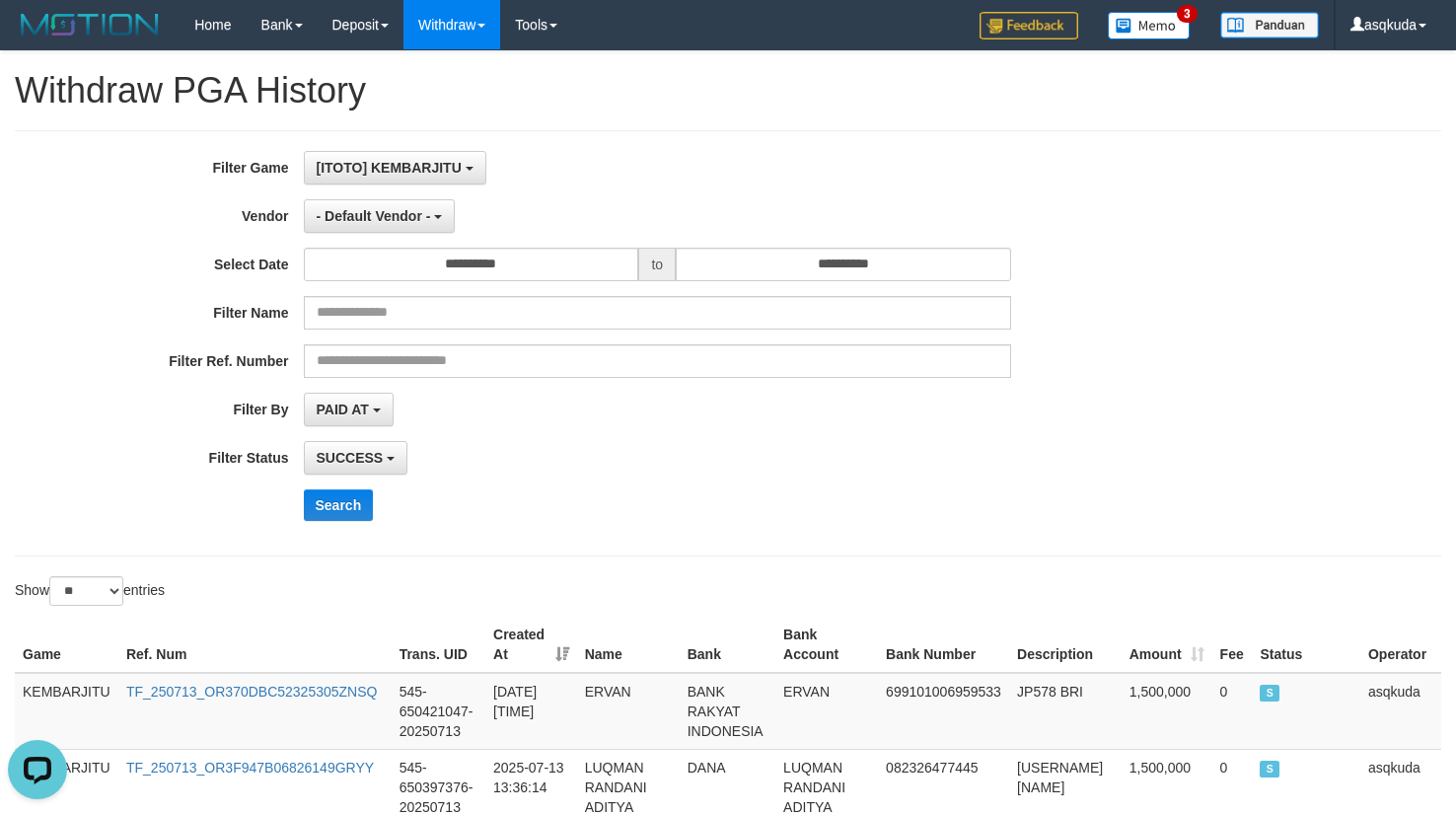 click on "[ITOTO] KEMBARJITU
SELECT GAME
[ITOTO] KEMBARJITU" at bounding box center [658, 168] 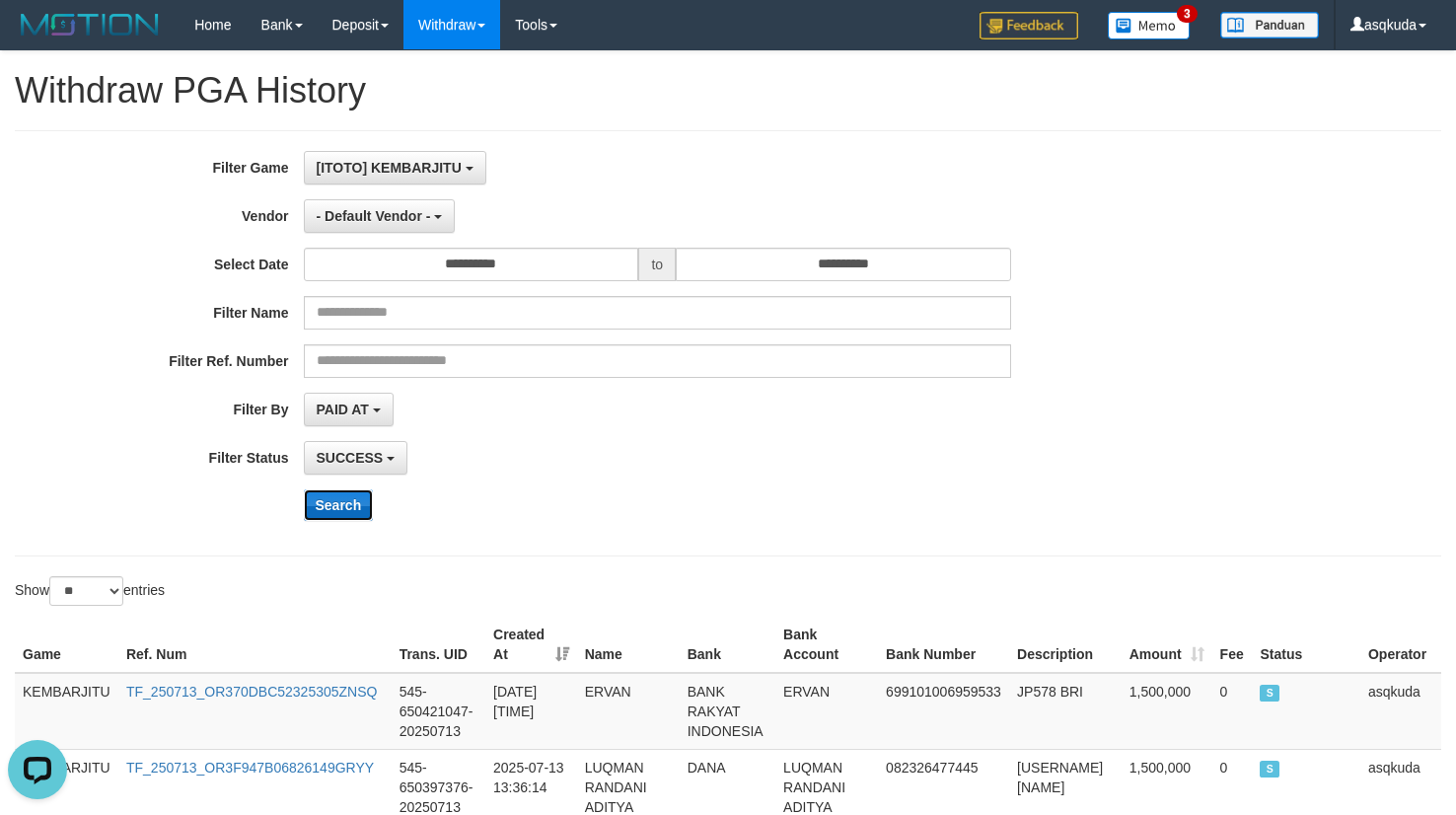 click on "Search" at bounding box center [338, 505] 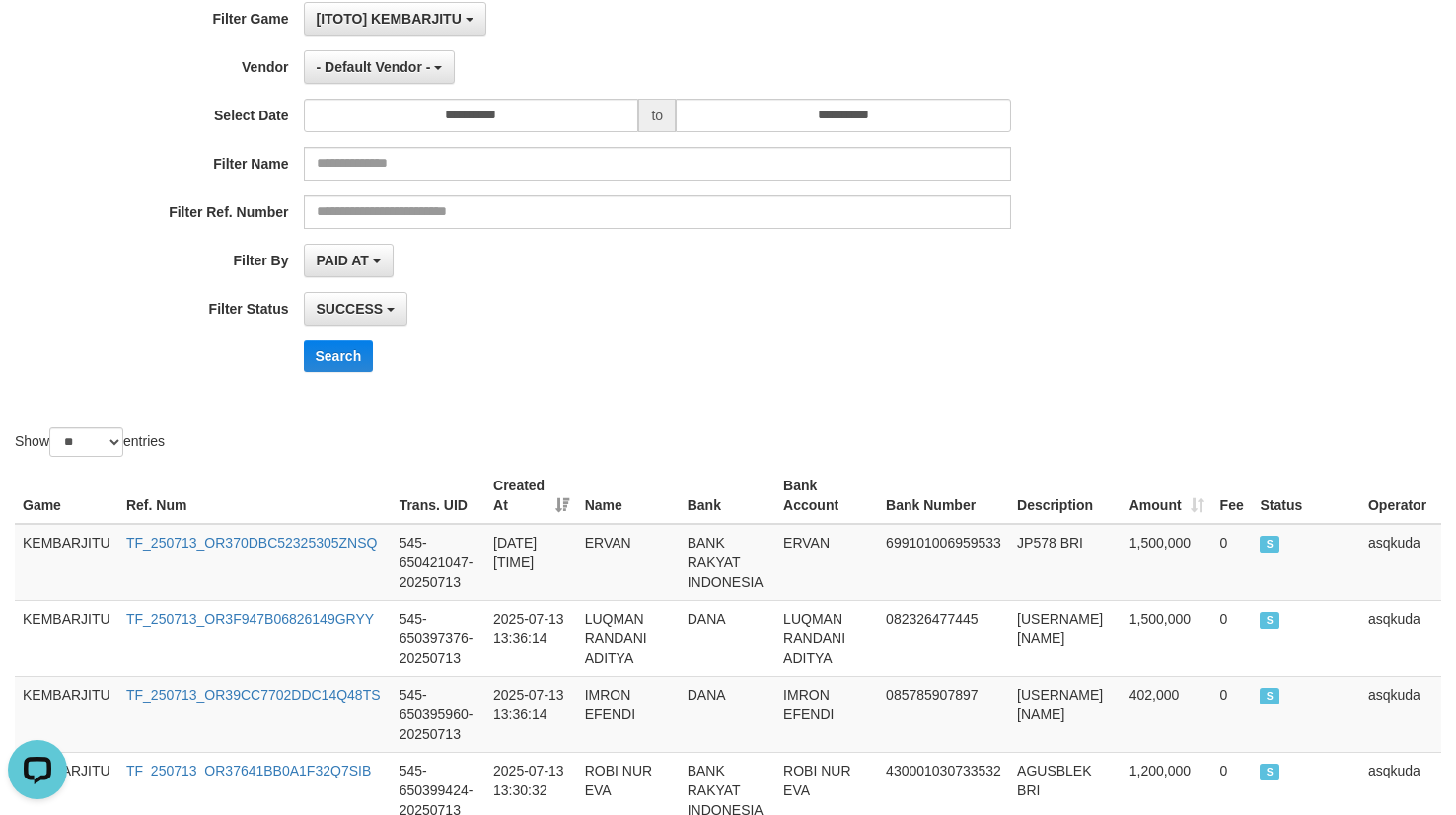 scroll, scrollTop: 148, scrollLeft: 0, axis: vertical 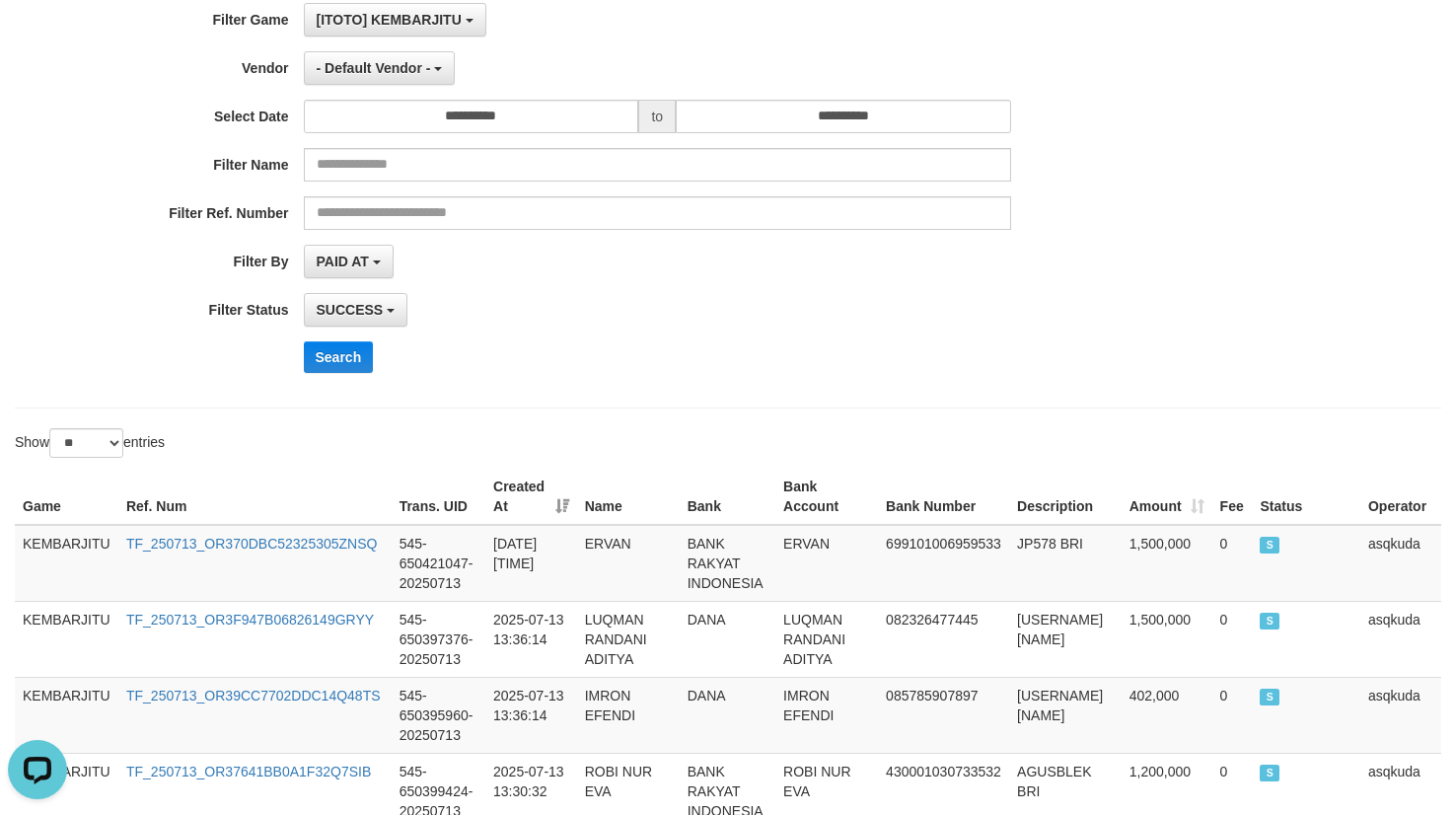 click on "Search" at bounding box center [759, 357] 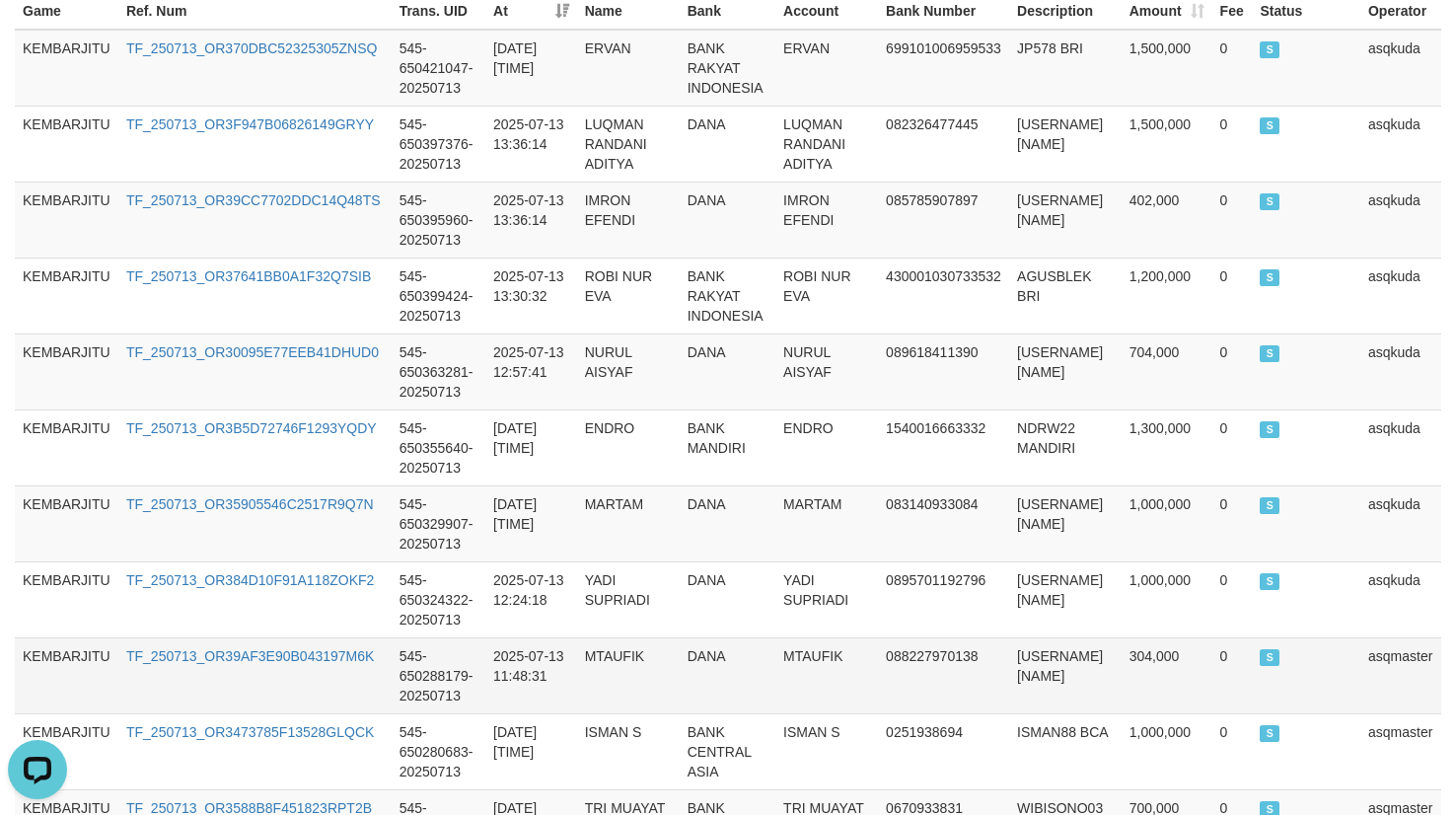 scroll, scrollTop: 592, scrollLeft: 0, axis: vertical 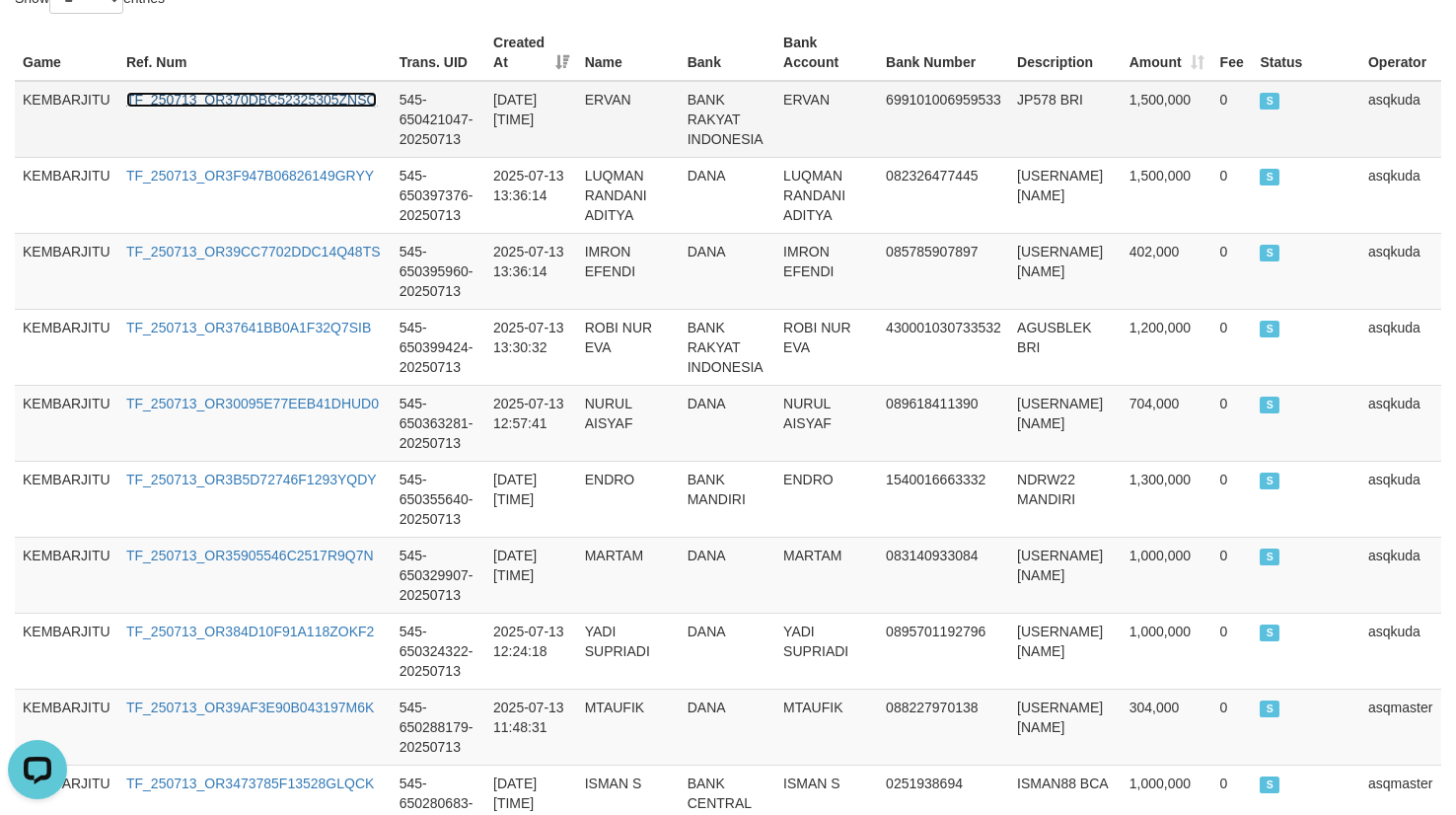 click on "TF_250713_OR370DBC52325305ZNSQ" at bounding box center (252, 100) 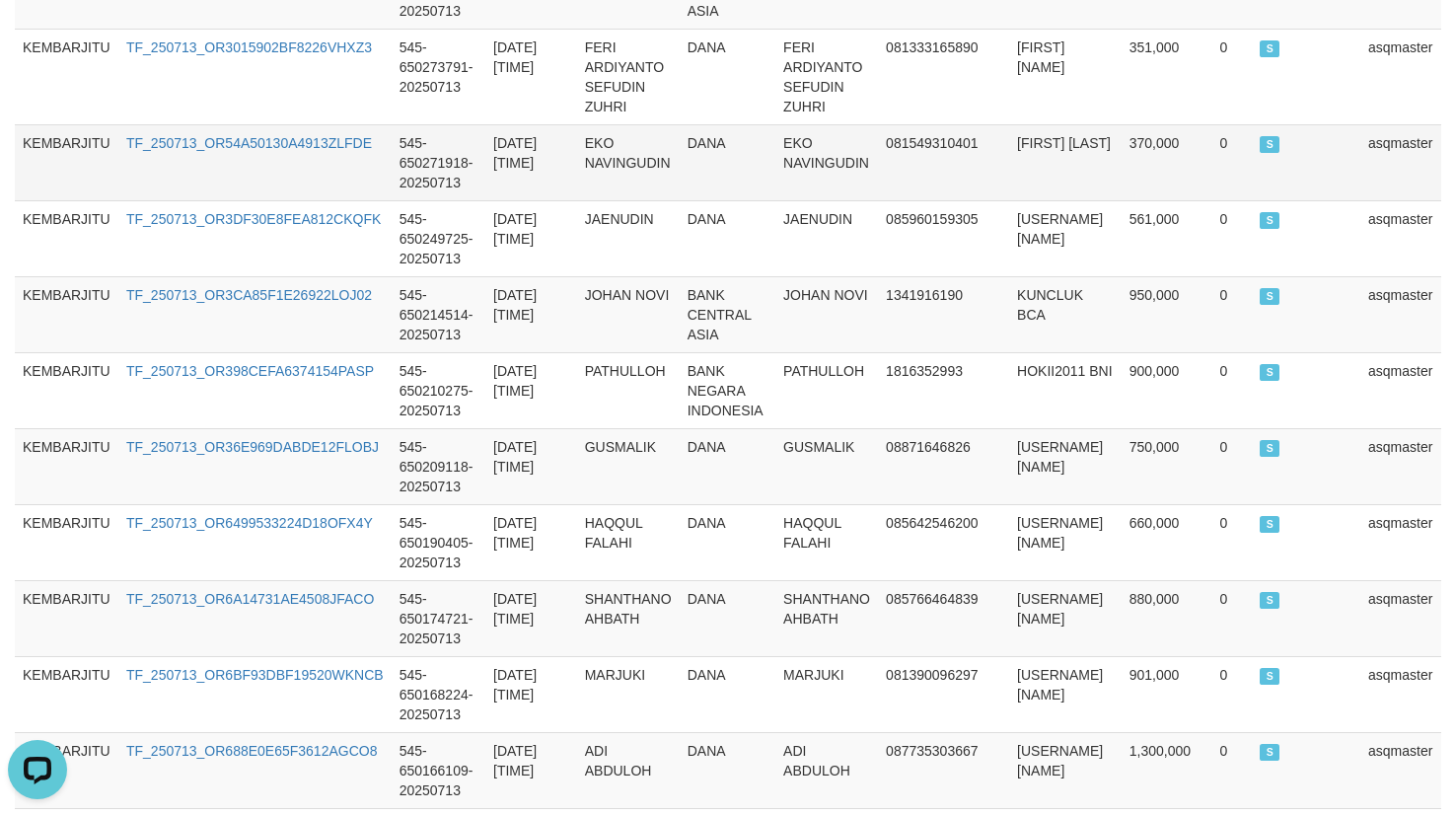 scroll, scrollTop: 2063, scrollLeft: 0, axis: vertical 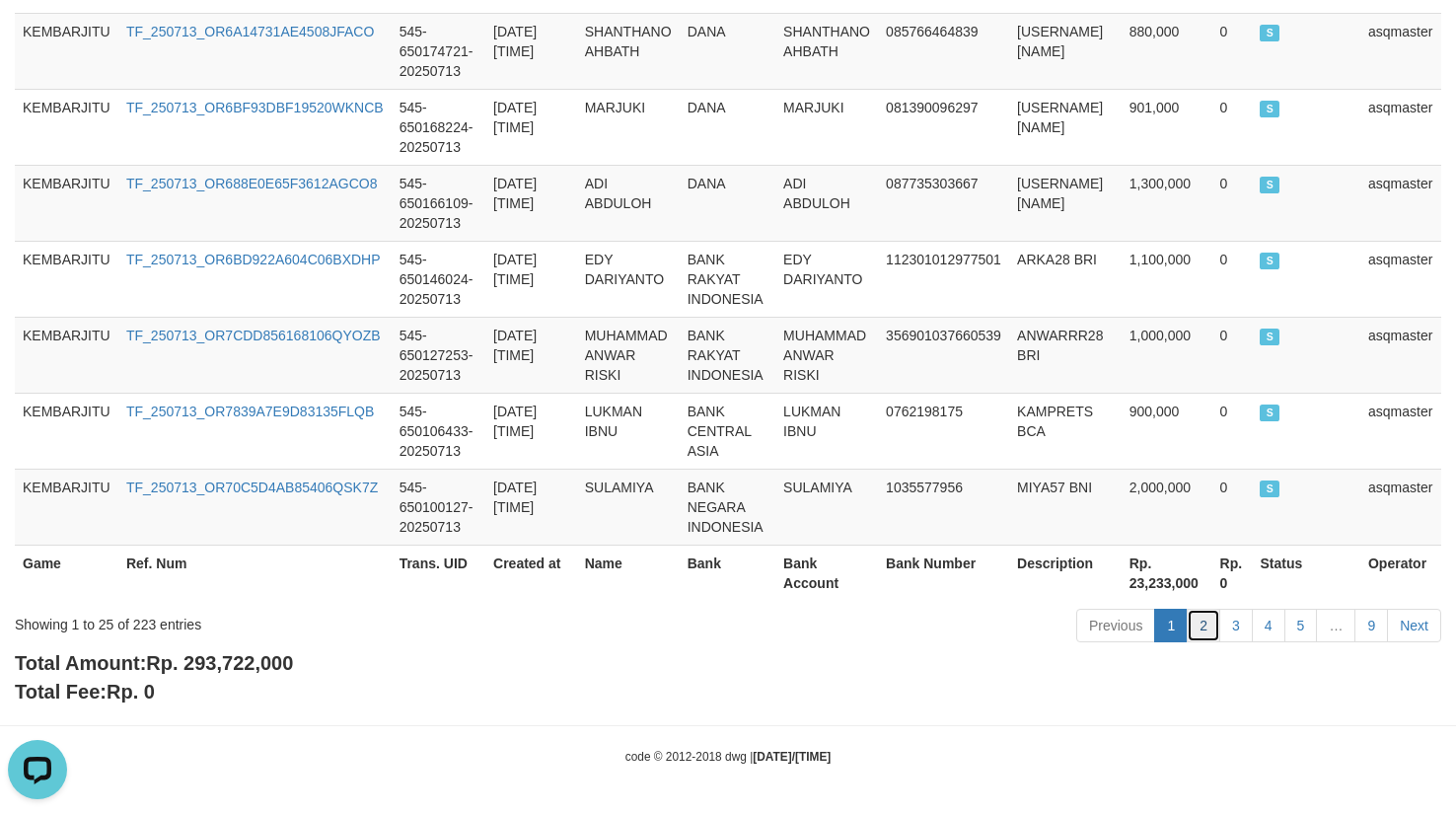 click on "2" at bounding box center (1203, 626) 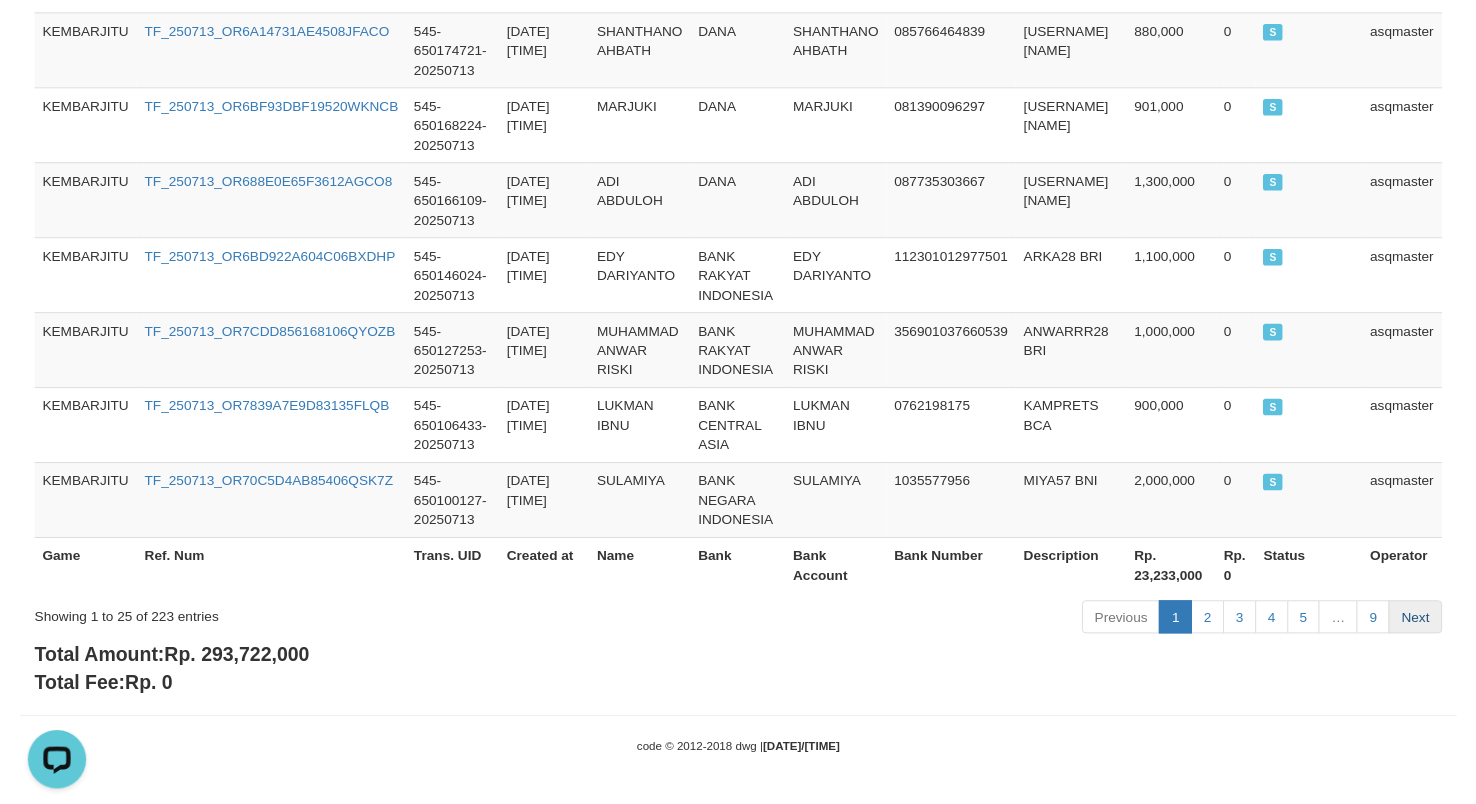 scroll, scrollTop: 2071, scrollLeft: 0, axis: vertical 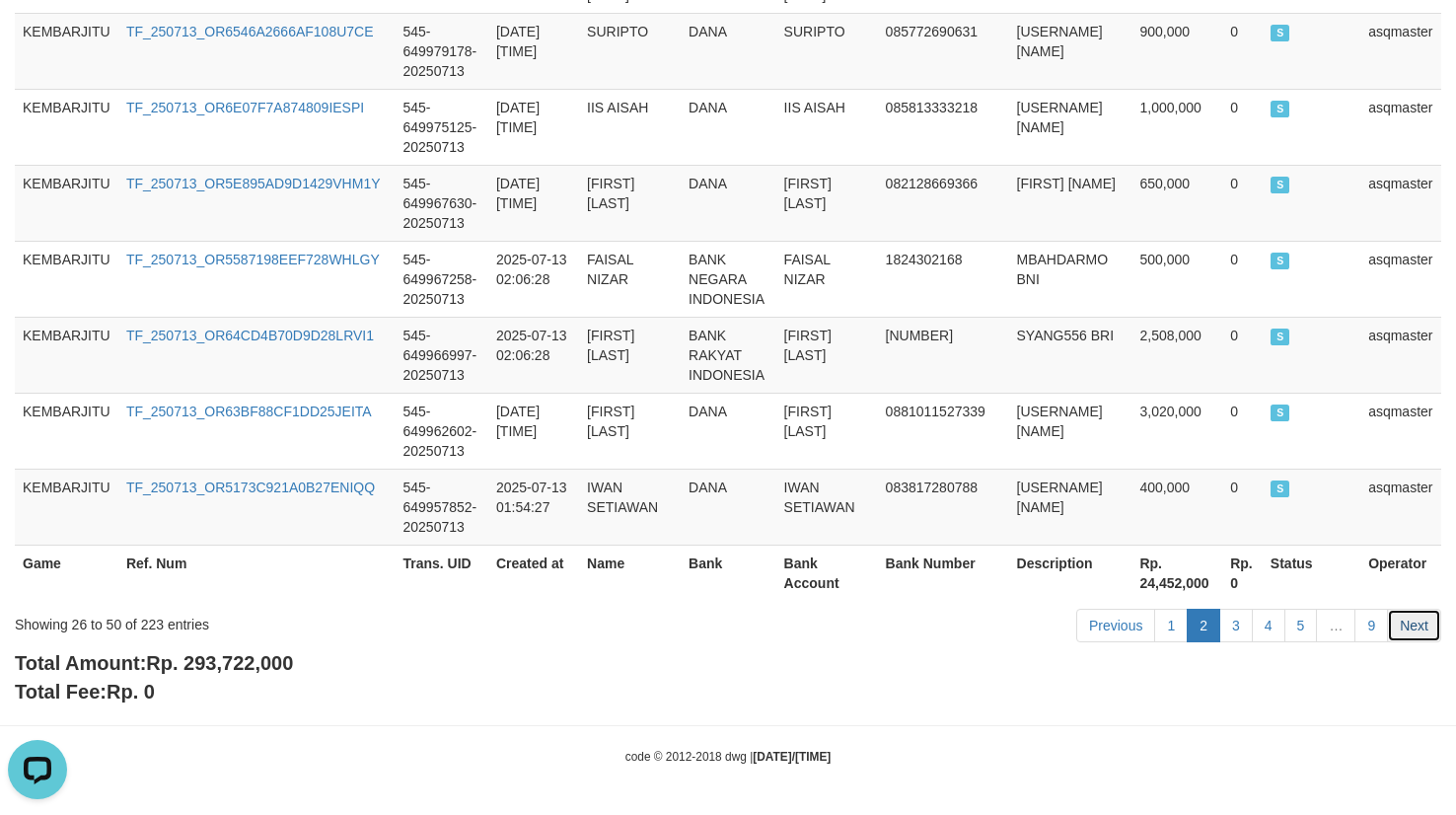 click on "Next" at bounding box center (1414, 626) 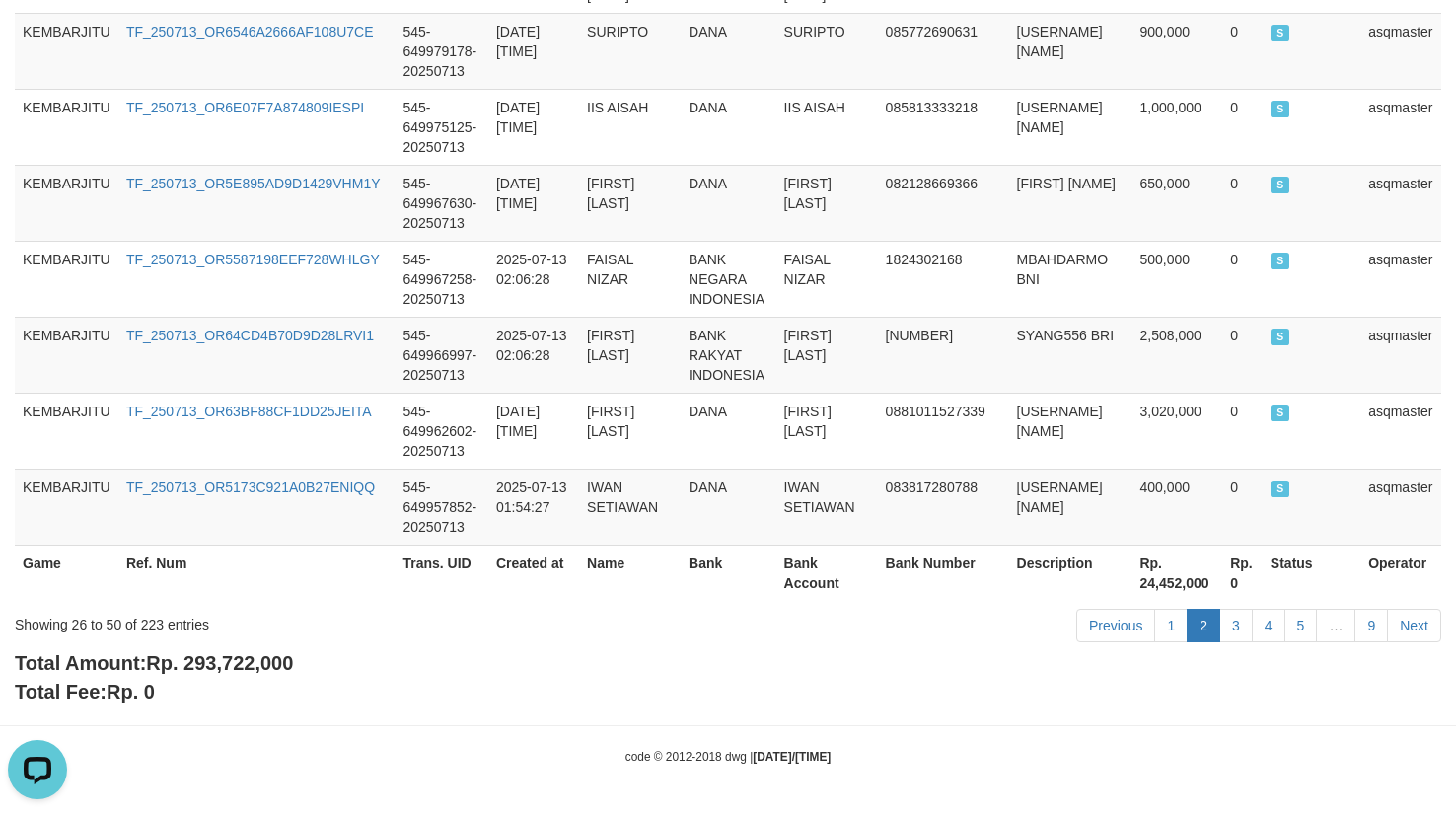 click on "Toggle navigation
Home
Bank
Account List
Load
By Website
Group
[ITOTO]													KEMBARJITU
By Load Group (DPS)
Group asq-1
Group asq-2
Group asq-3
Mutasi Bank
Search Sync" at bounding box center (728, -607) 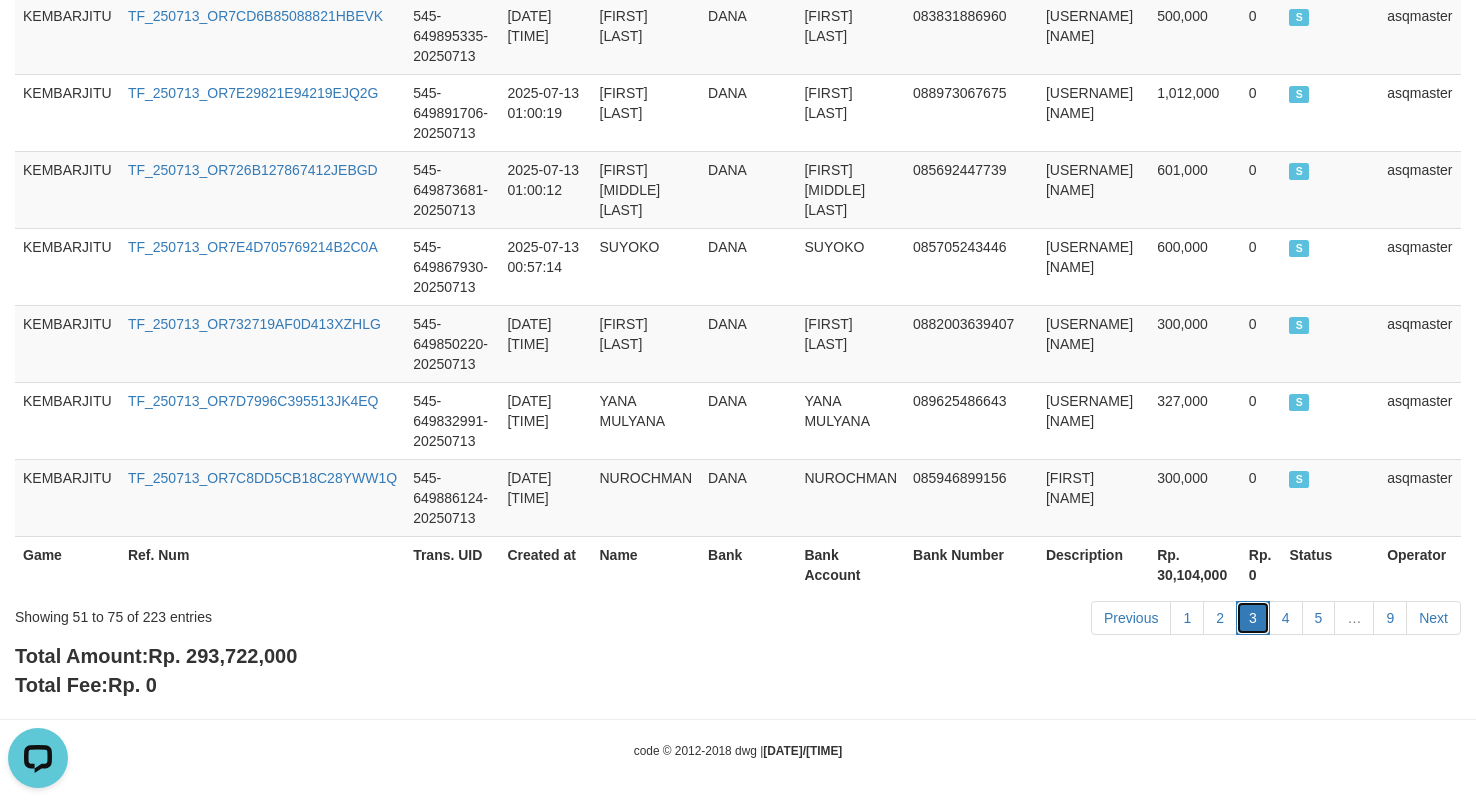 click on "3" at bounding box center [1253, 618] 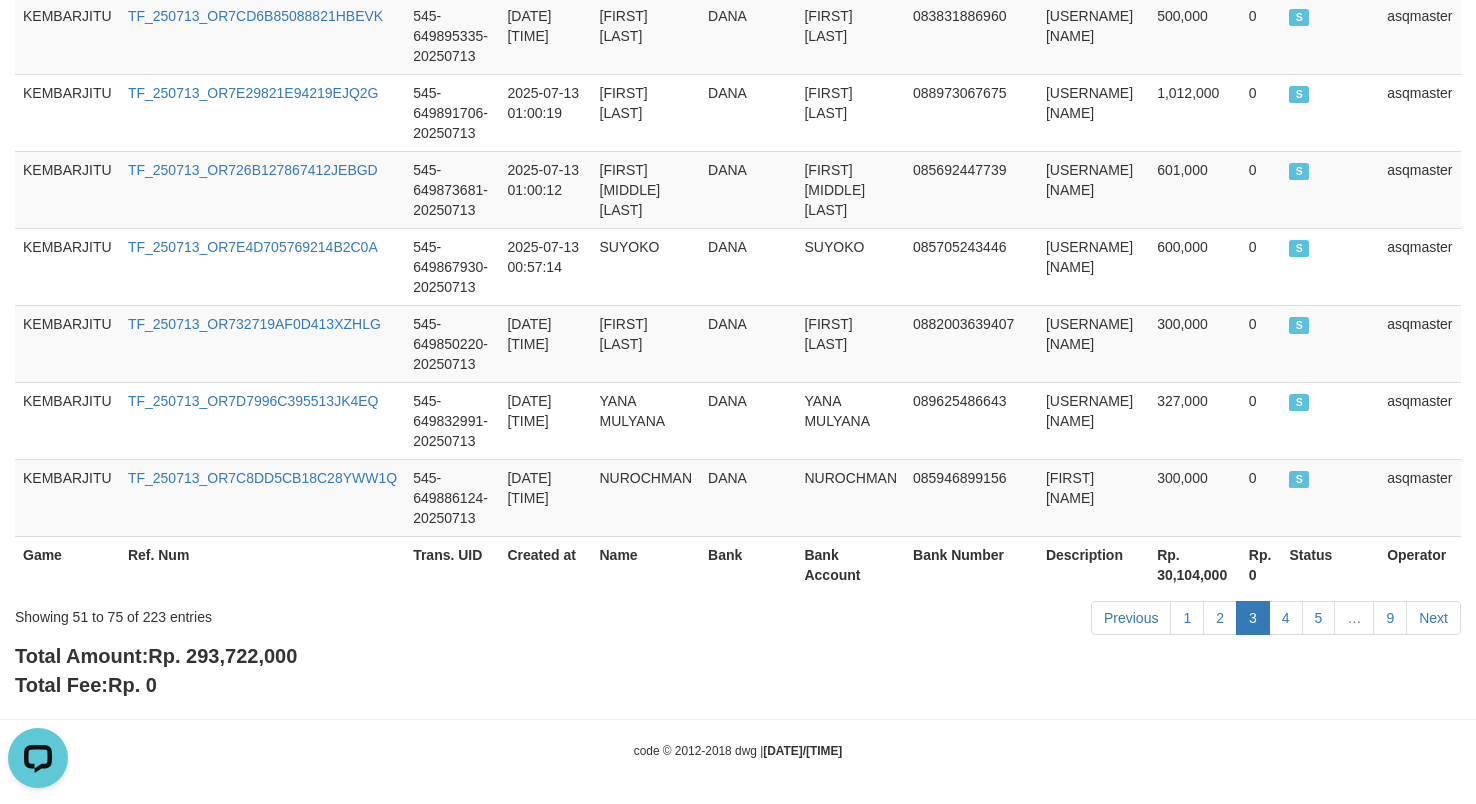 click on "Total Amount:  Rp. 293,722,000
Total Fee:  Rp. 0" at bounding box center [738, 670] 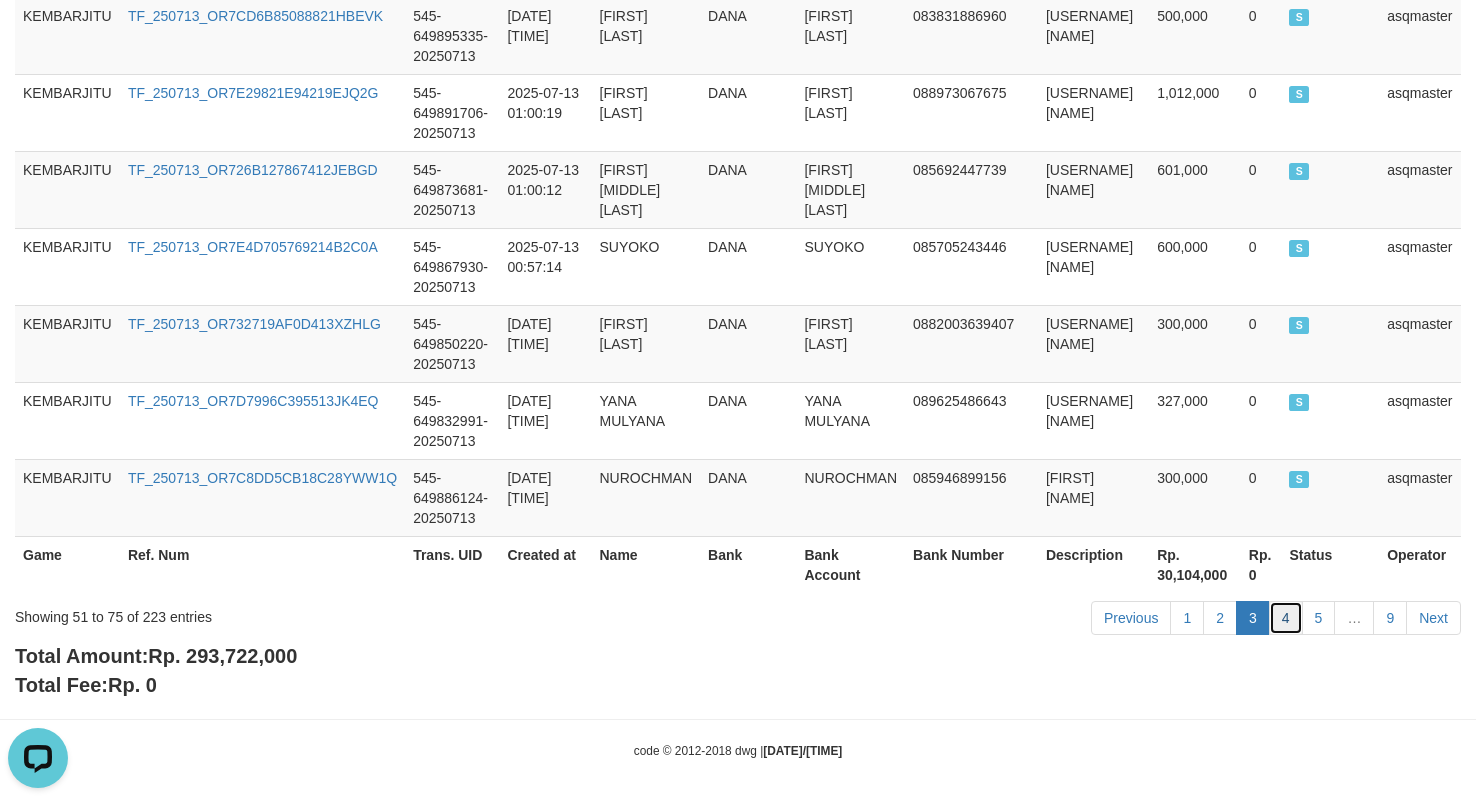 click on "4" at bounding box center [1286, 618] 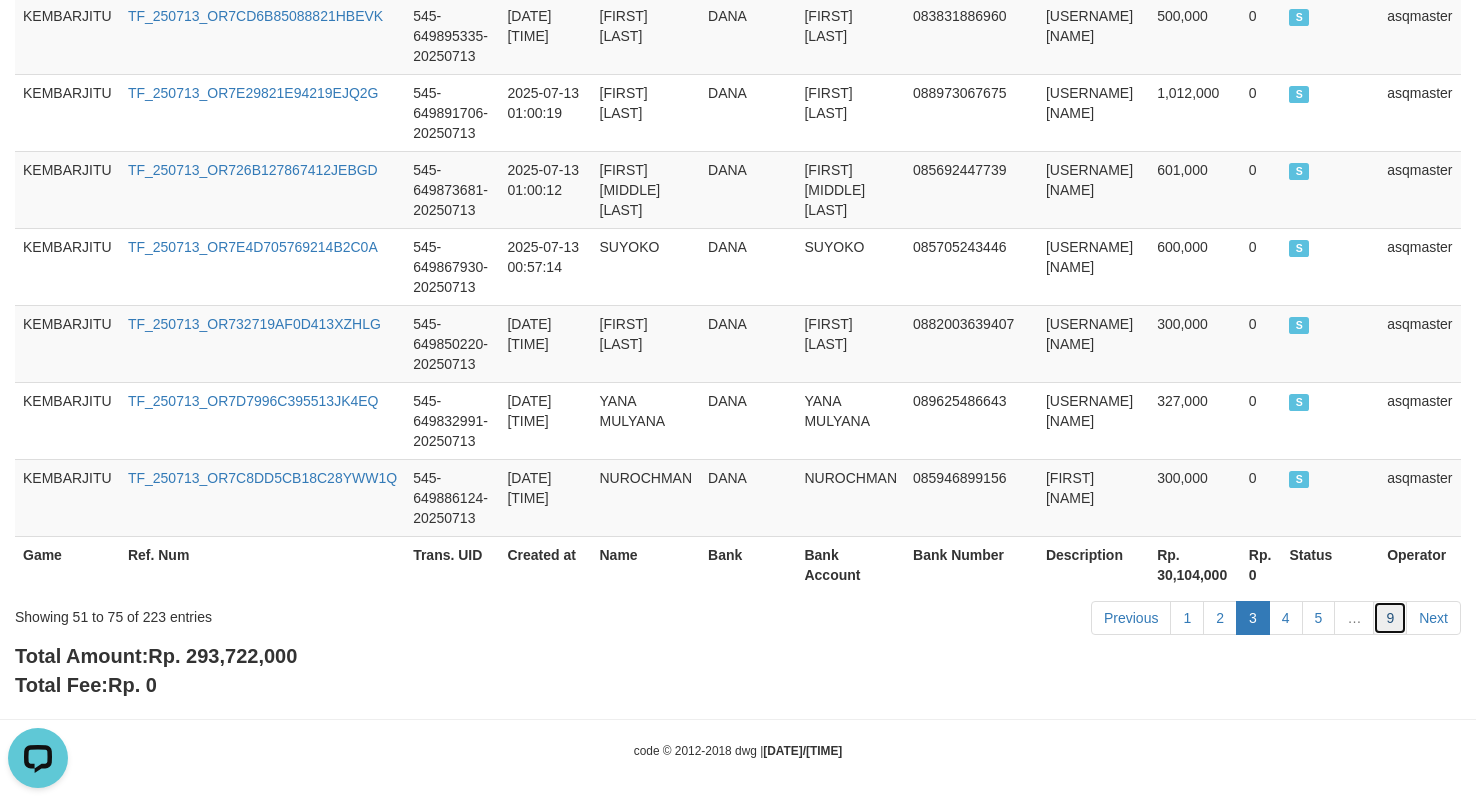 click on "9" at bounding box center [1390, 618] 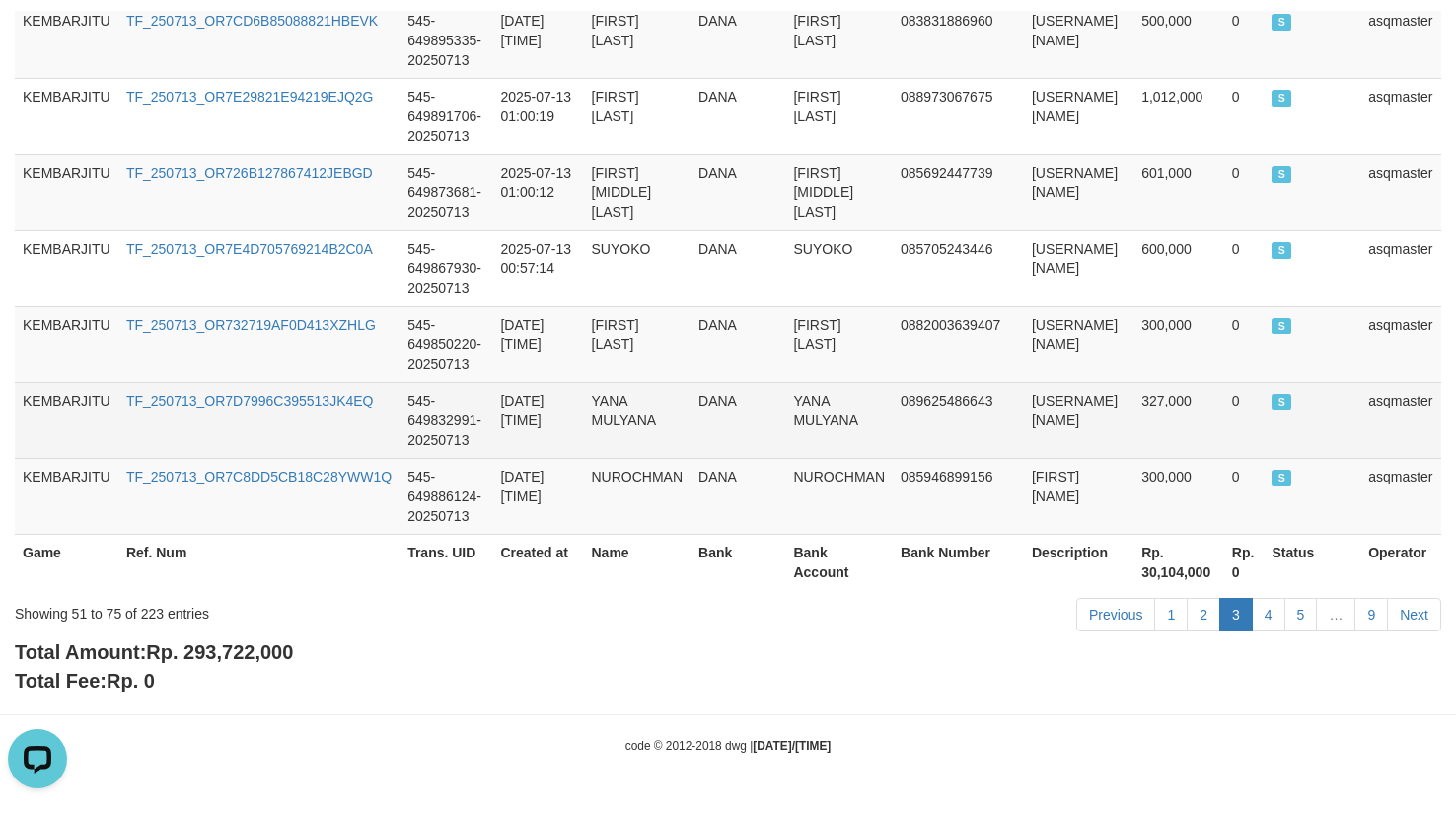 scroll, scrollTop: 2043, scrollLeft: 0, axis: vertical 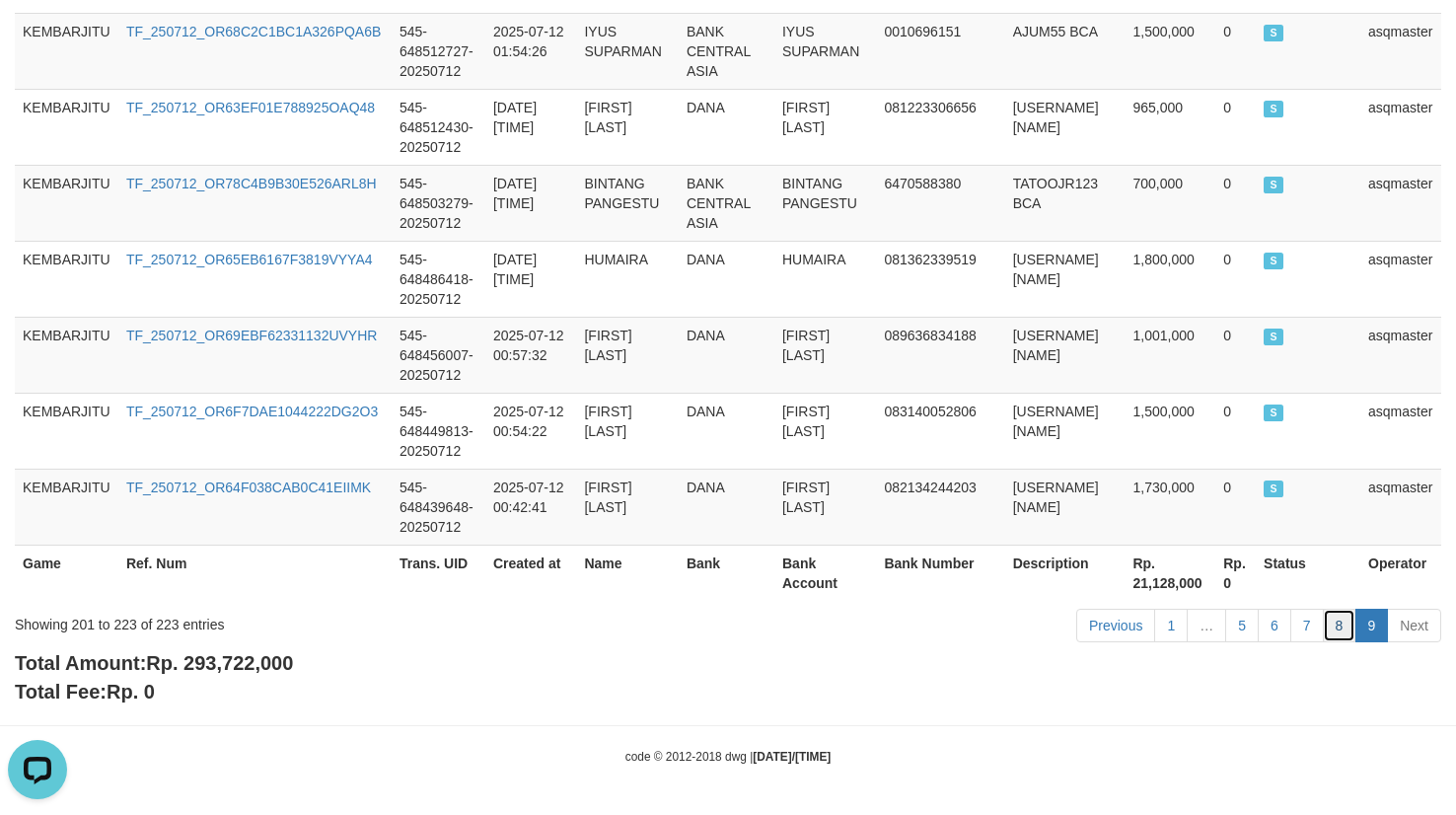 click on "8" at bounding box center (1340, 626) 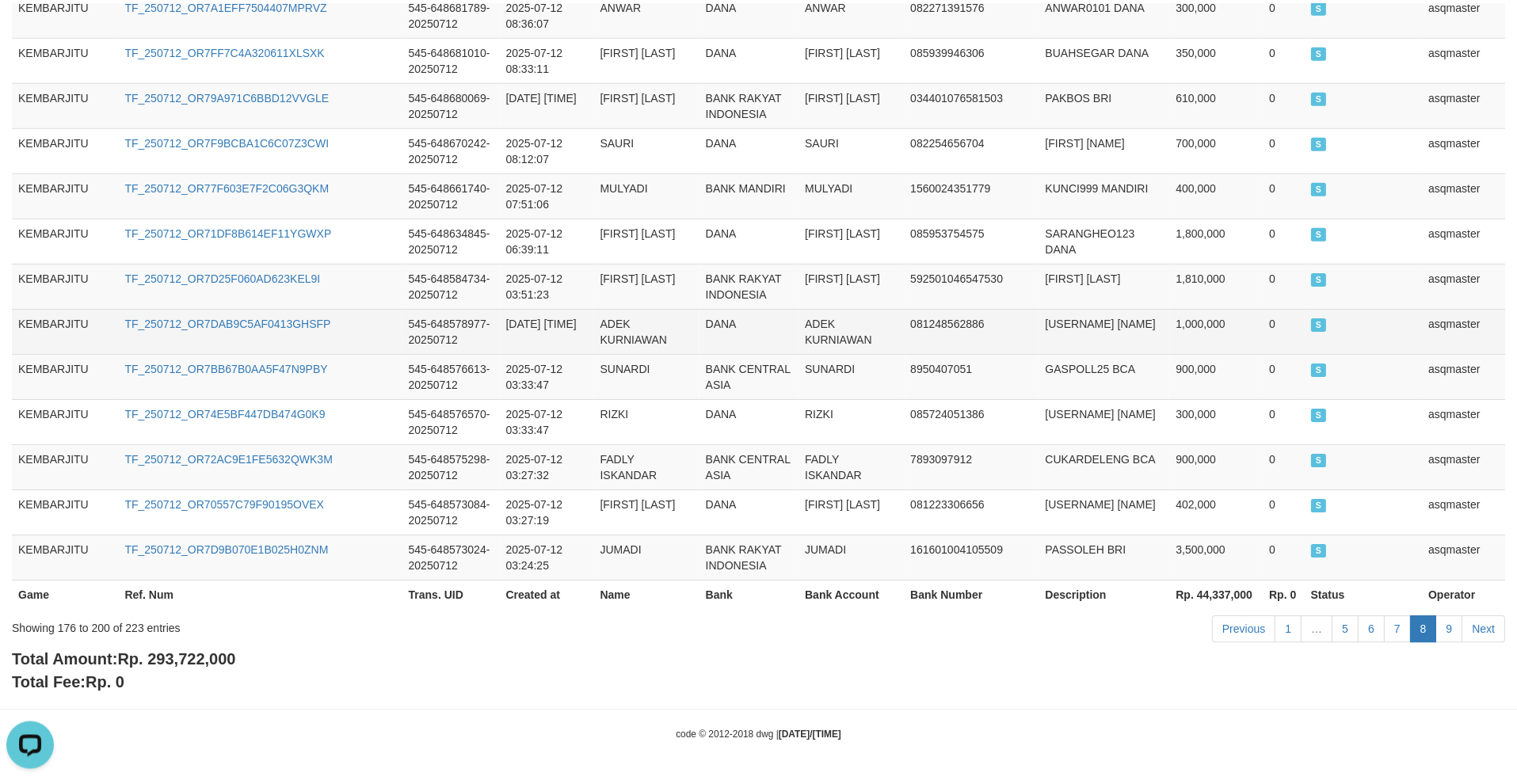 scroll, scrollTop: 1084, scrollLeft: 0, axis: vertical 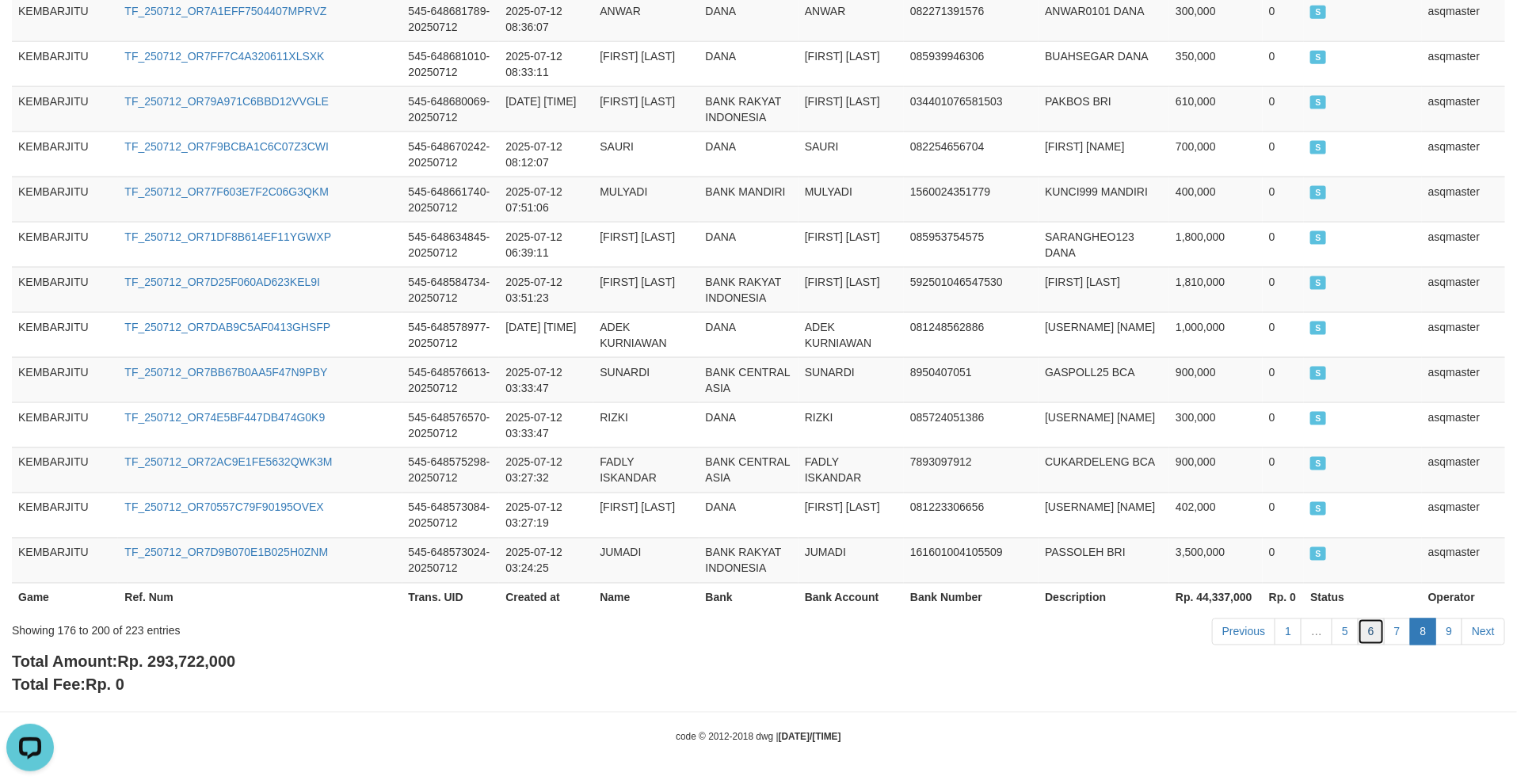 click on "6" at bounding box center [1371, 632] 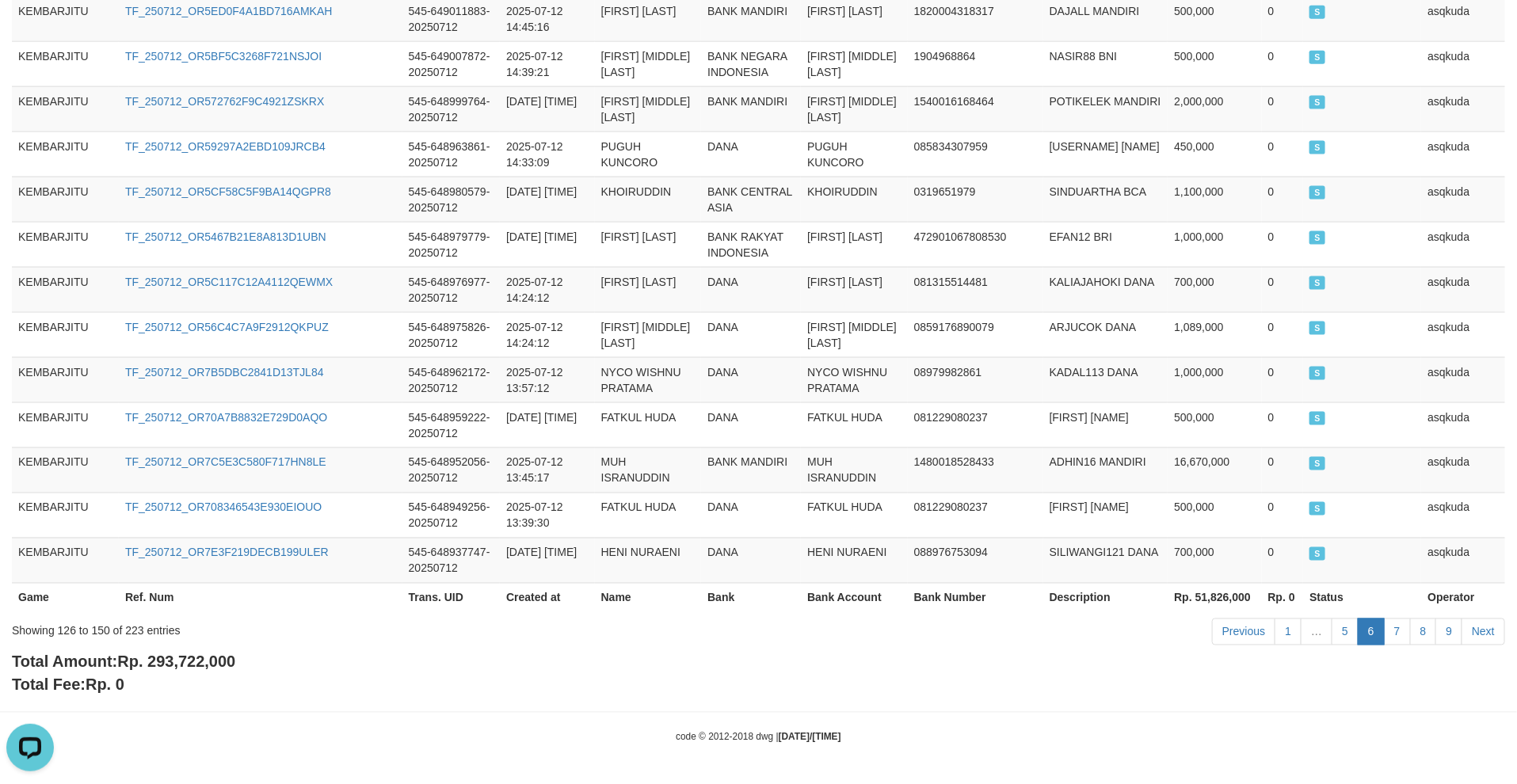 click on "Total Amount:  Rp. 293,722,000
Total Fee:  Rp. 0" at bounding box center [758, 673] 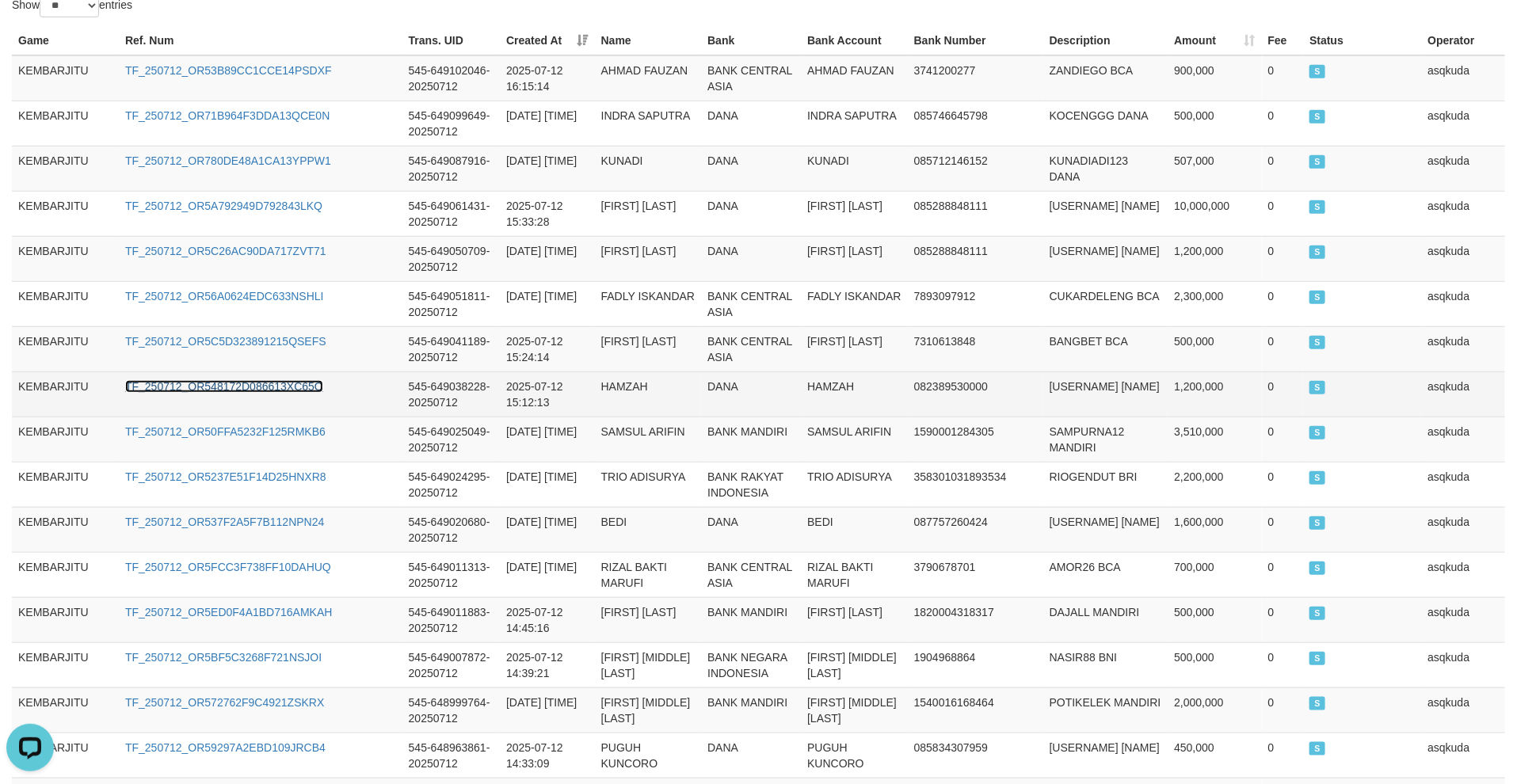 click on "TF_250712_OR548172D086613XC65O" at bounding box center [224, 386] 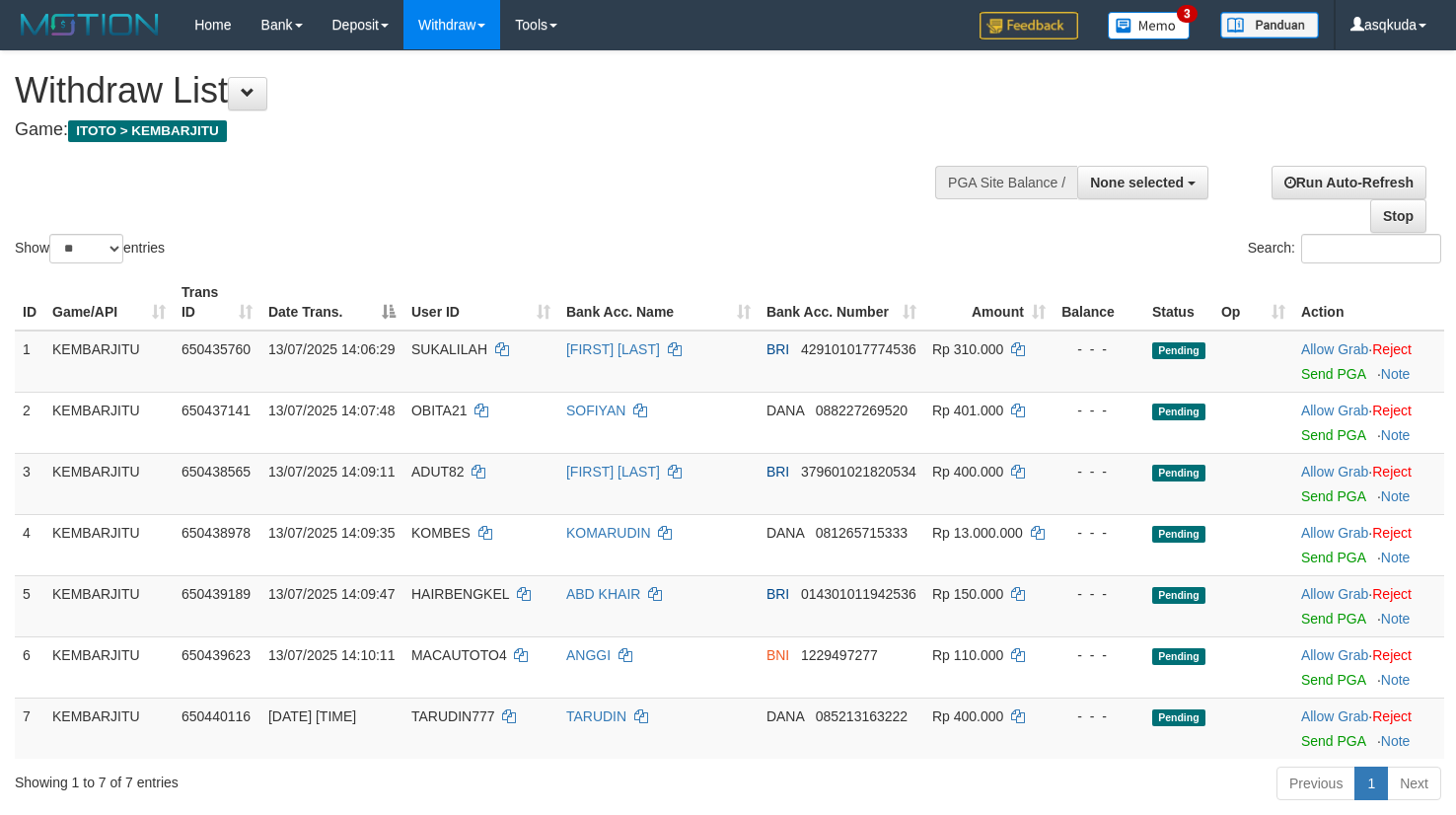 select 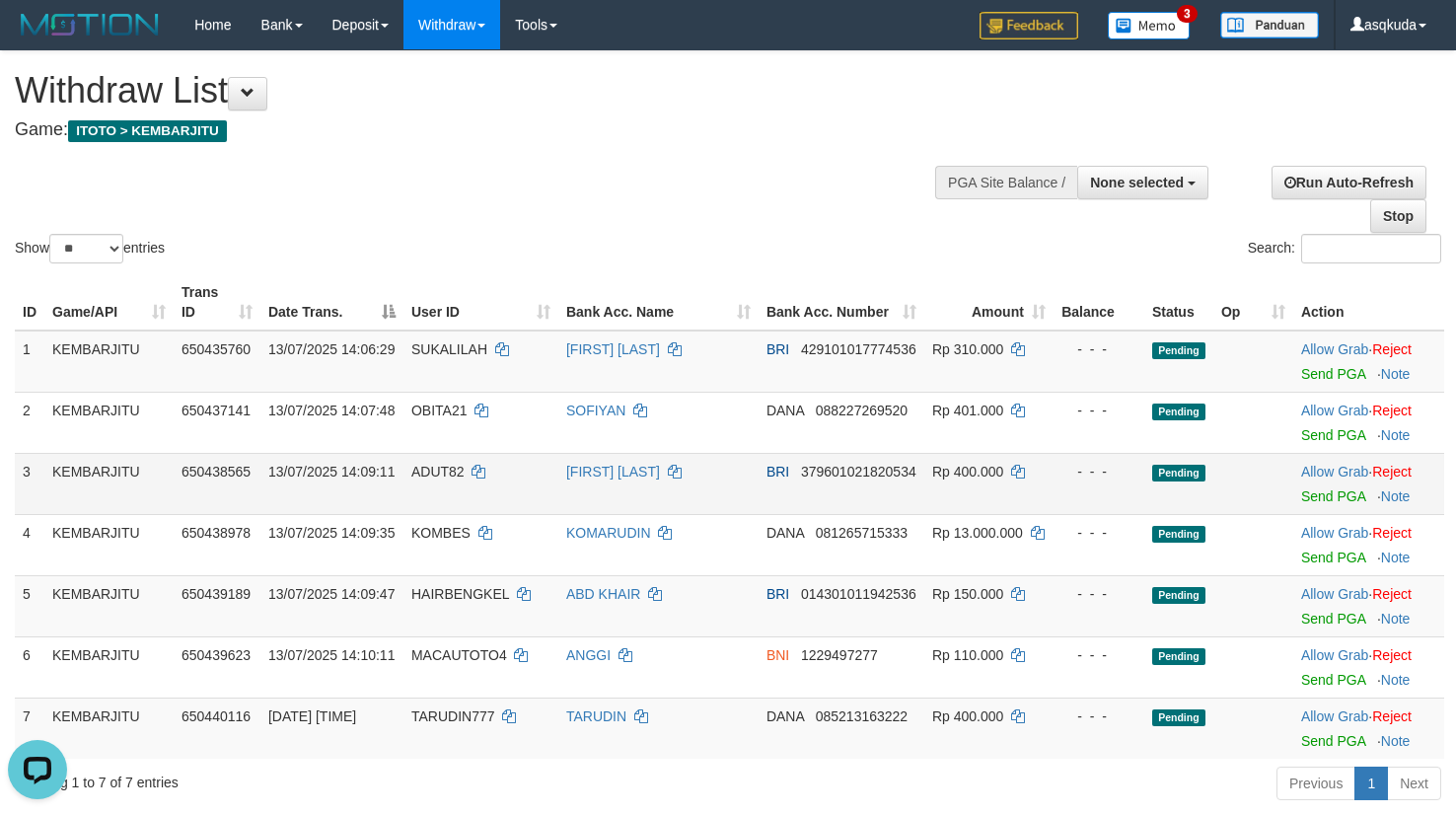 scroll, scrollTop: 0, scrollLeft: 0, axis: both 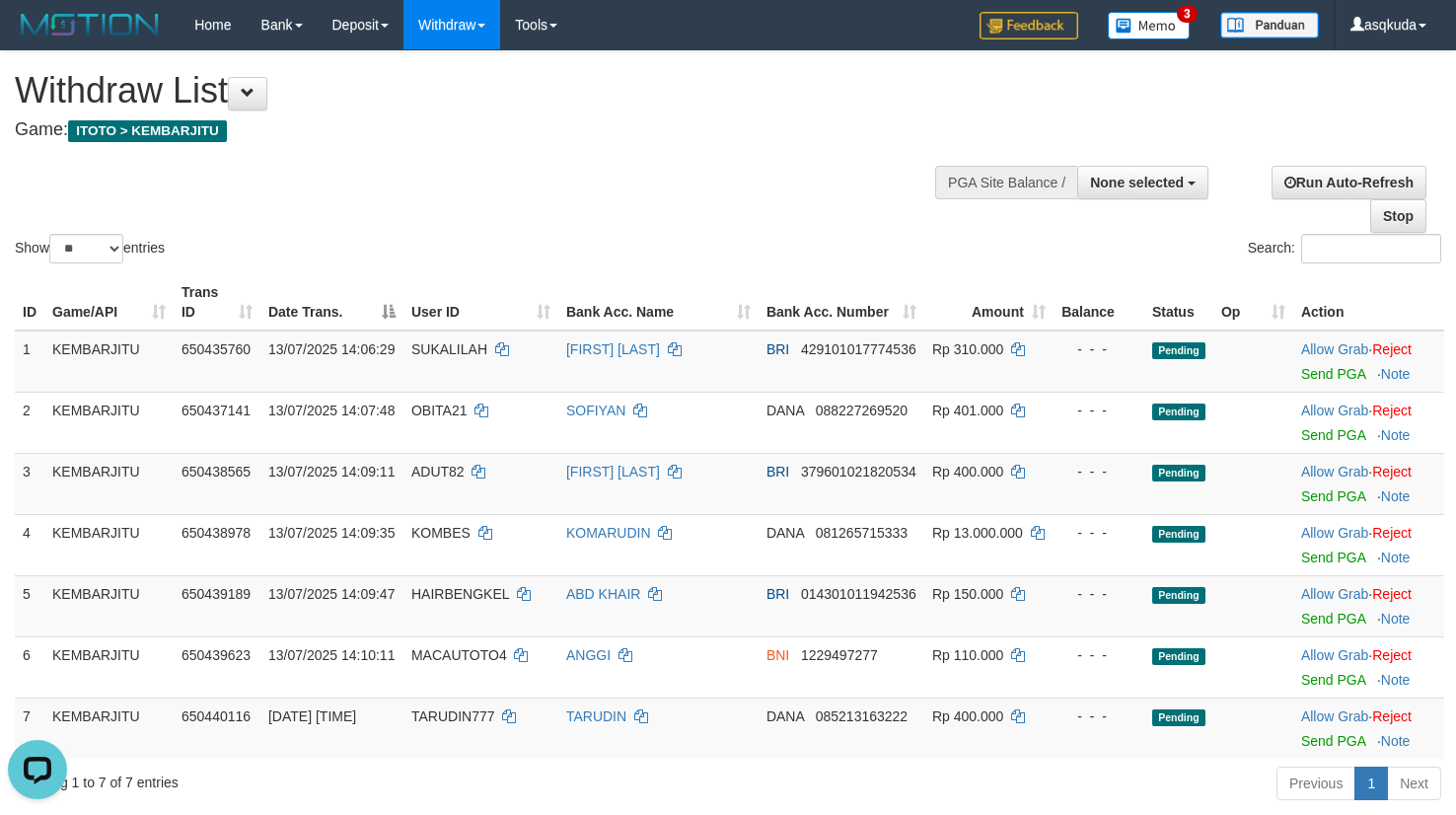 drag, startPoint x: 675, startPoint y: 216, endPoint x: 660, endPoint y: 193, distance: 27.45906 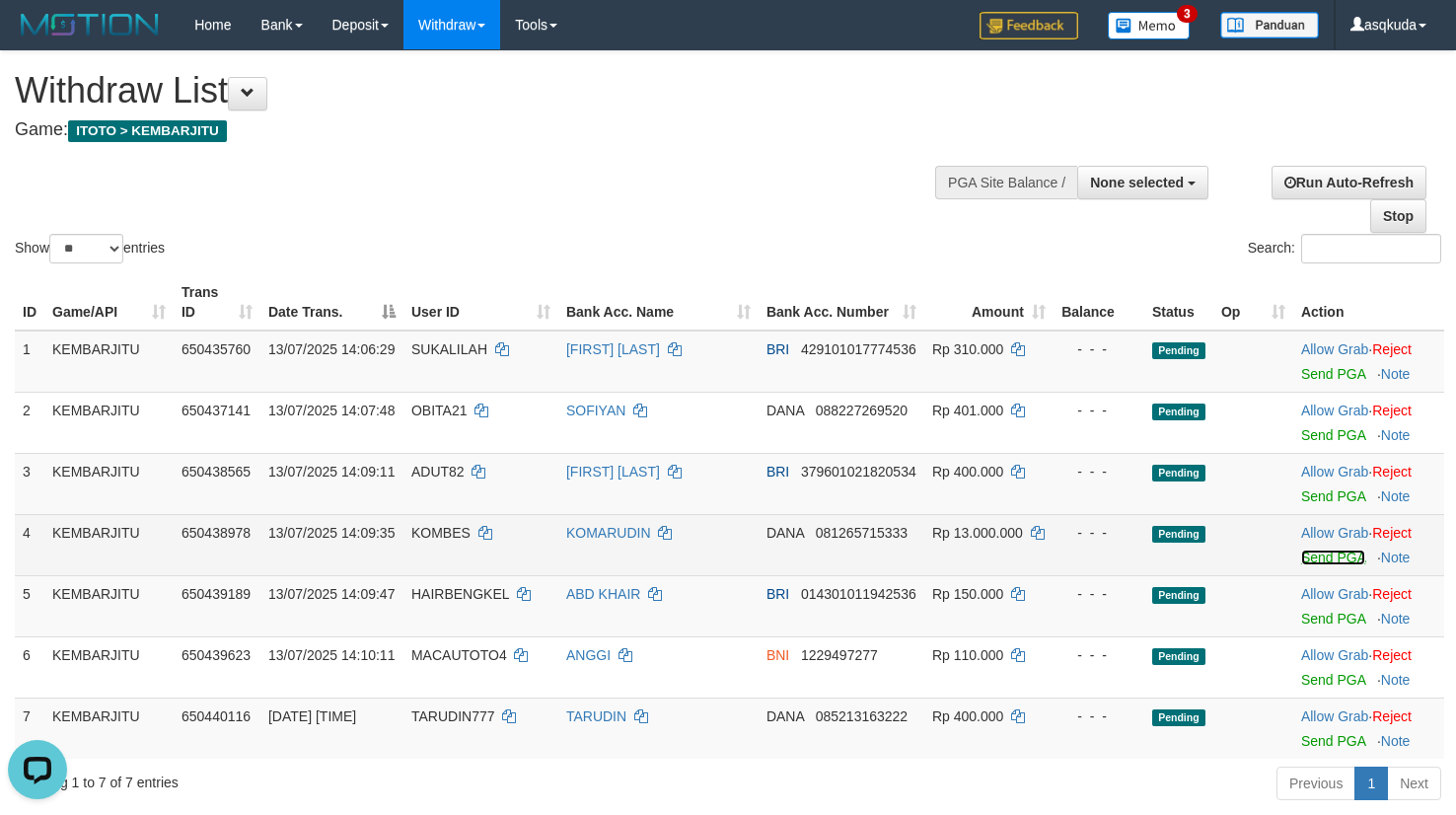 click on "Send PGA" at bounding box center (1333, 557) 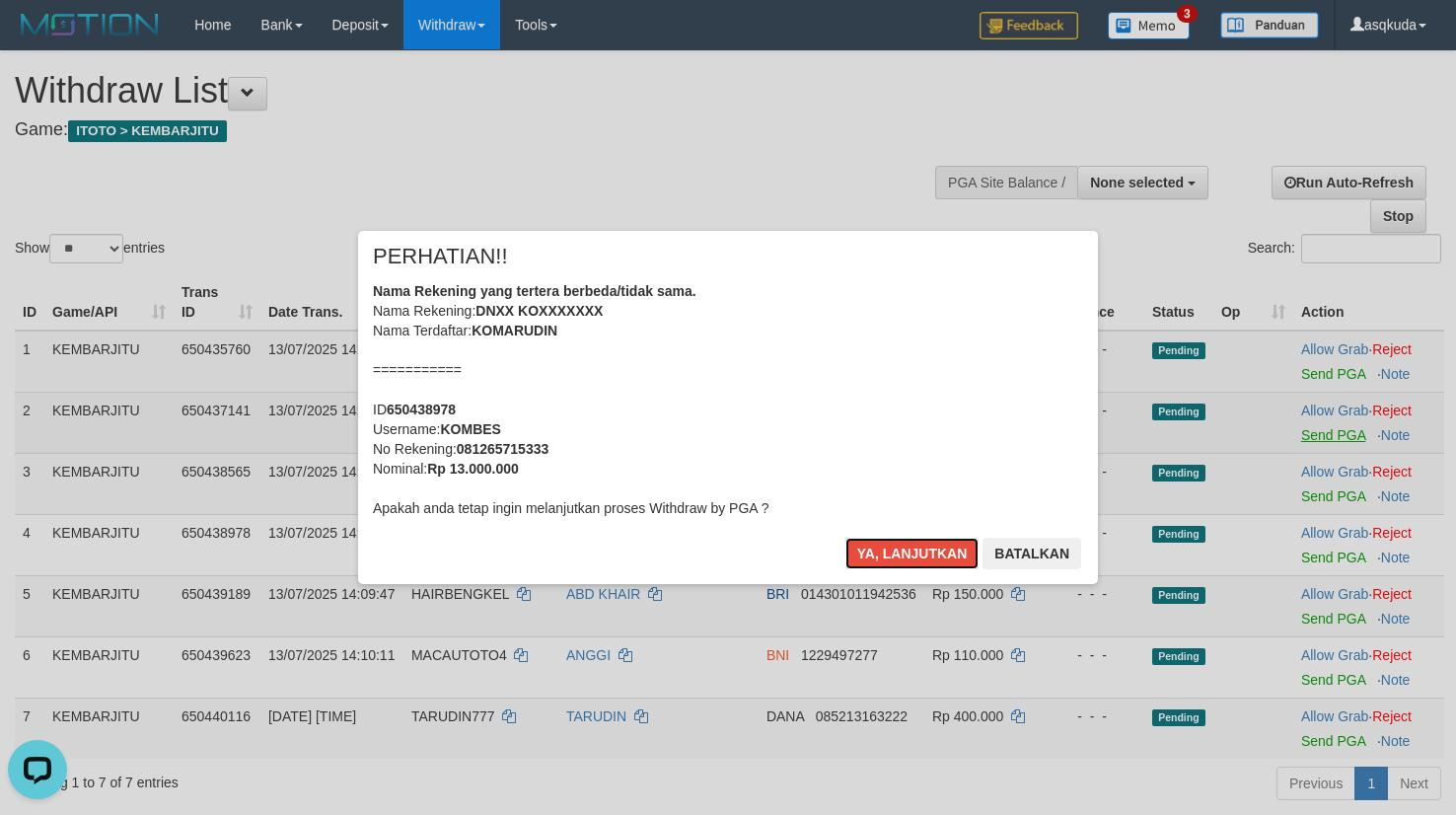 type 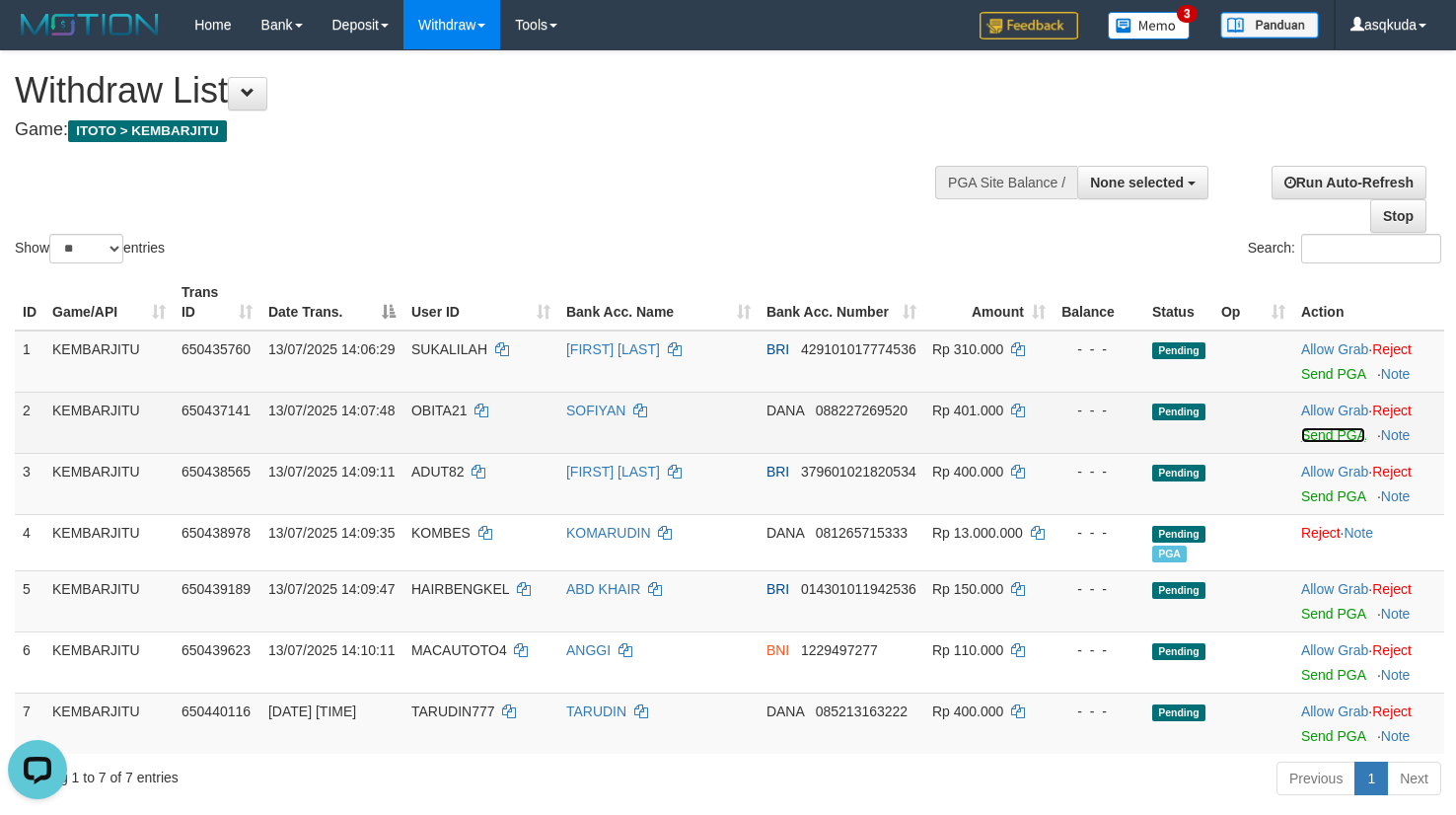click on "Send PGA" at bounding box center (1333, 435) 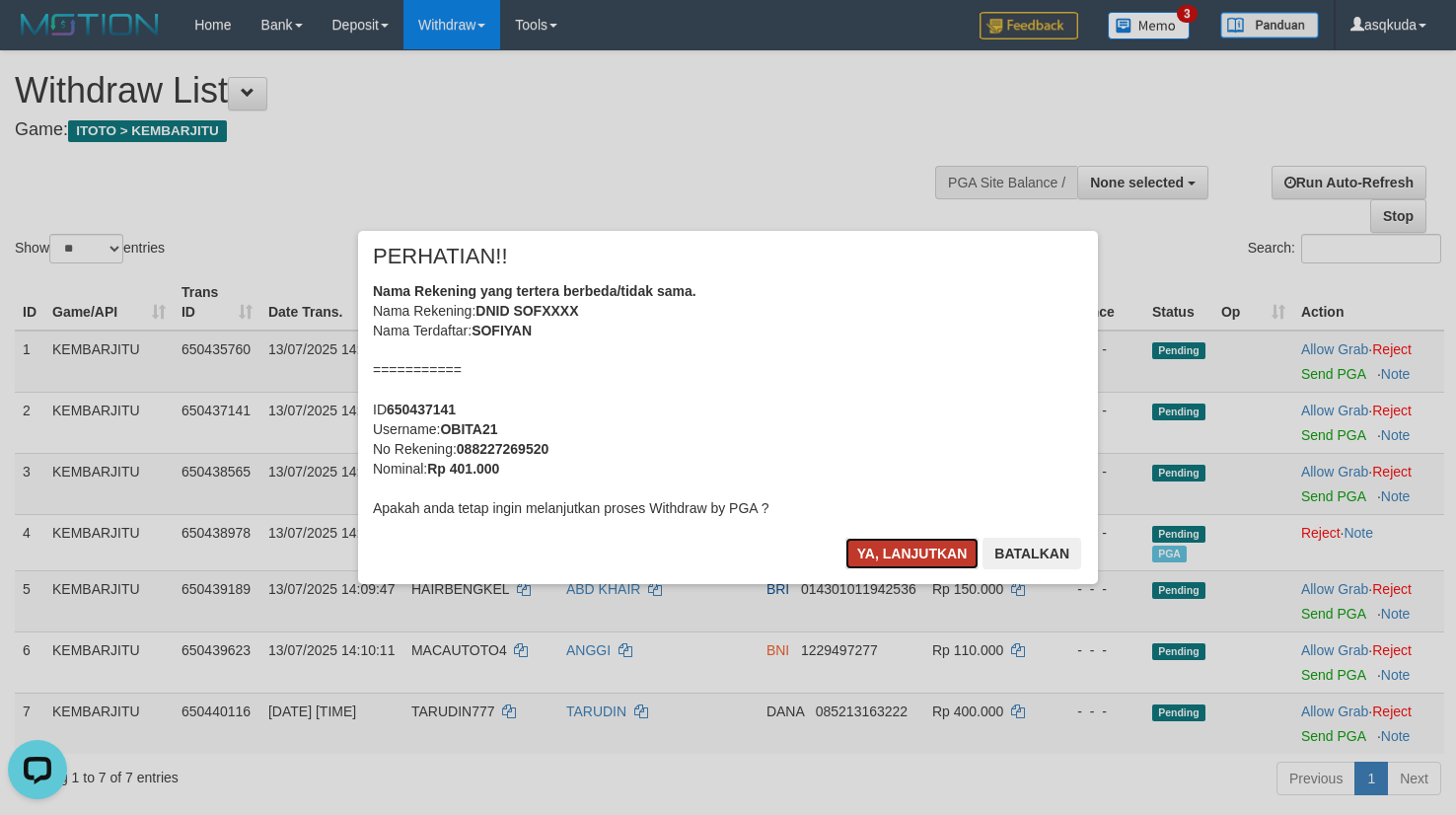 click on "Ya, lanjutkan" at bounding box center [912, 554] 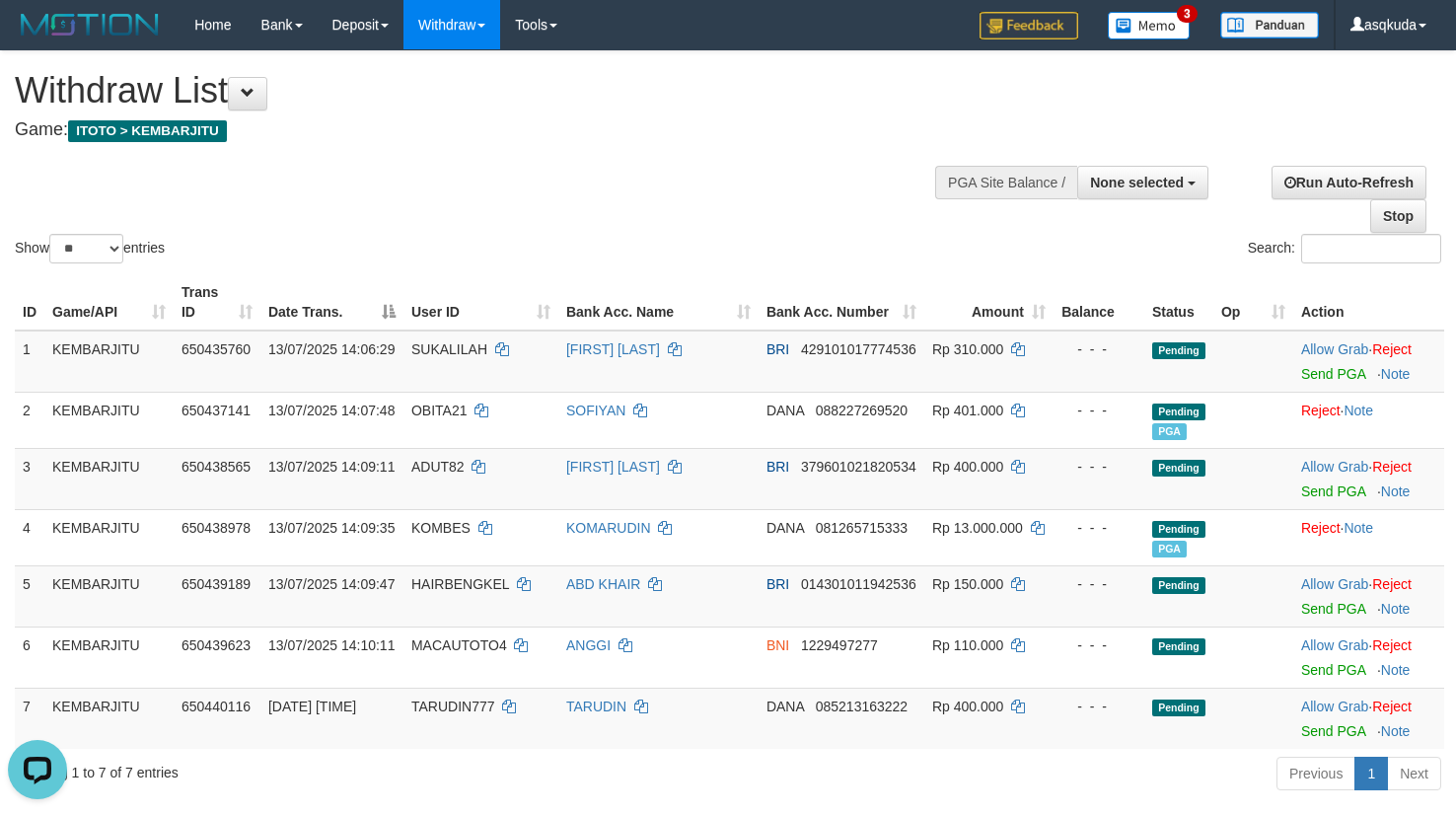 drag, startPoint x: 642, startPoint y: 173, endPoint x: 624, endPoint y: 170, distance: 18.248288 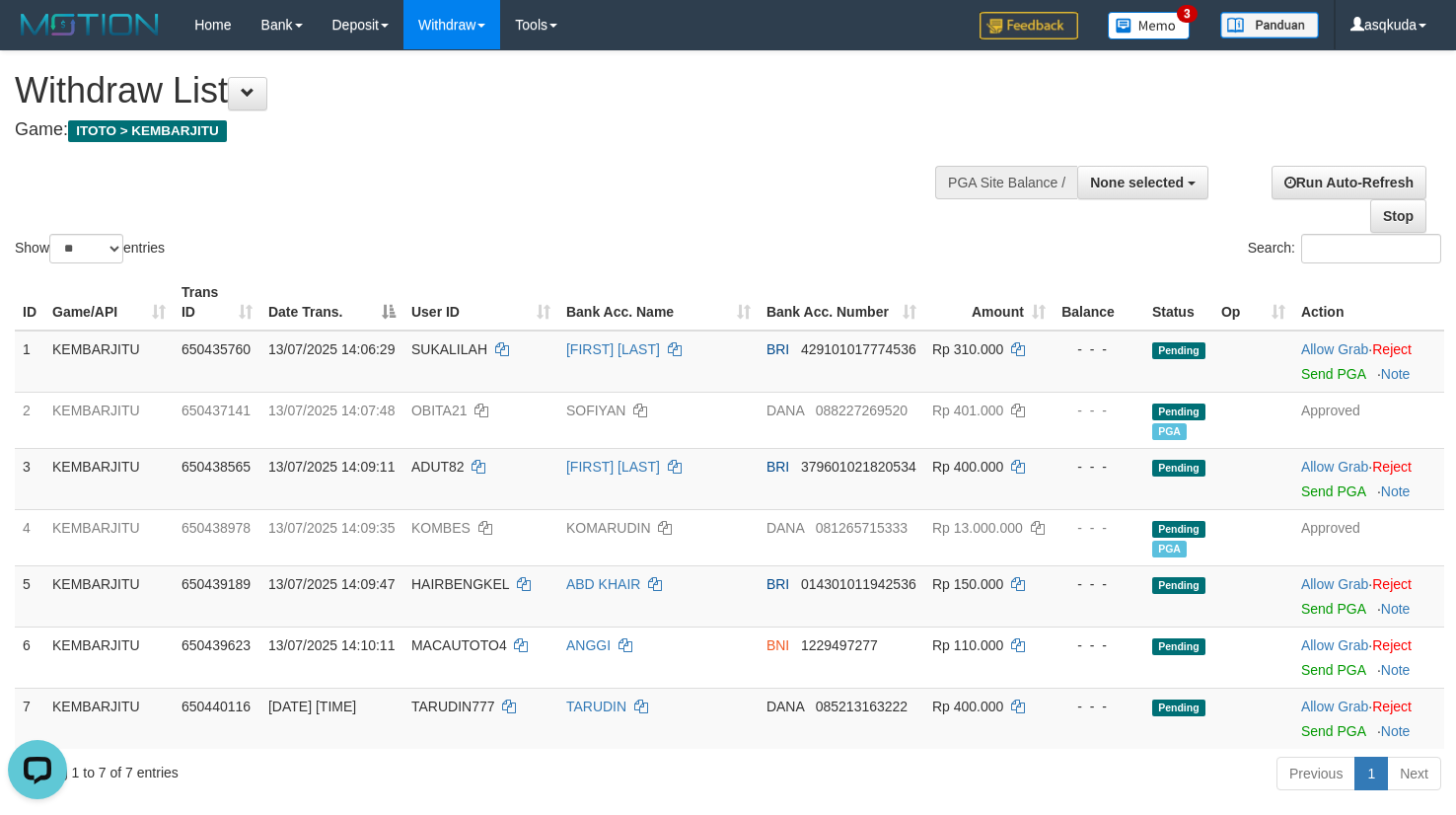 click on "Show  ** ** ** ***  entries Search:" at bounding box center [728, 159] 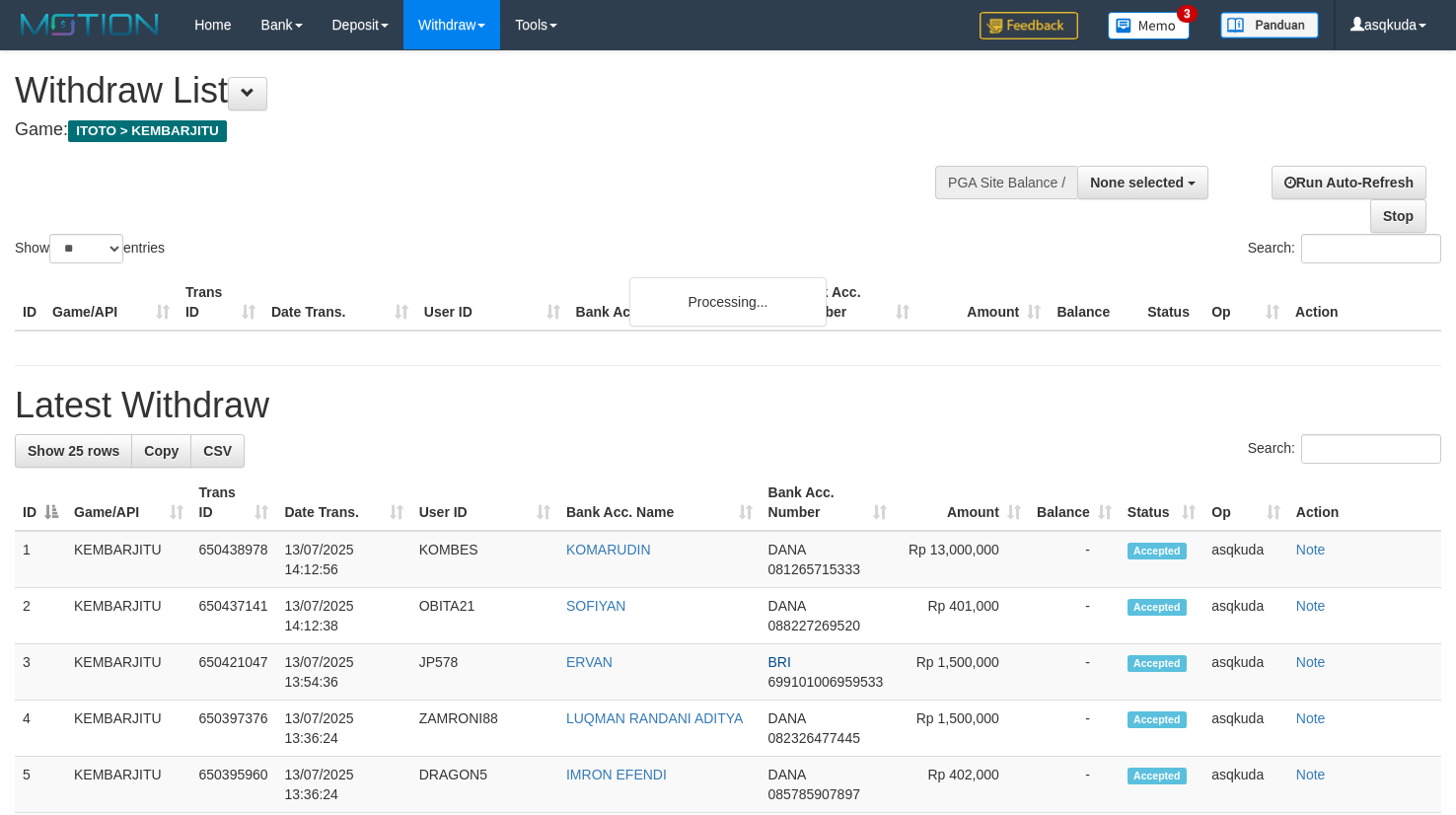 select 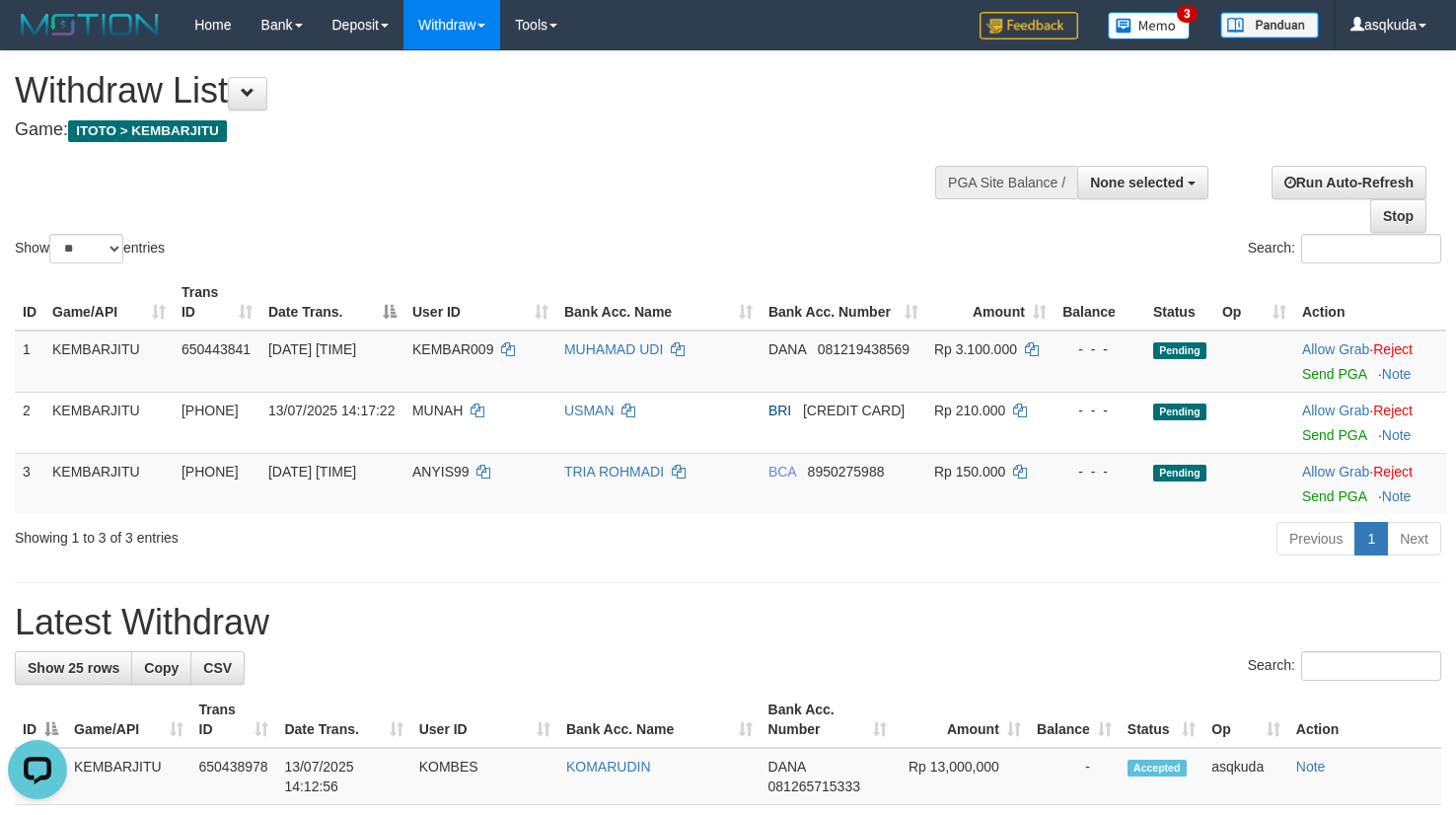 scroll, scrollTop: 0, scrollLeft: 0, axis: both 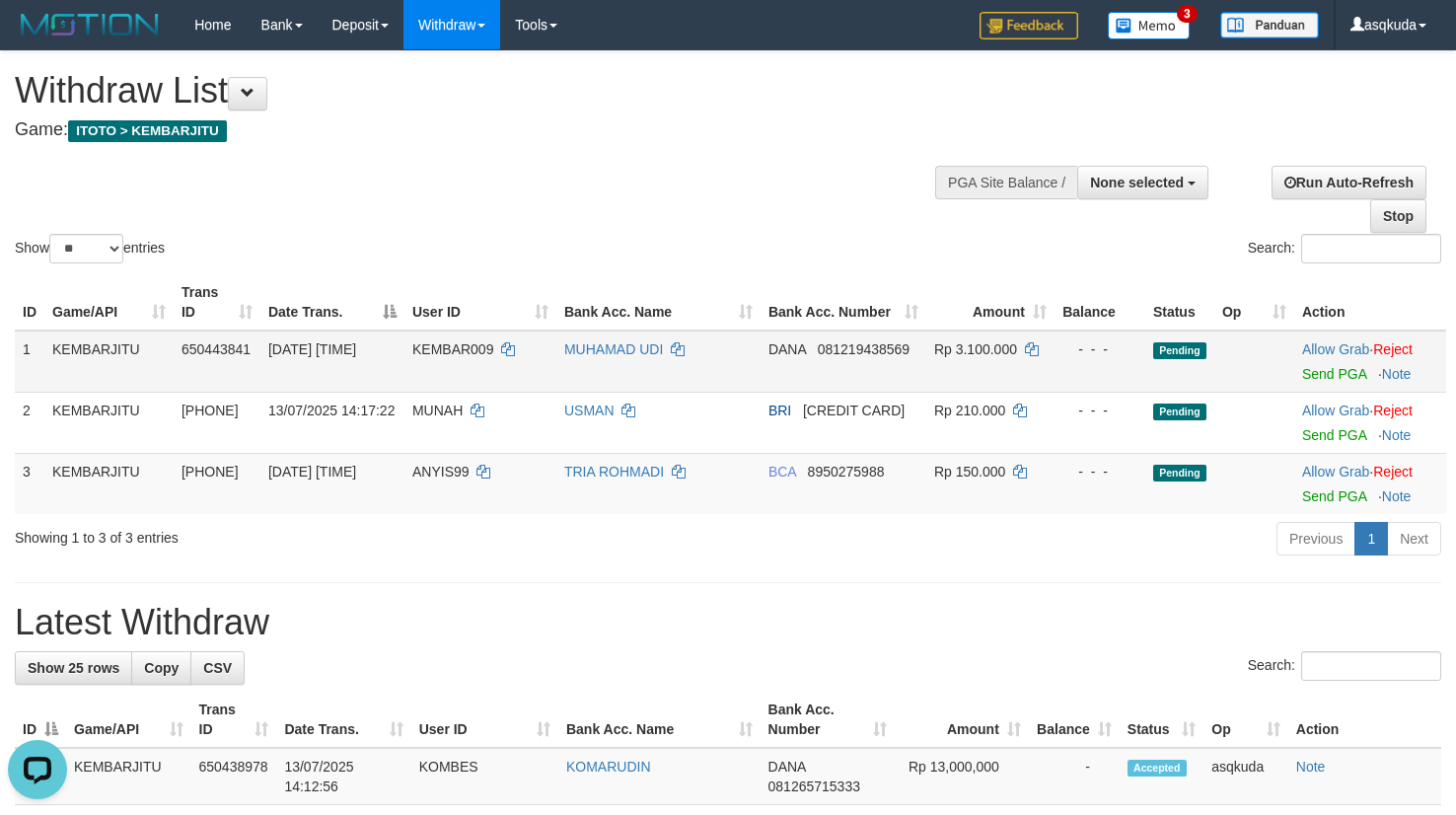 click on "Allow Grab   ·    Reject Send PGA     ·    Note" at bounding box center (1370, 361) 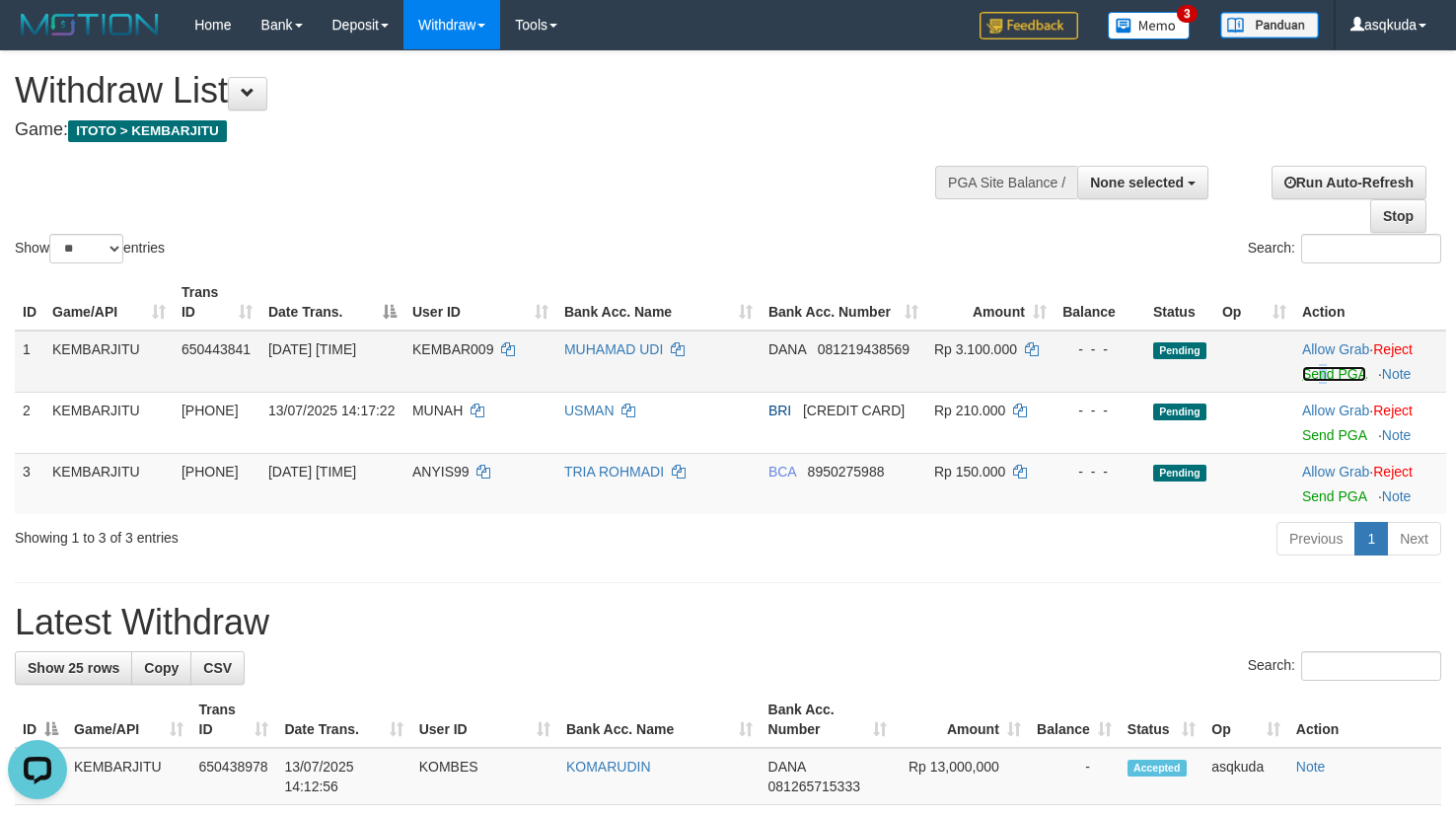 click on "Send PGA" at bounding box center [1334, 374] 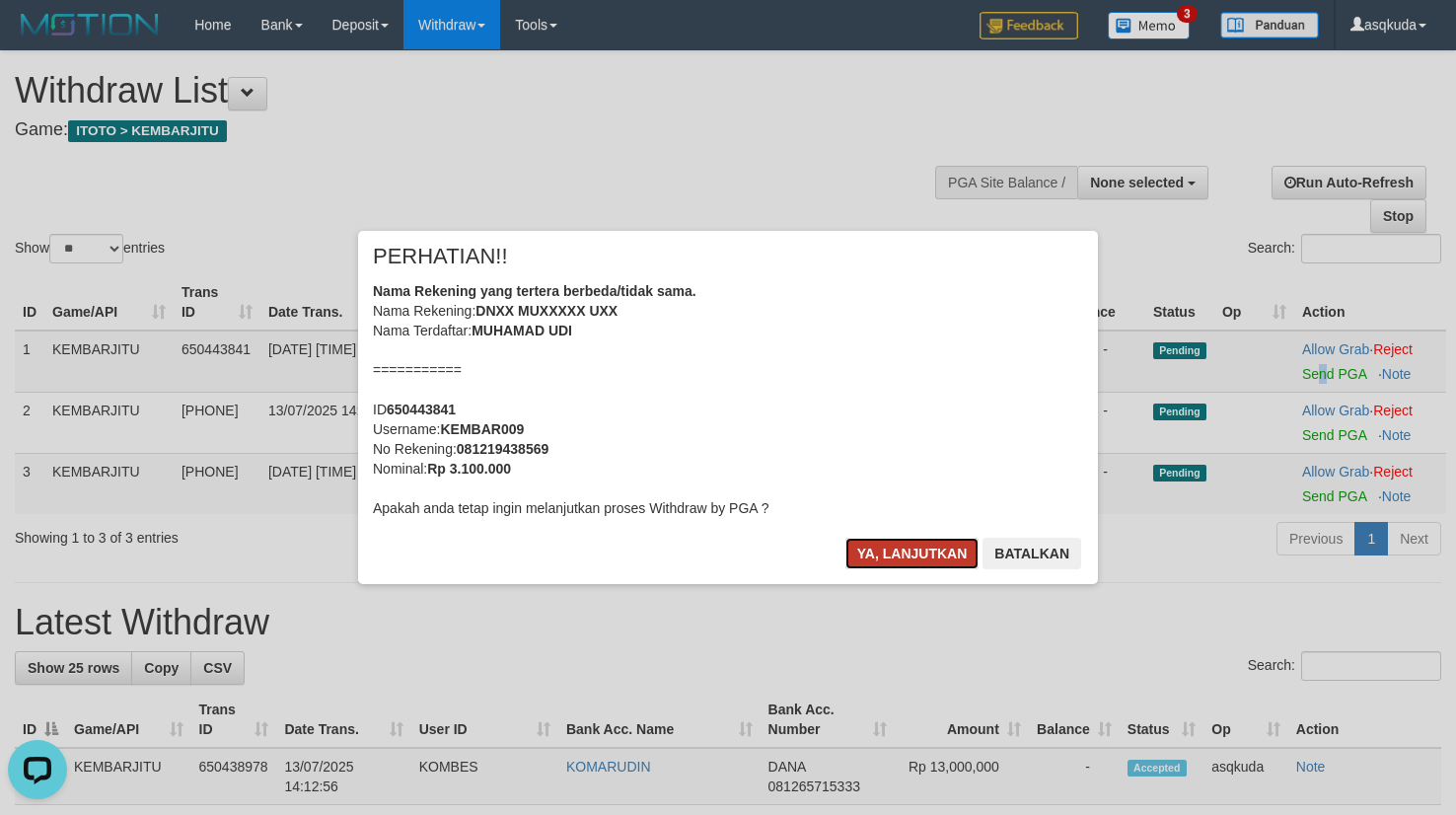 click on "Ya, lanjutkan" at bounding box center [912, 554] 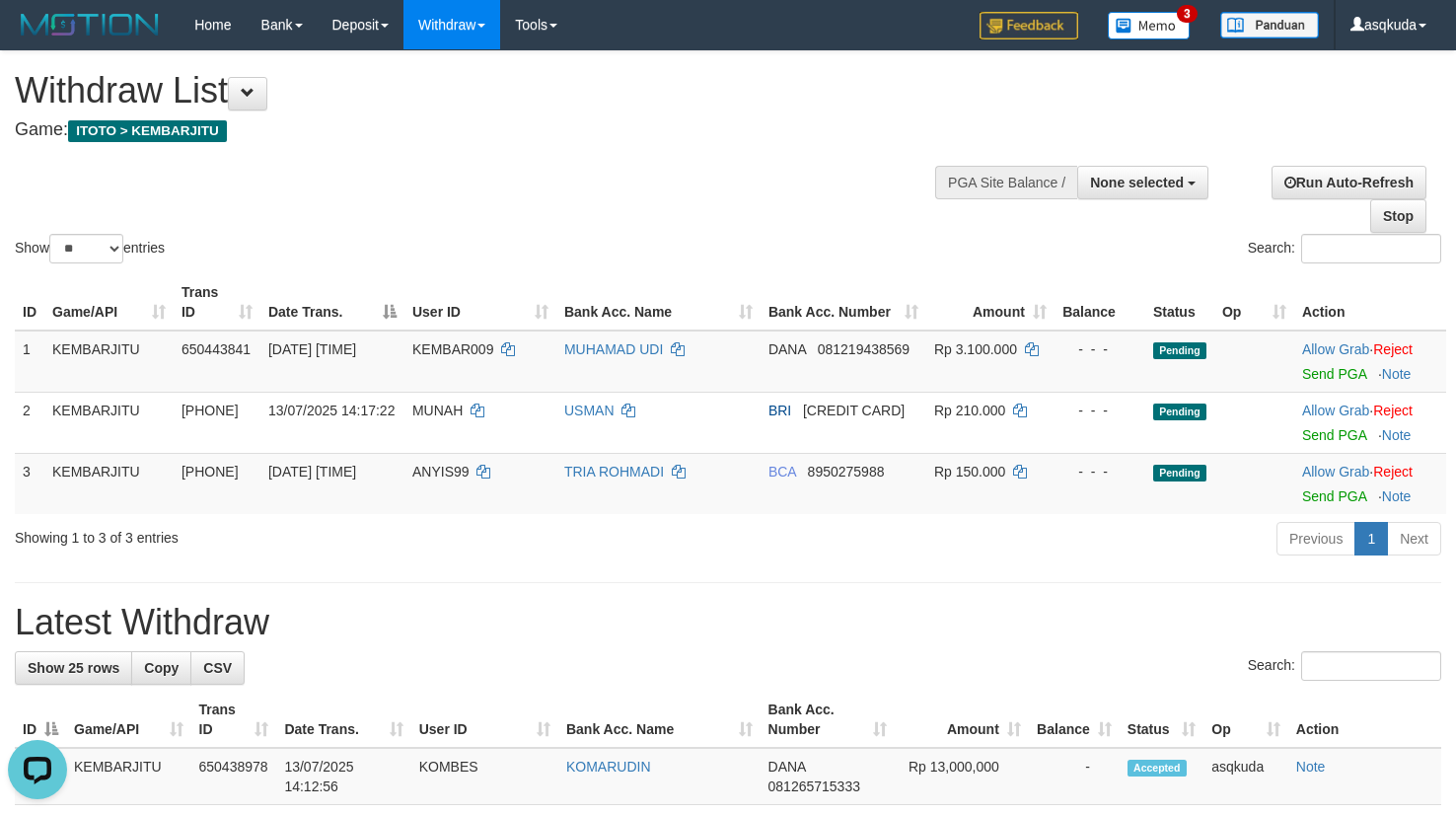 click on "Show  ** ** ** ***  entries Search:" at bounding box center (728, 159) 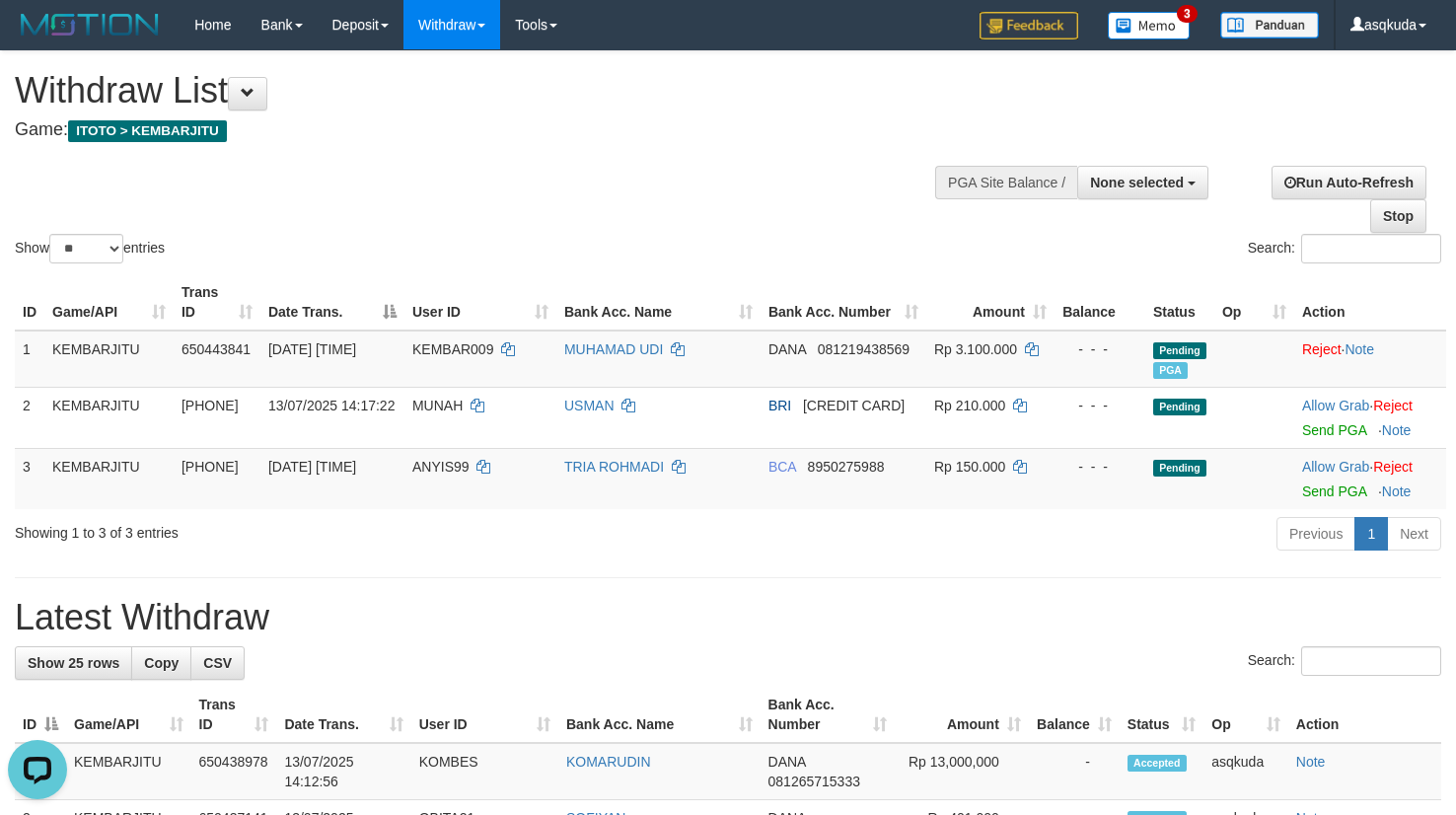 click at bounding box center [728, 150] 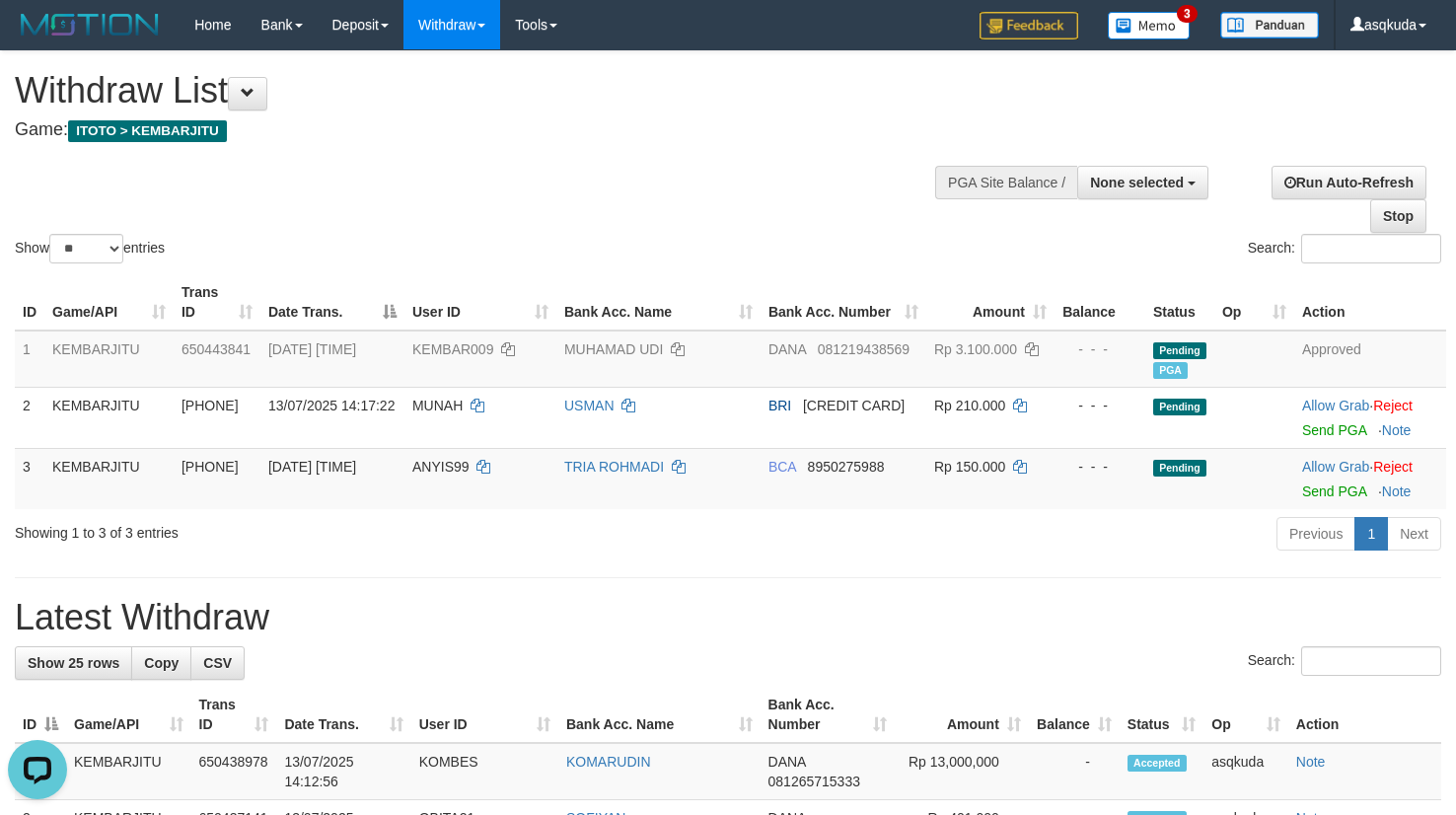click on "Latest Withdraw" at bounding box center [728, 618] 